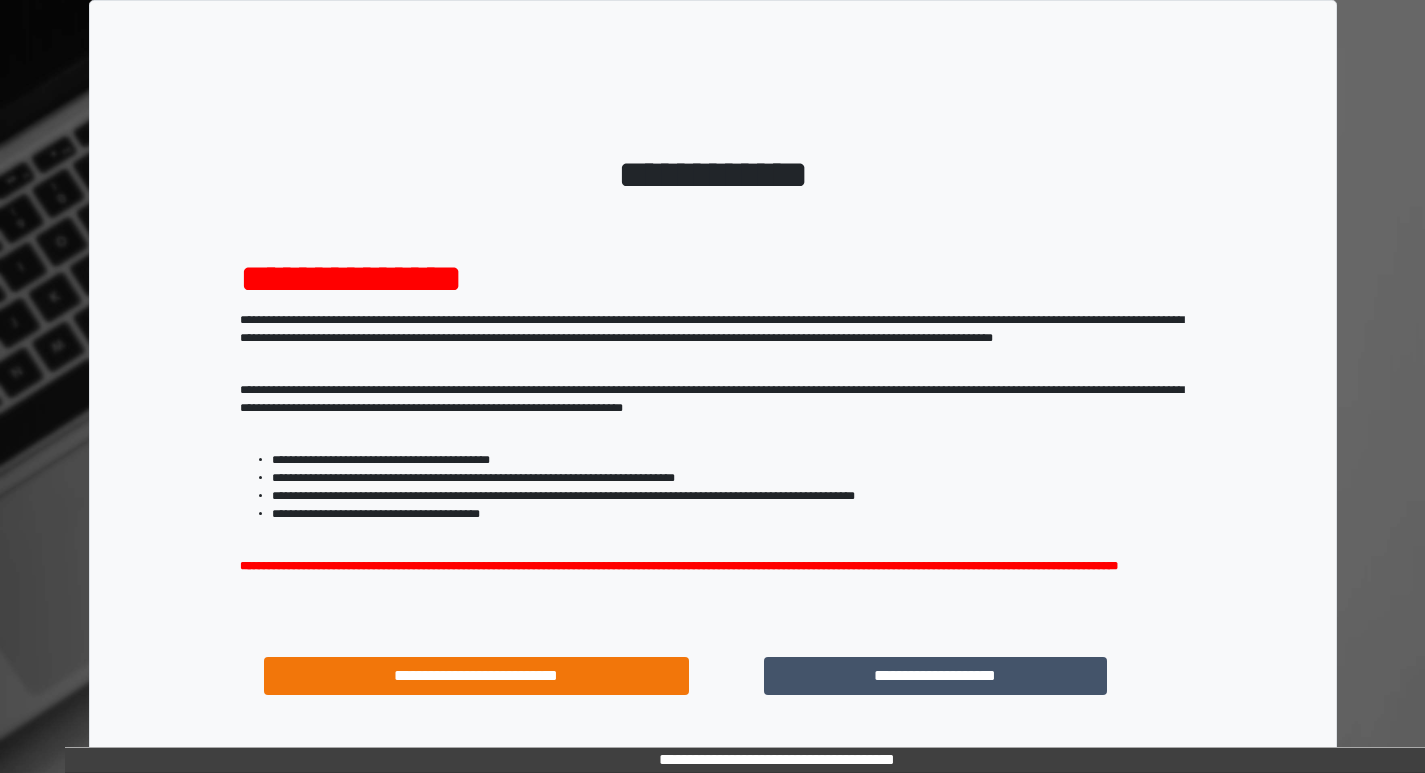 scroll, scrollTop: 0, scrollLeft: 0, axis: both 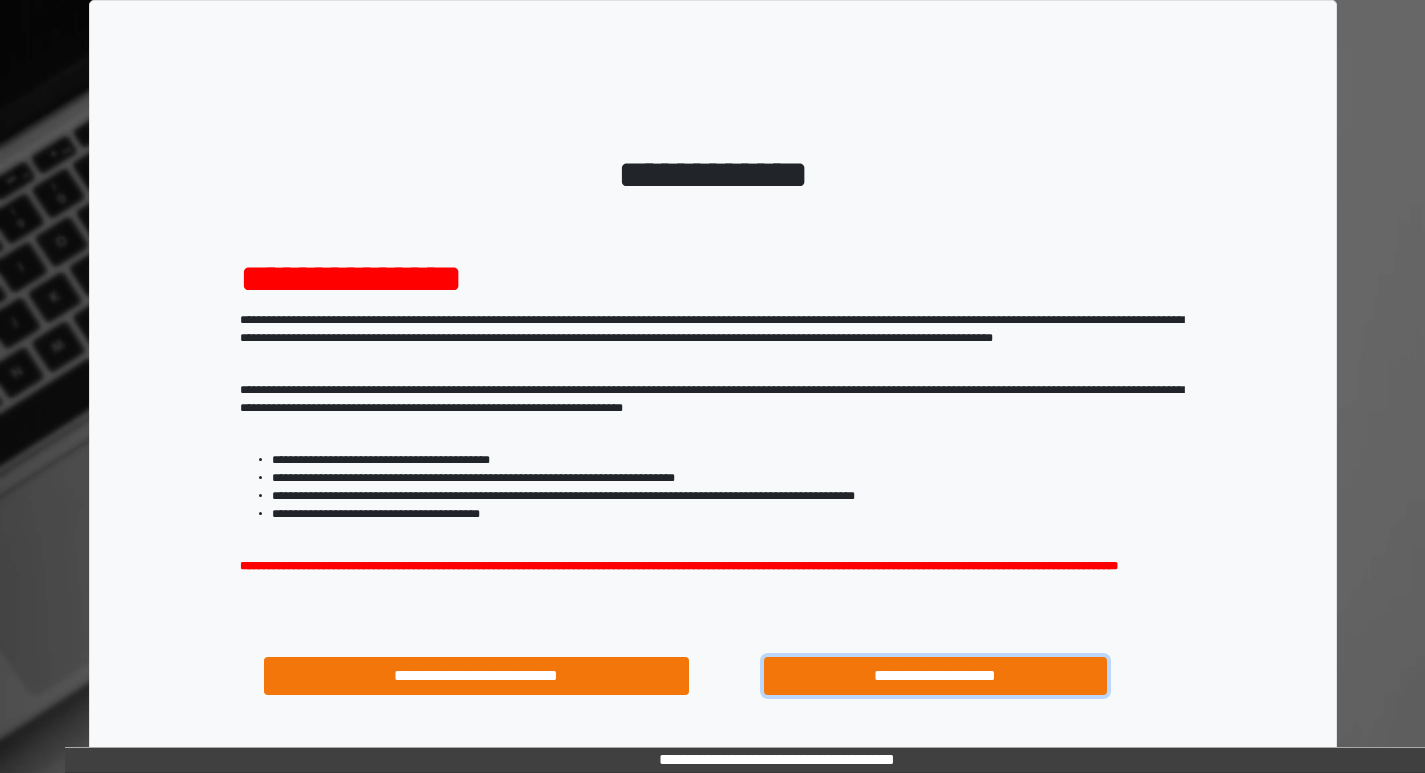 click on "**********" at bounding box center [936, 676] 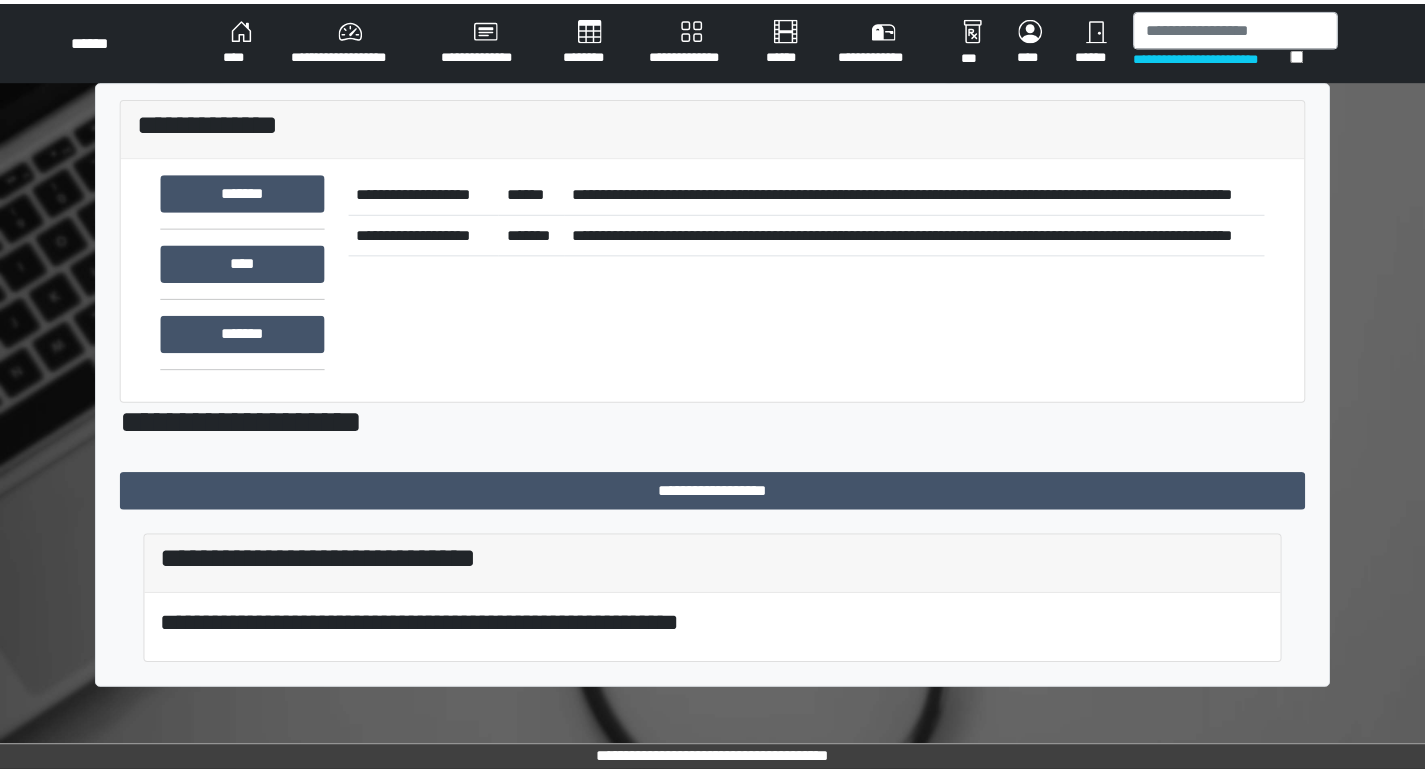 scroll, scrollTop: 0, scrollLeft: 0, axis: both 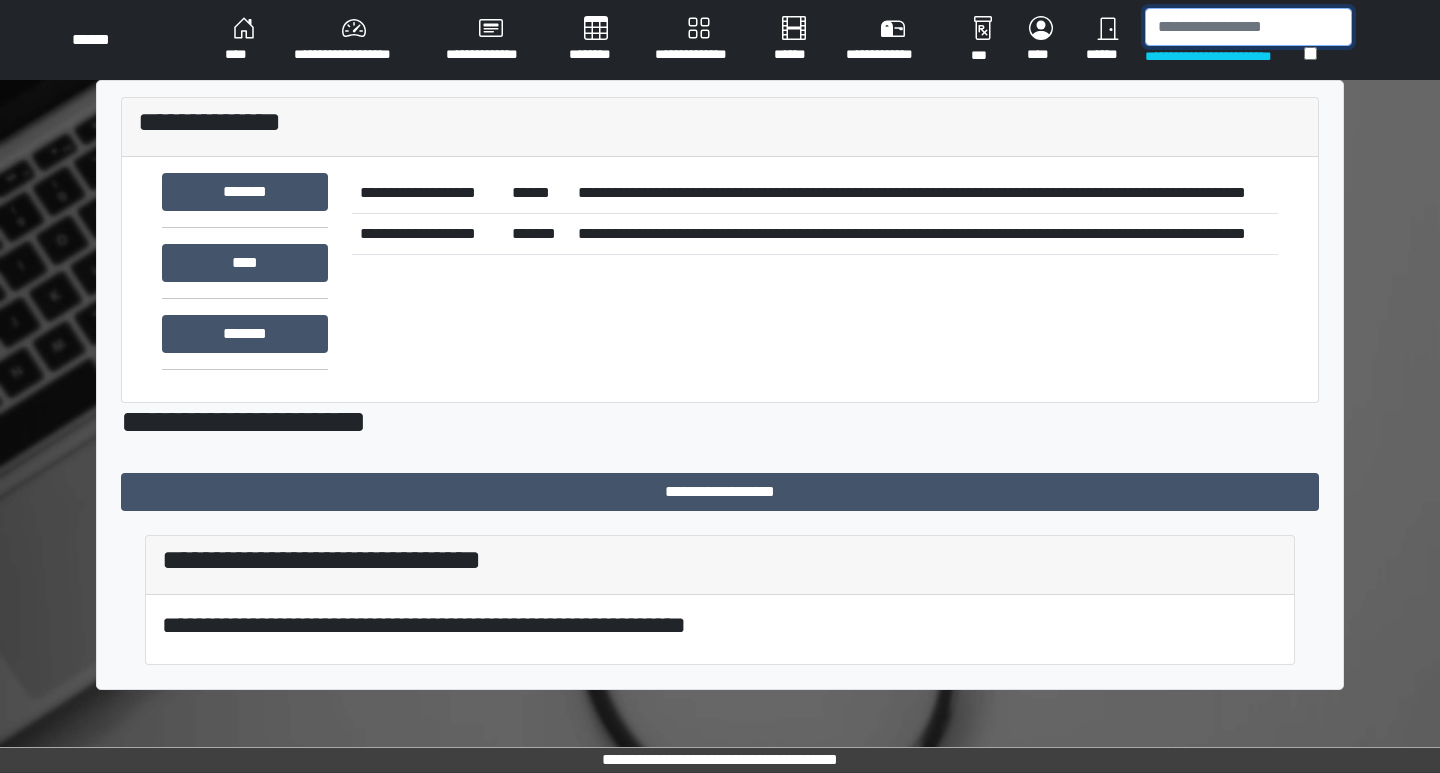 click at bounding box center (1248, 27) 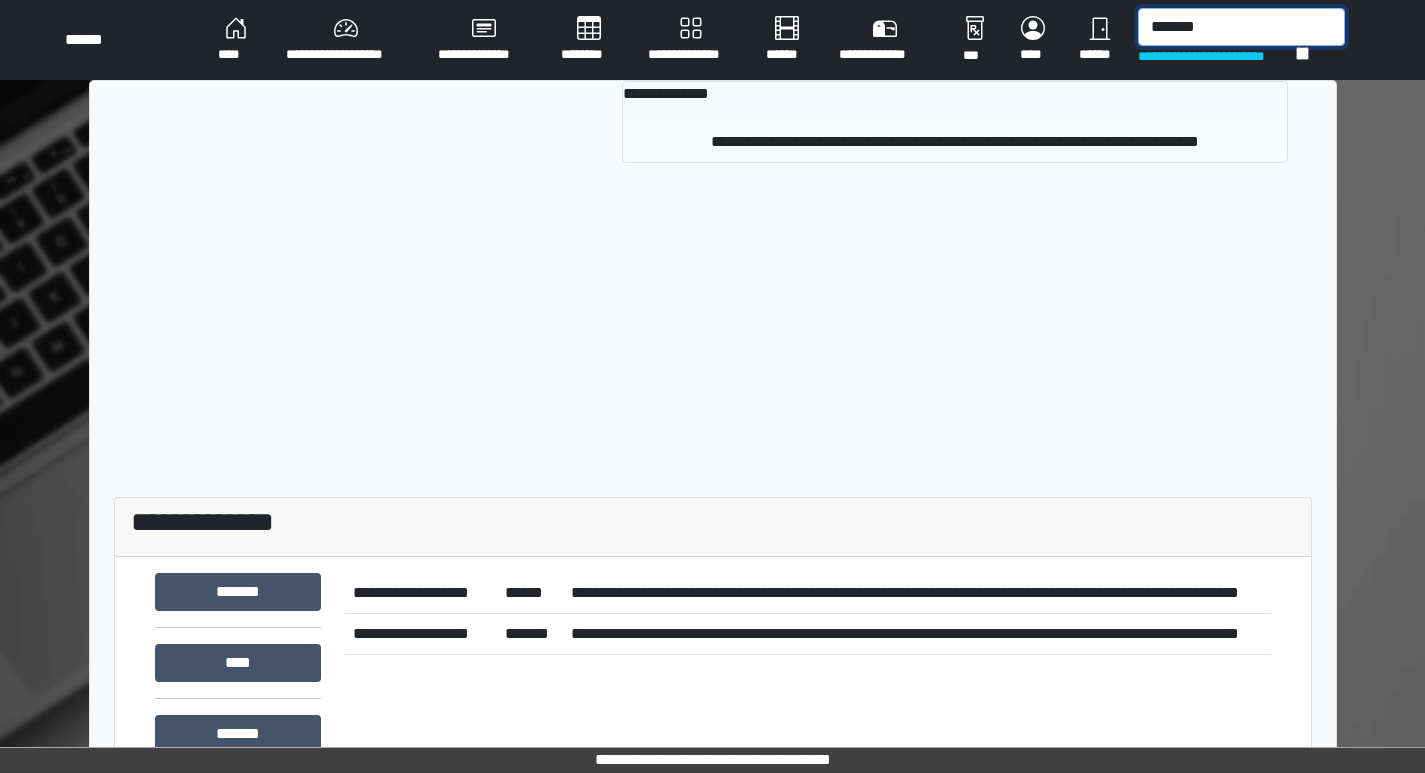 type on "*******" 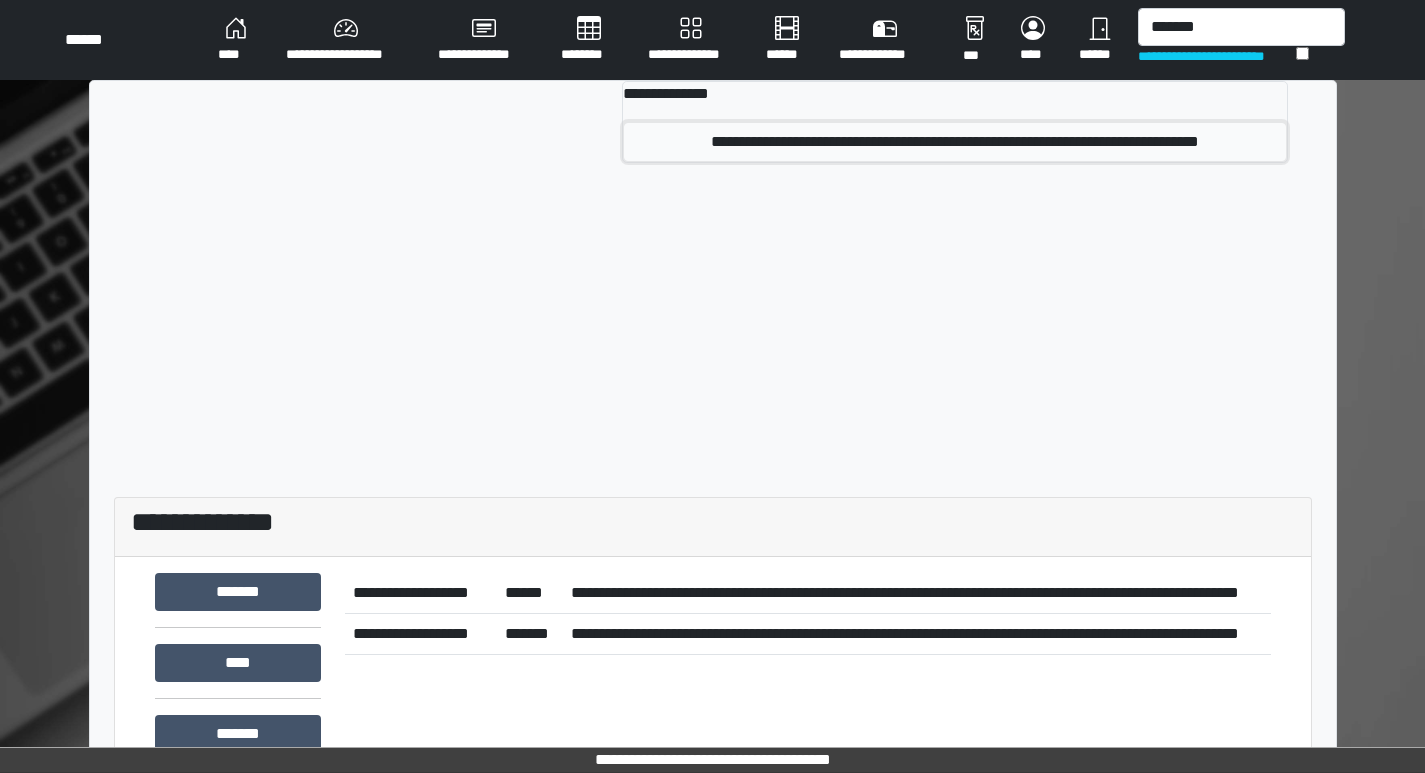 click on "**********" at bounding box center [955, 142] 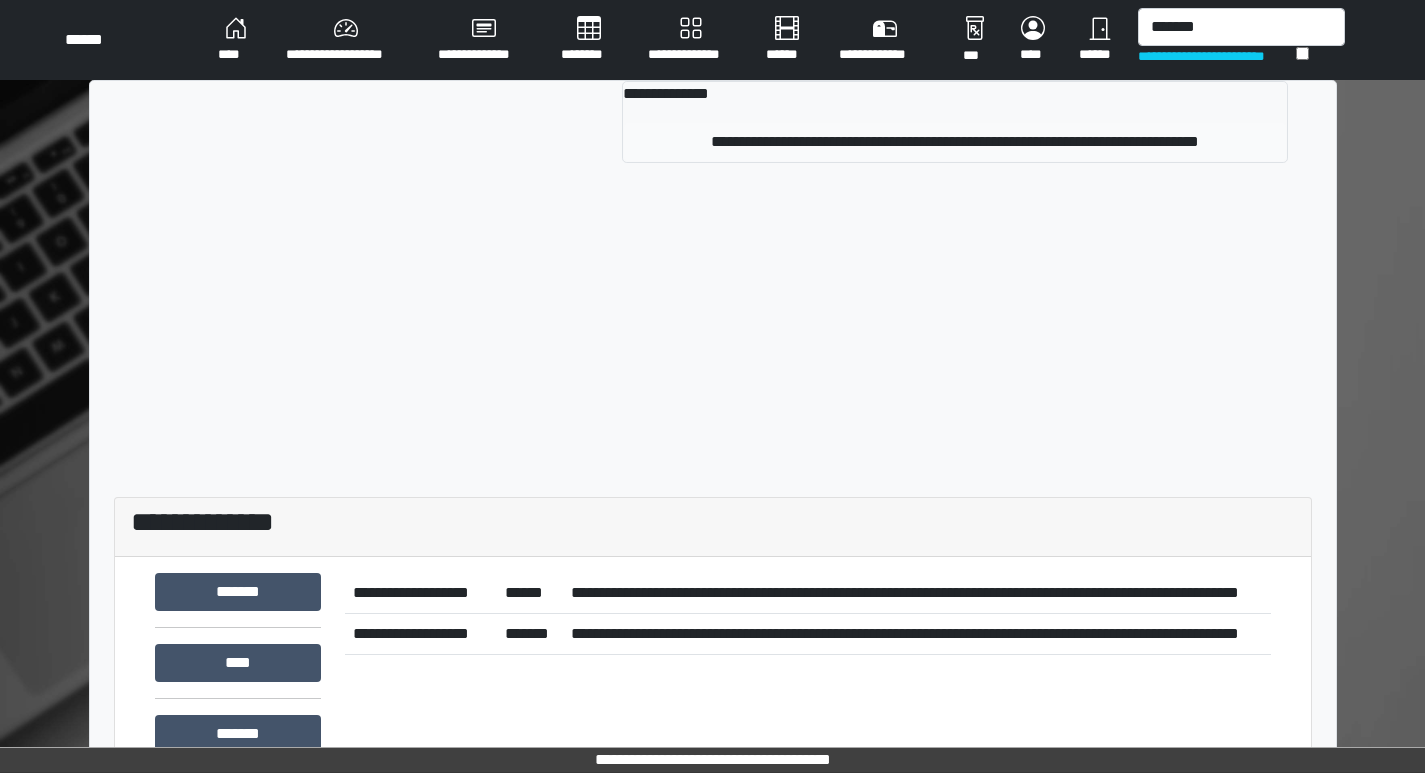 type 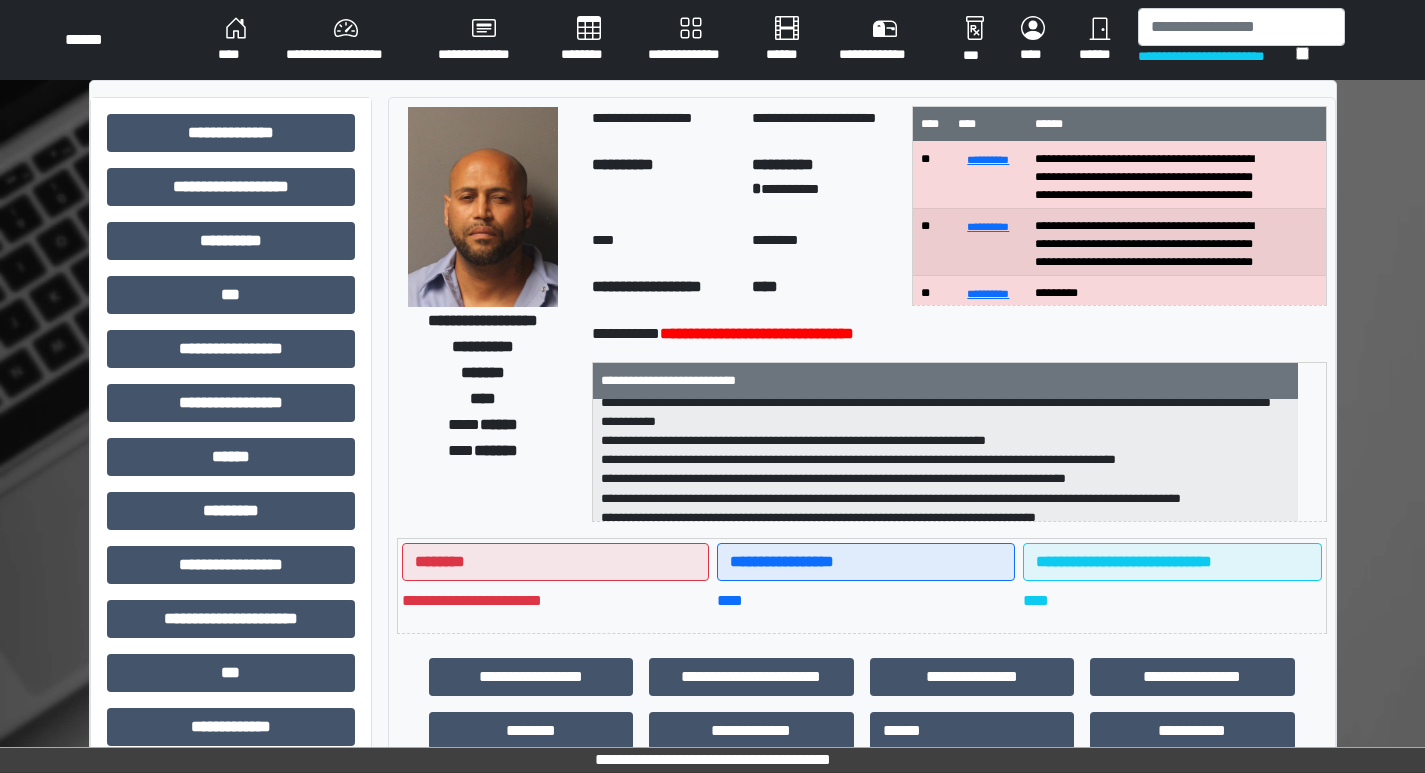 scroll, scrollTop: 0, scrollLeft: 0, axis: both 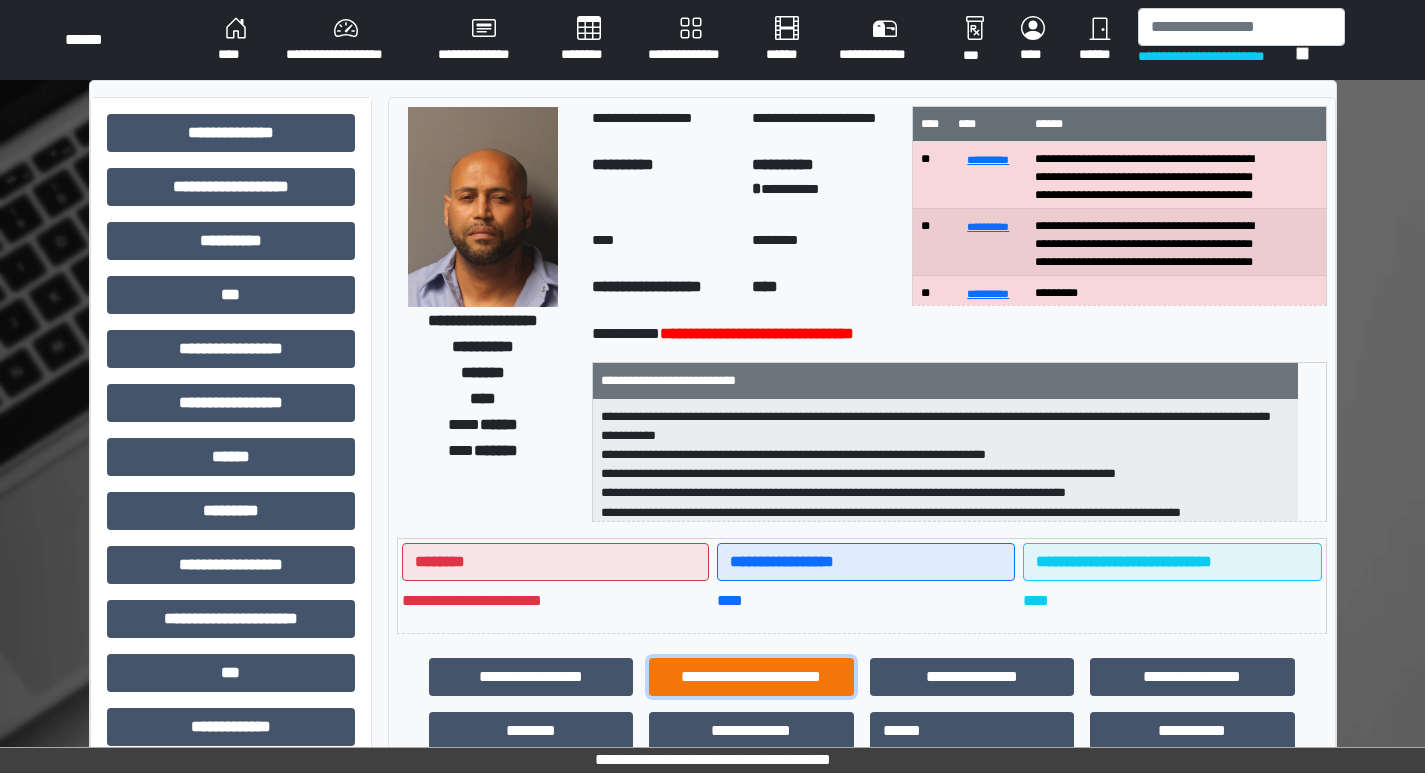 click on "**********" at bounding box center [751, 677] 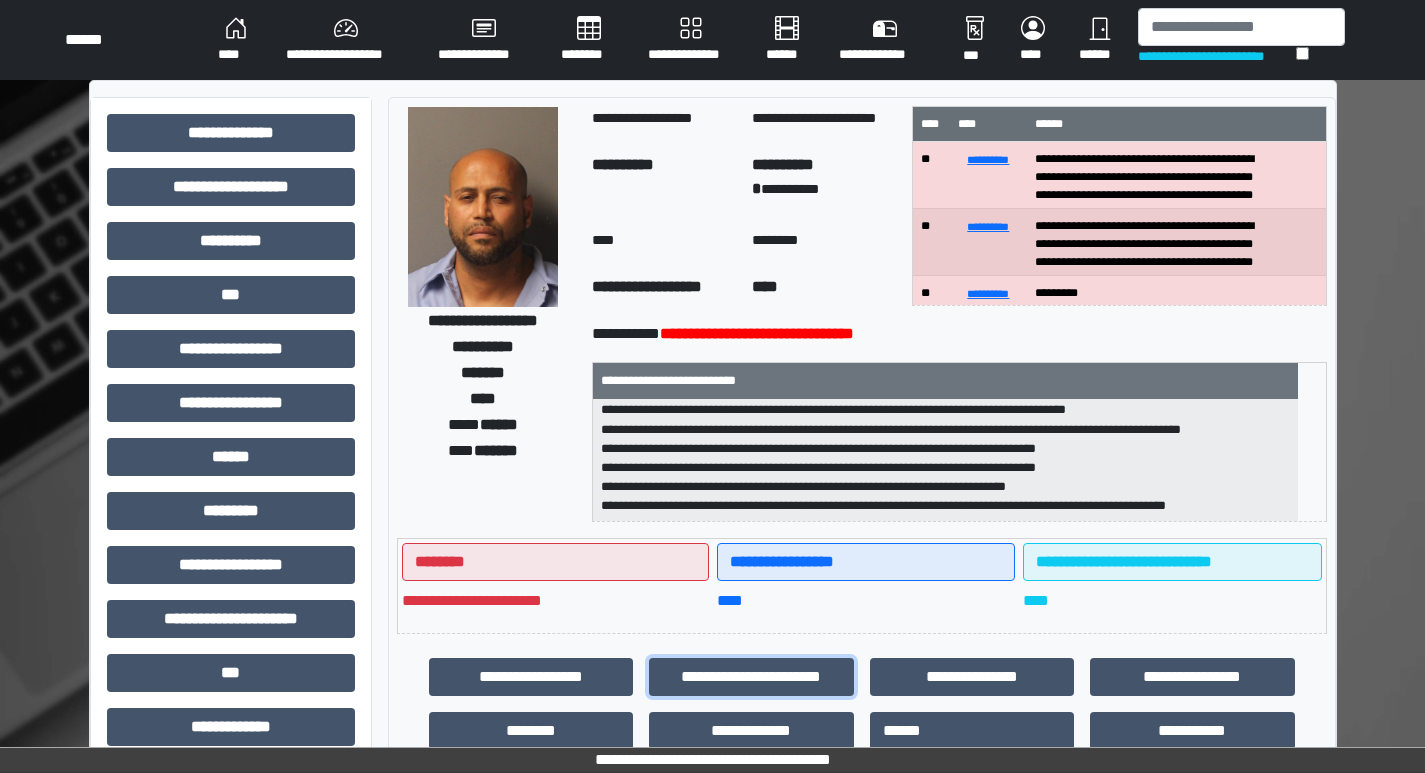 scroll, scrollTop: 121, scrollLeft: 0, axis: vertical 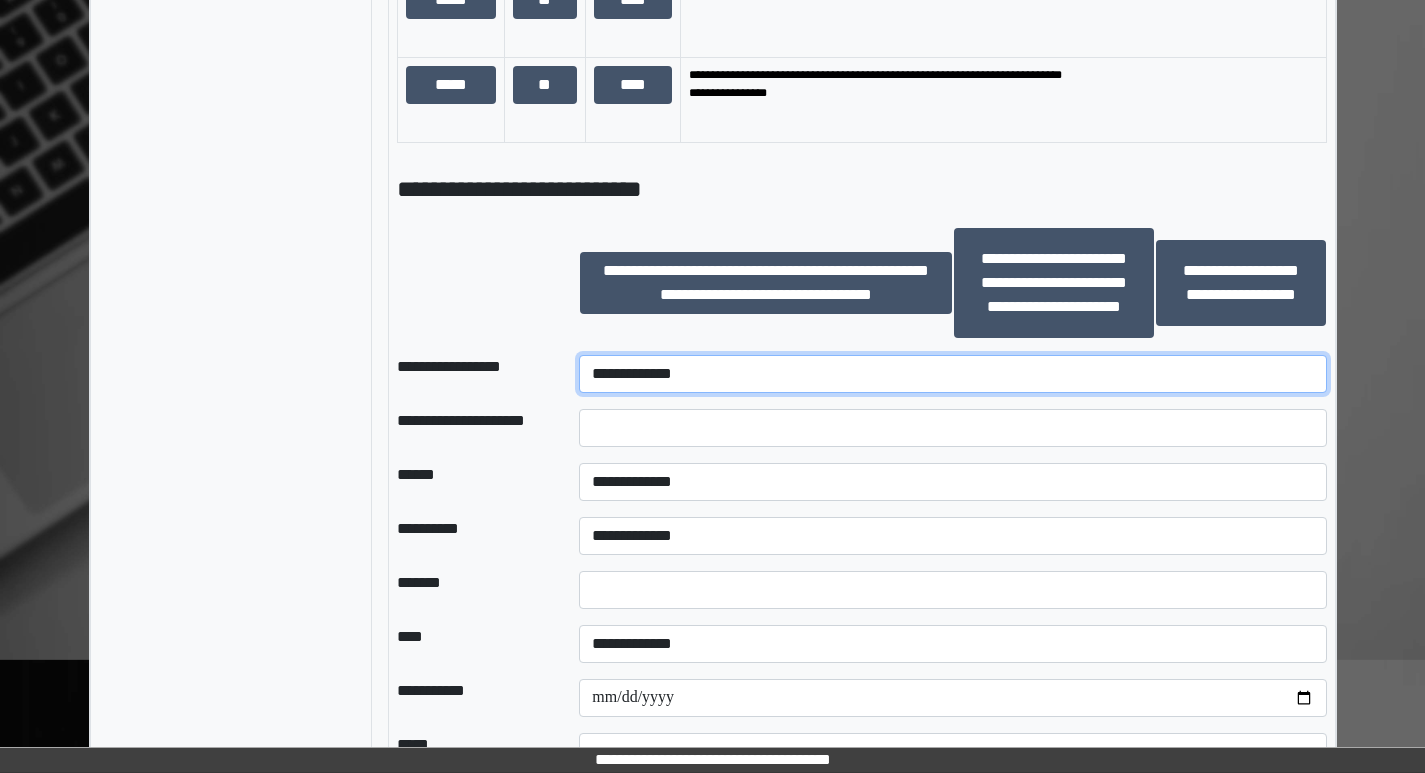 click on "**********" at bounding box center (952, 374) 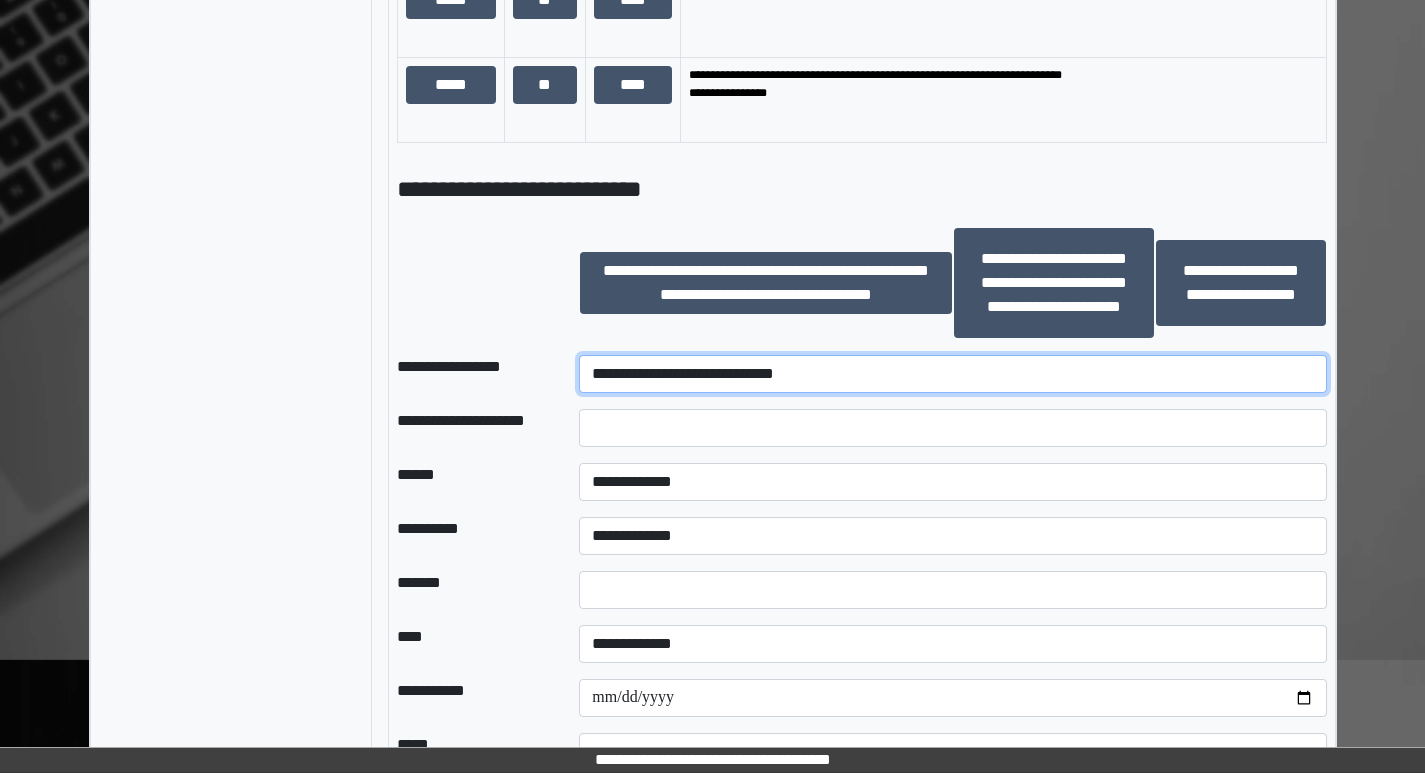 click on "**********" at bounding box center (952, 374) 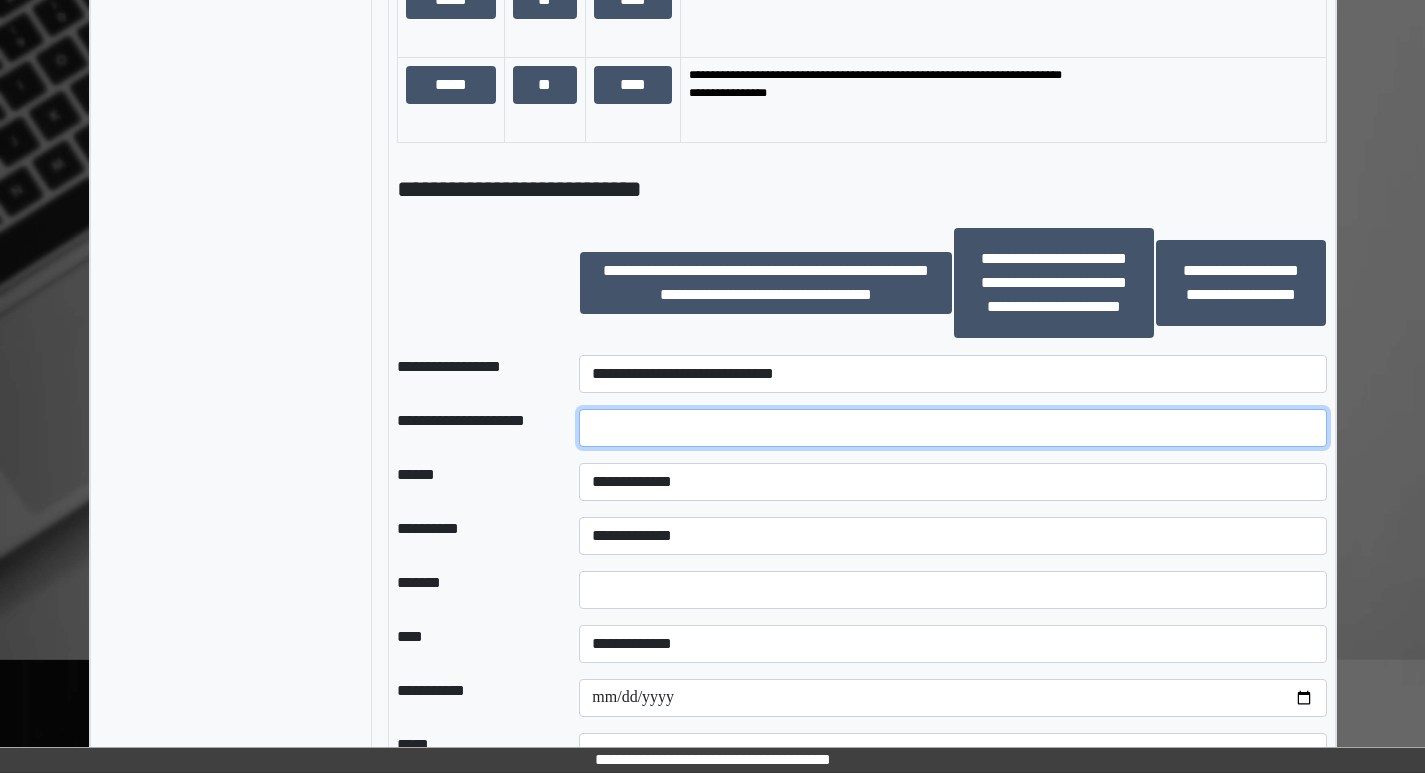 click at bounding box center [952, 428] 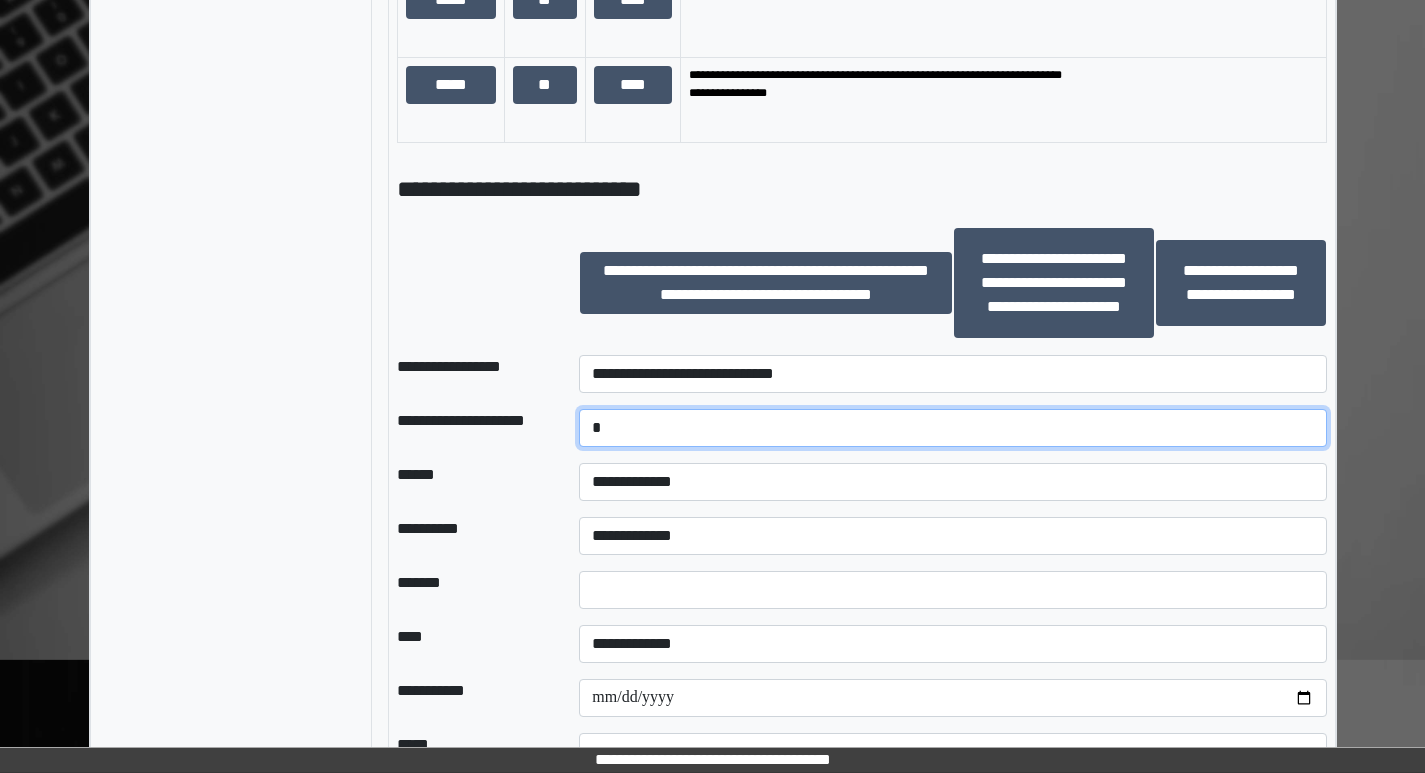 type on "*" 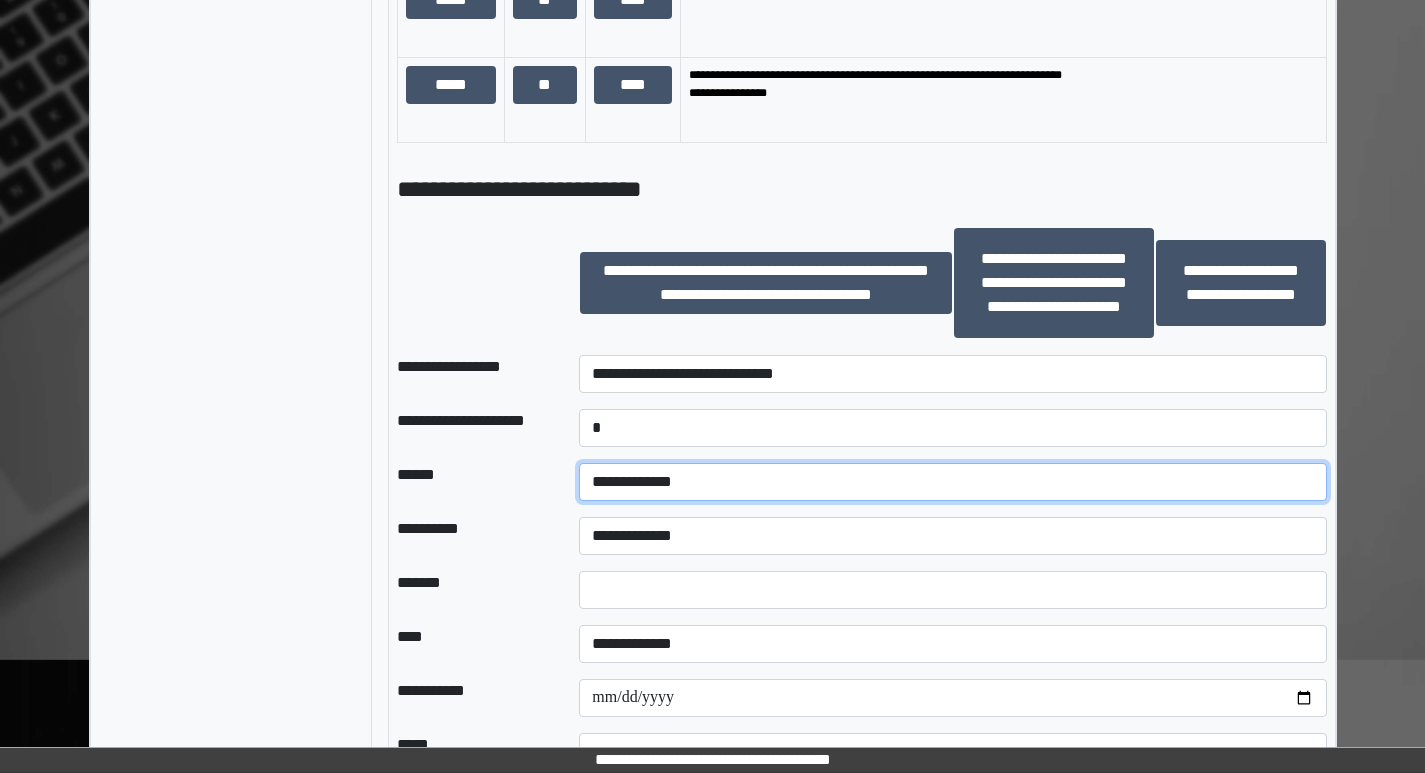 click on "**********" at bounding box center (952, 482) 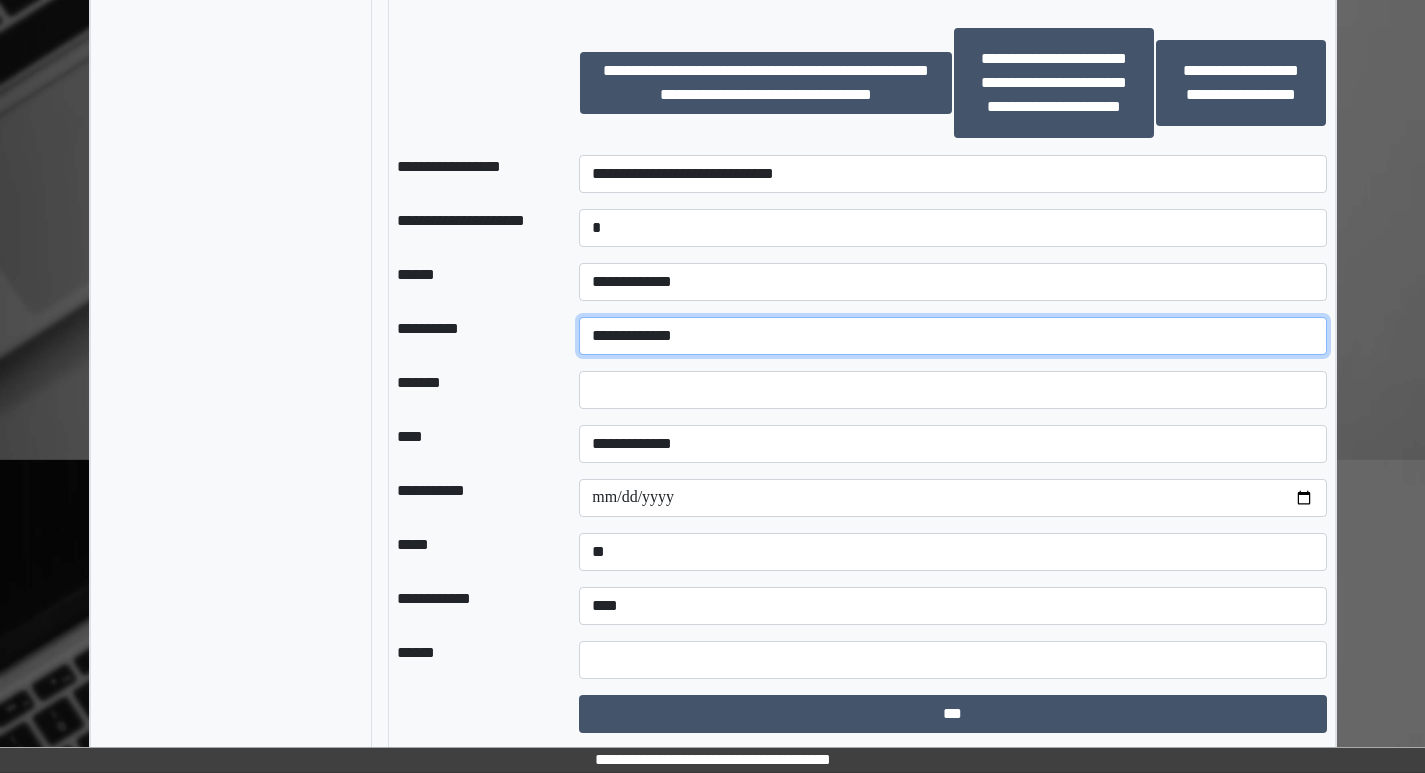 click on "**********" at bounding box center (952, 336) 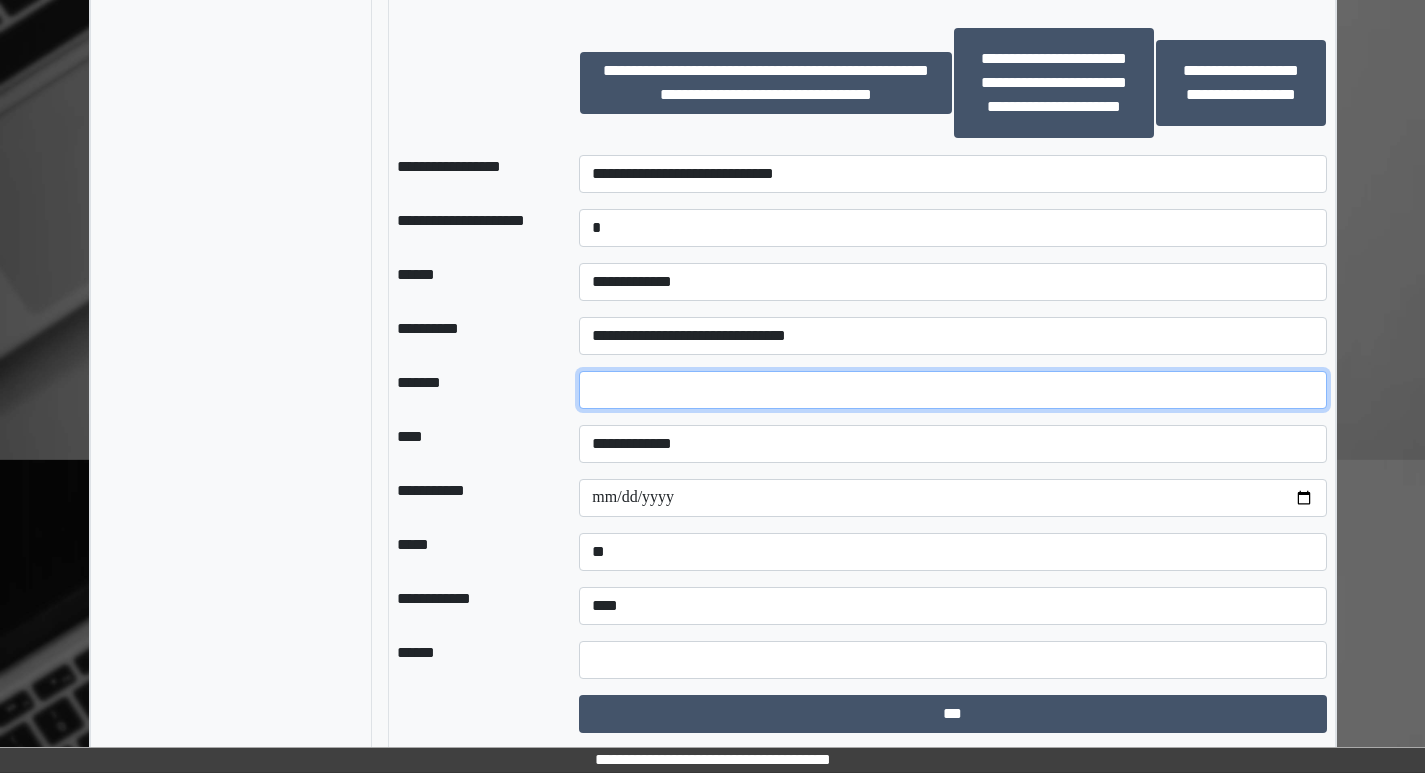 click at bounding box center [952, 390] 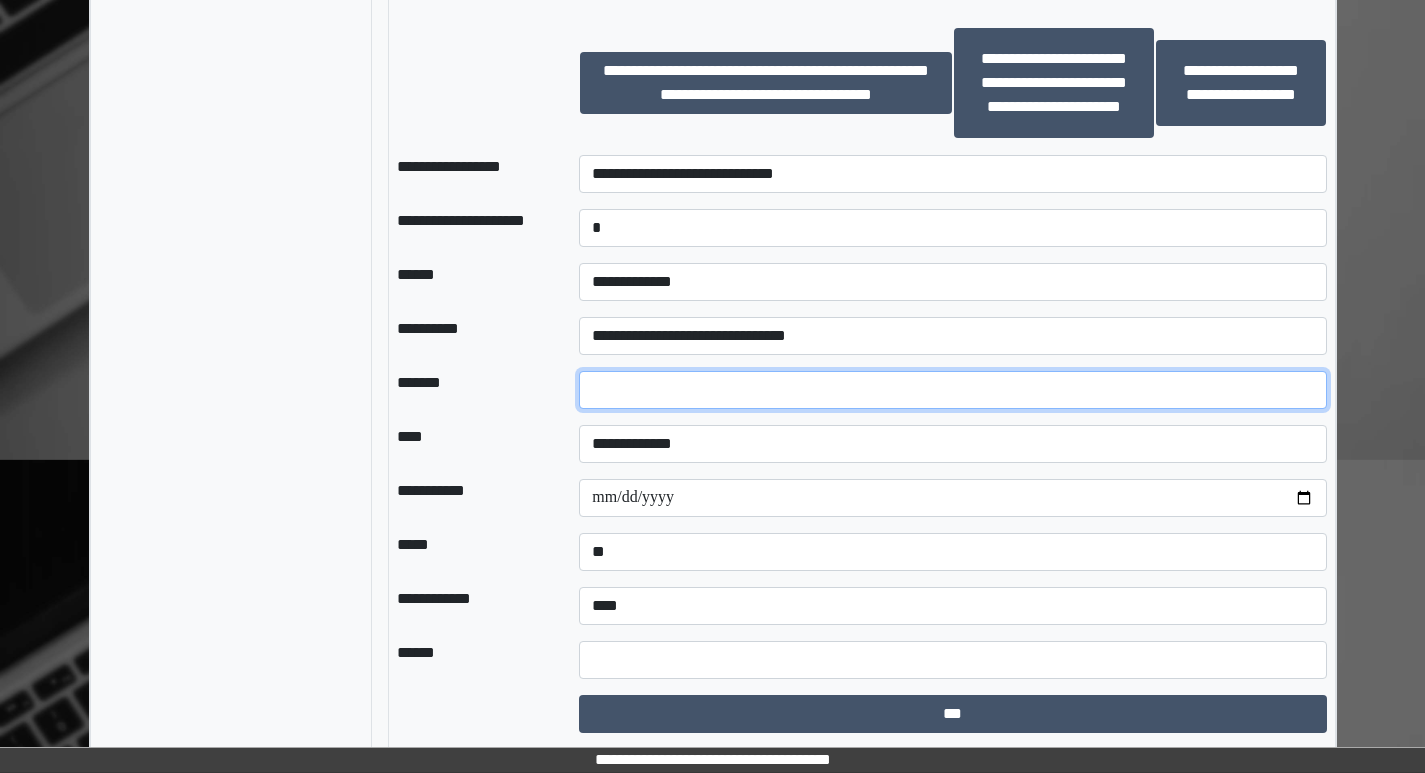 type on "*" 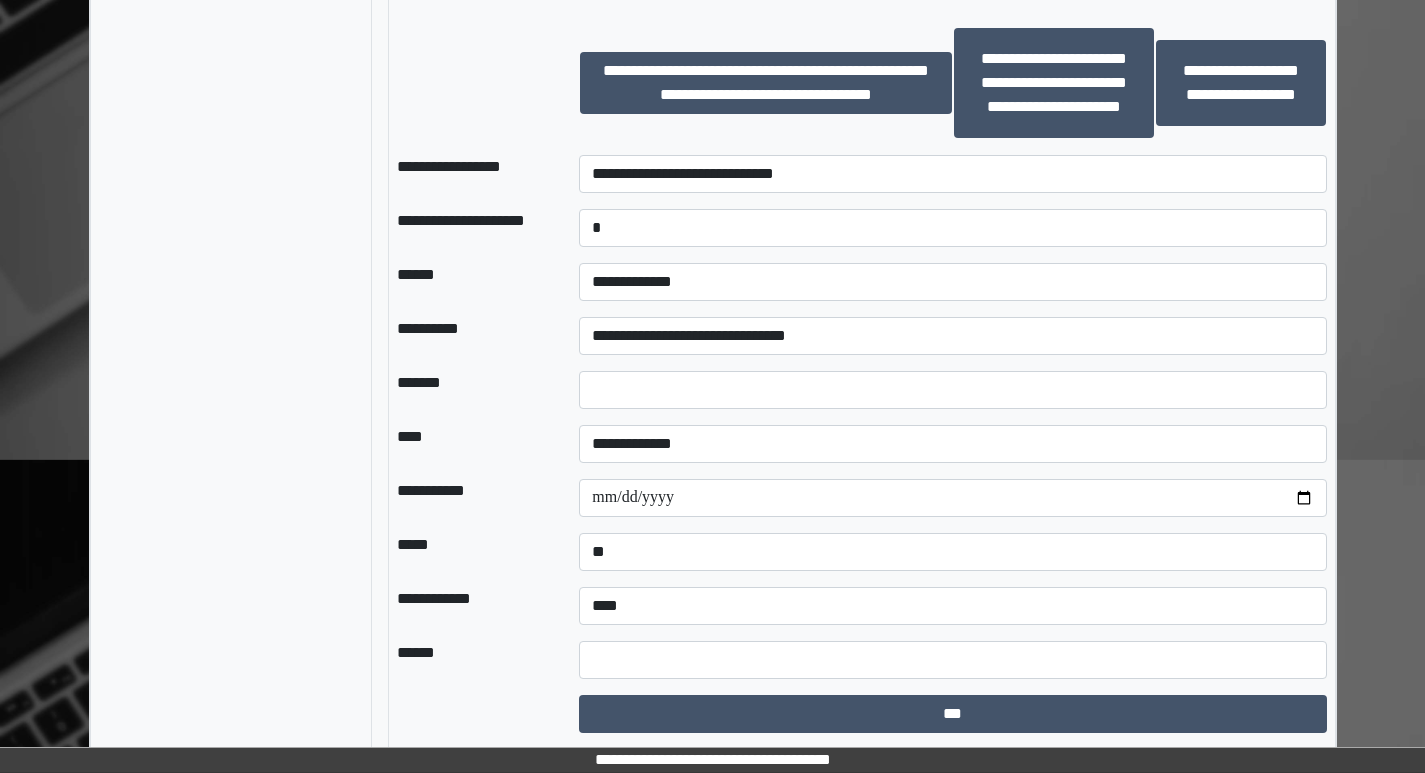 click on "**********" at bounding box center [952, 444] 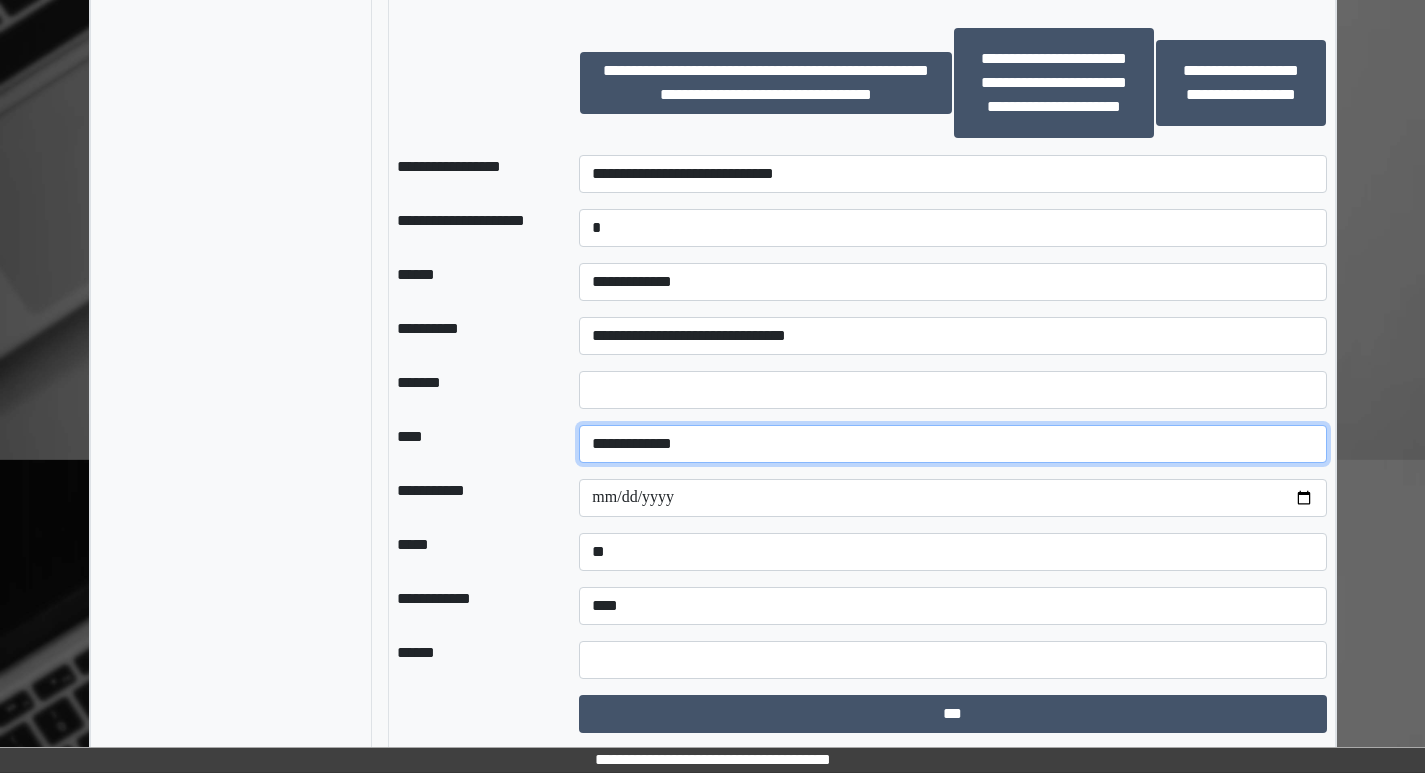 click on "**********" at bounding box center (952, 444) 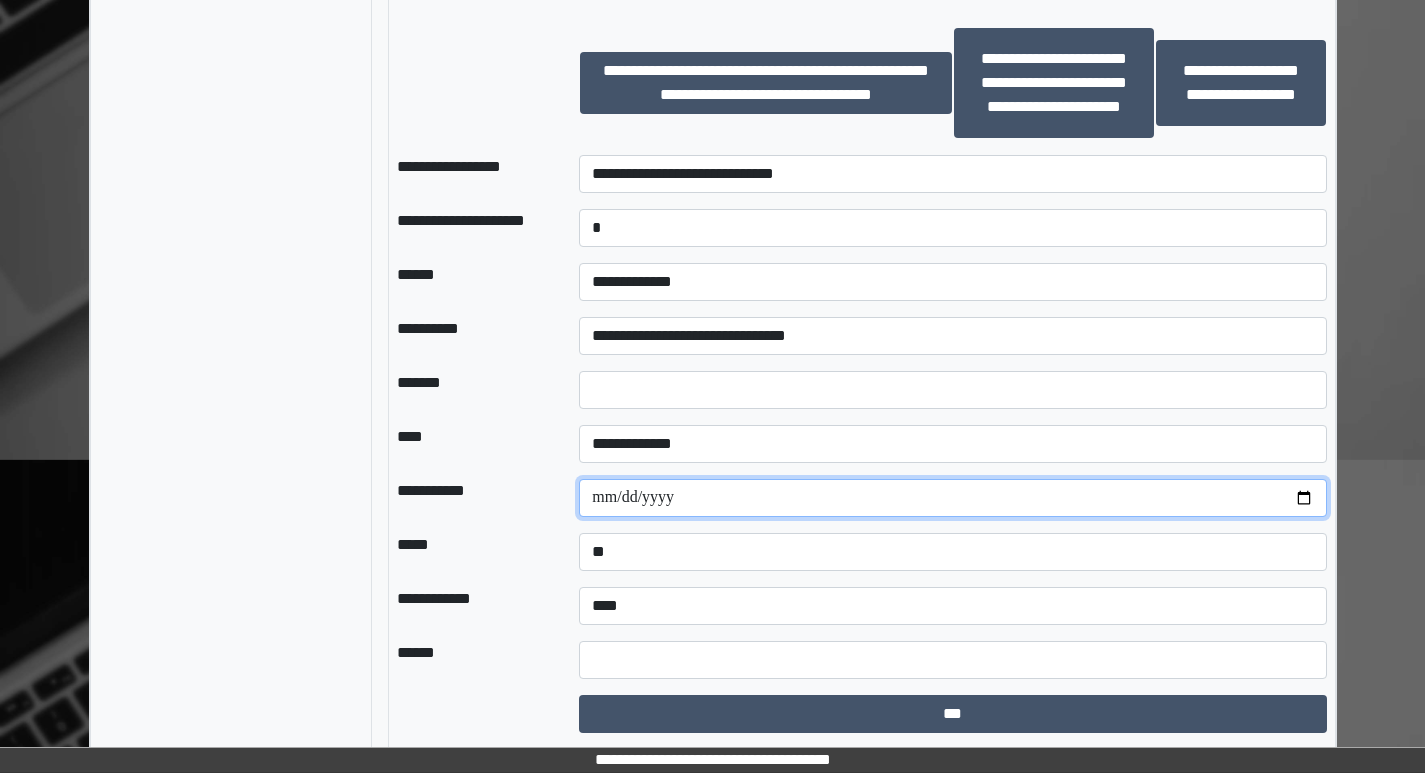 click at bounding box center (952, 498) 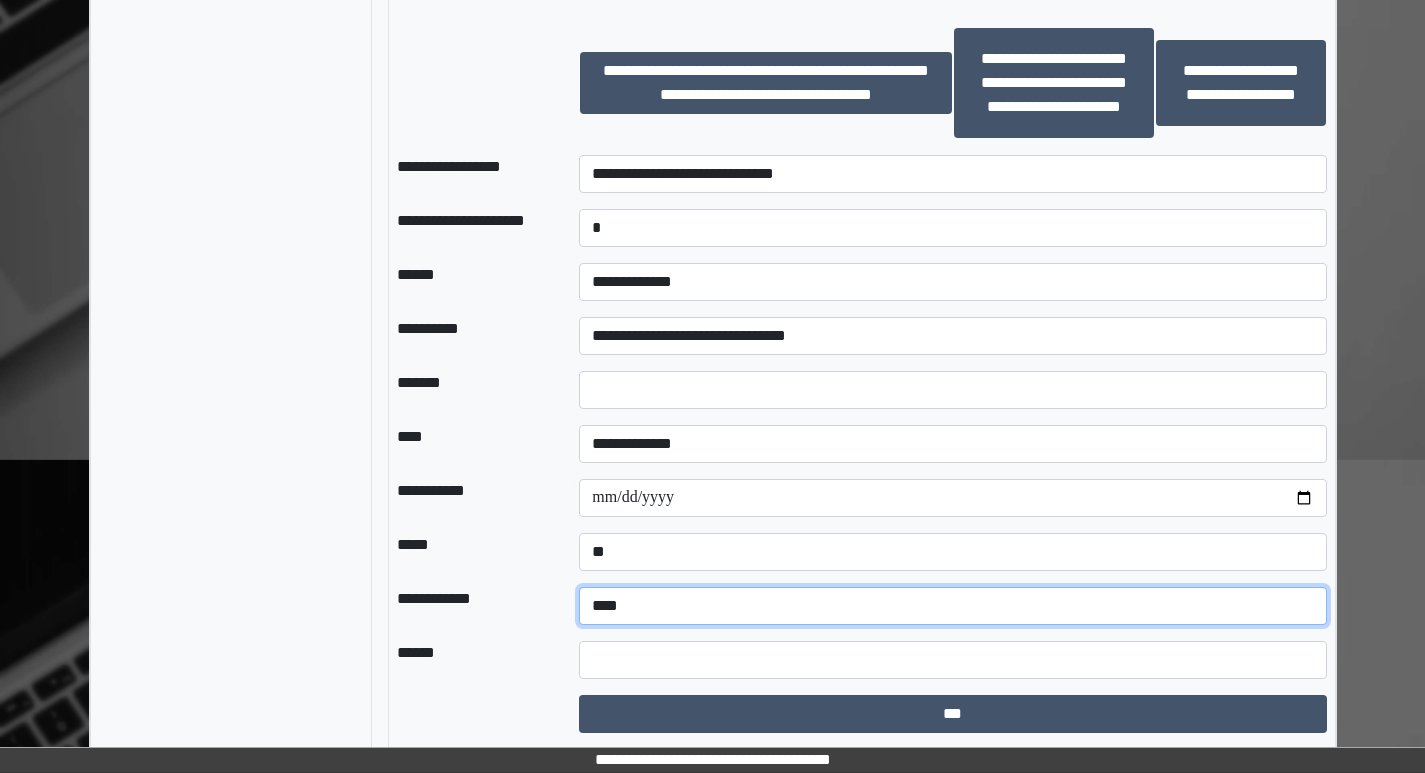 click on "**********" at bounding box center [952, 606] 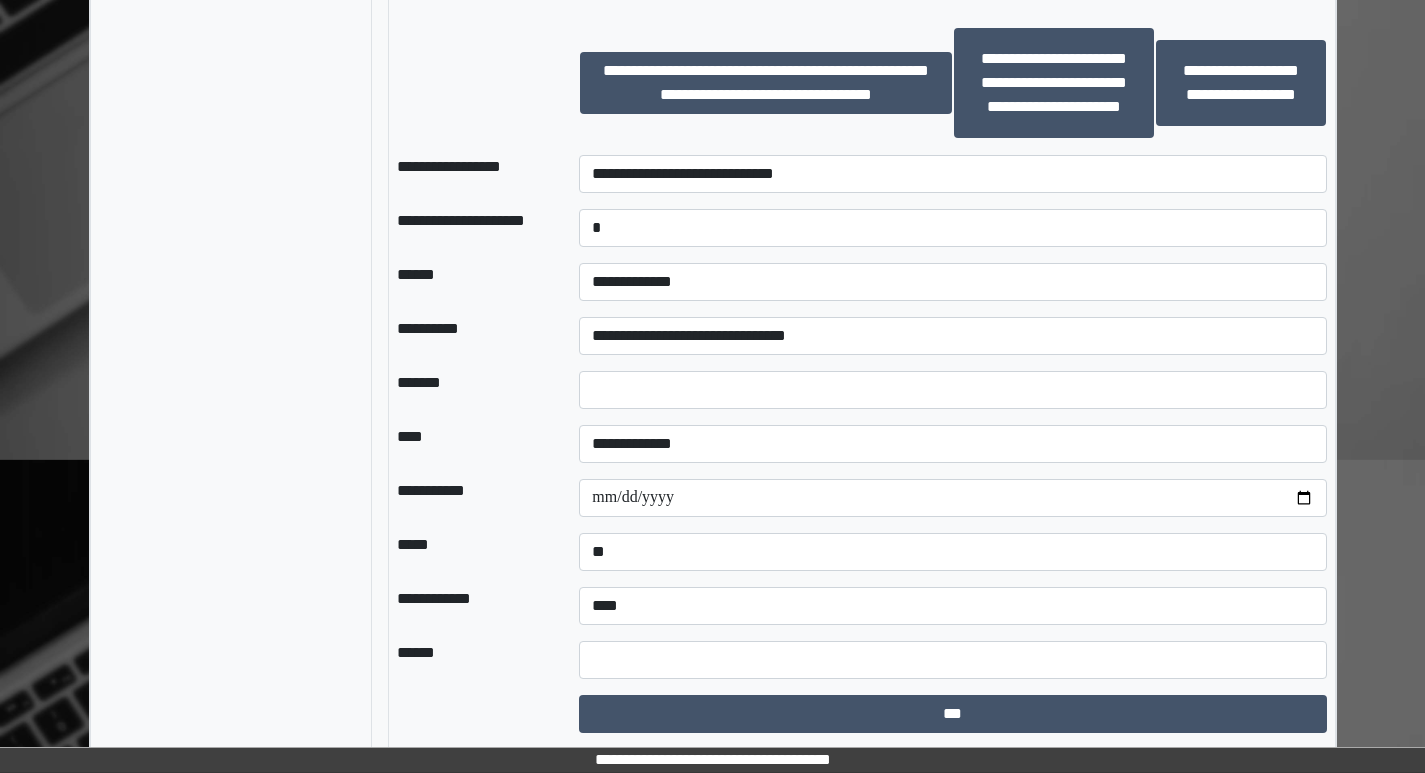 click on "*****" at bounding box center [472, 552] 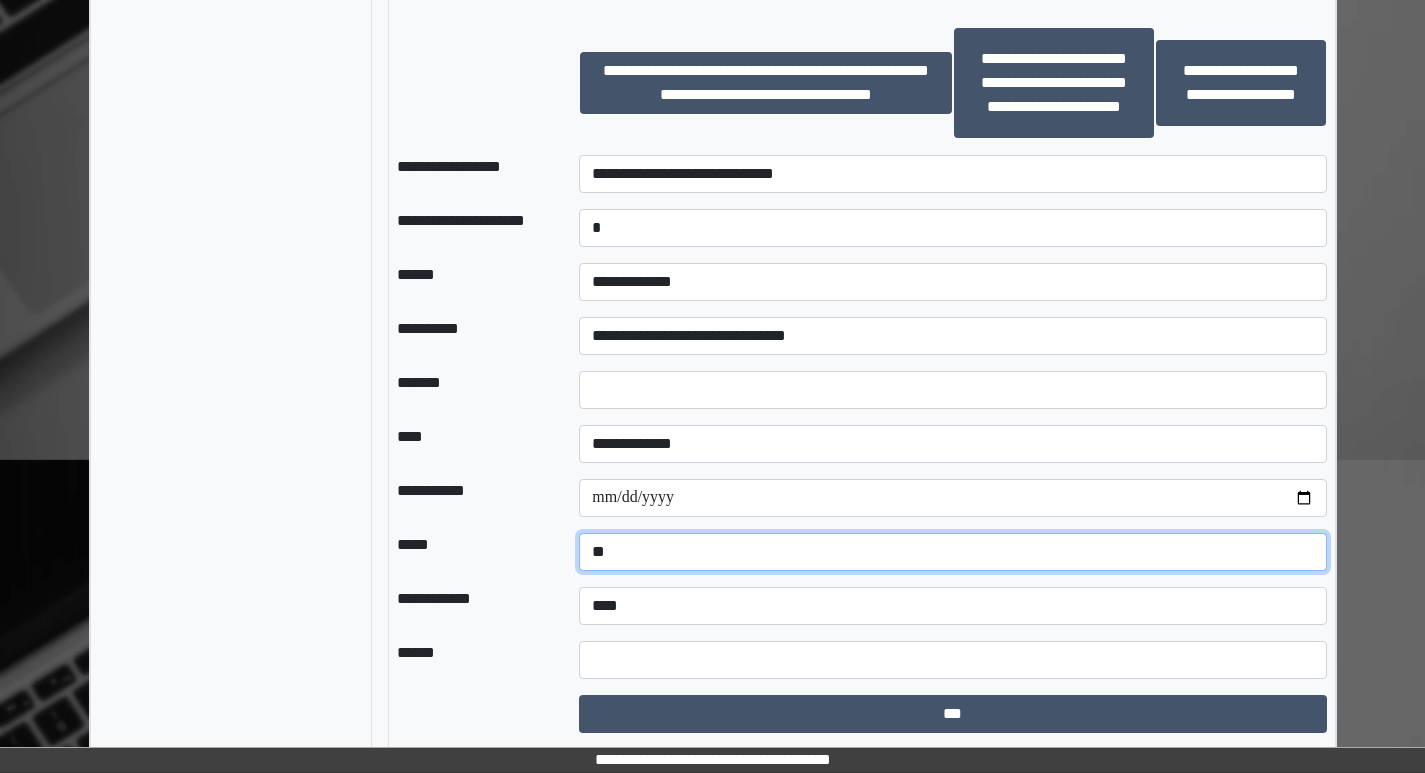 click on "**********" at bounding box center (952, 552) 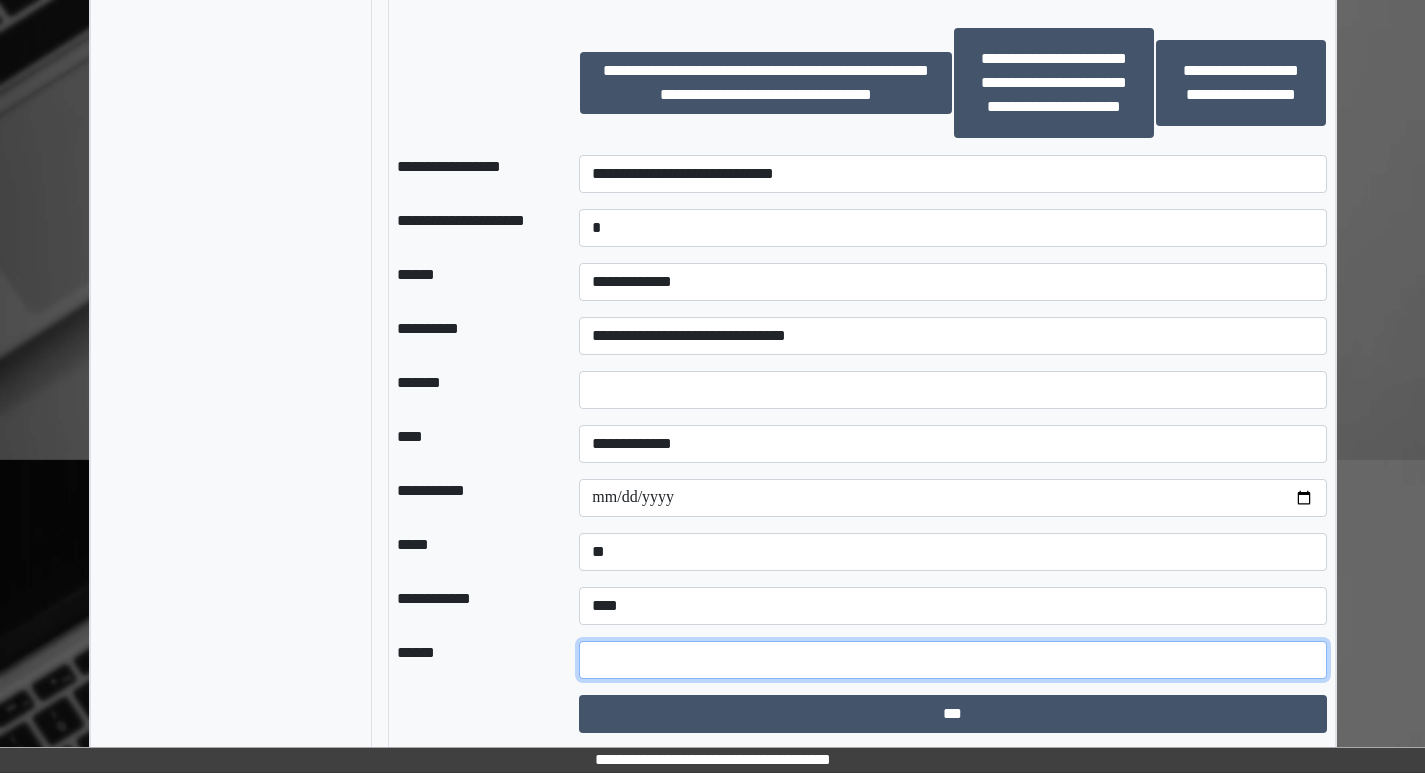 click at bounding box center [952, 660] 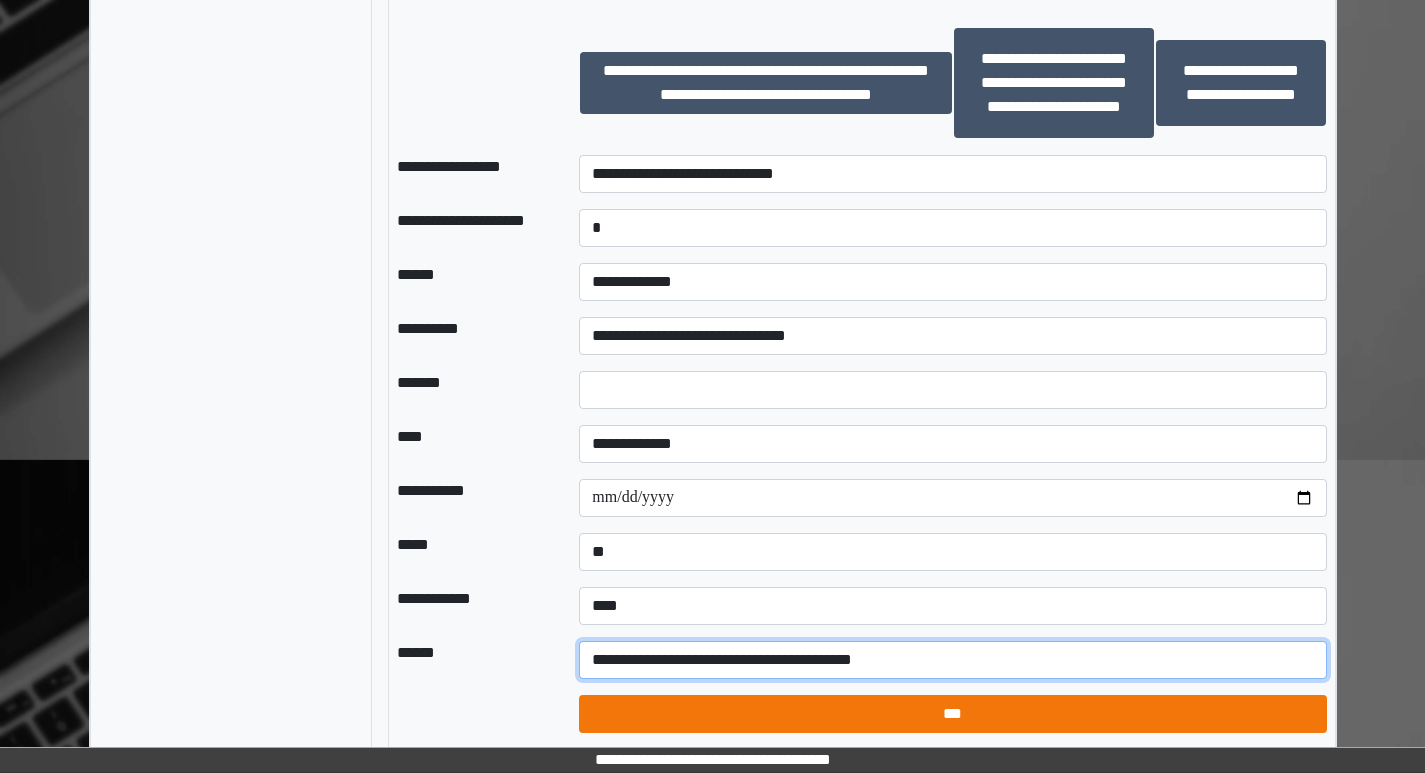 type on "**********" 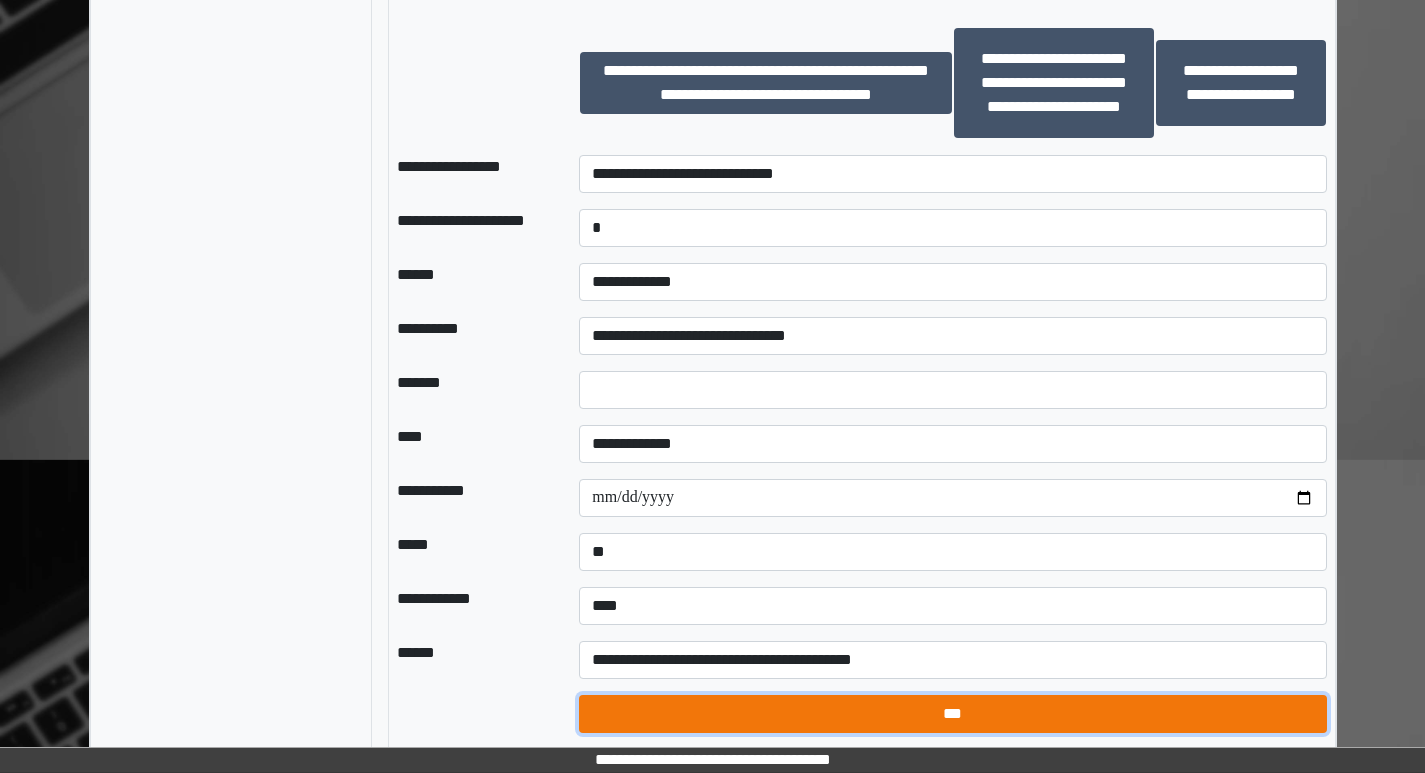 click on "***" at bounding box center (952, 714) 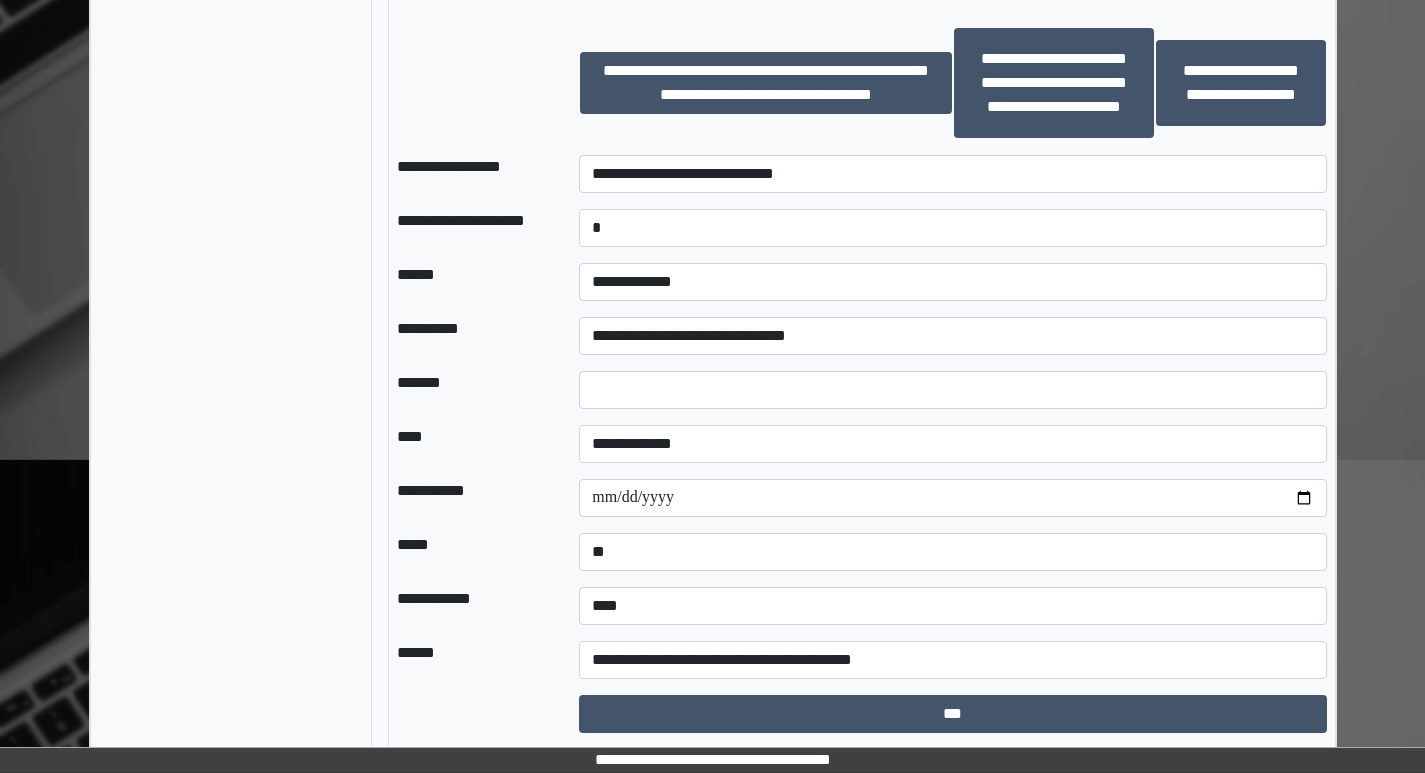 select on "*" 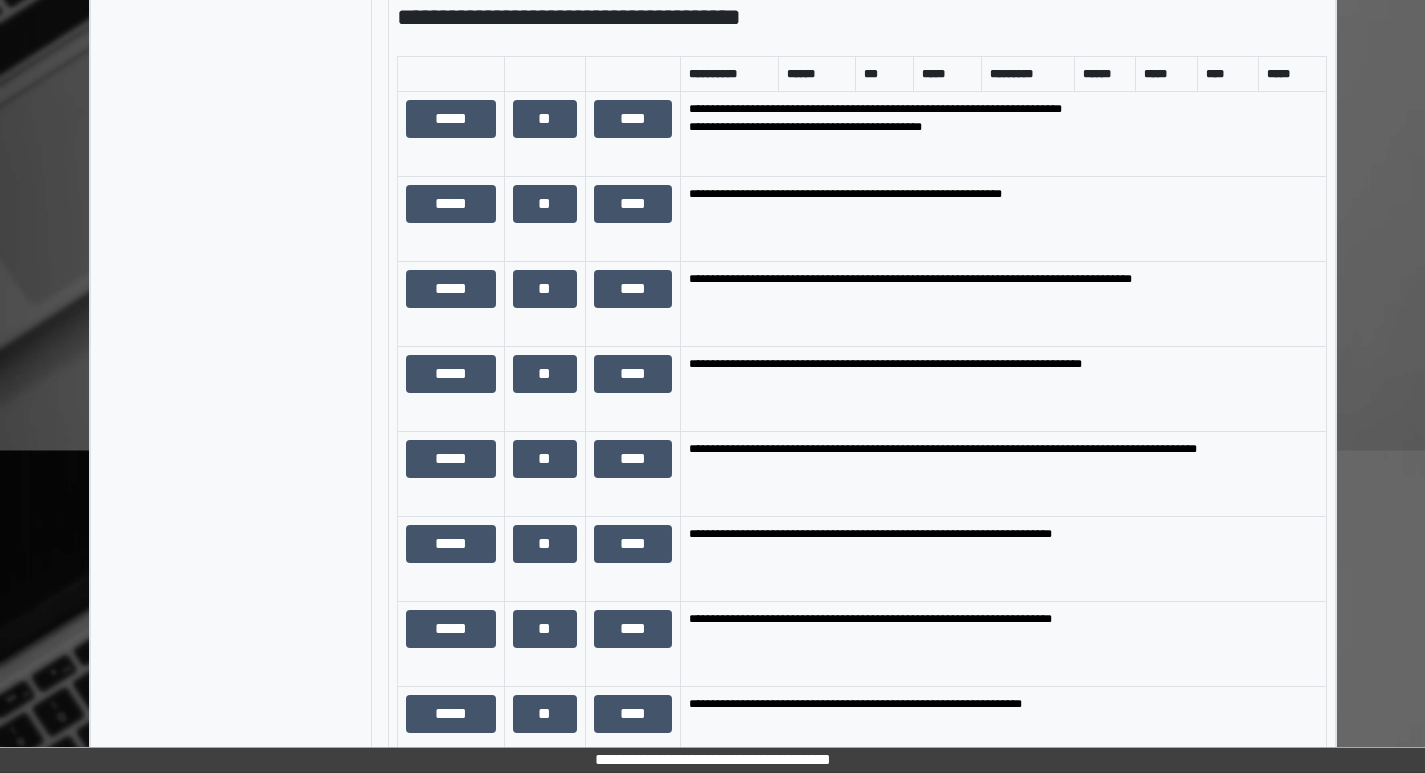 scroll, scrollTop: 800, scrollLeft: 0, axis: vertical 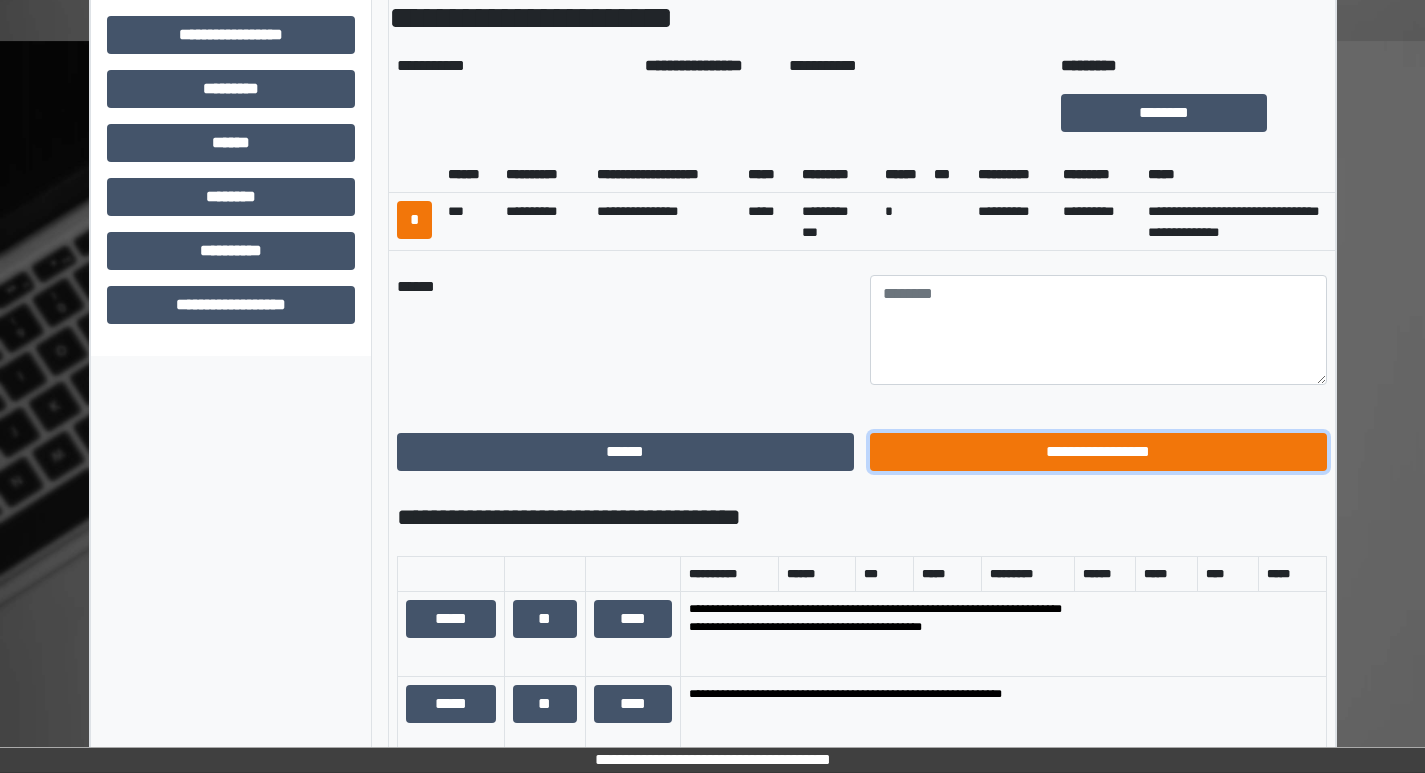 click on "**********" at bounding box center [1098, 452] 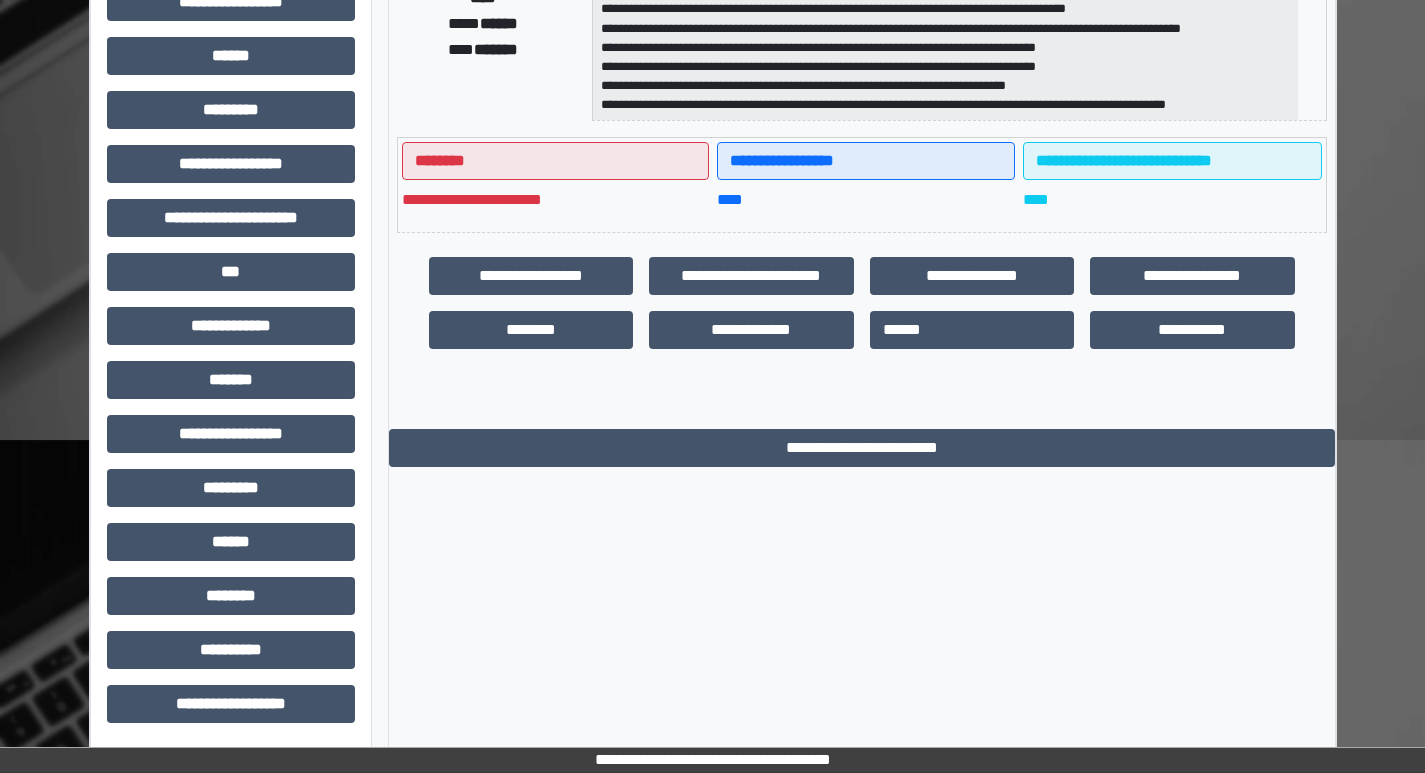 scroll, scrollTop: 401, scrollLeft: 0, axis: vertical 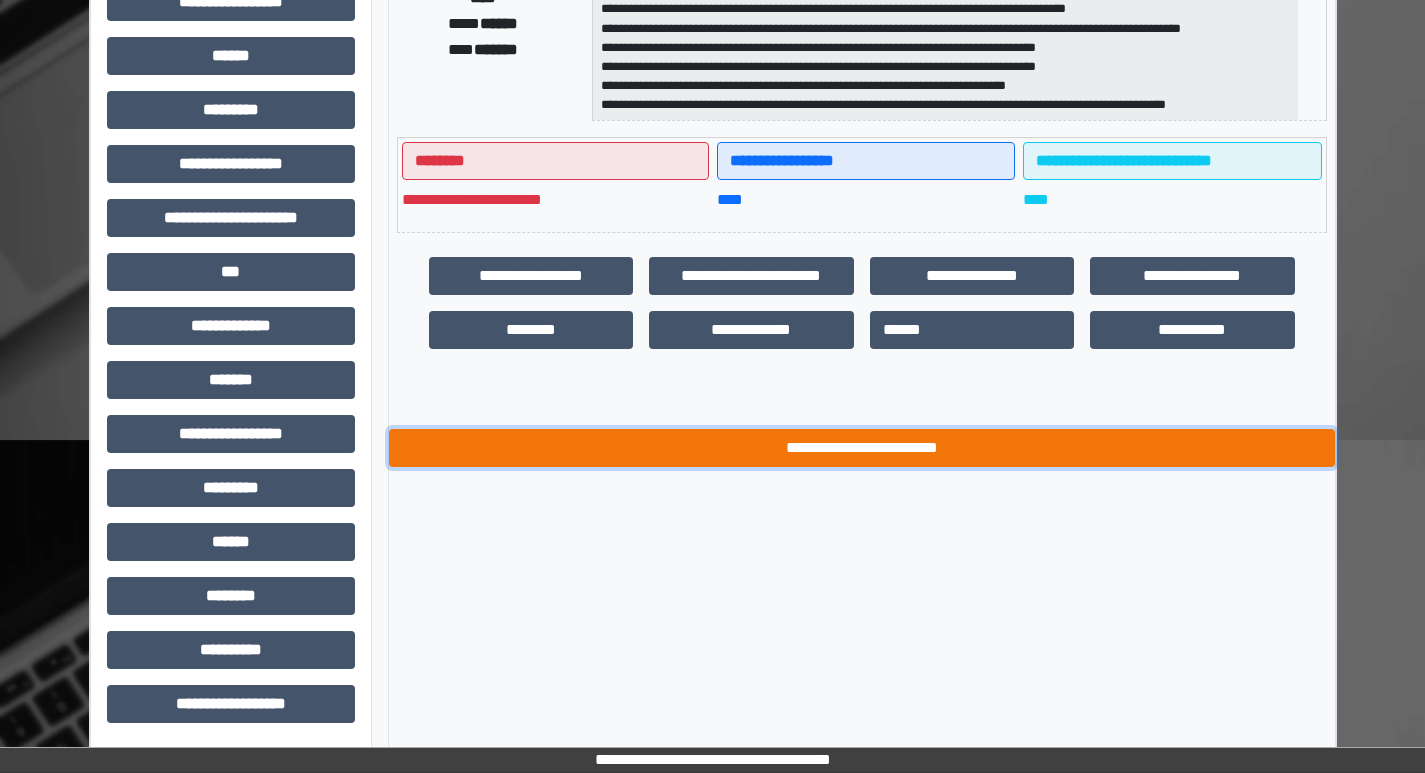 click on "**********" at bounding box center [862, 448] 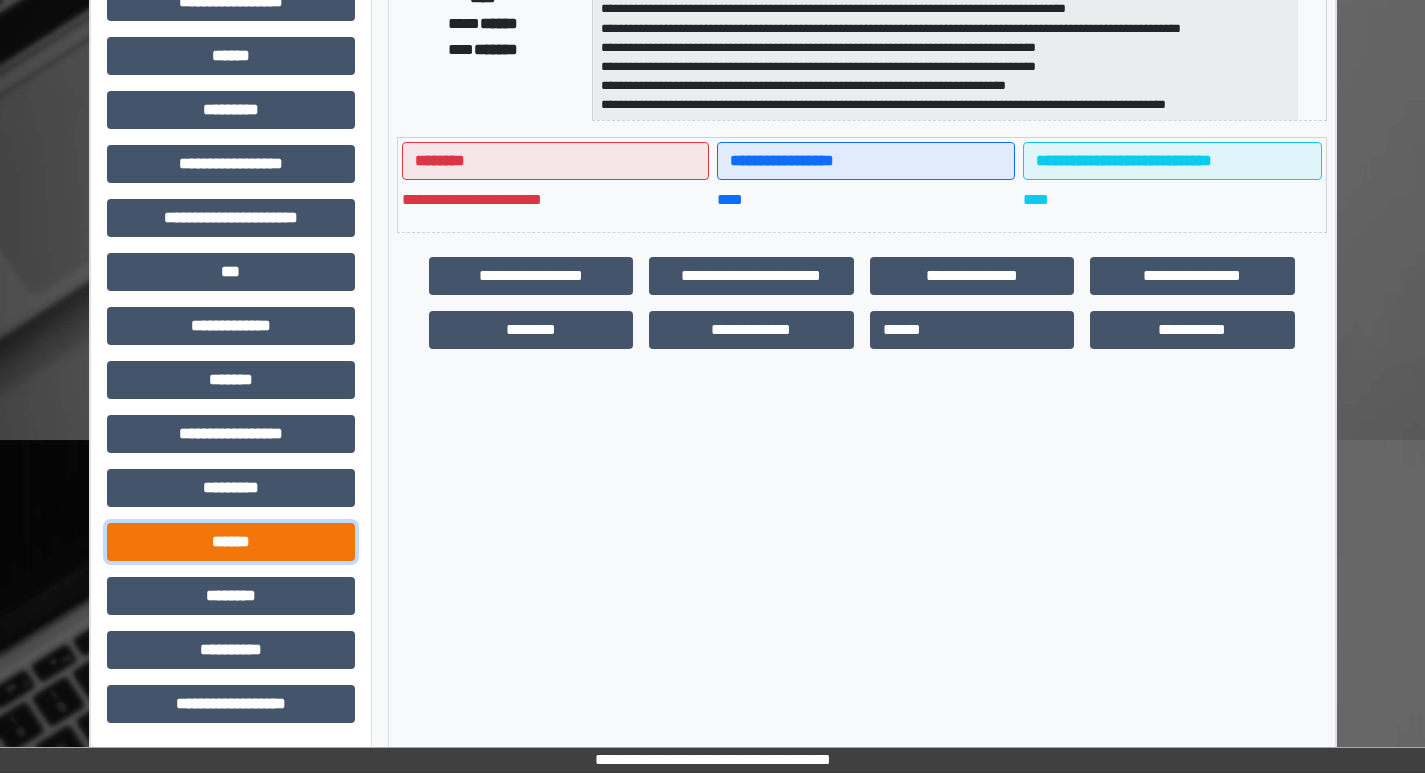 click on "******" at bounding box center (231, 542) 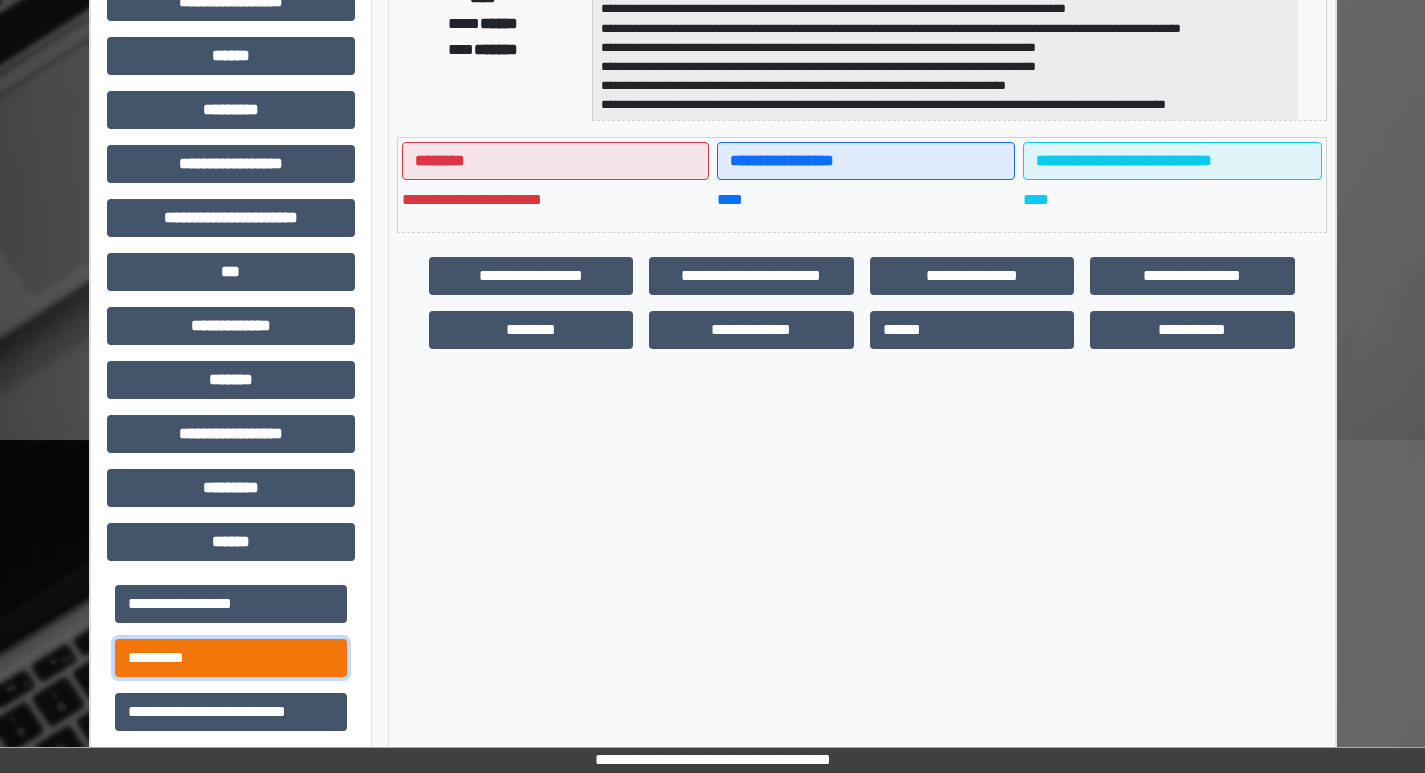 click on "*********" at bounding box center (231, 658) 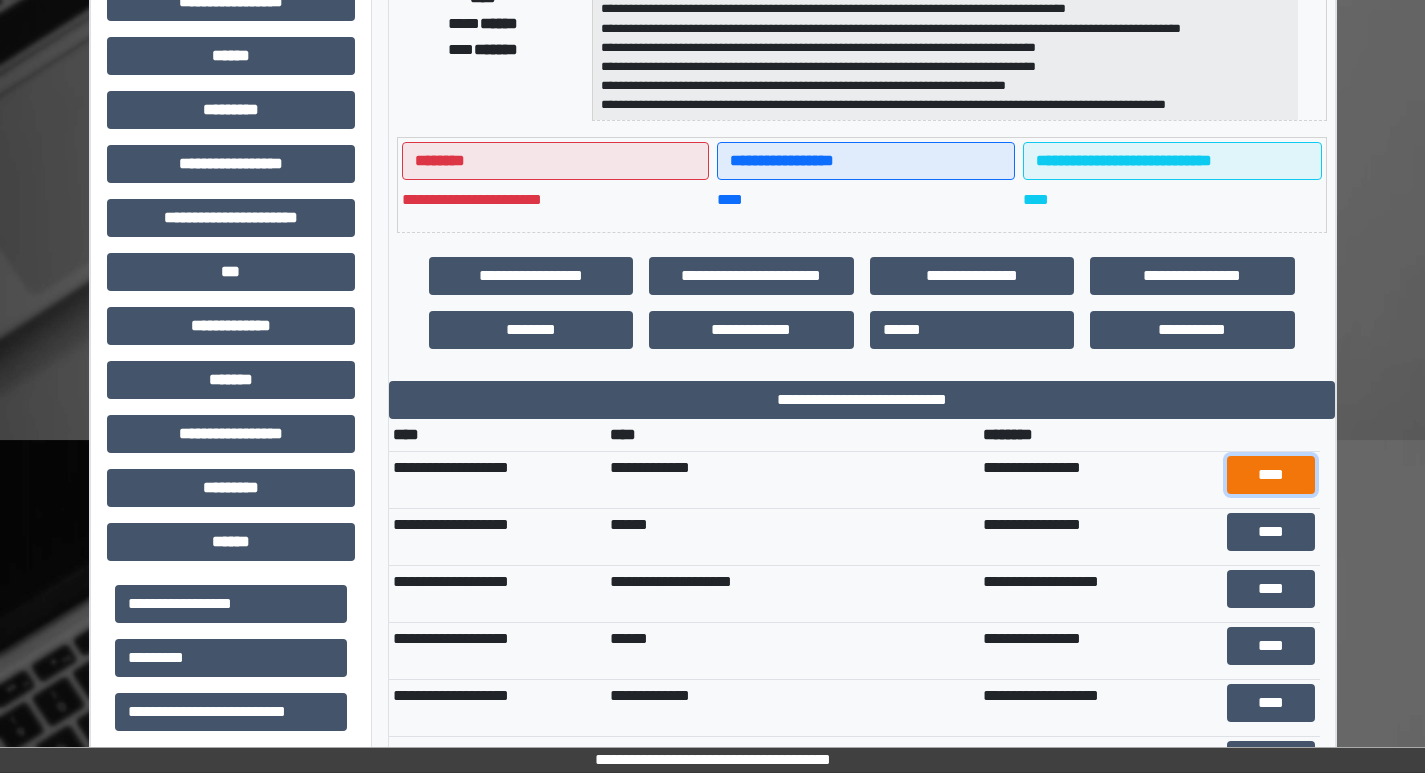click on "****" at bounding box center [1271, 475] 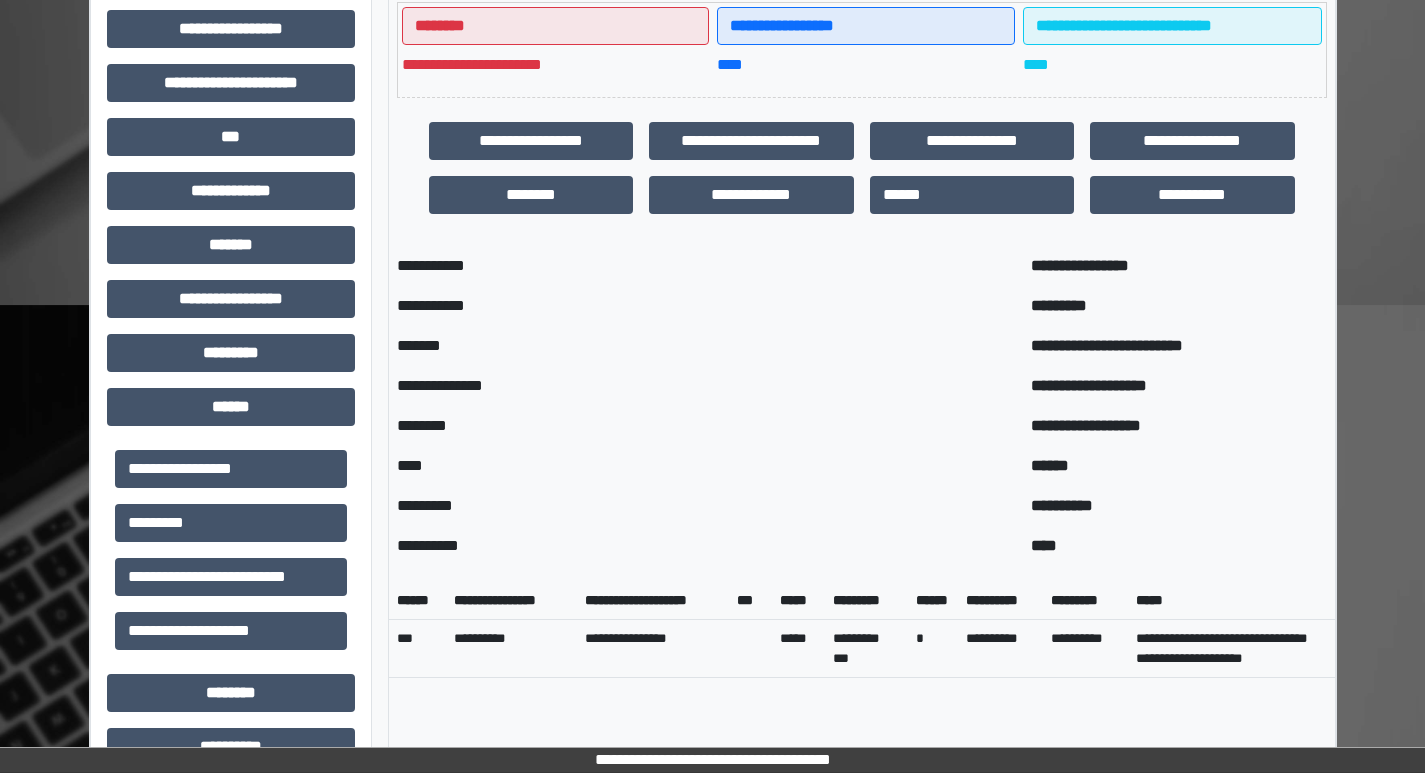 scroll, scrollTop: 735, scrollLeft: 0, axis: vertical 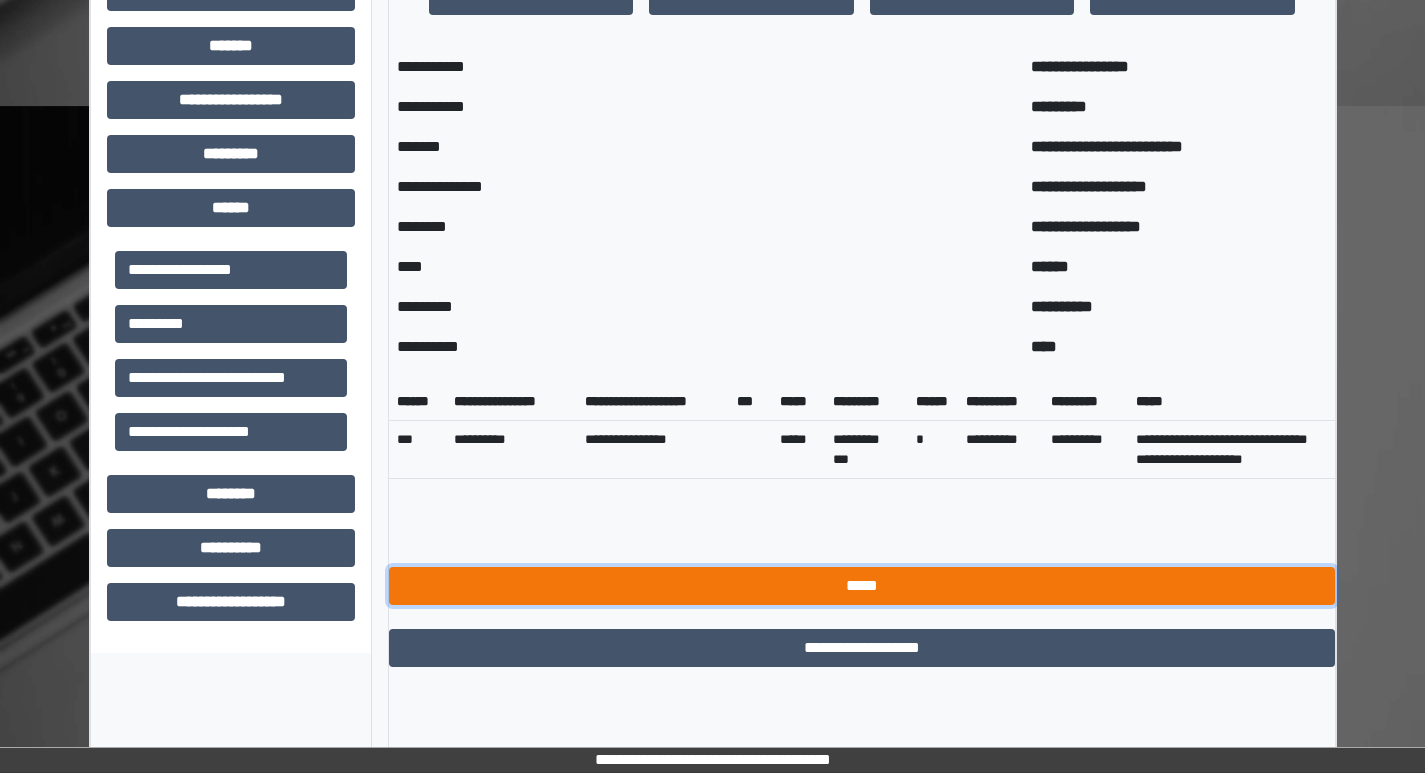 click on "*****" at bounding box center [862, 586] 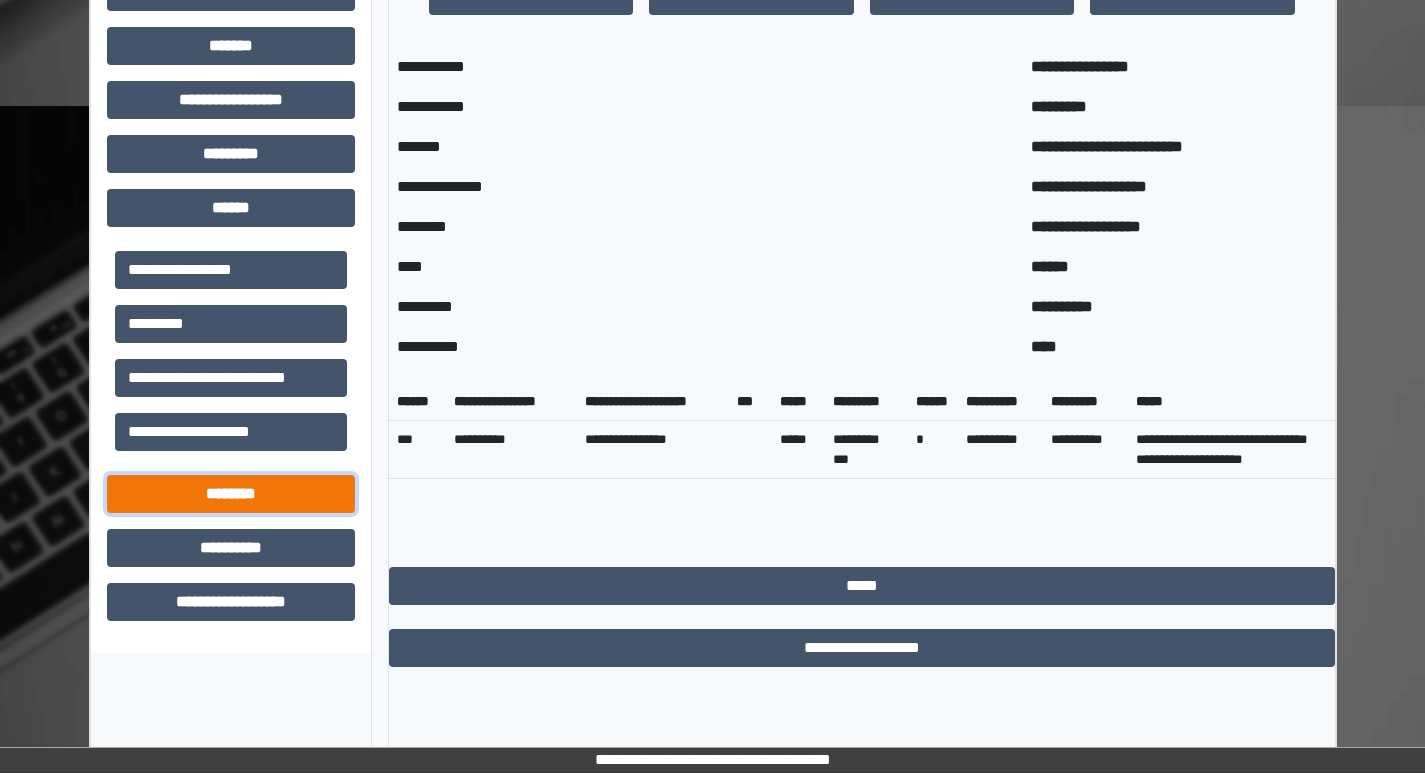 click on "********" at bounding box center [231, 494] 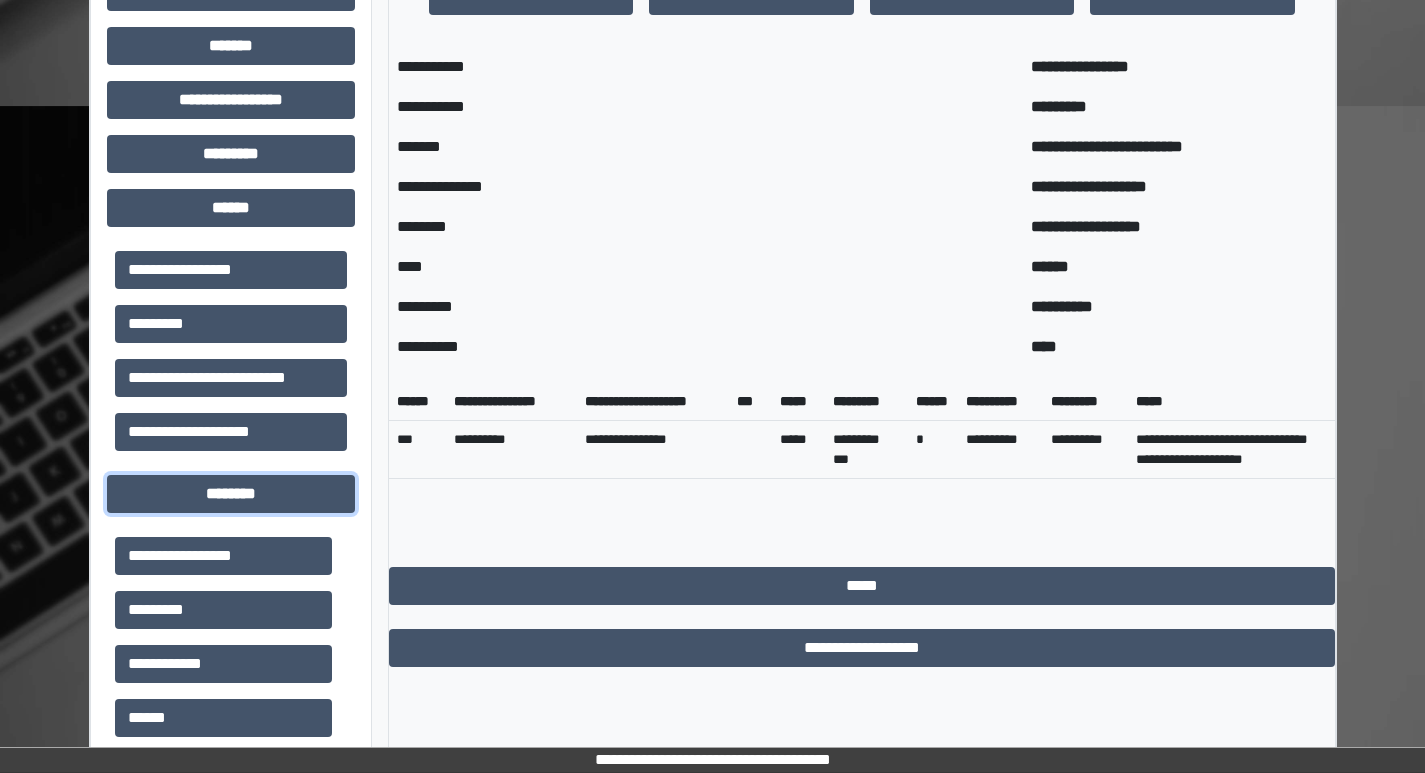 scroll, scrollTop: 1113, scrollLeft: 0, axis: vertical 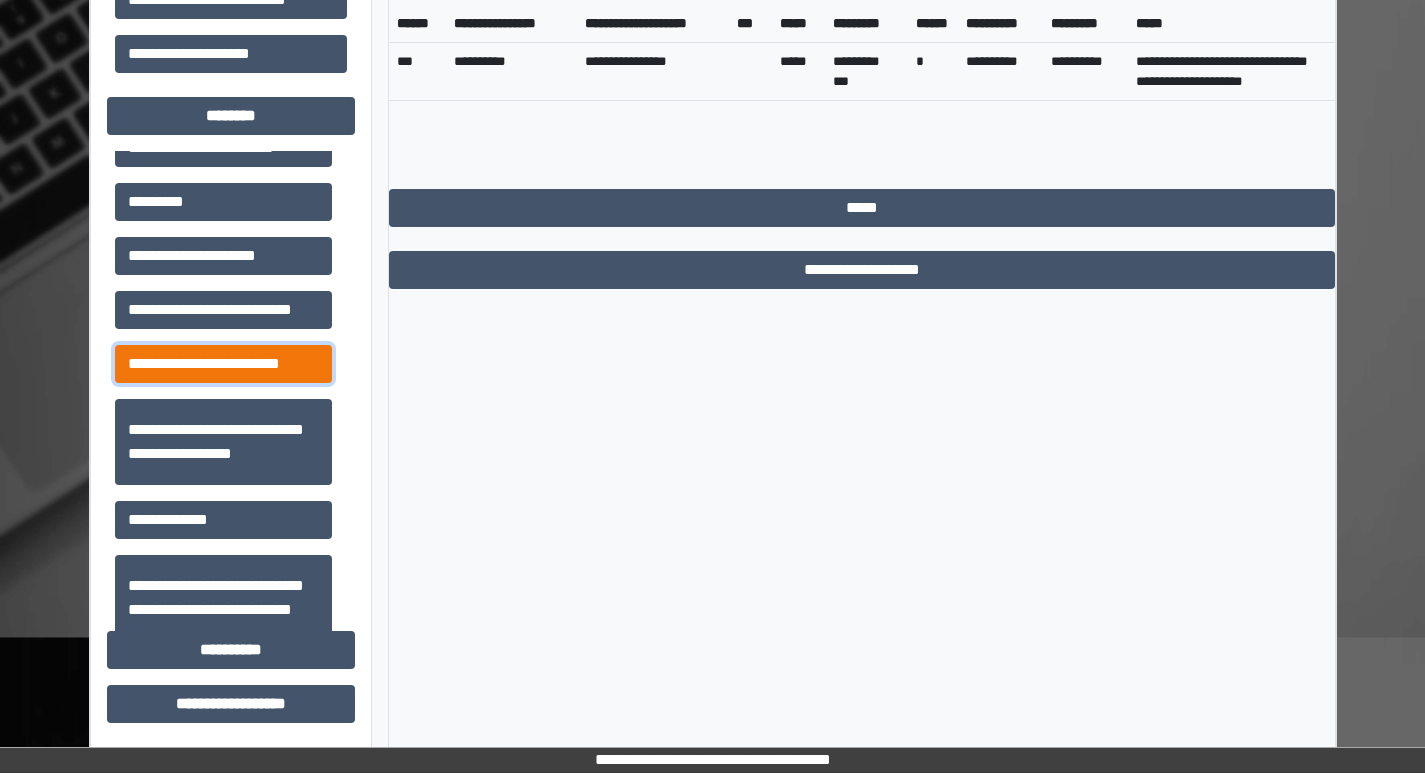 click on "**********" at bounding box center [223, 364] 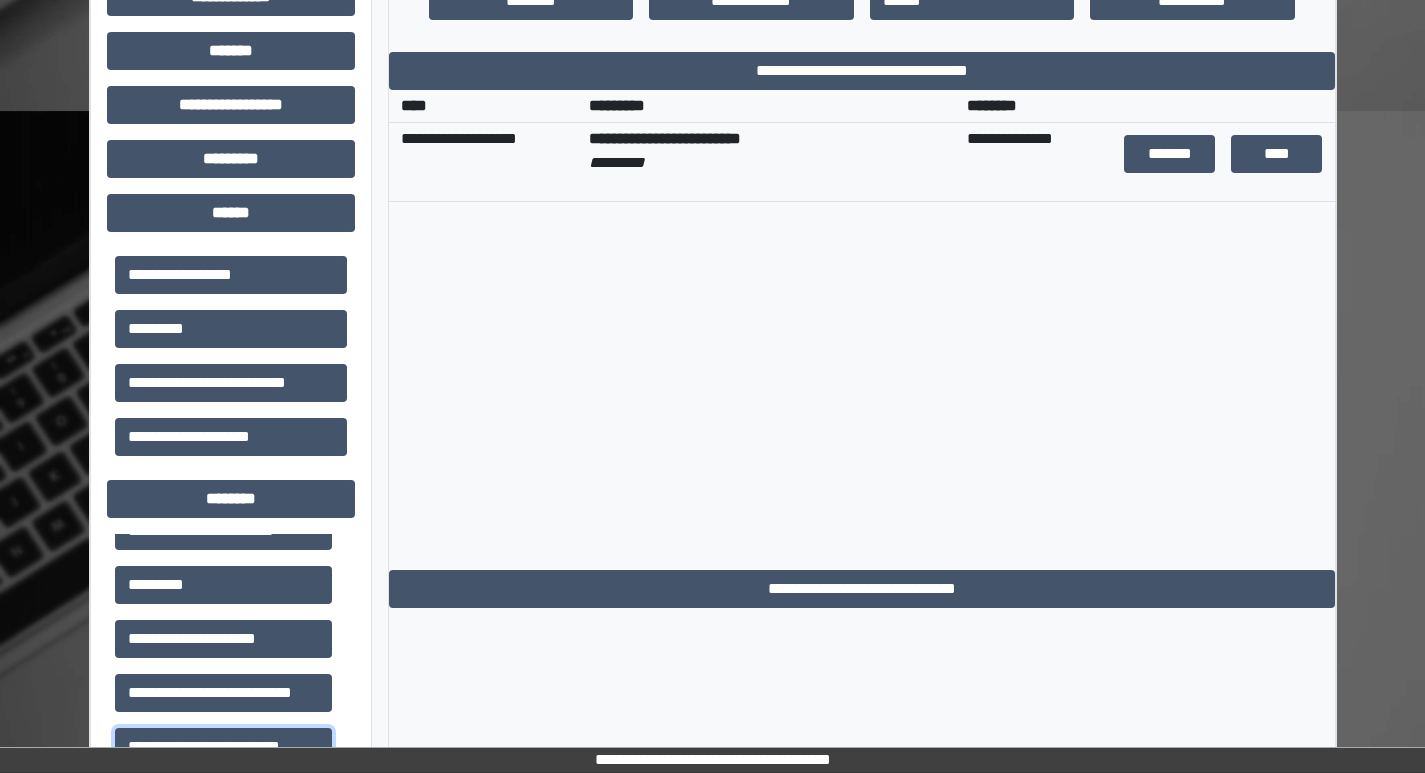 scroll, scrollTop: 713, scrollLeft: 0, axis: vertical 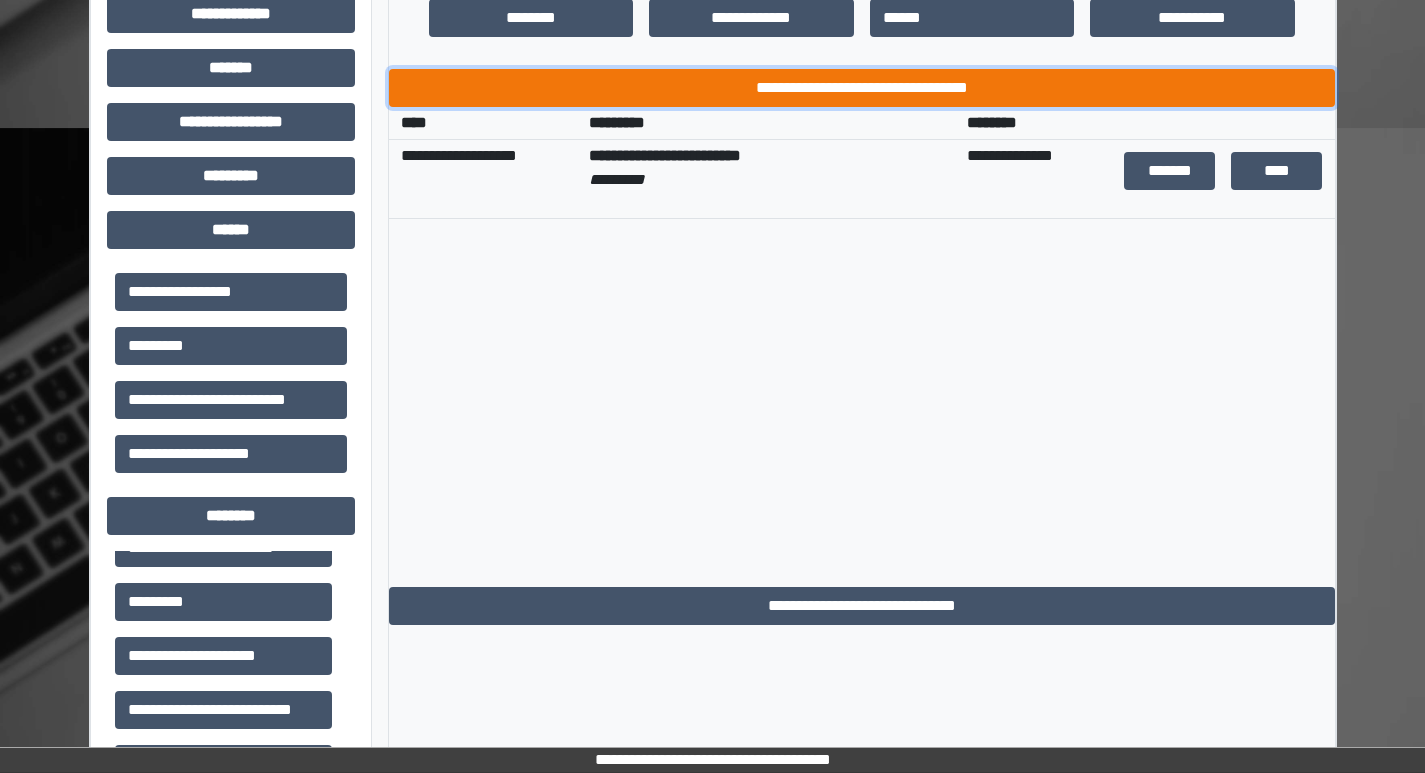 click on "**********" at bounding box center [862, 88] 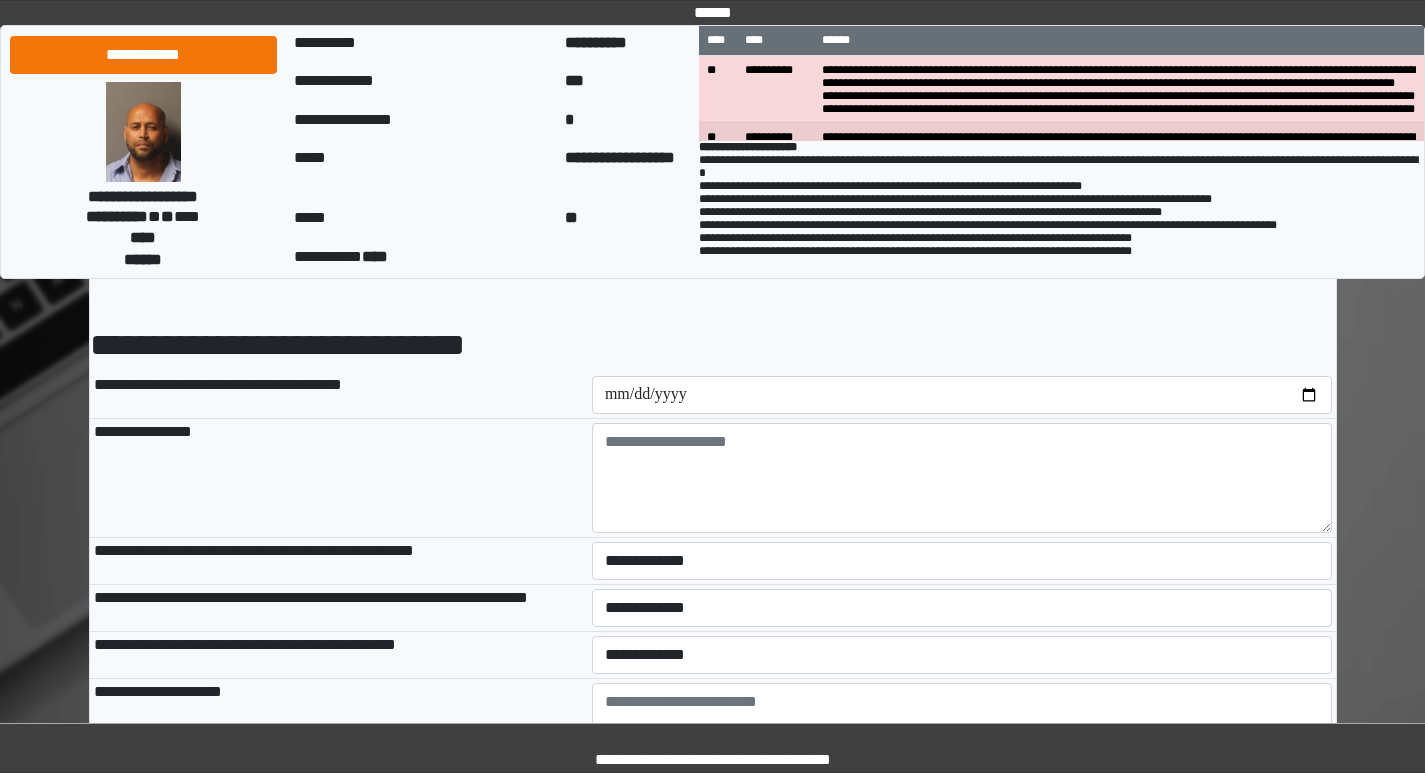 scroll, scrollTop: 100, scrollLeft: 0, axis: vertical 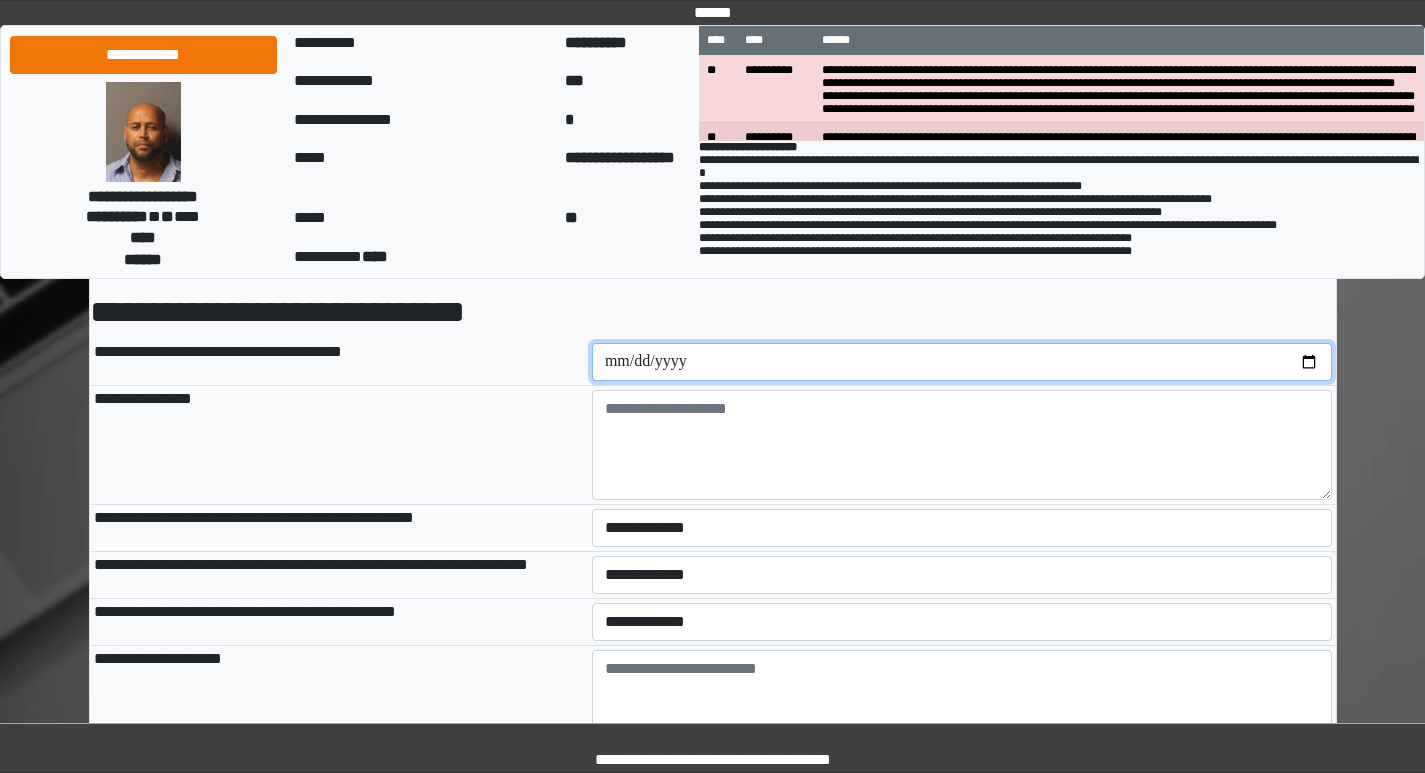 click at bounding box center (962, 362) 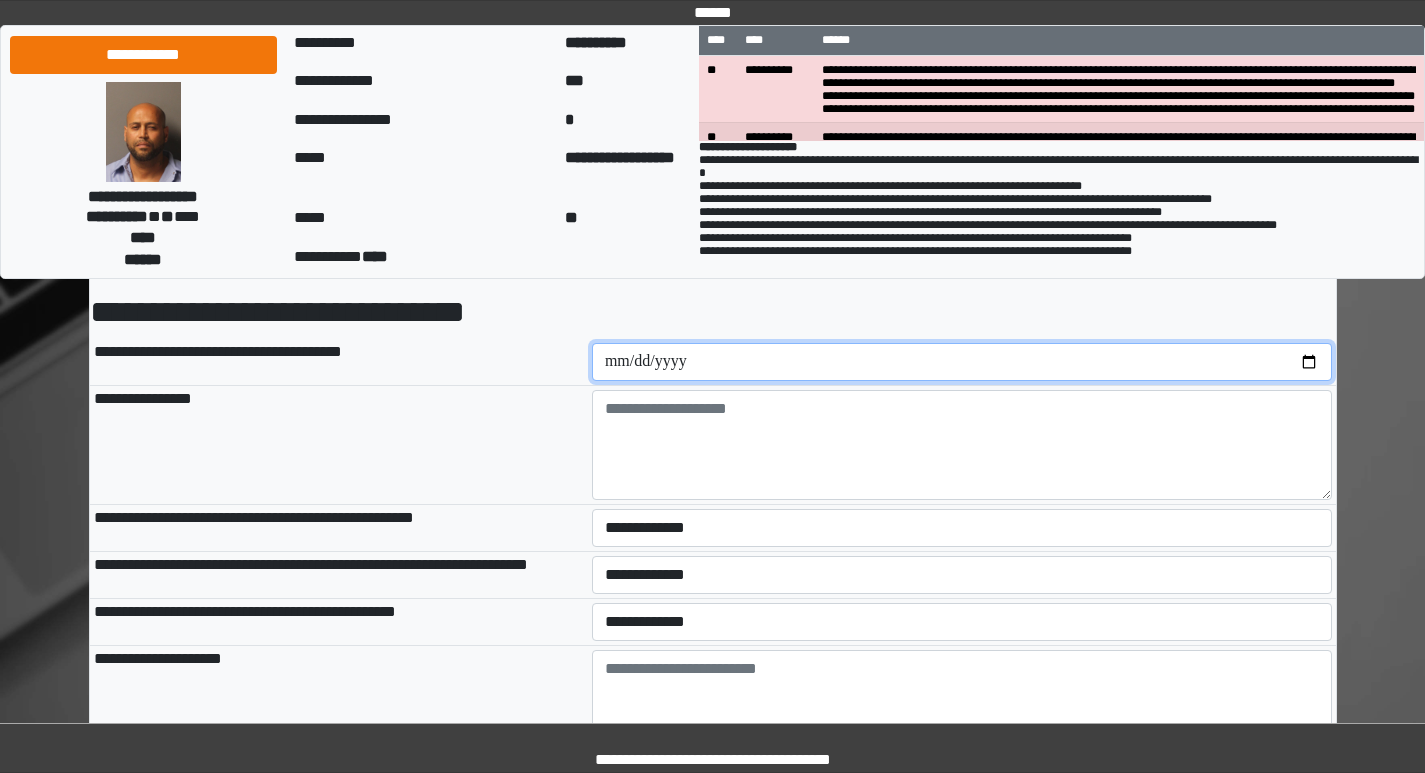 type on "**********" 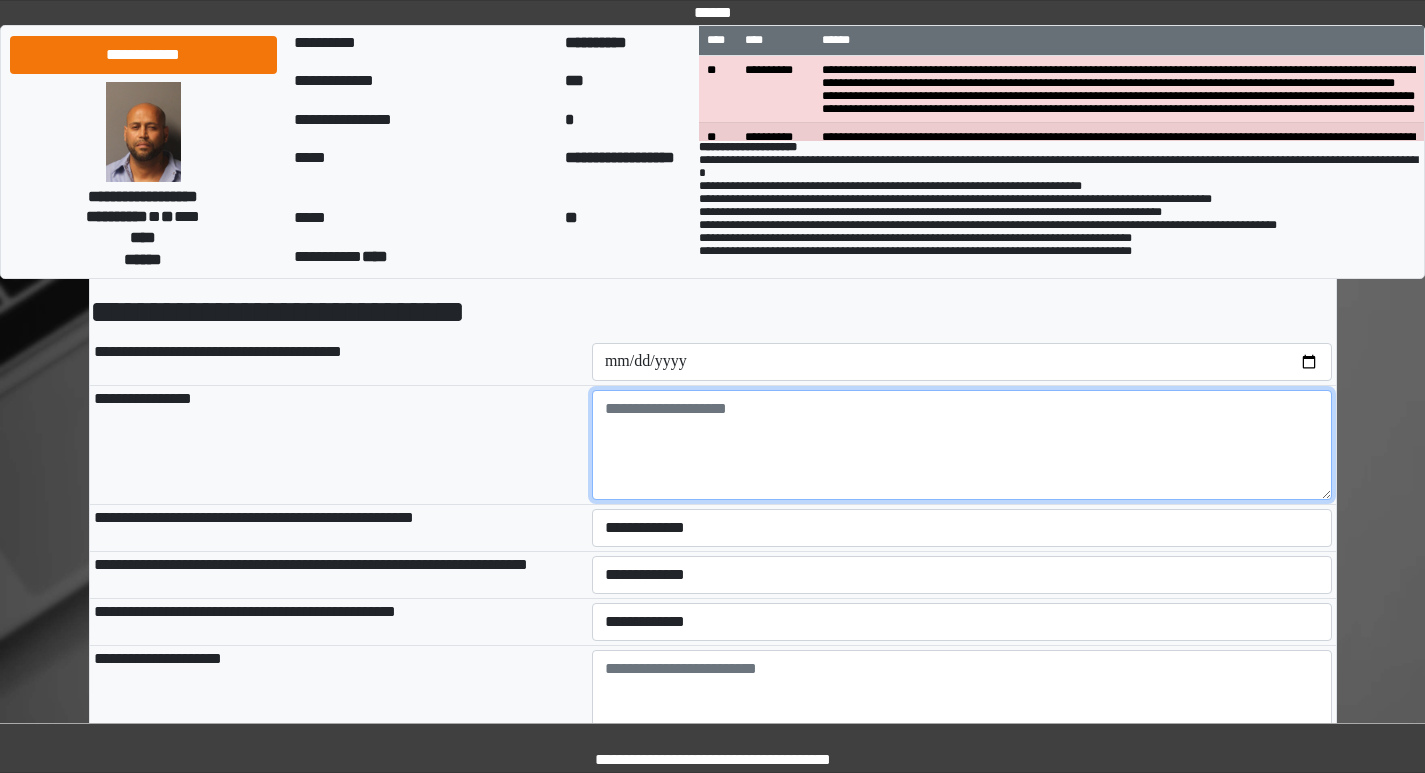 click at bounding box center (962, 445) 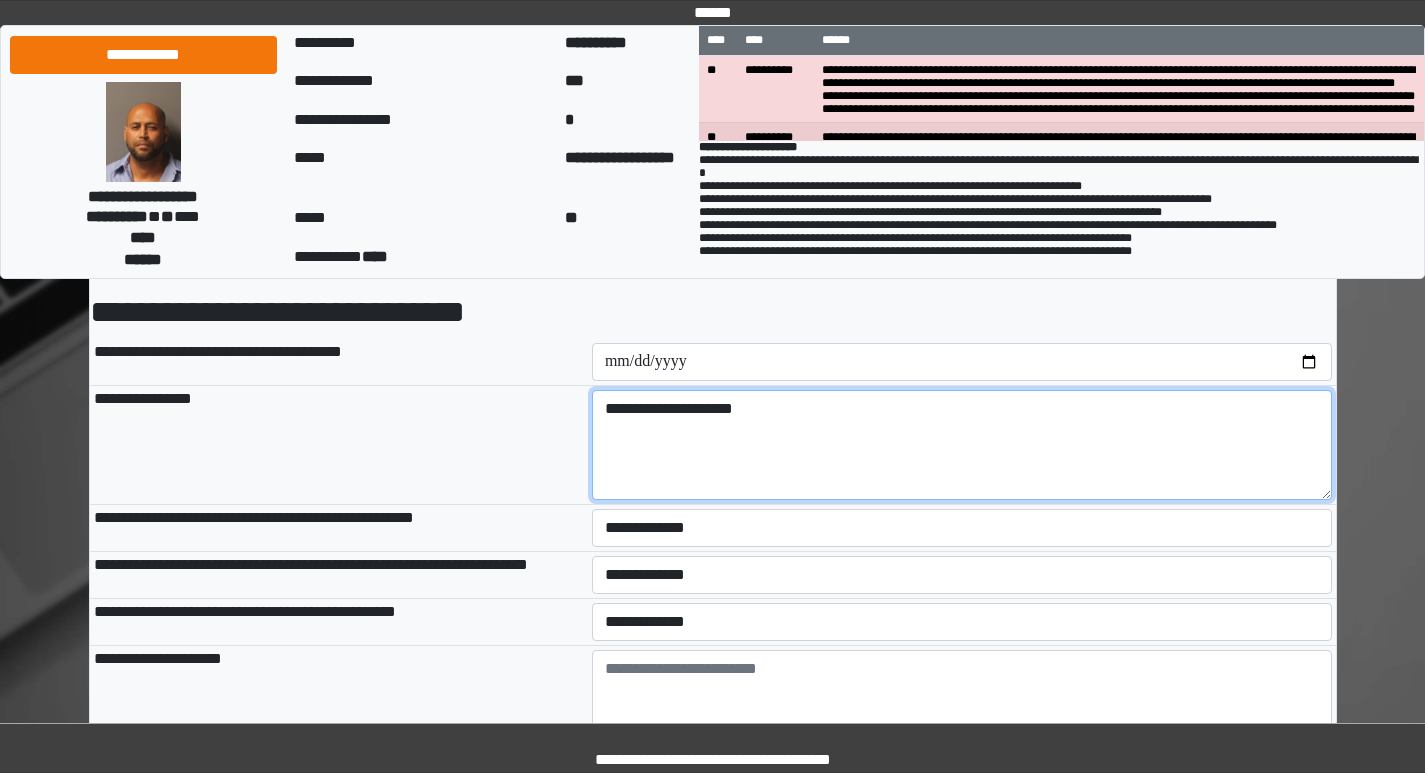 click on "**********" at bounding box center [962, 445] 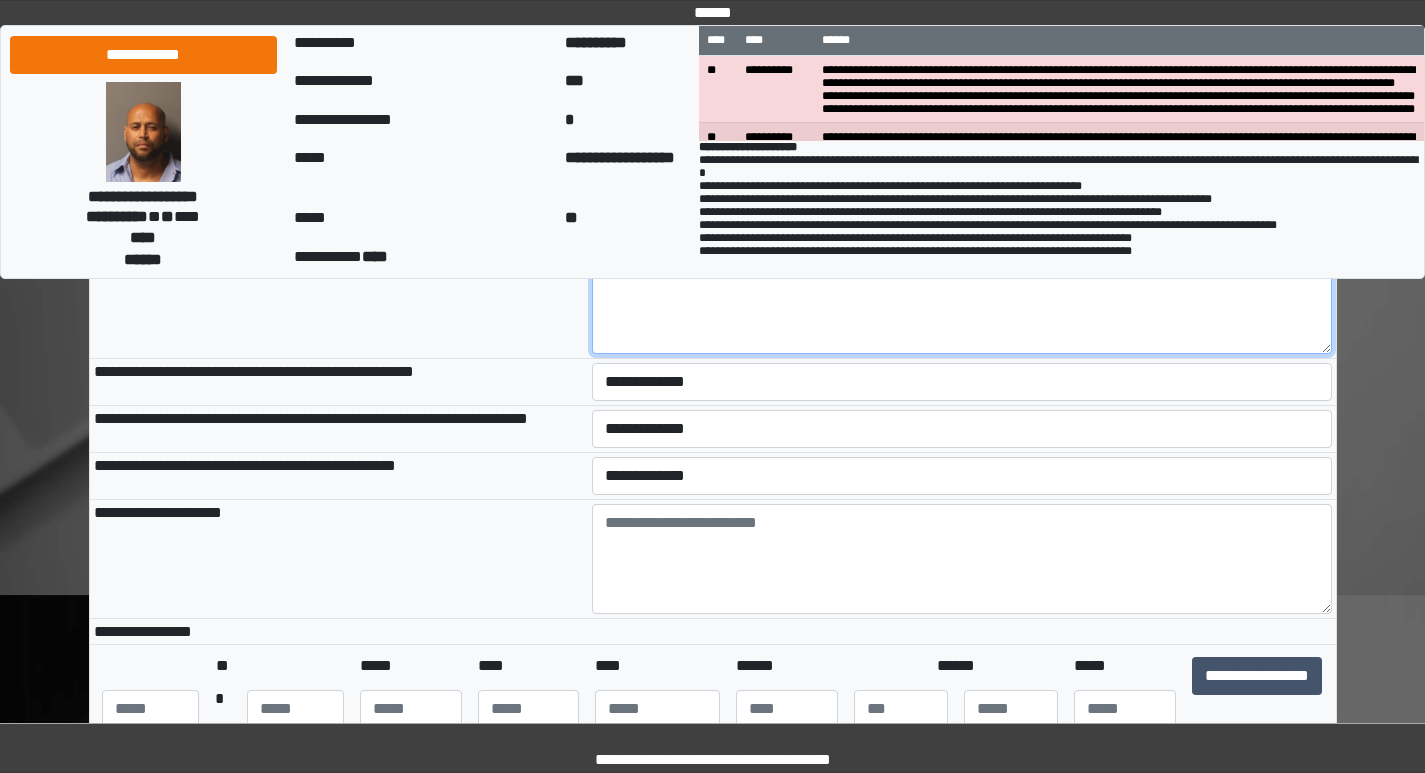 scroll, scrollTop: 200, scrollLeft: 0, axis: vertical 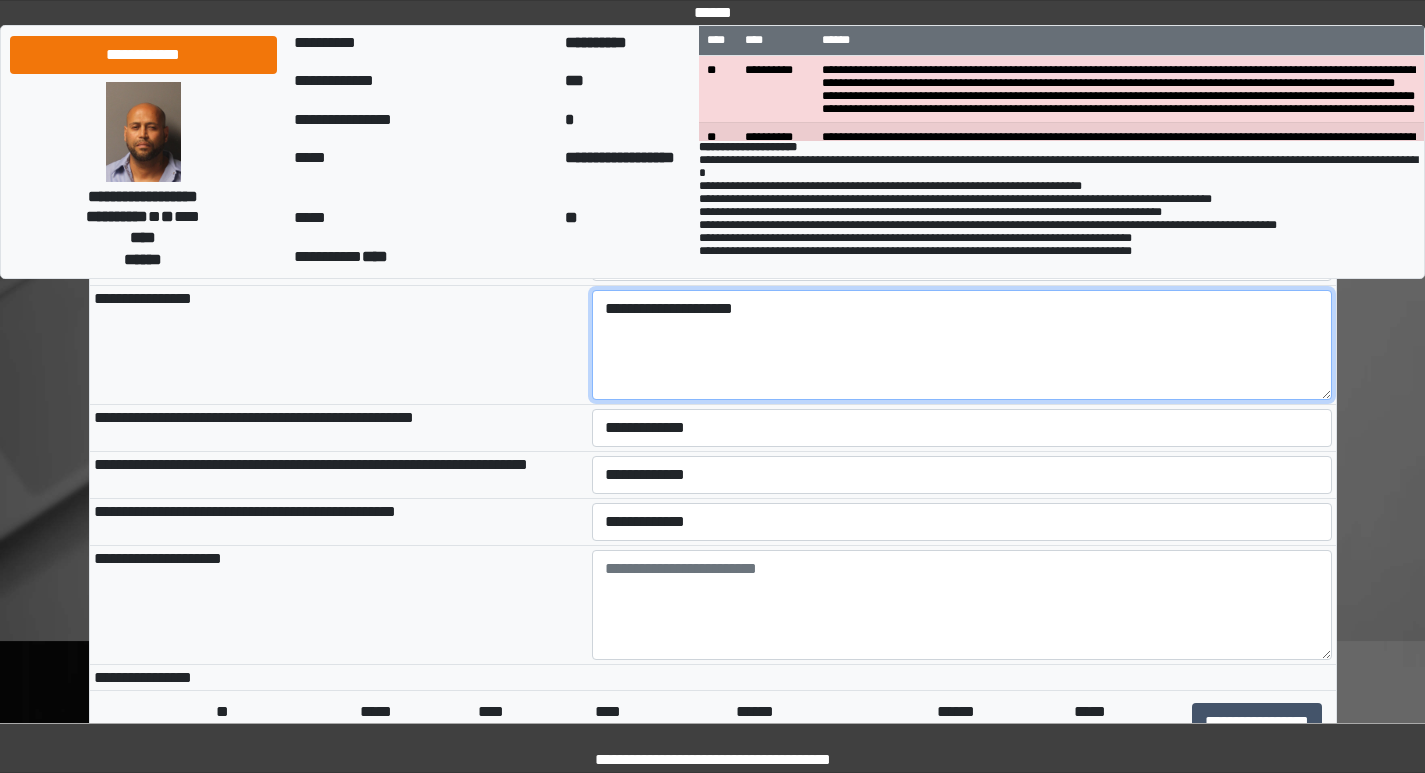 type on "**********" 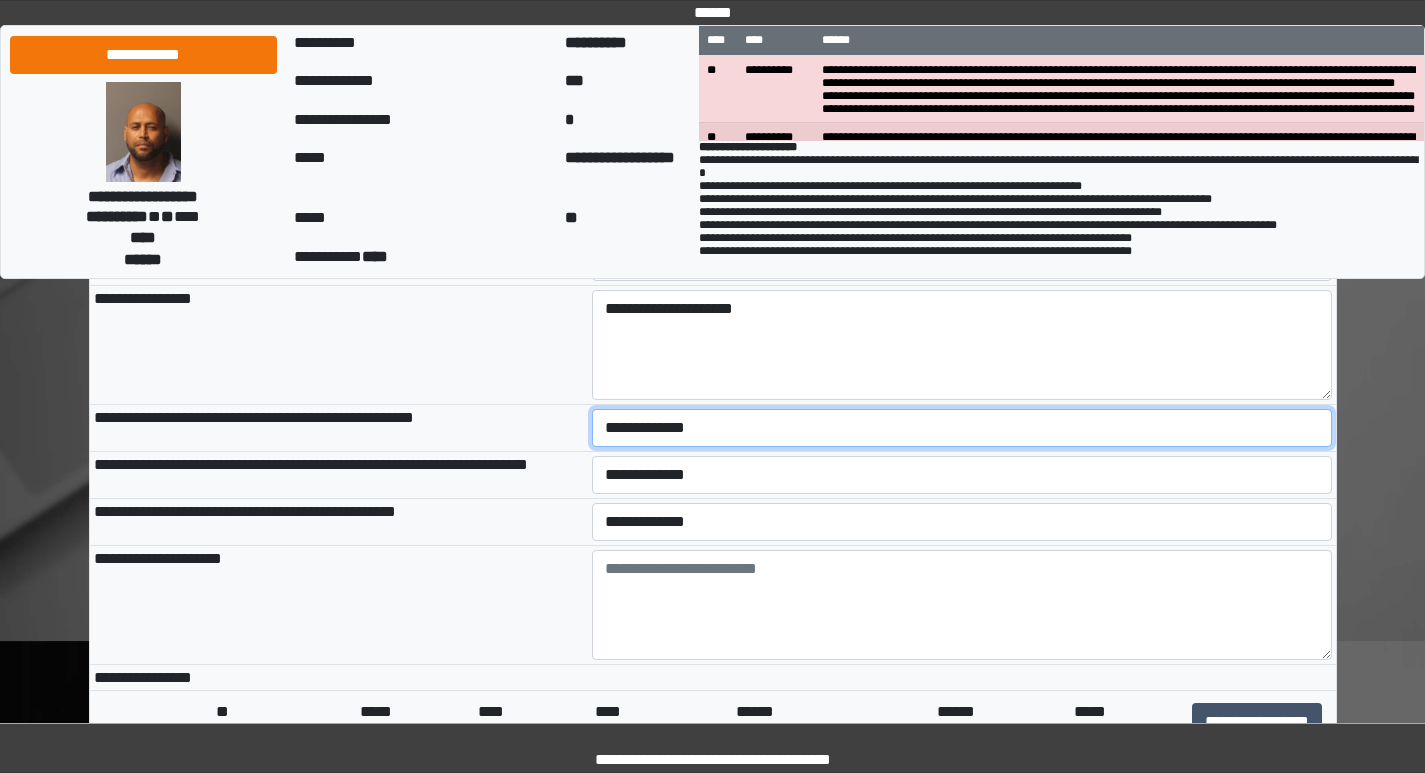 click on "**********" at bounding box center (962, 428) 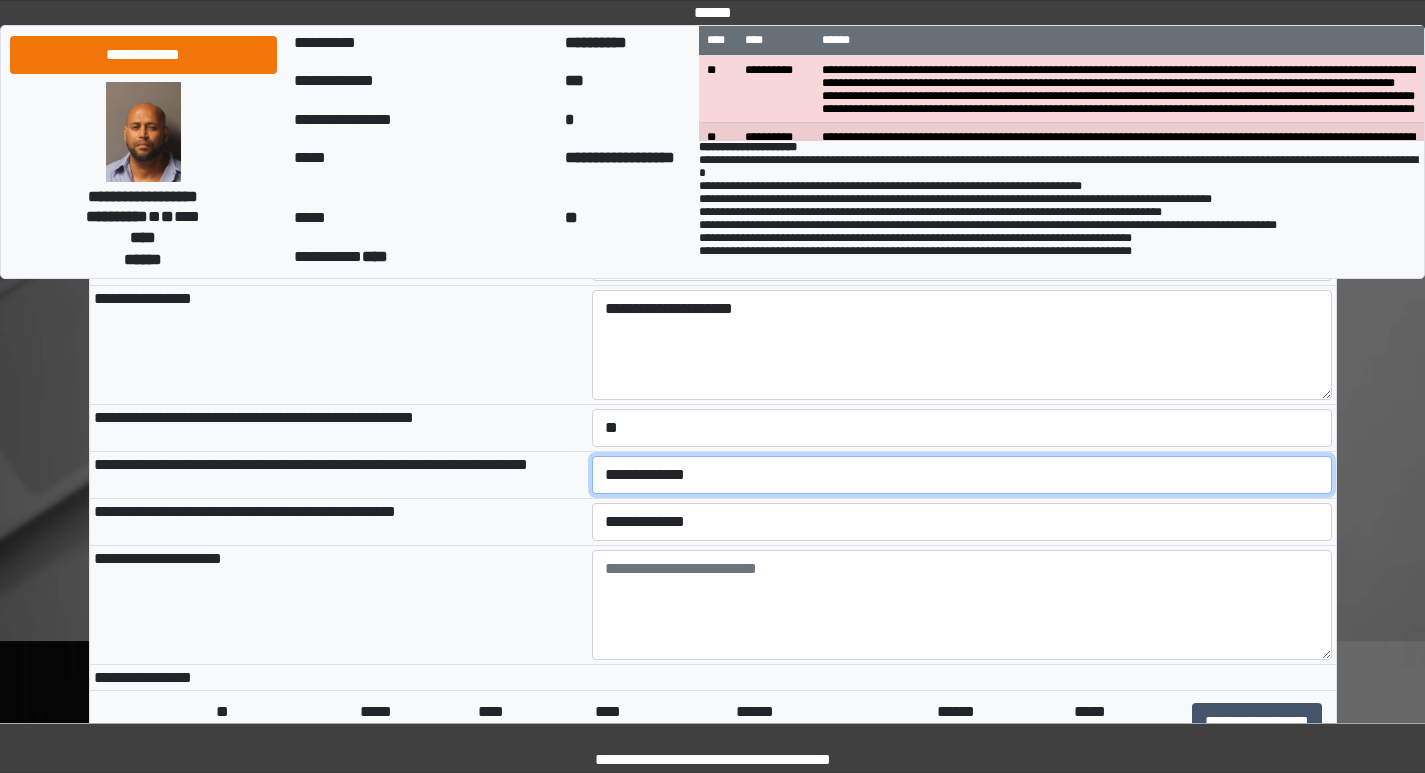 click on "**********" at bounding box center (962, 475) 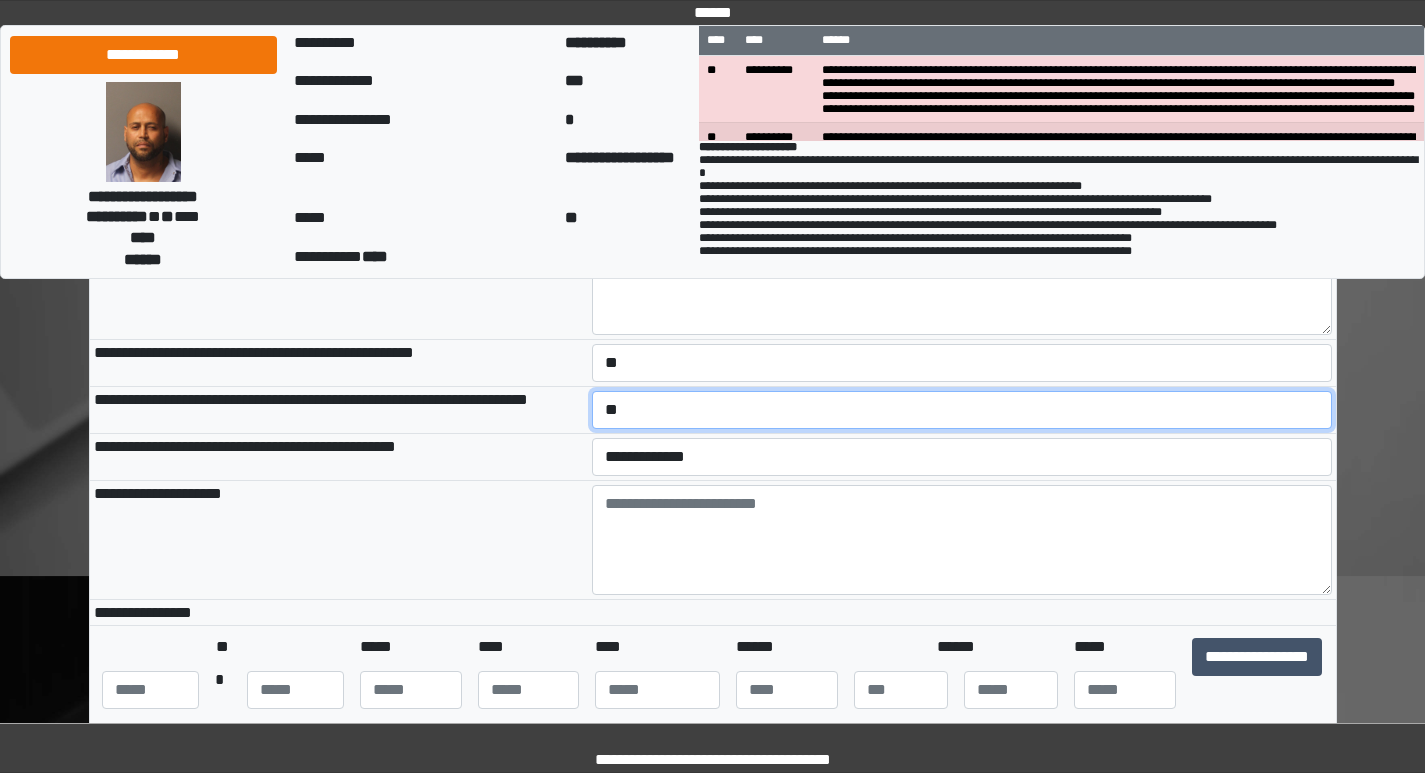 scroll, scrollTop: 300, scrollLeft: 0, axis: vertical 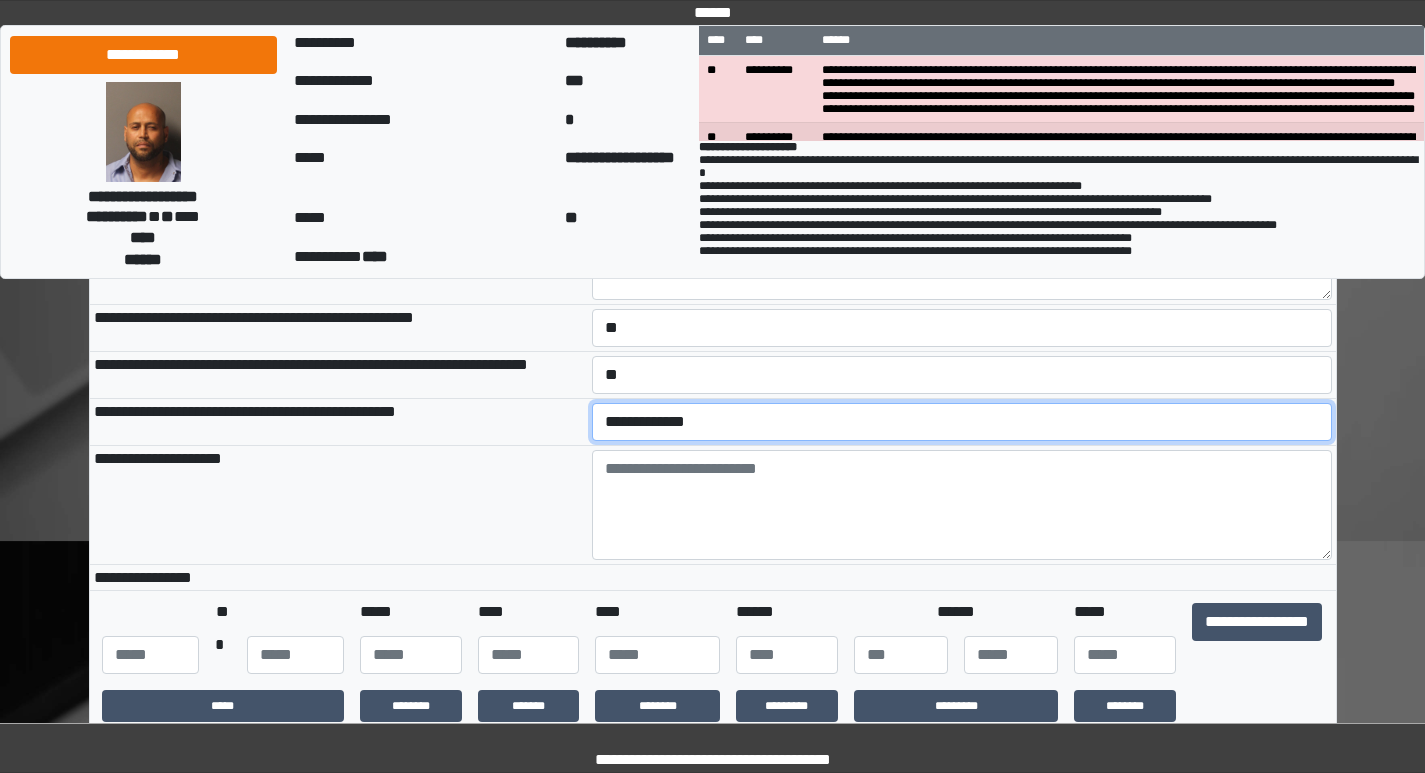 click on "**********" at bounding box center [962, 422] 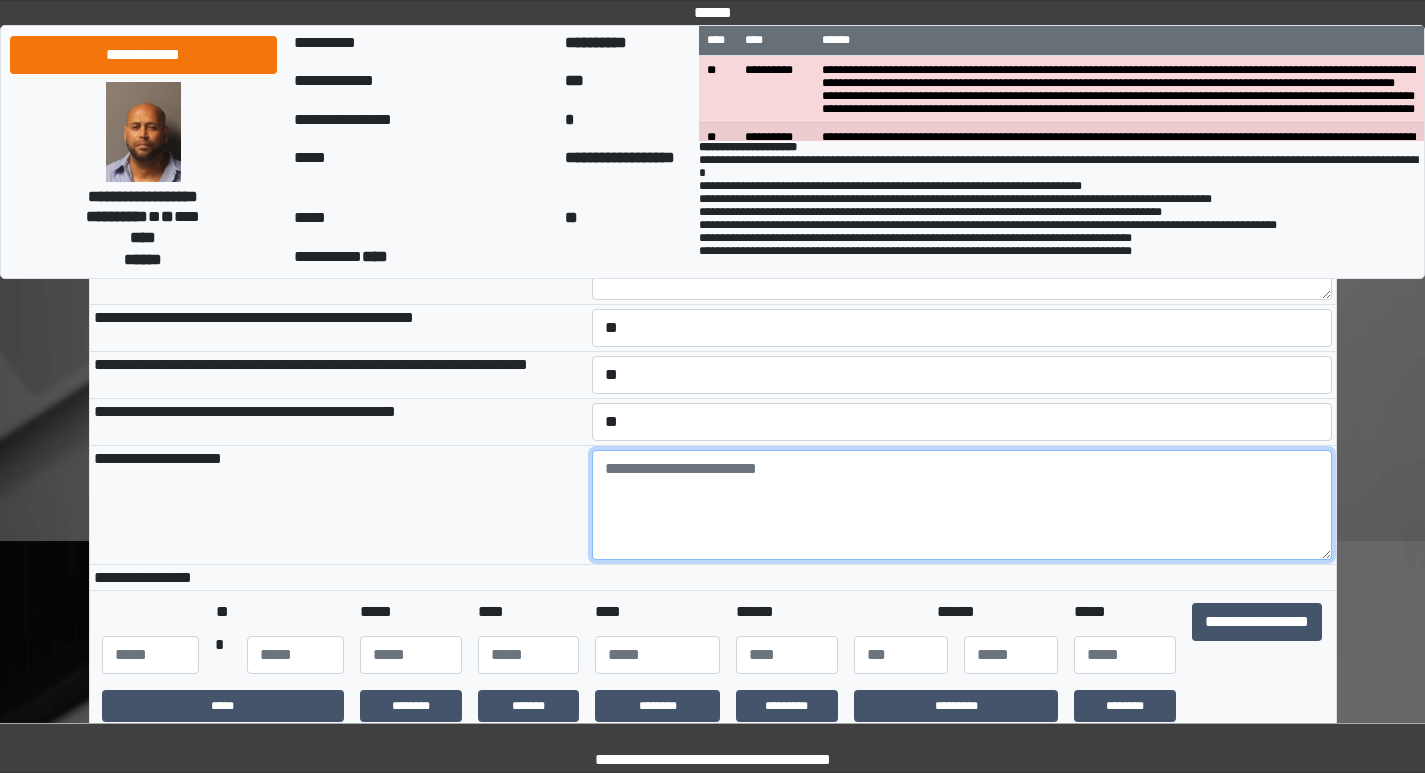 click at bounding box center [962, 505] 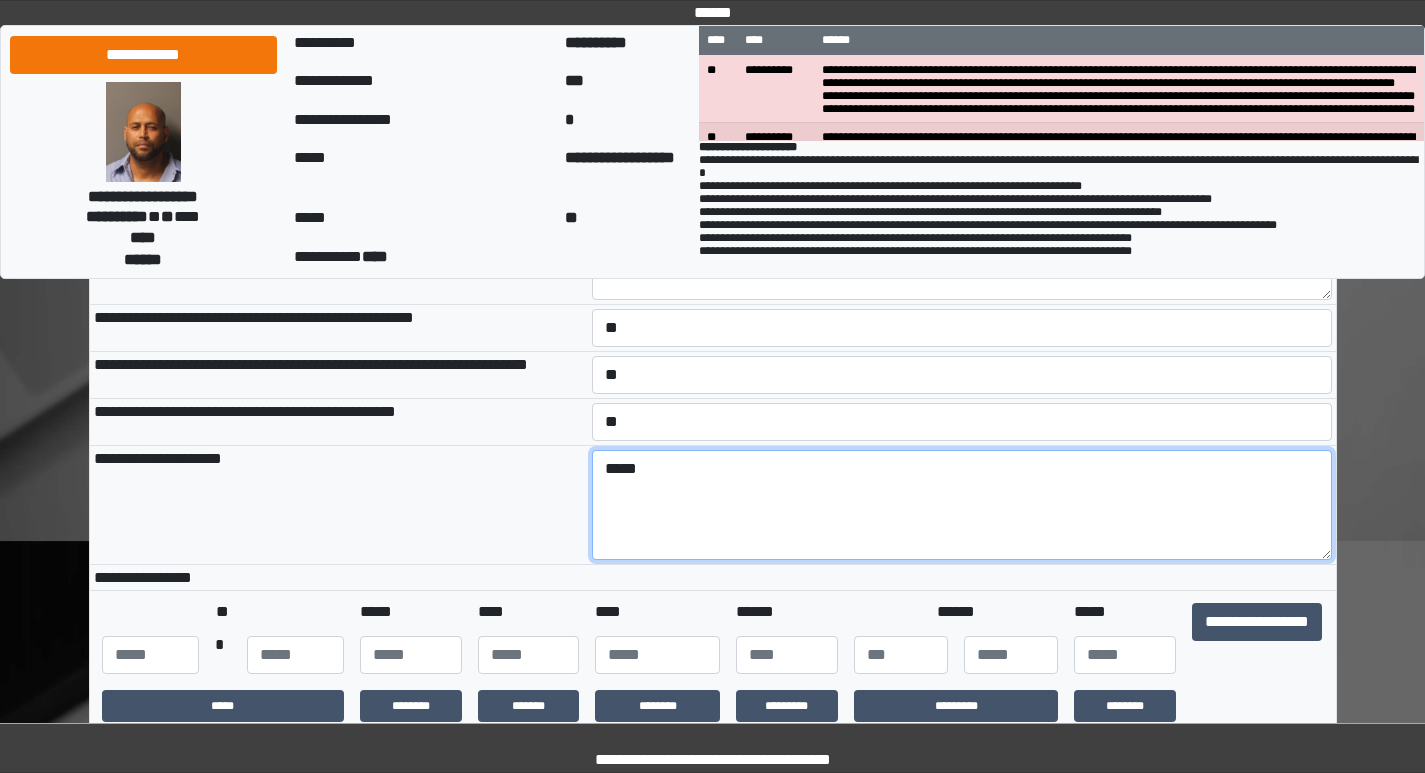 type on "****" 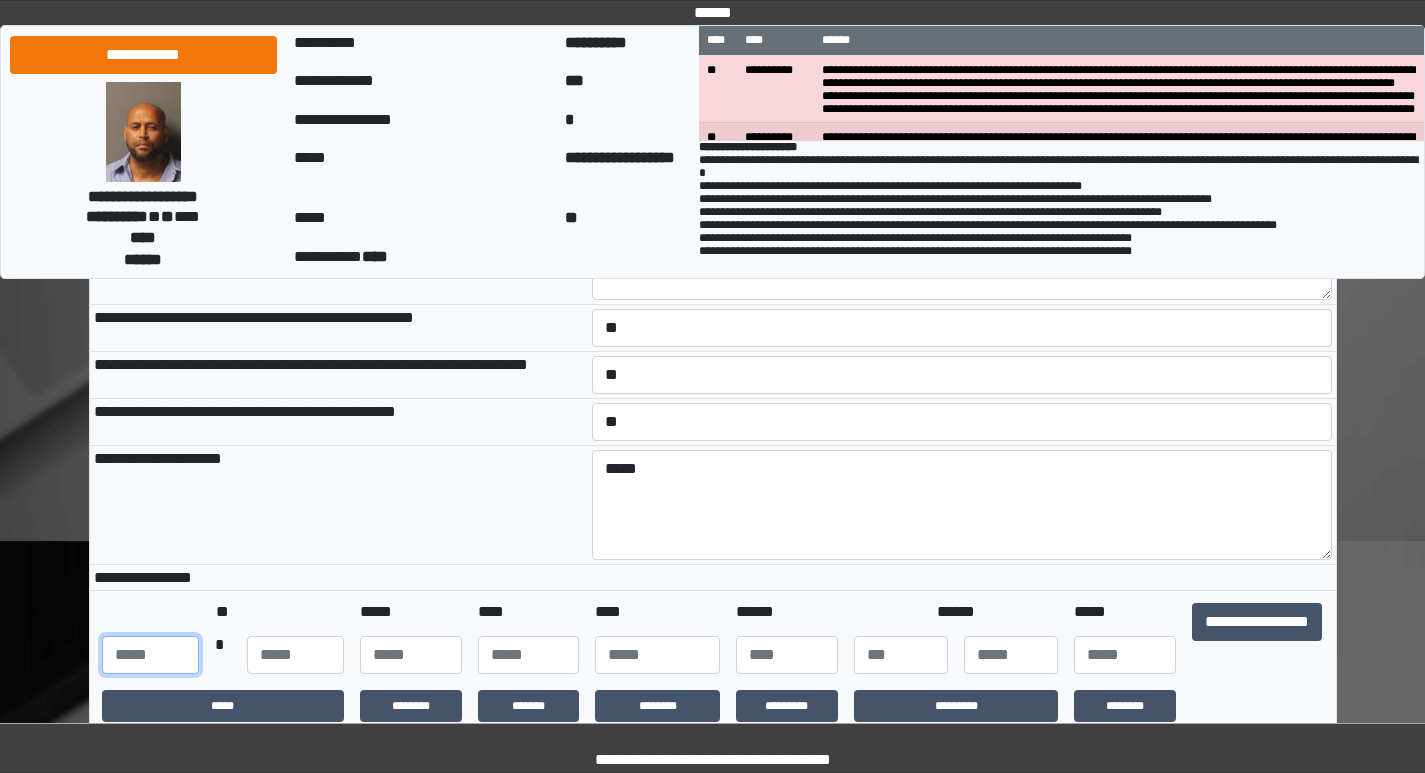 click at bounding box center (150, 655) 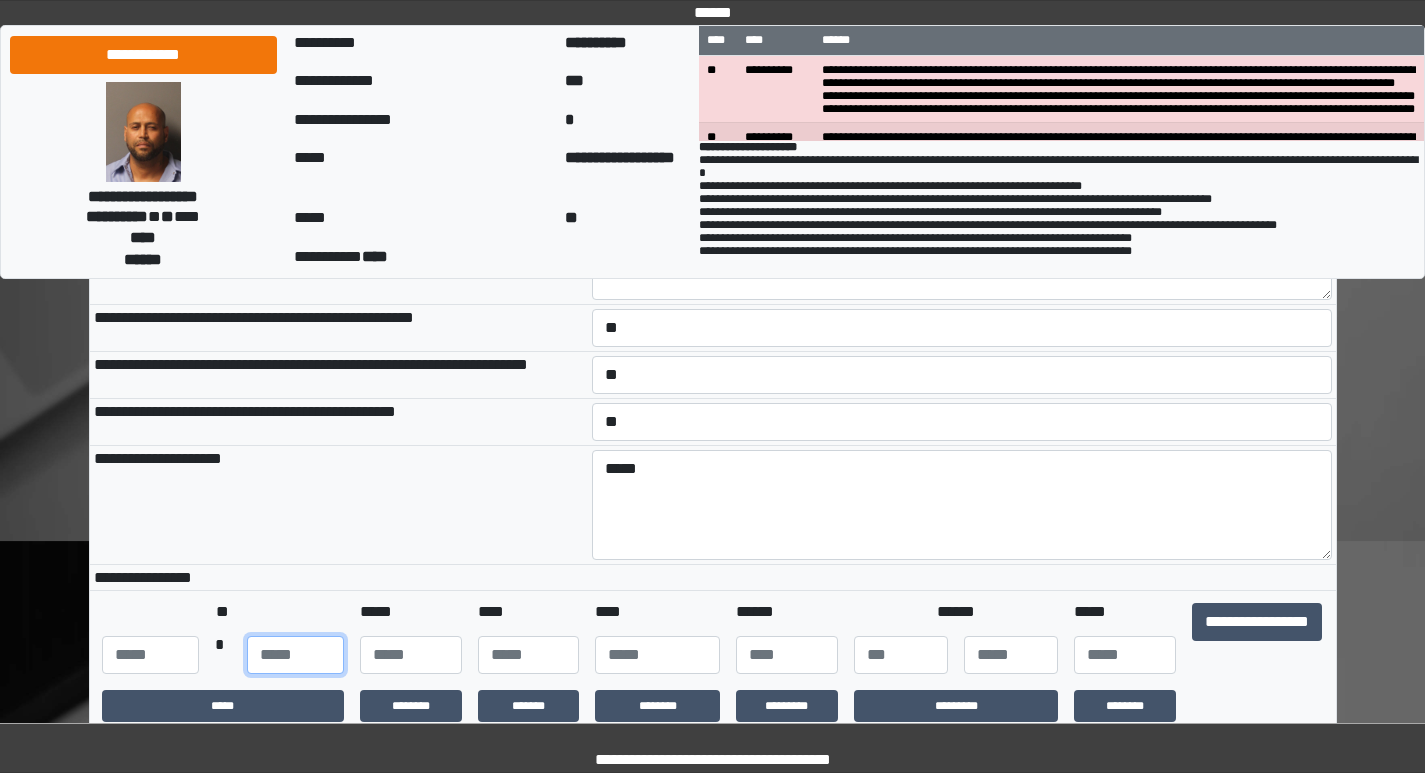 click at bounding box center (295, 655) 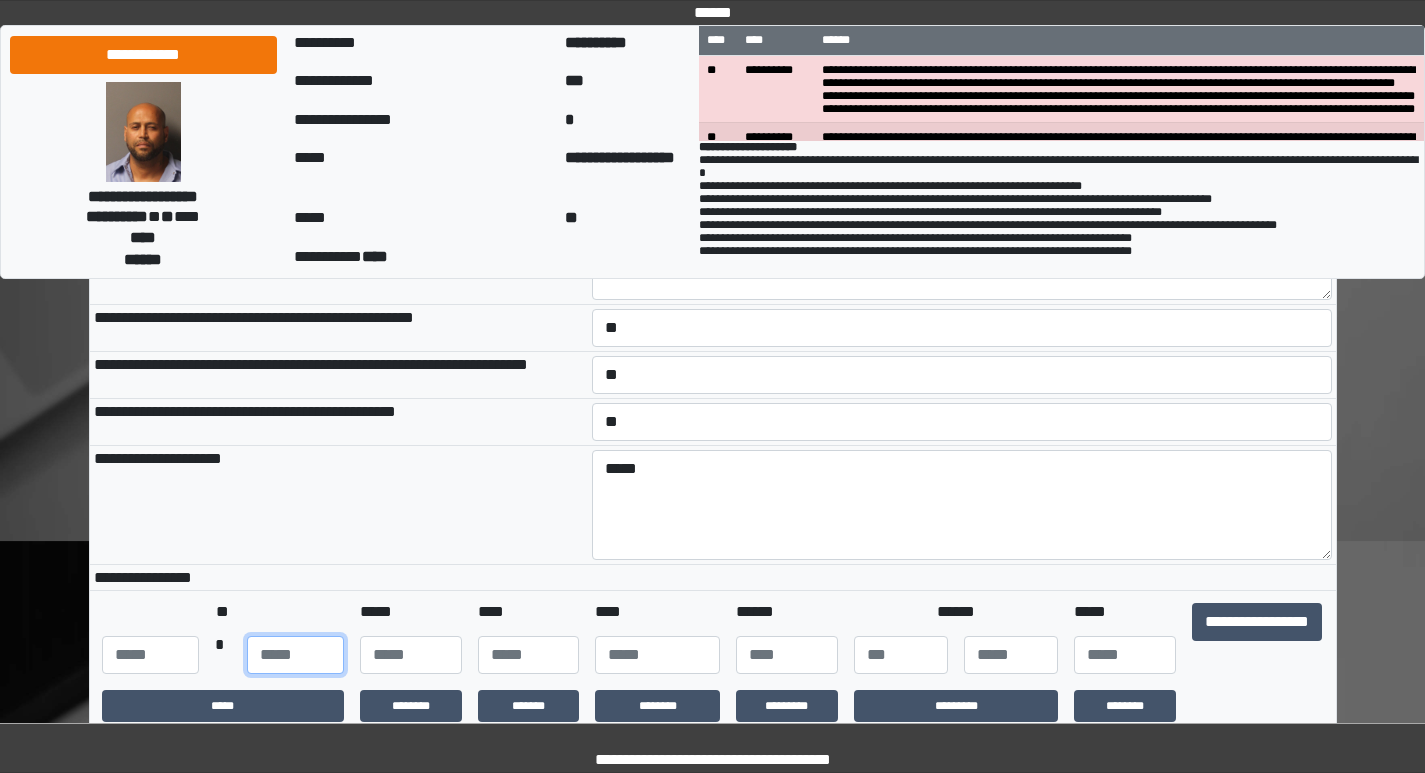type on "**" 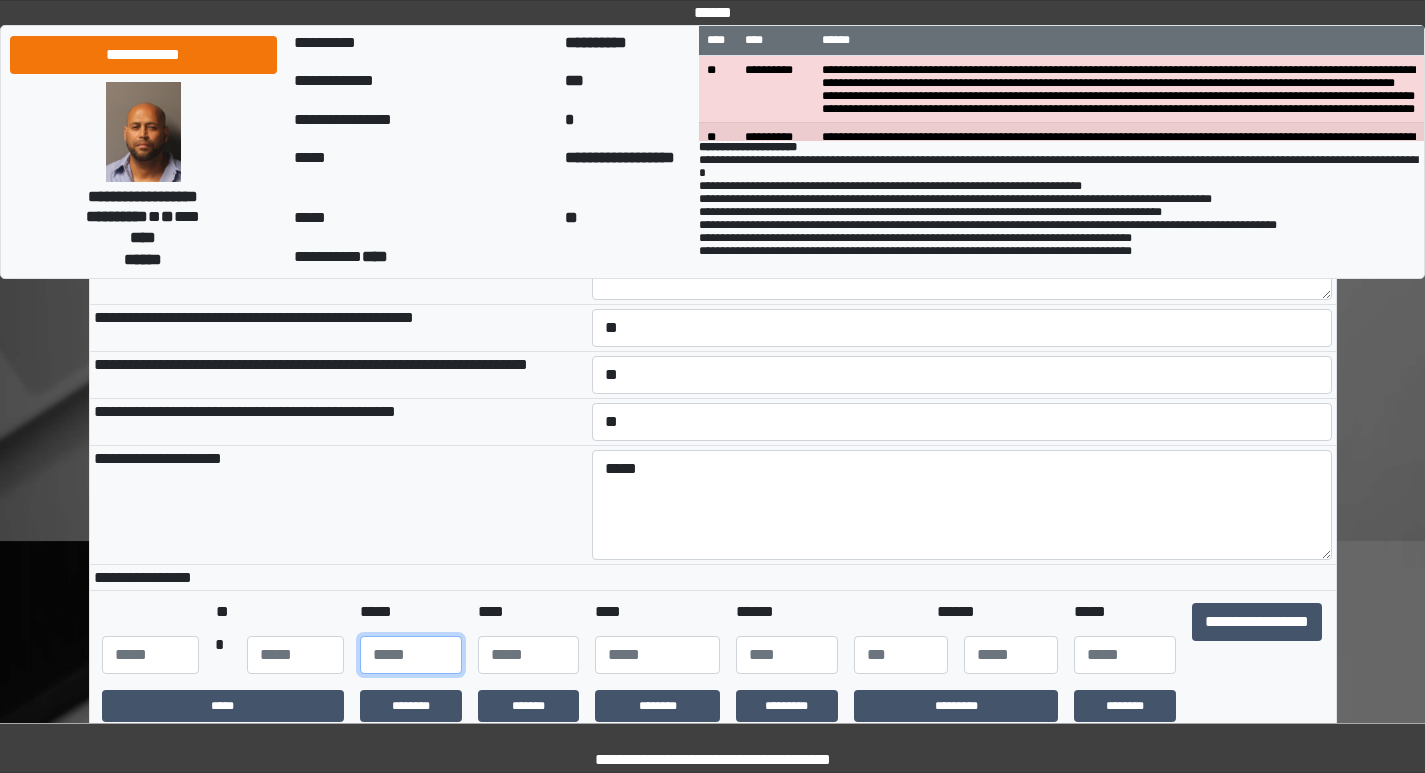 click at bounding box center (411, 655) 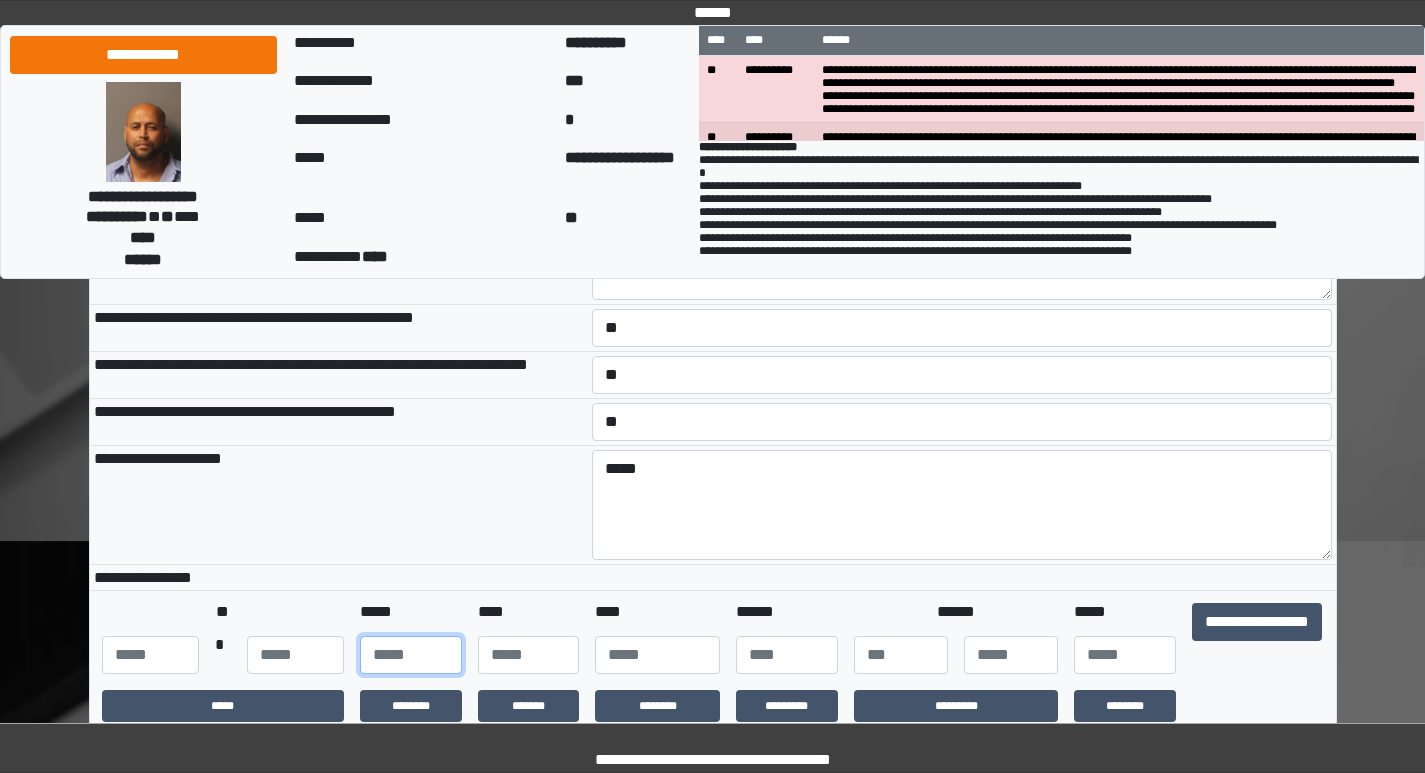type on "**" 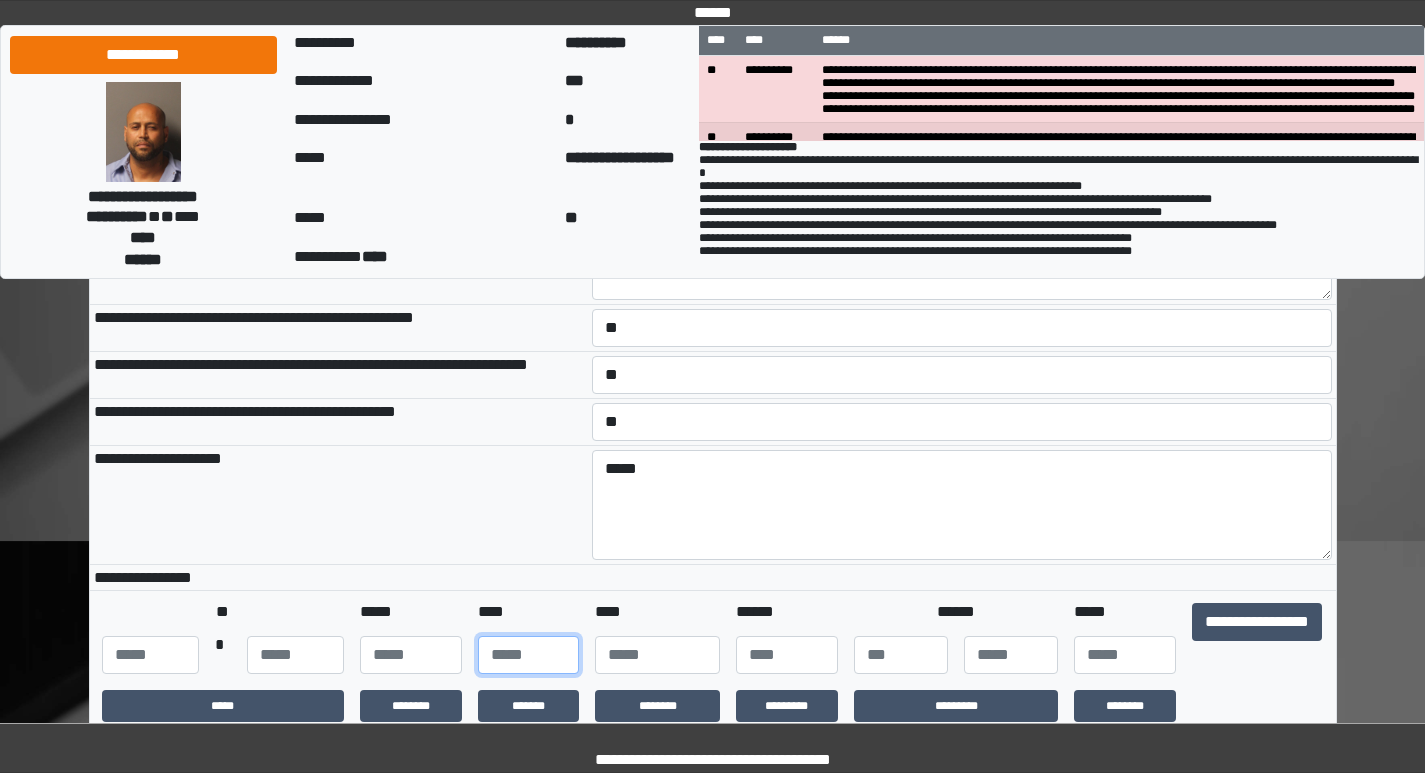 click at bounding box center [529, 655] 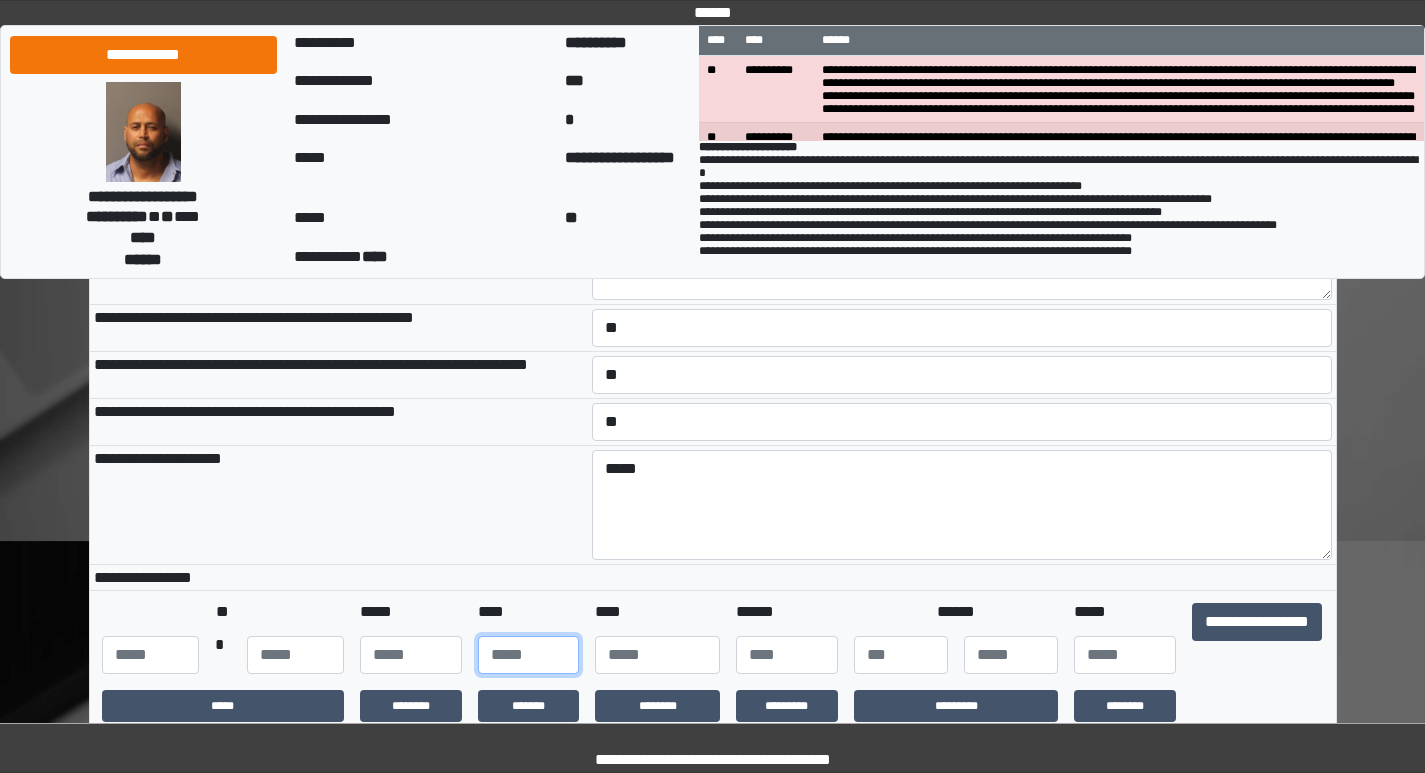 type on "**" 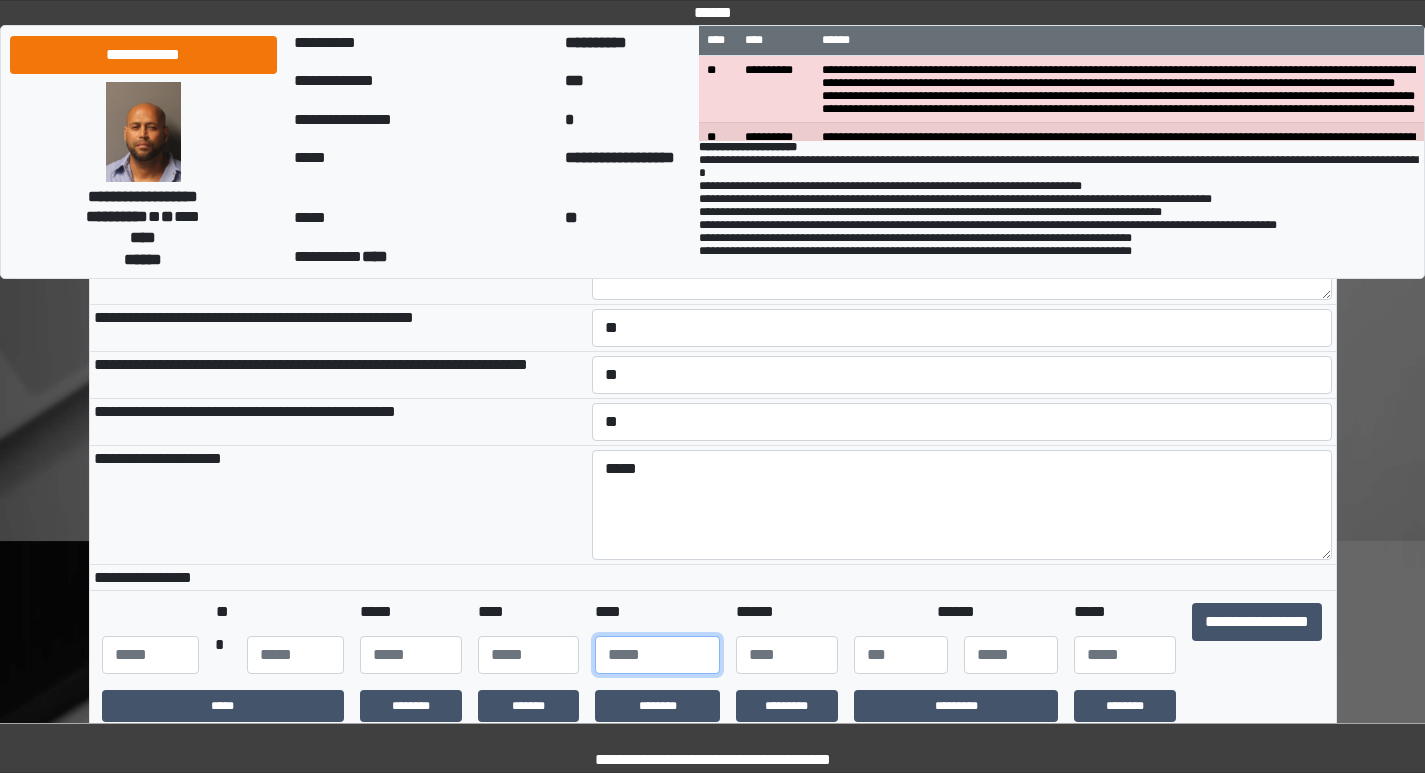 click at bounding box center (657, 655) 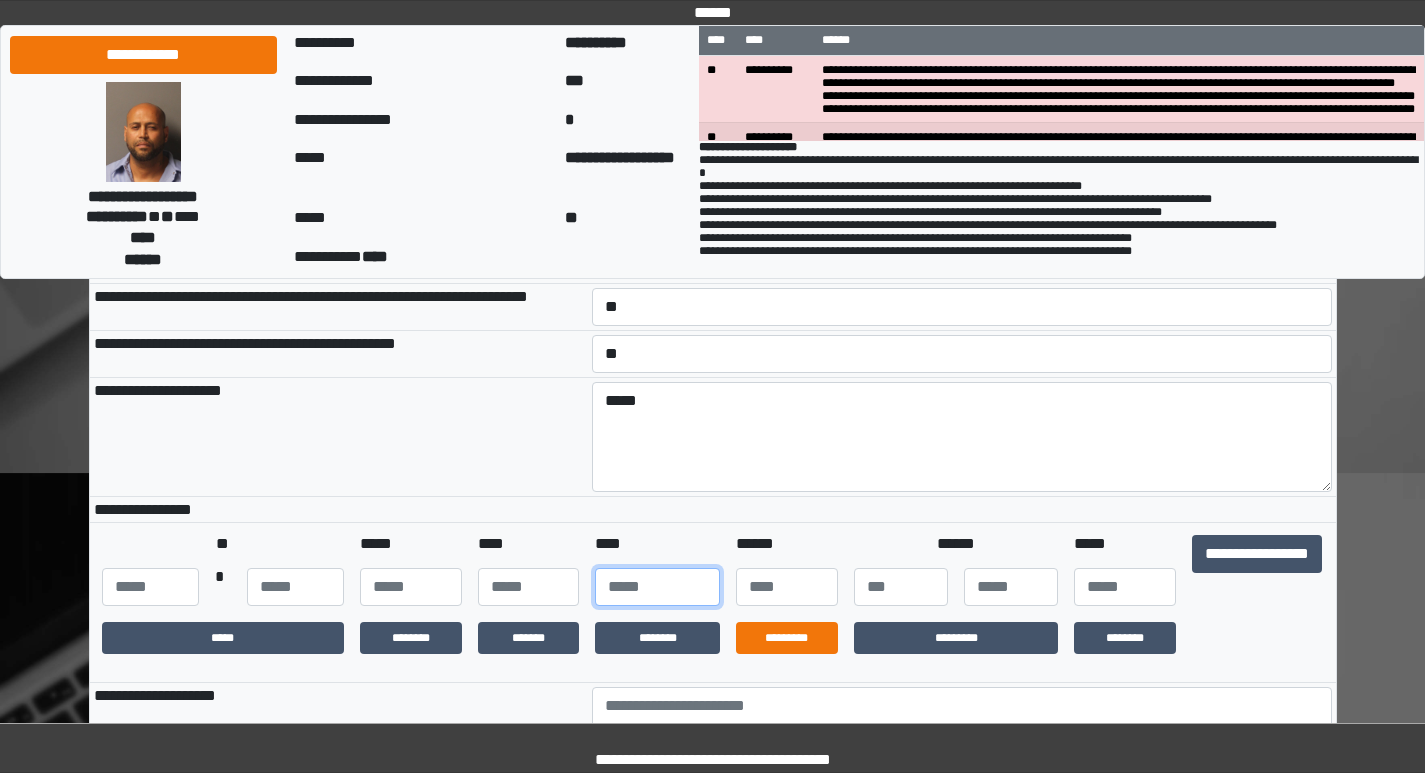 scroll, scrollTop: 400, scrollLeft: 0, axis: vertical 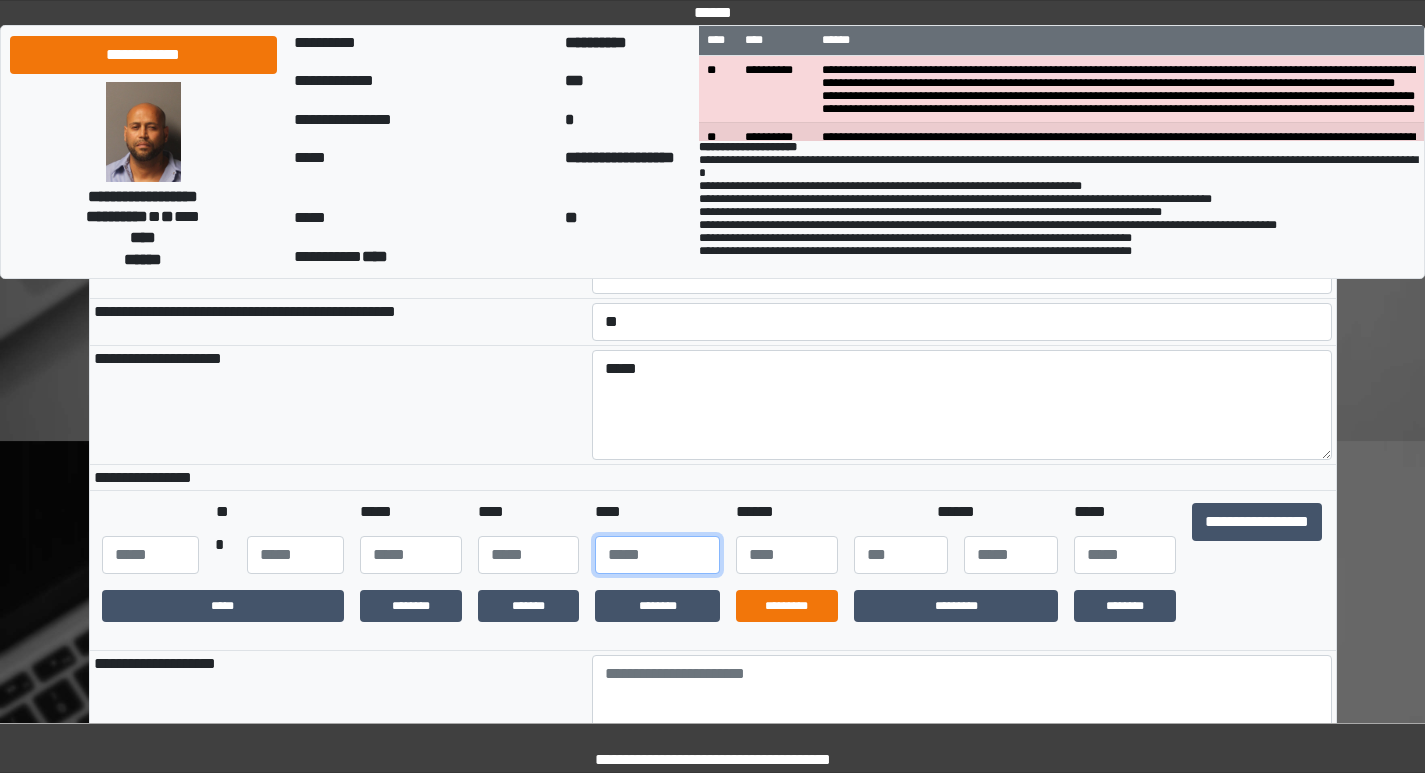 type on "****" 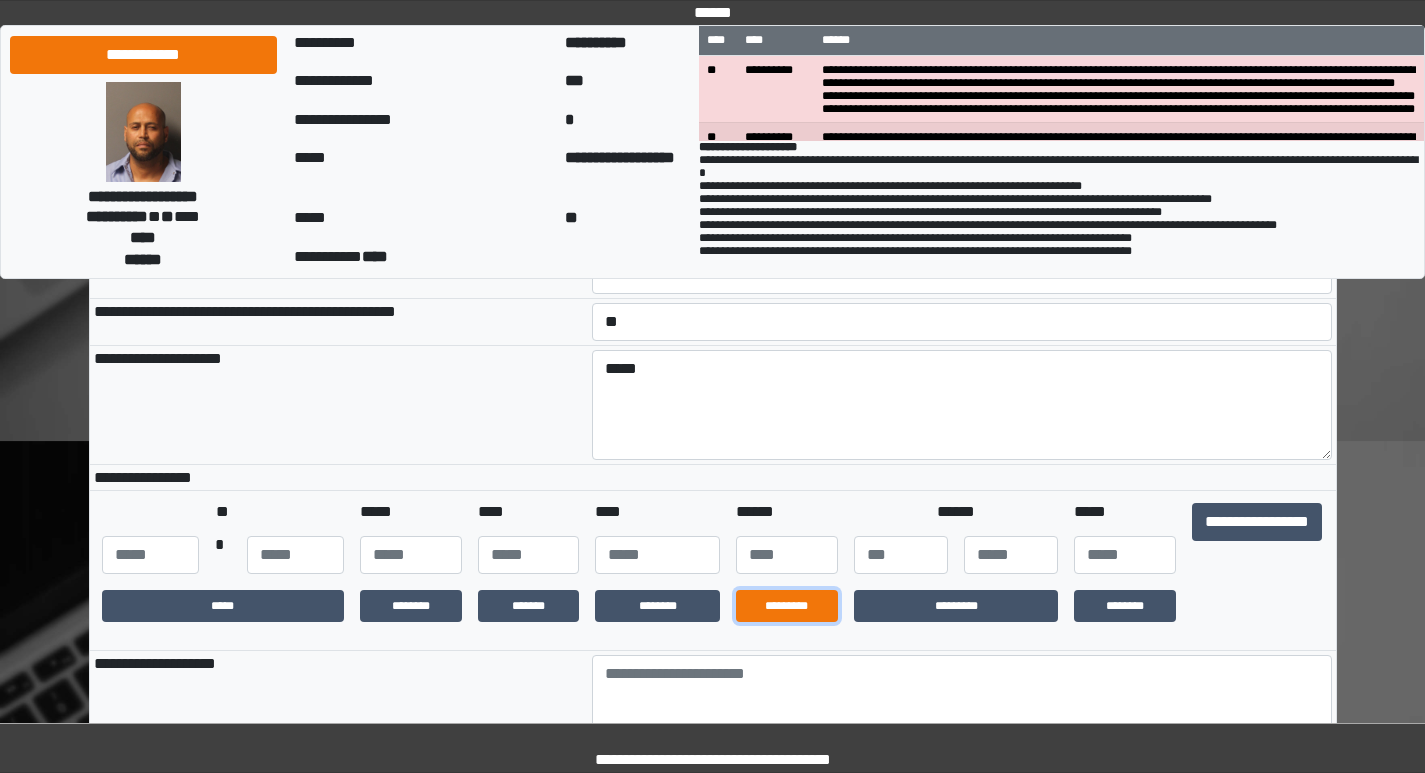 click on "*********" at bounding box center [787, 606] 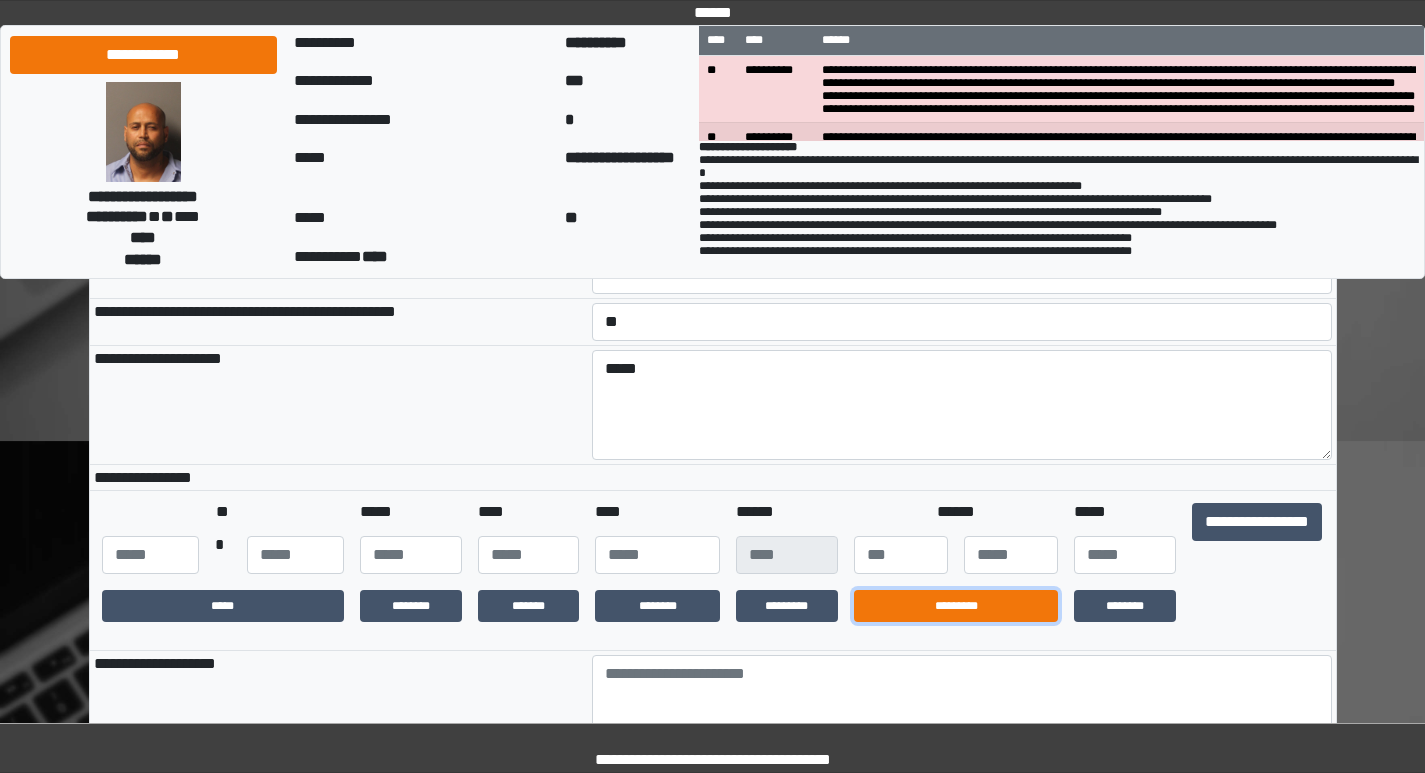 click on "*********" at bounding box center (956, 606) 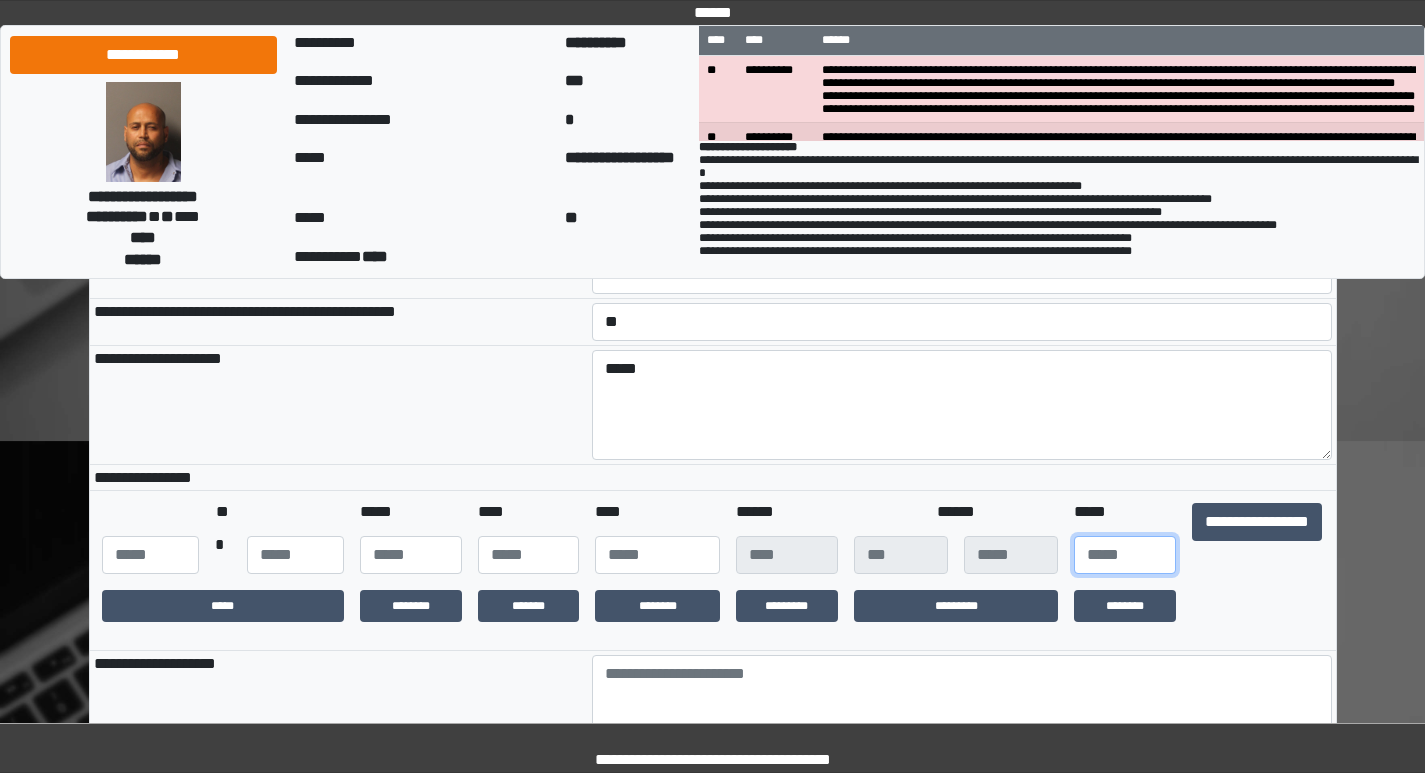click at bounding box center (1125, 555) 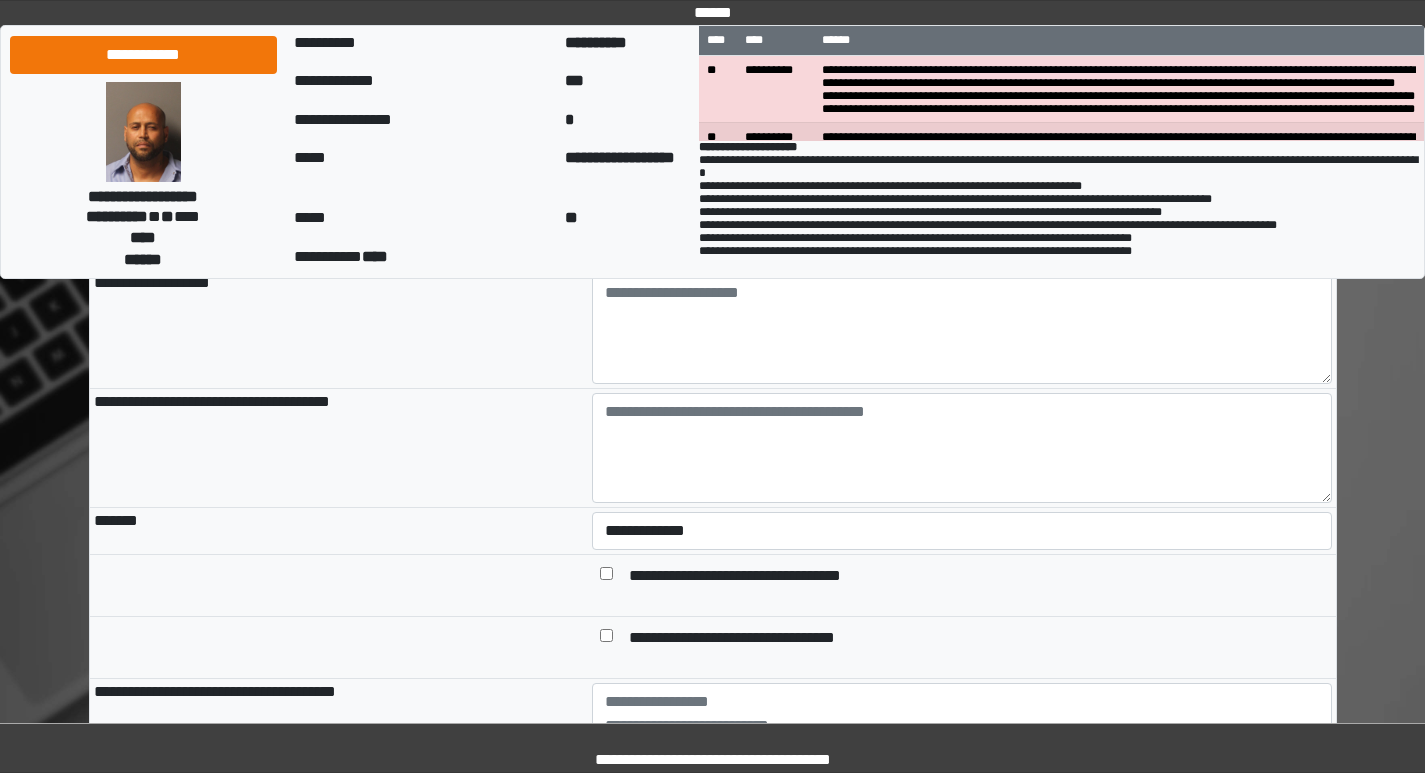 scroll, scrollTop: 700, scrollLeft: 0, axis: vertical 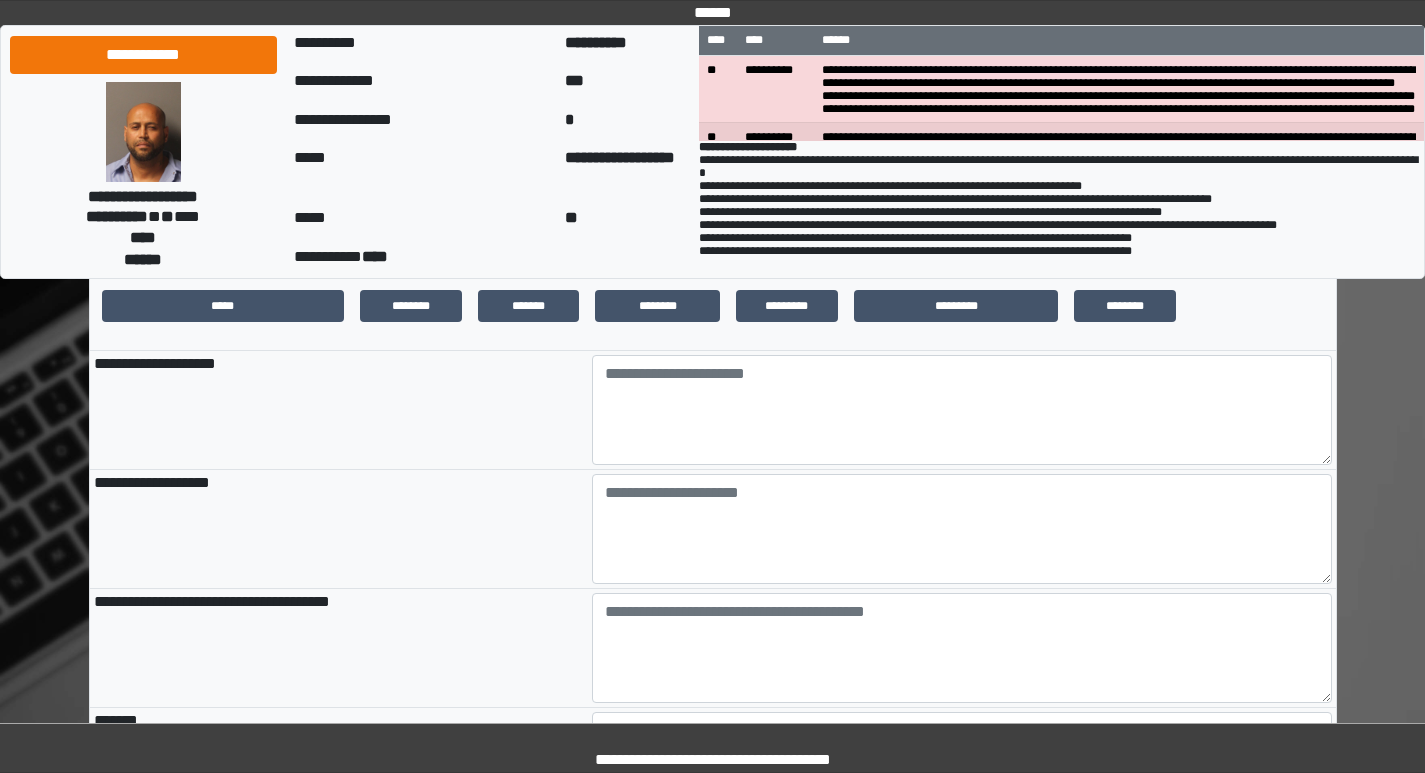 type on "**" 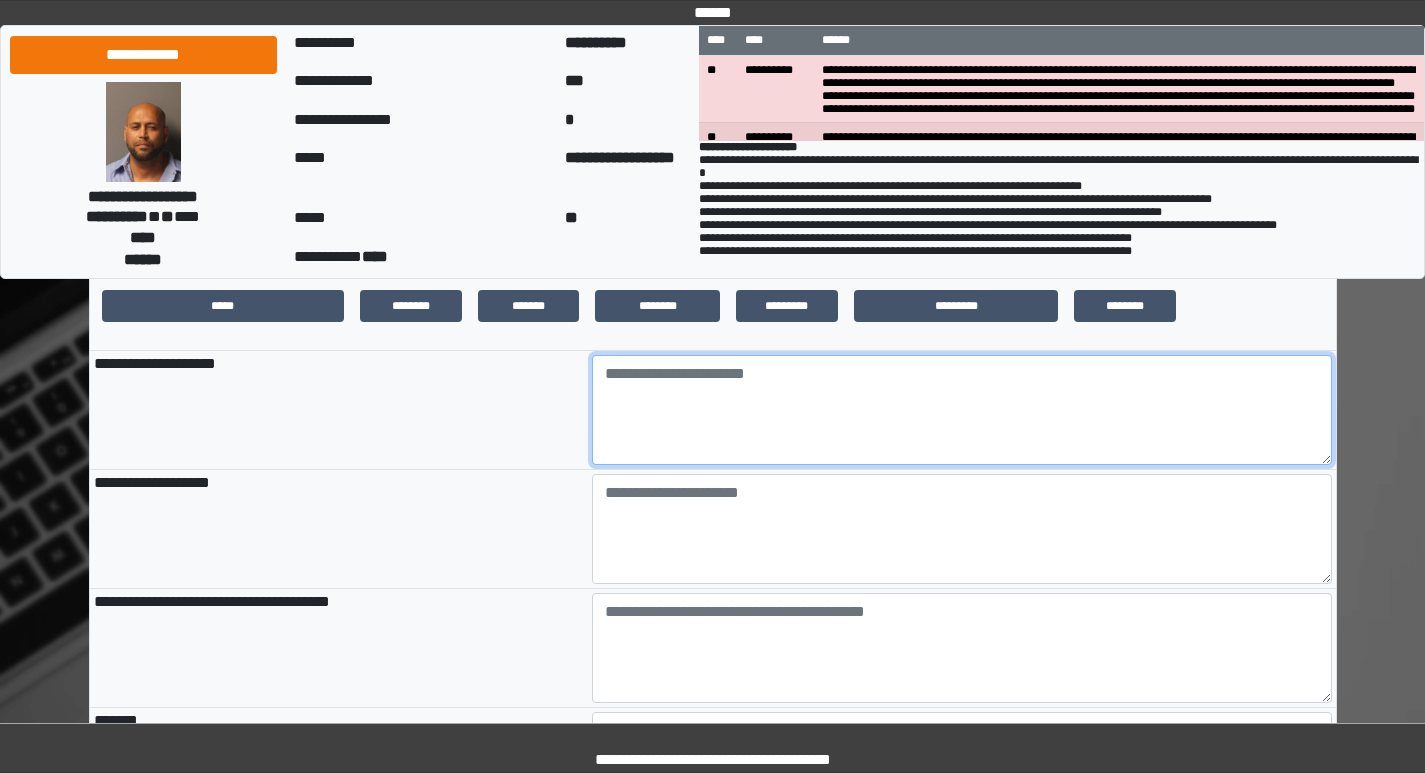 click at bounding box center [962, 410] 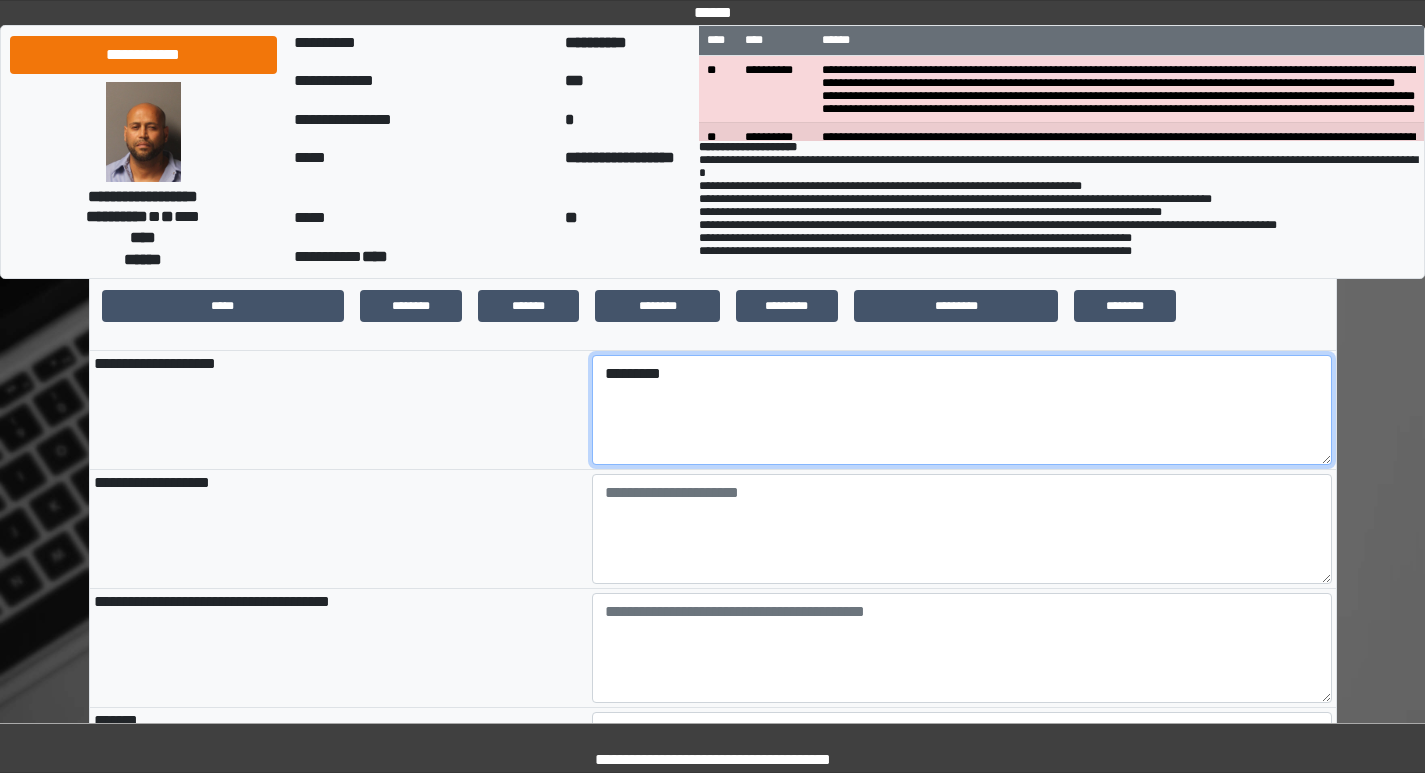 type on "*********" 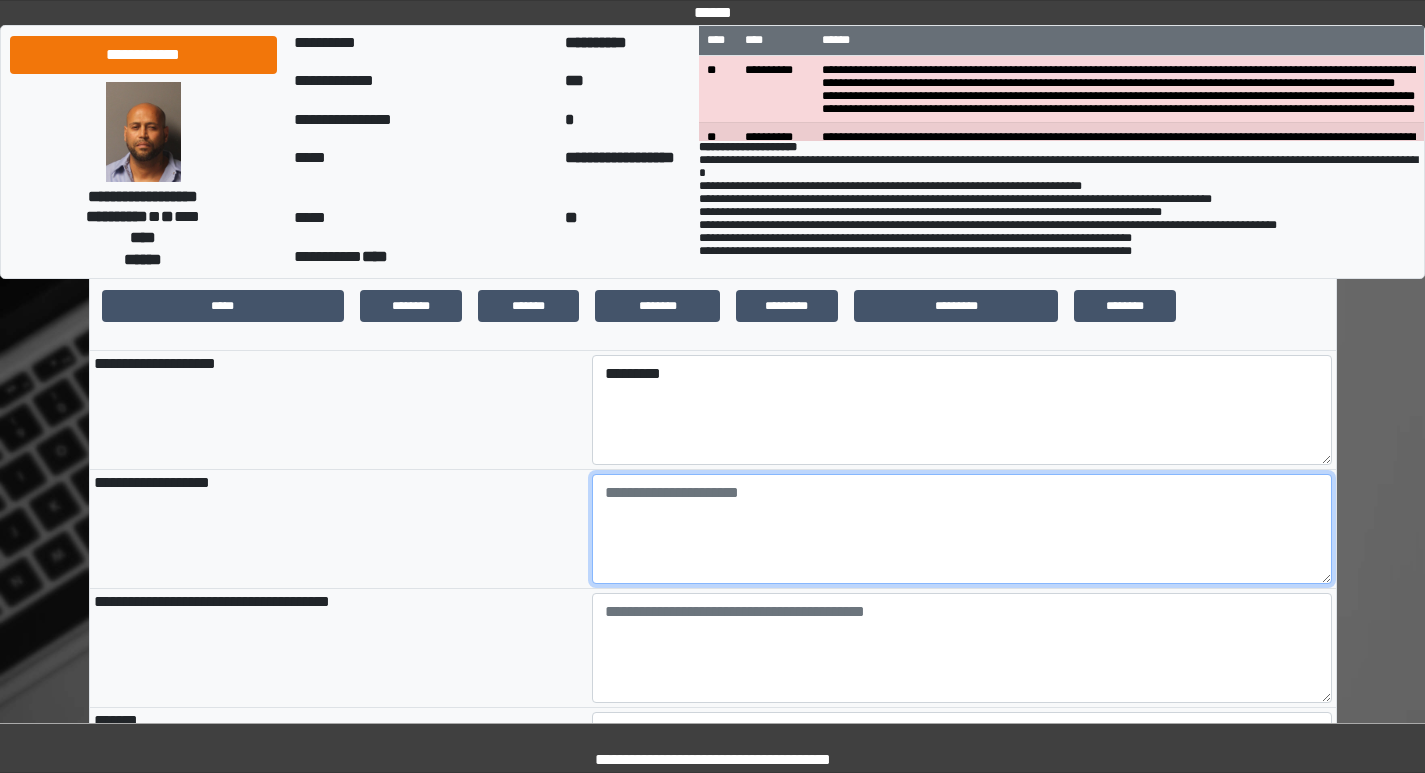 click at bounding box center [962, 529] 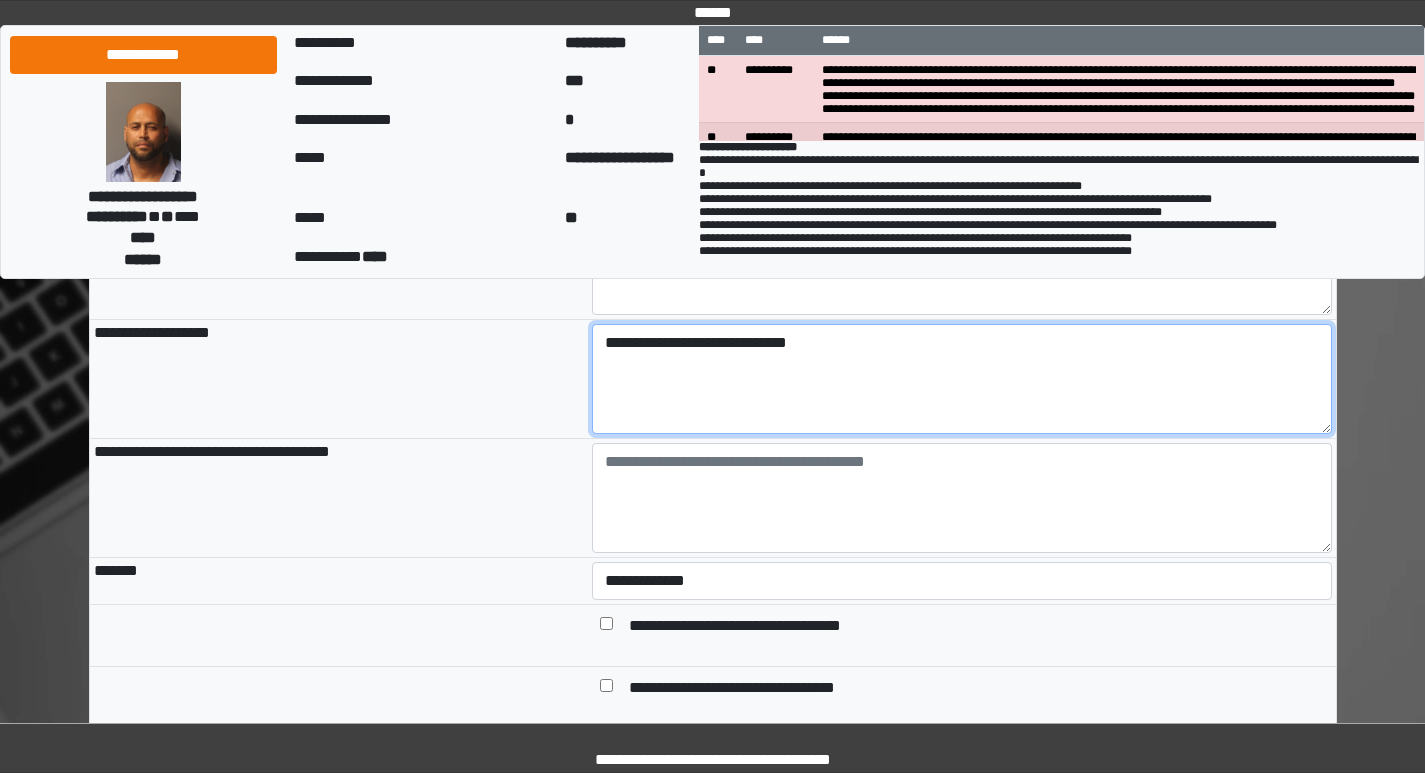 scroll, scrollTop: 900, scrollLeft: 0, axis: vertical 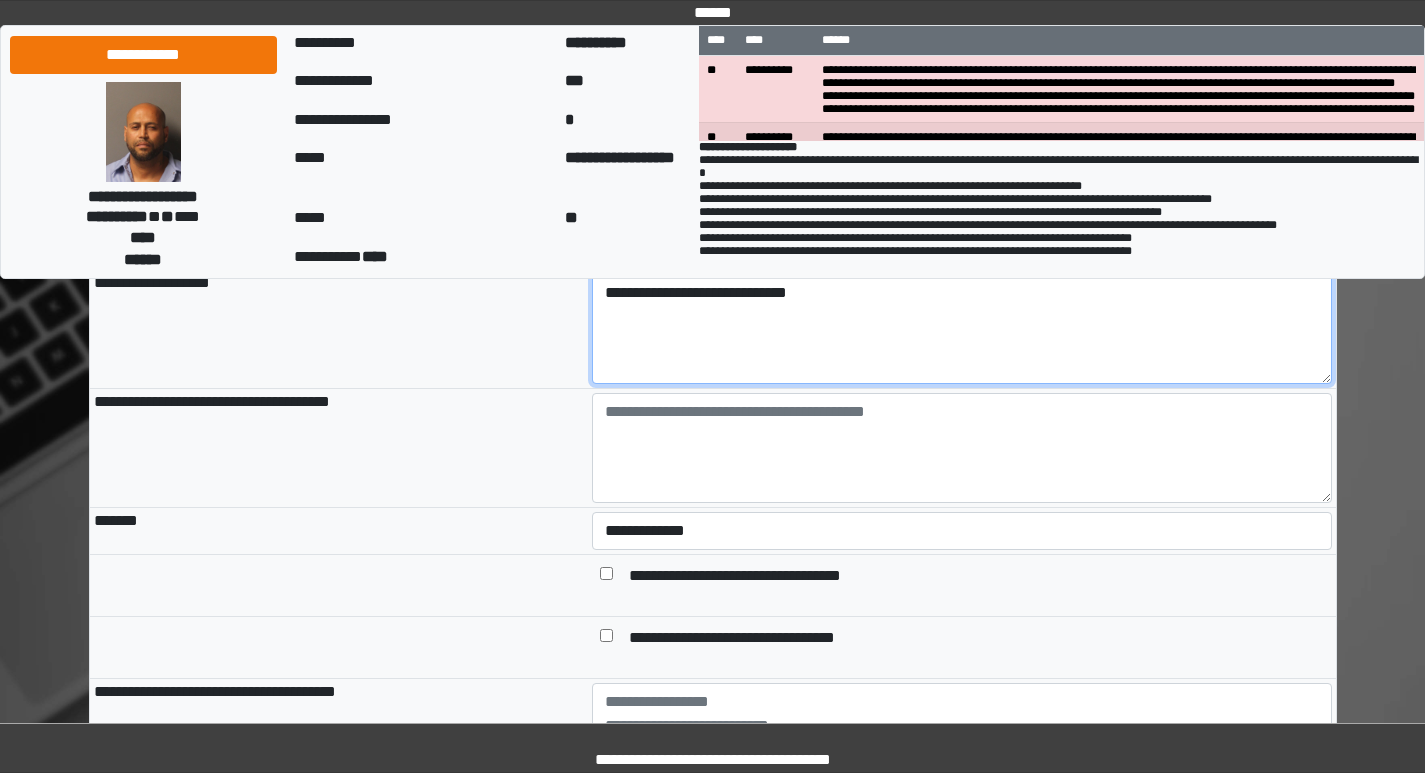 type on "**********" 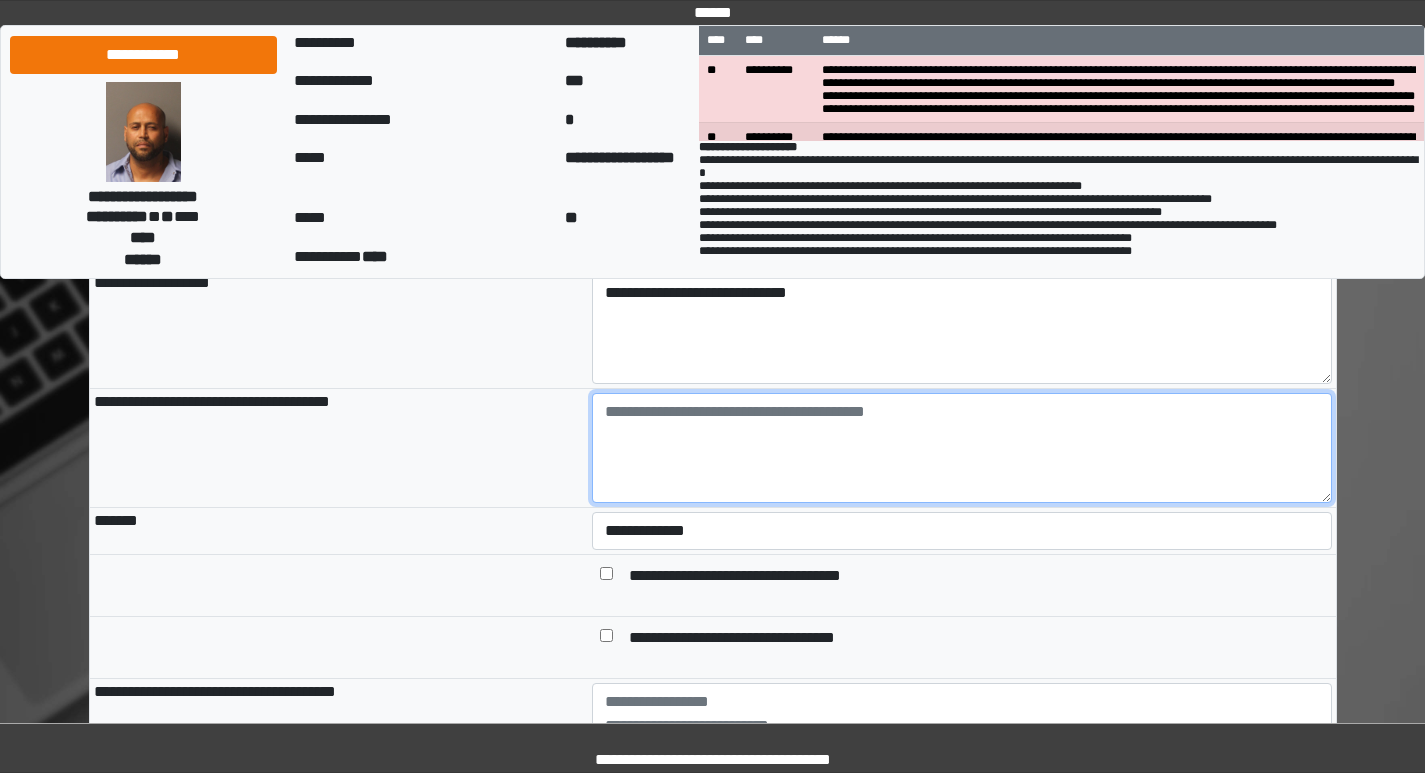 click at bounding box center [962, 448] 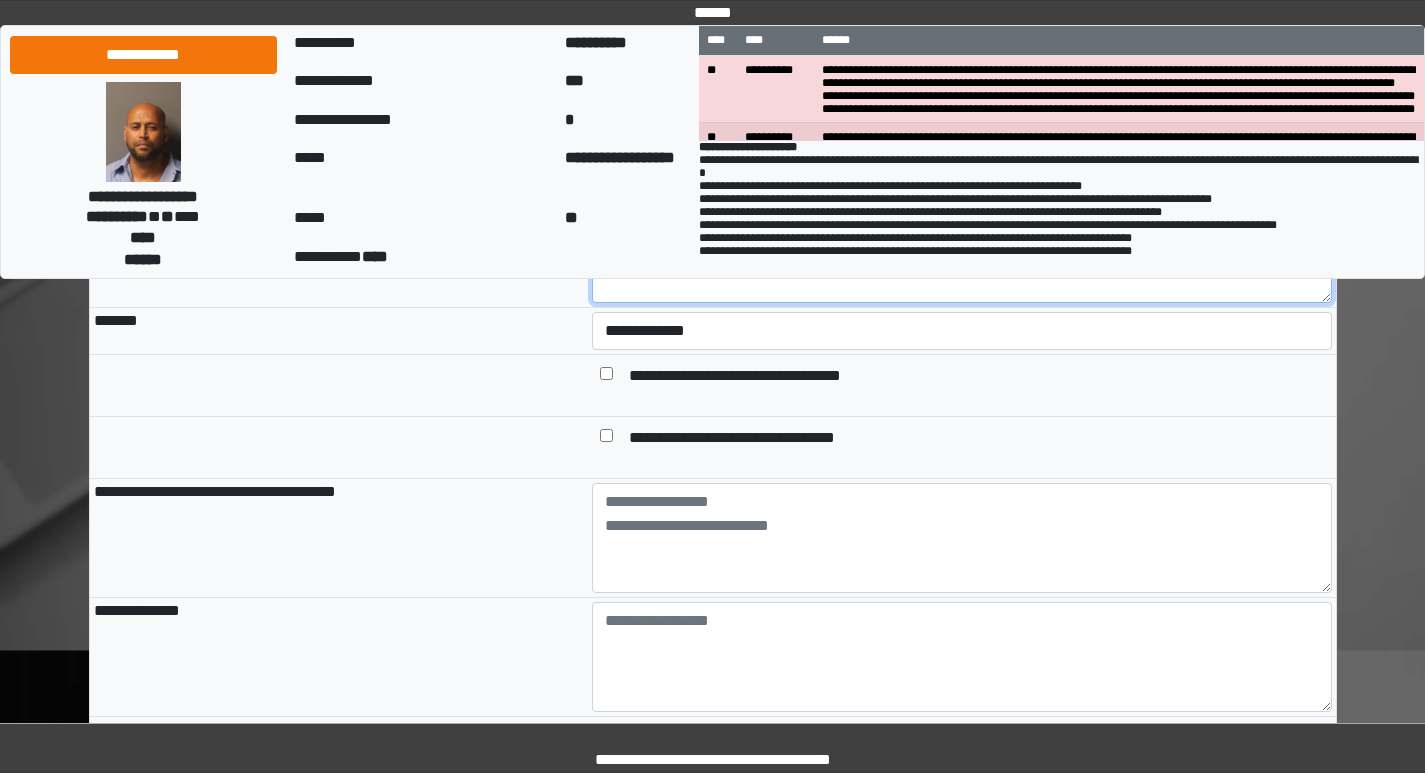 scroll, scrollTop: 1000, scrollLeft: 0, axis: vertical 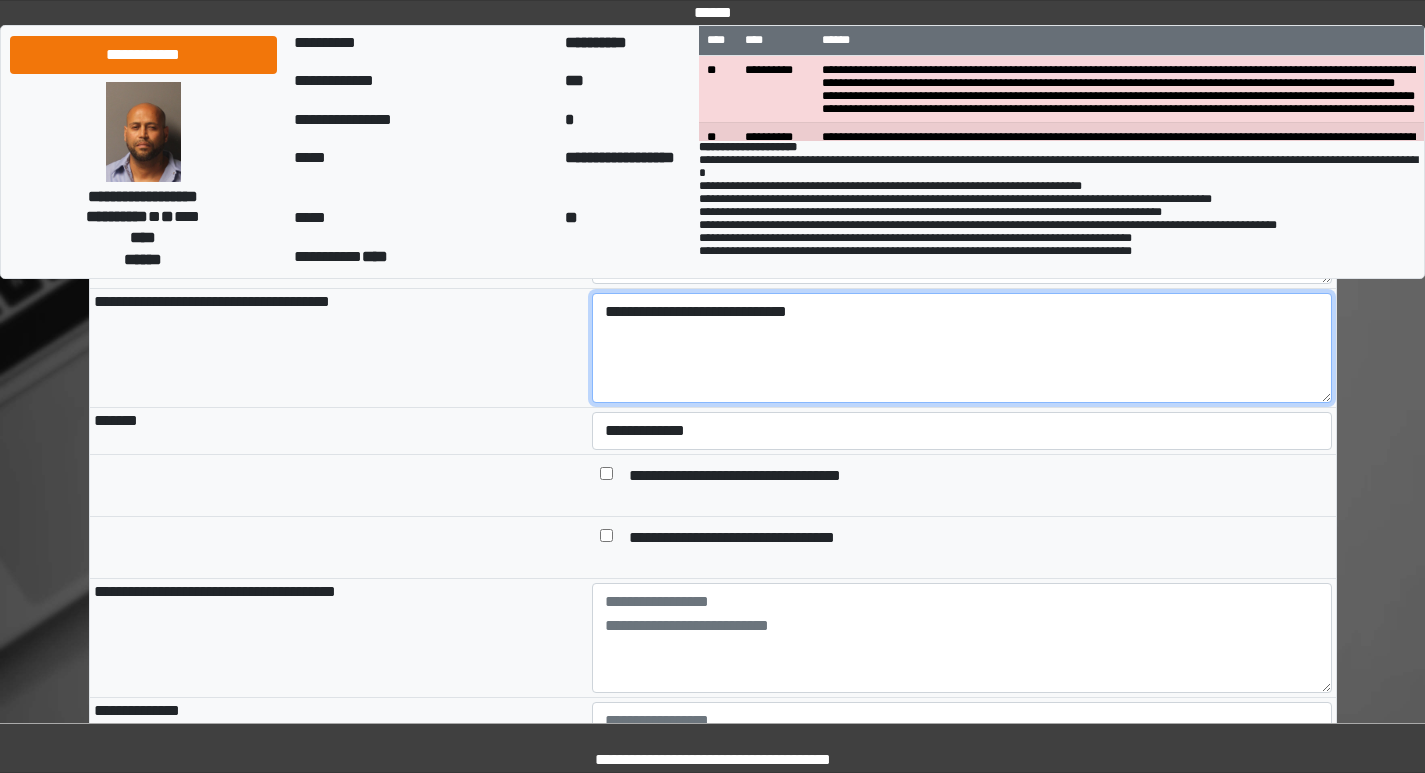 type on "**********" 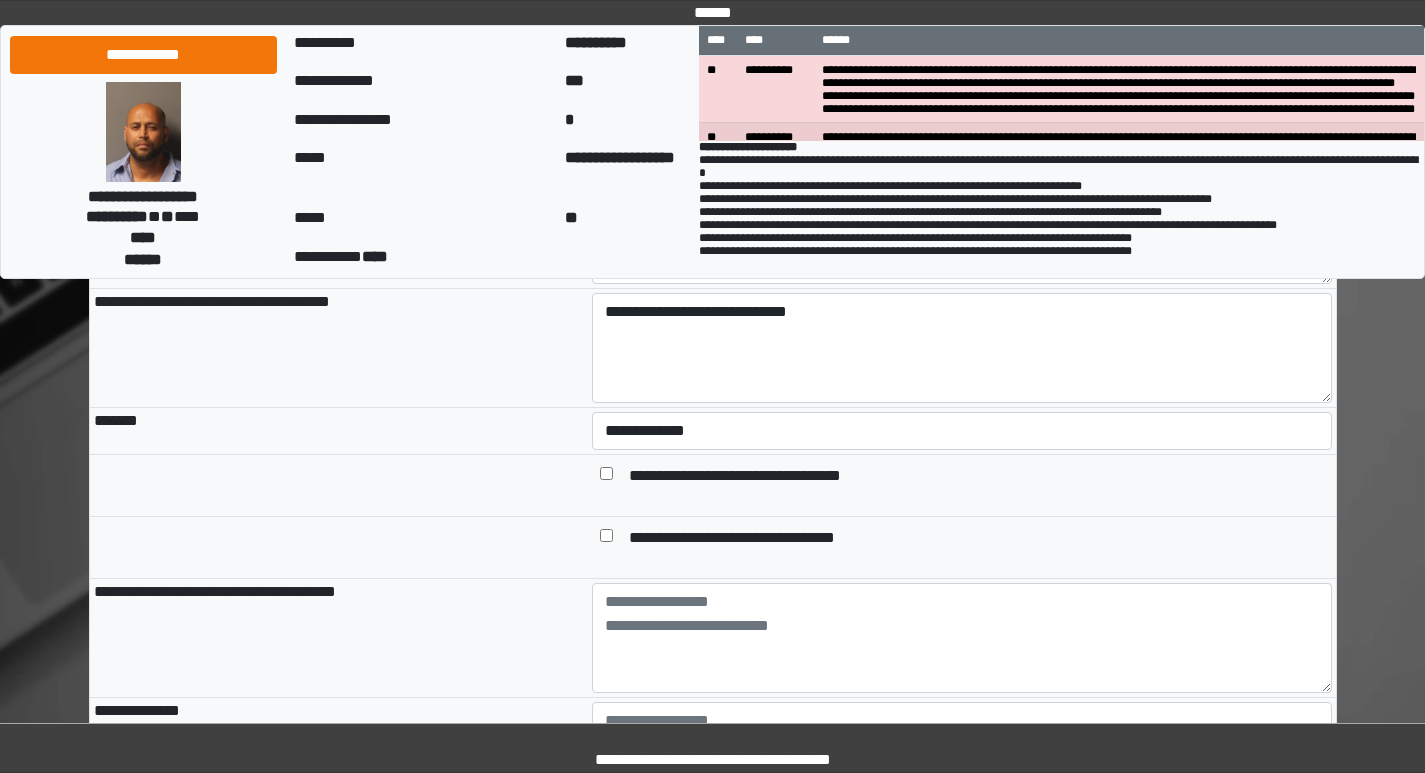 click on "**********" at bounding box center [763, 477] 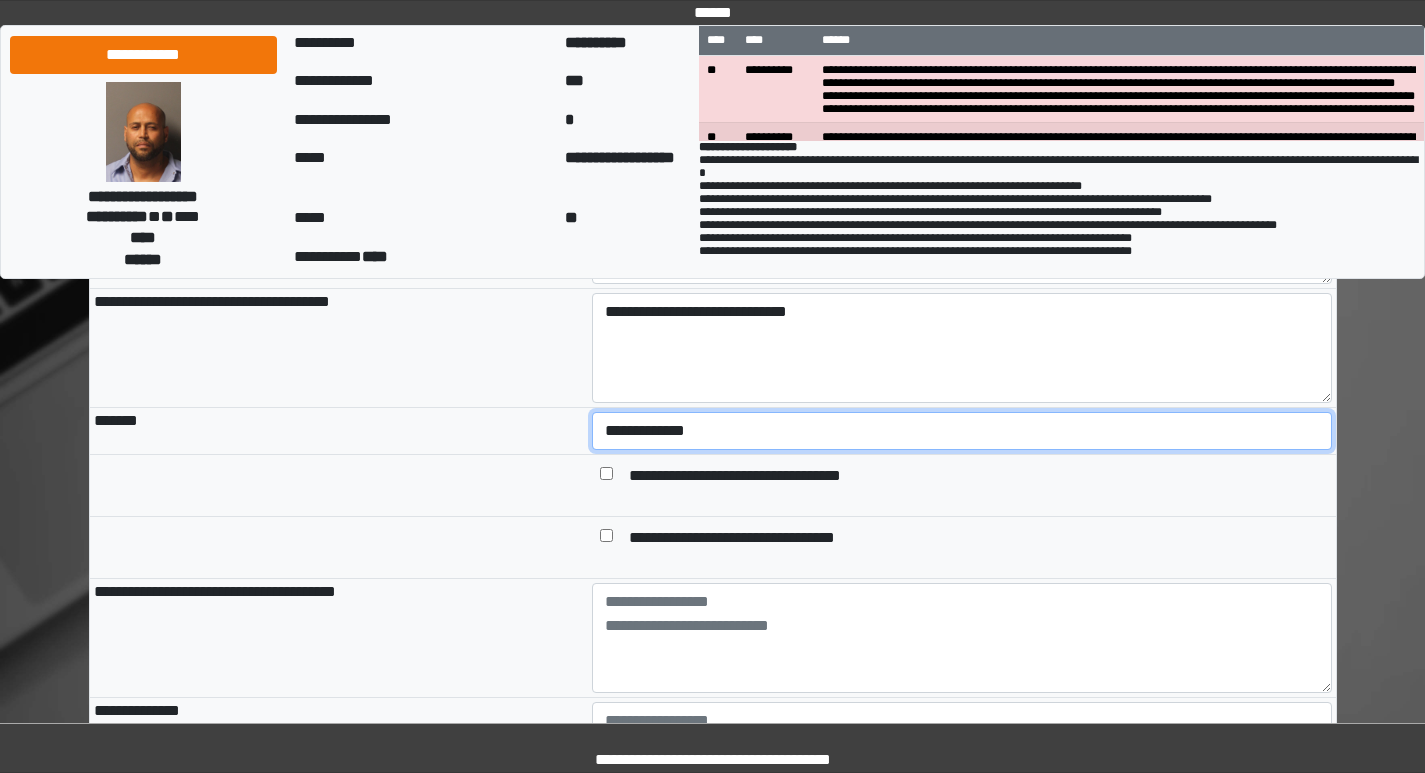 click on "**********" at bounding box center (962, 431) 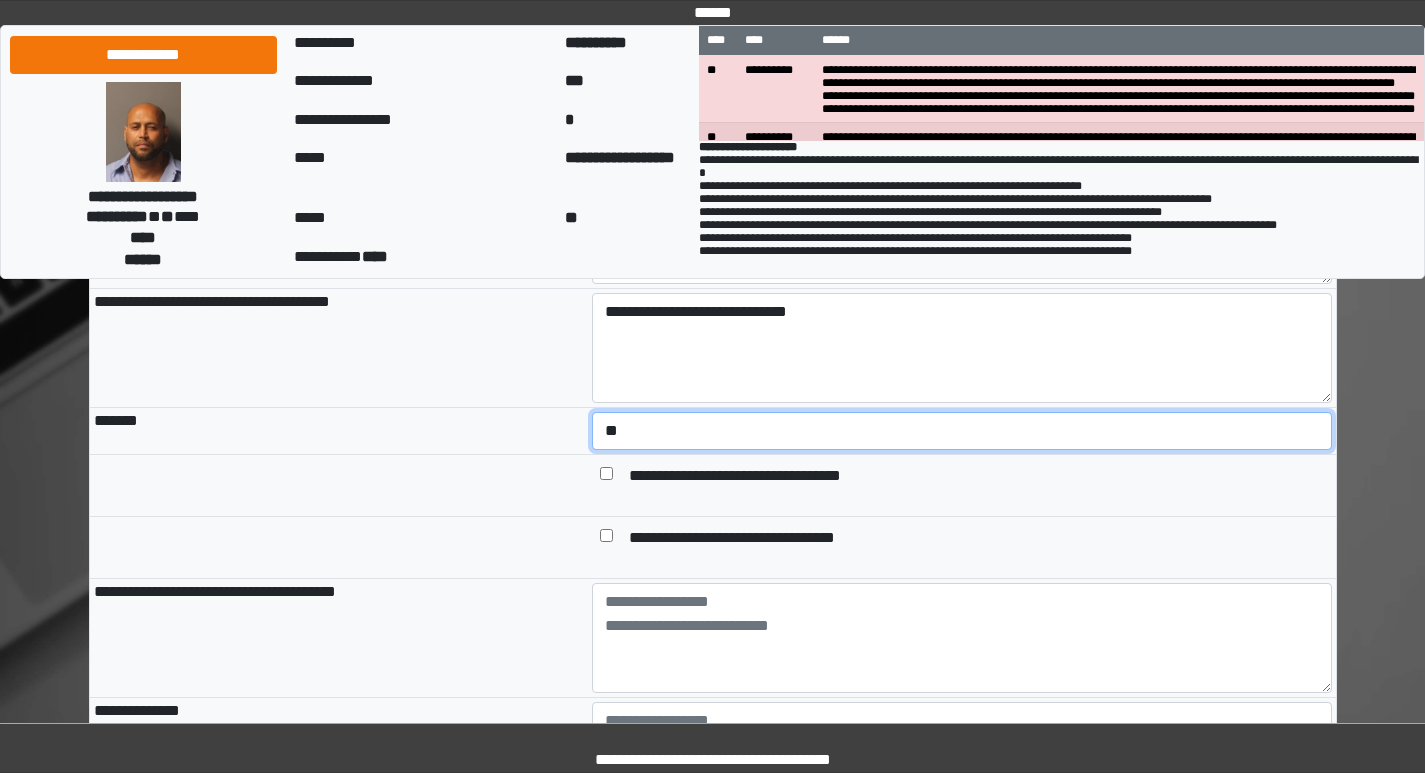 click on "**********" at bounding box center [962, 431] 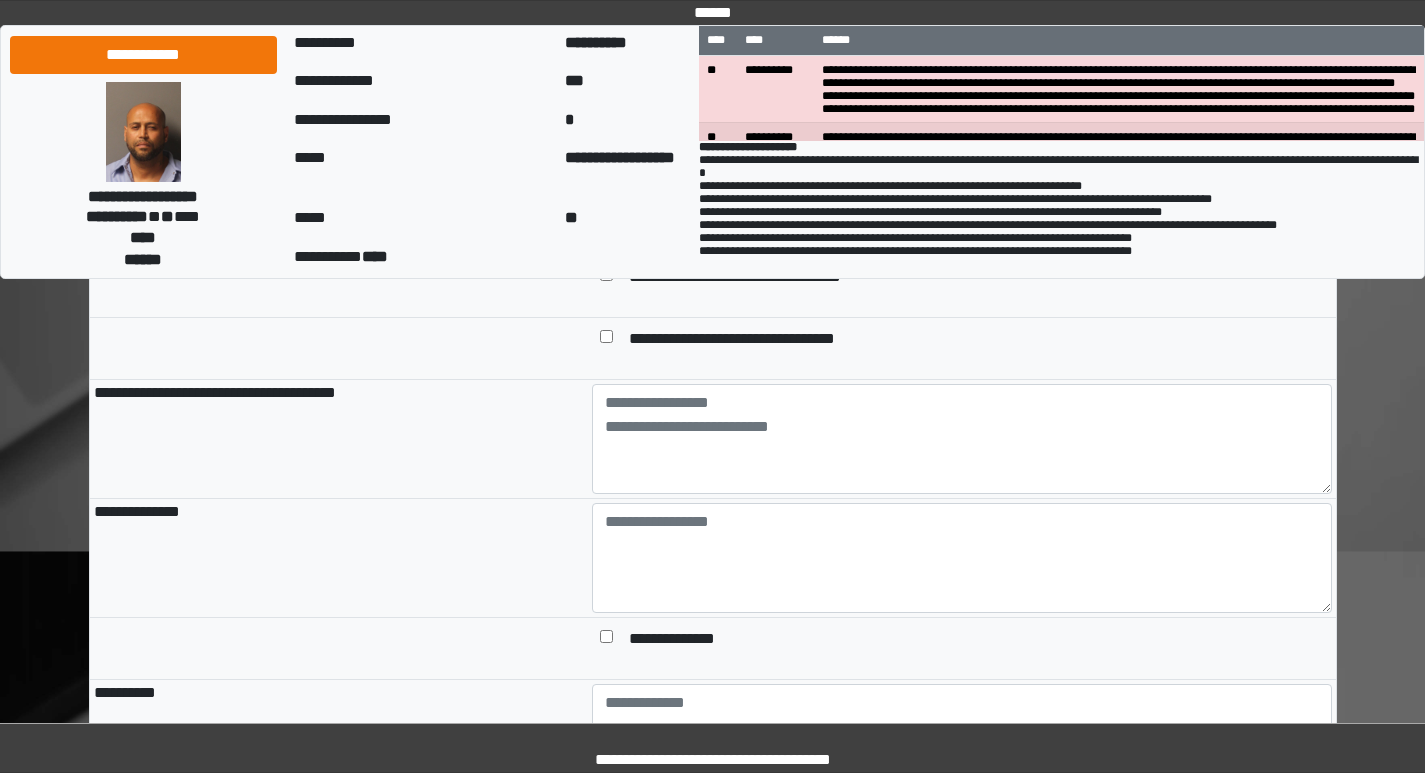 scroll, scrollTop: 1200, scrollLeft: 0, axis: vertical 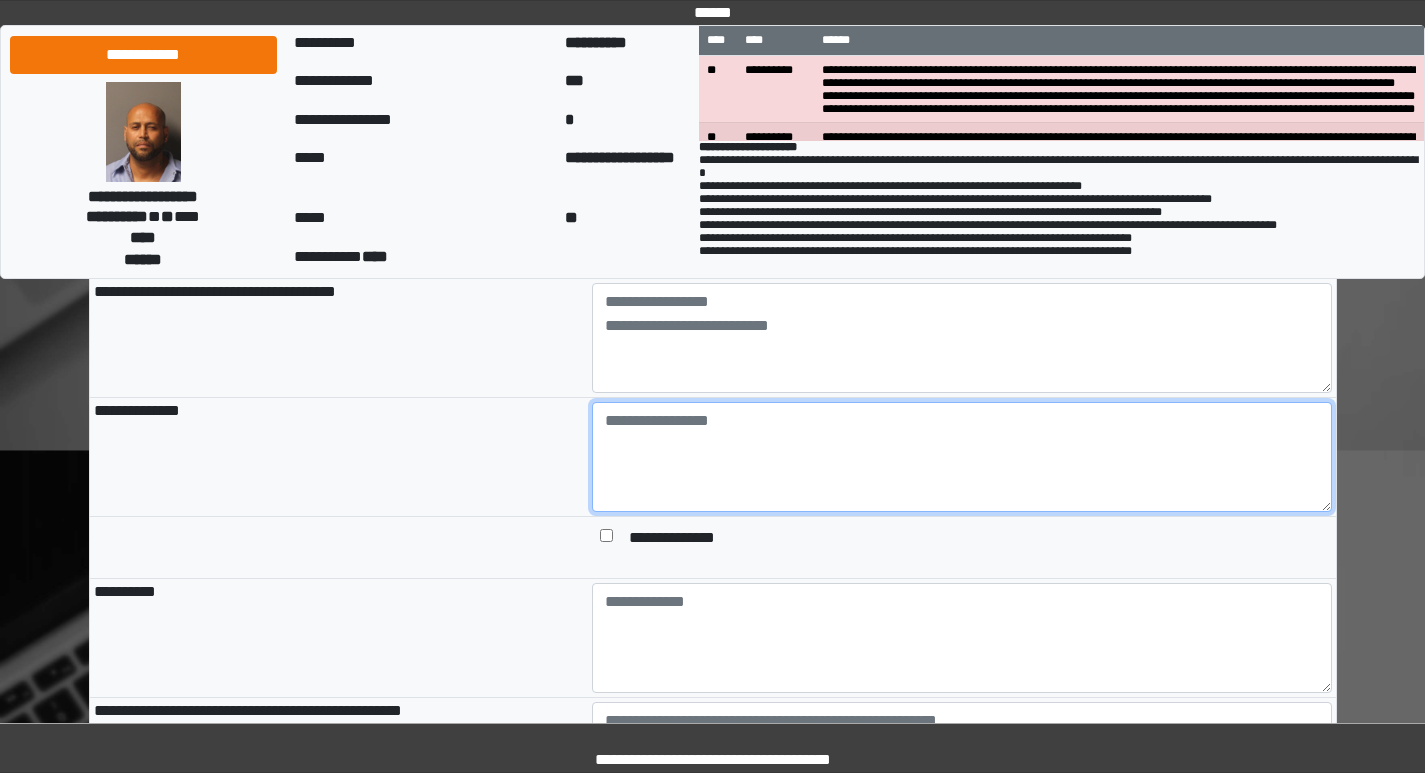 click at bounding box center (962, 457) 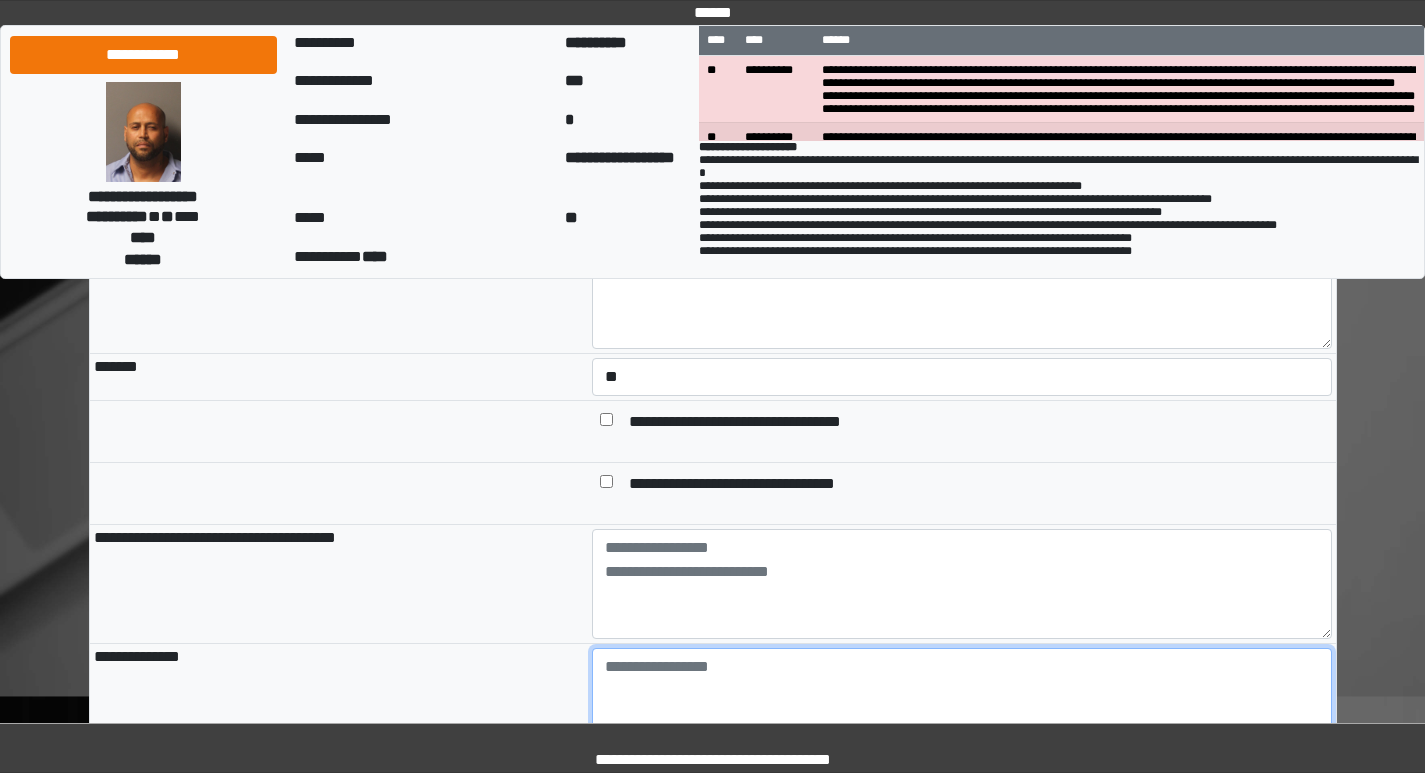 scroll, scrollTop: 800, scrollLeft: 0, axis: vertical 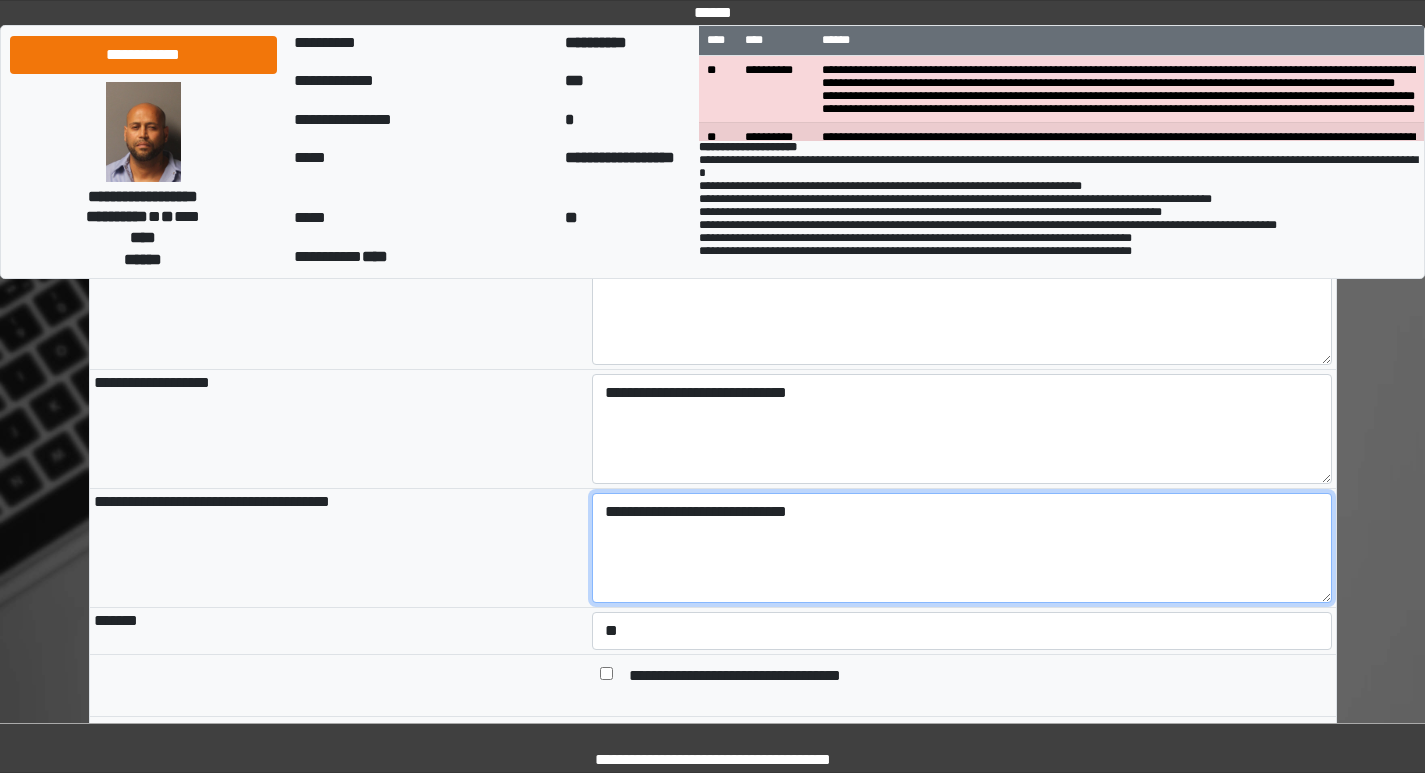 click on "**********" at bounding box center [962, 548] 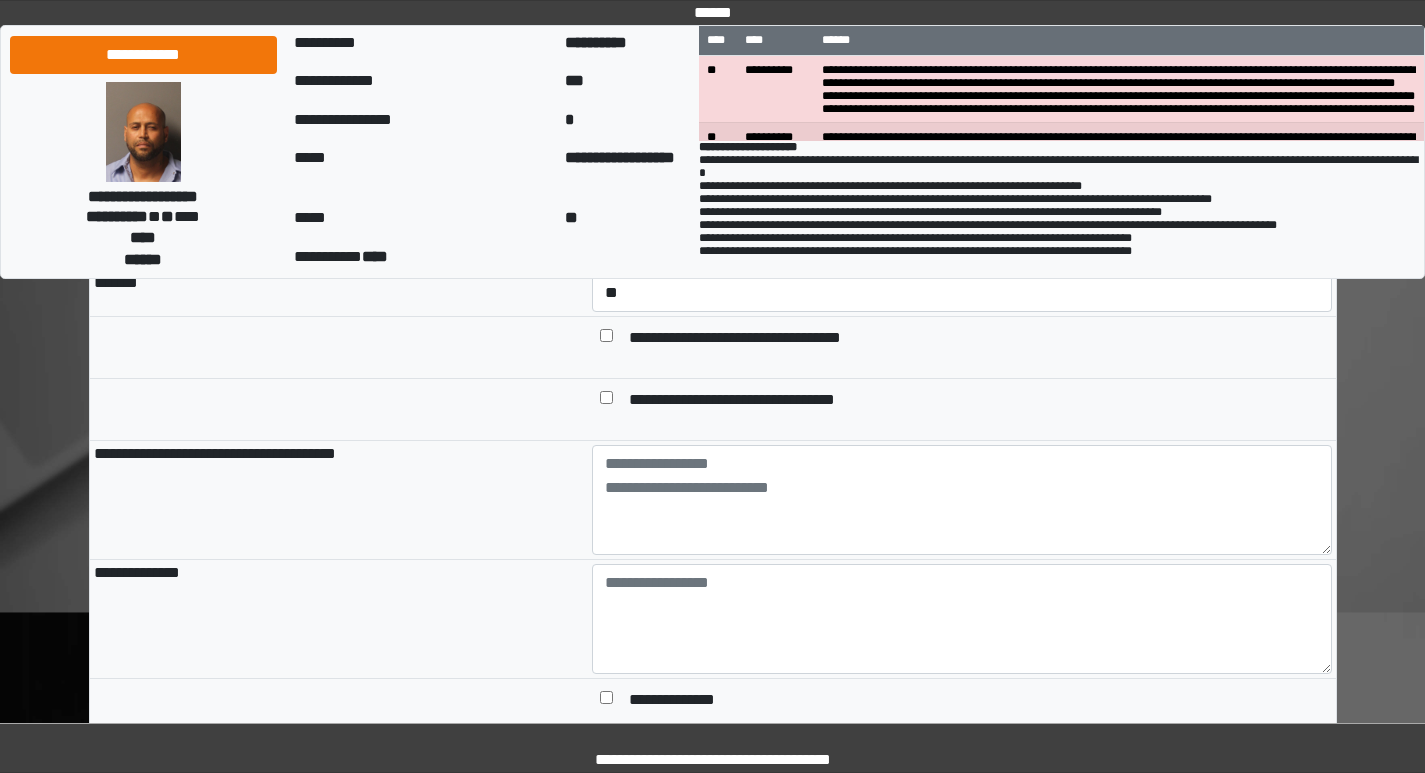 scroll, scrollTop: 900, scrollLeft: 0, axis: vertical 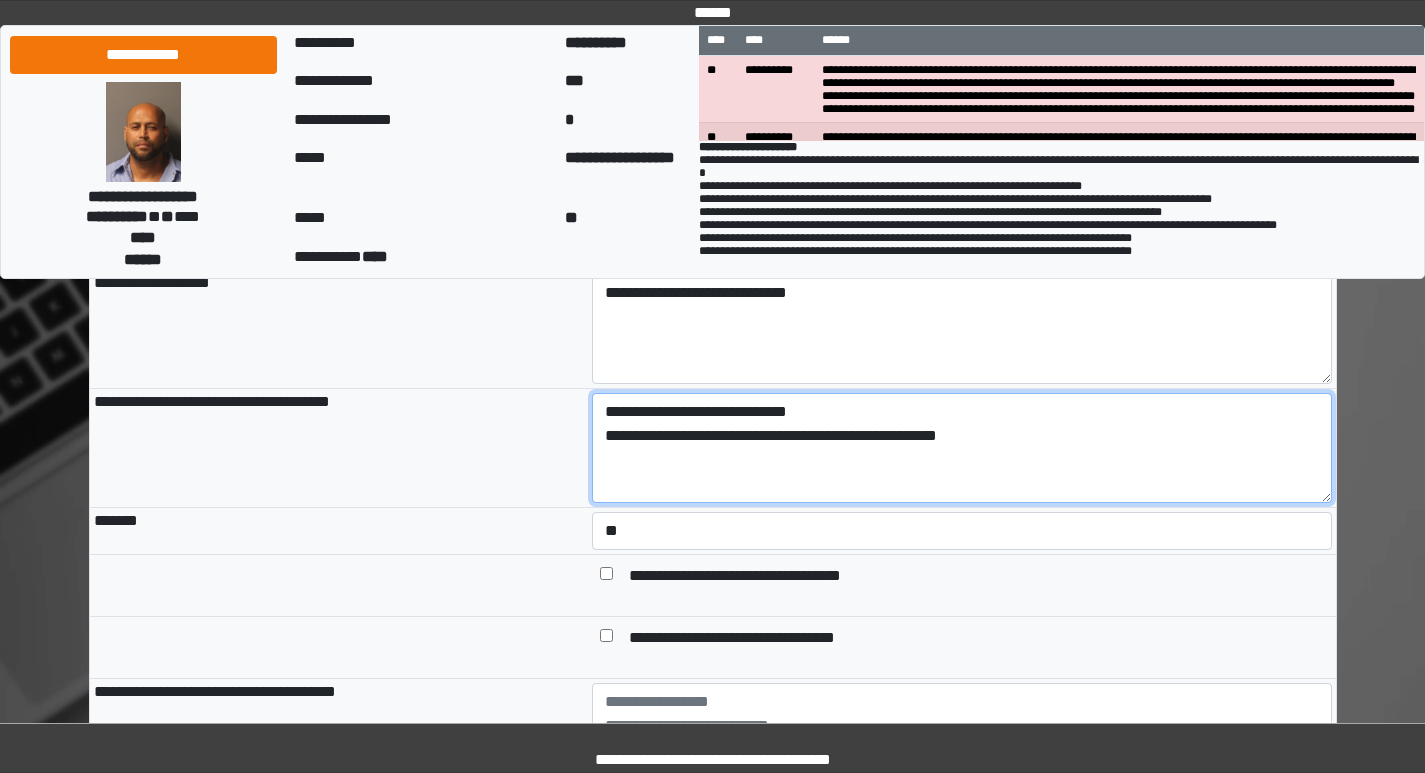 drag, startPoint x: 607, startPoint y: 426, endPoint x: 890, endPoint y: 426, distance: 283 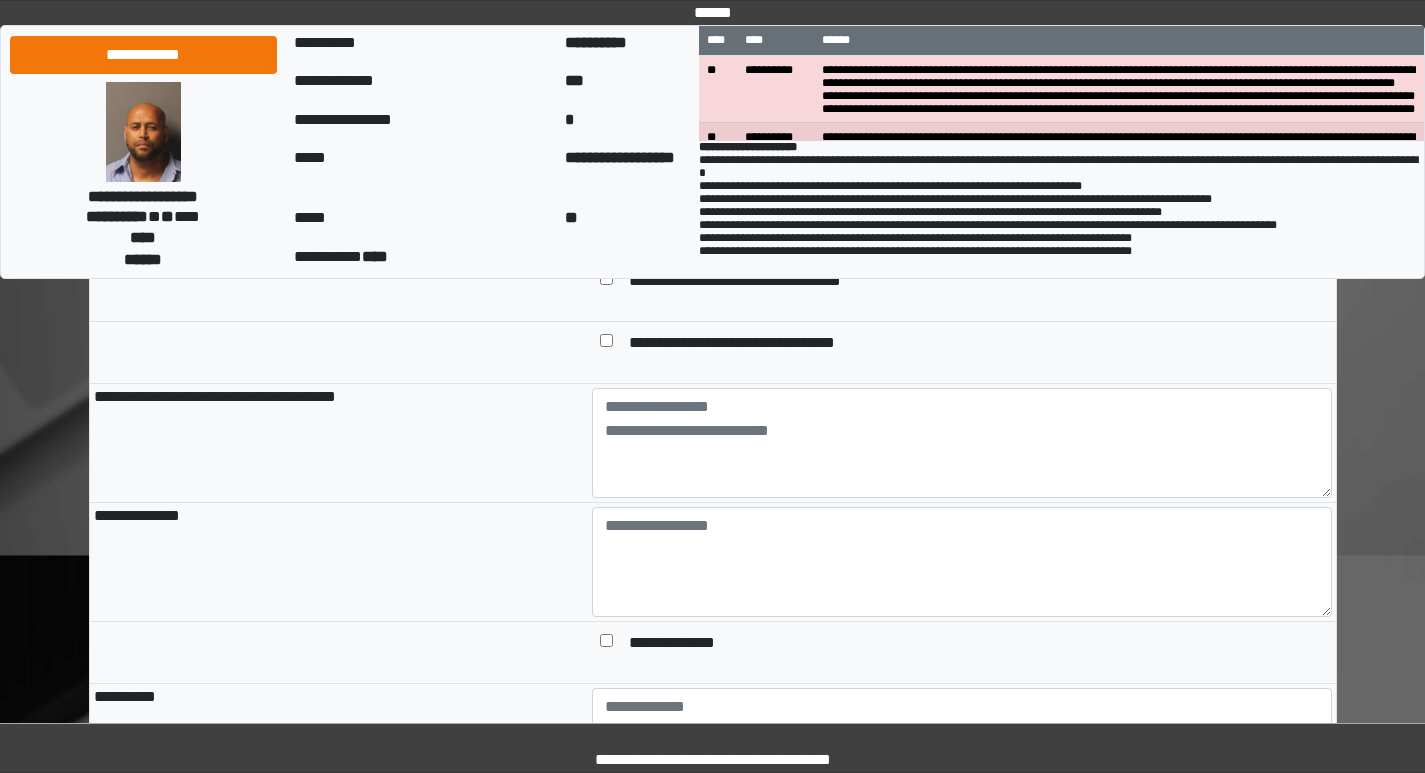 scroll, scrollTop: 1200, scrollLeft: 0, axis: vertical 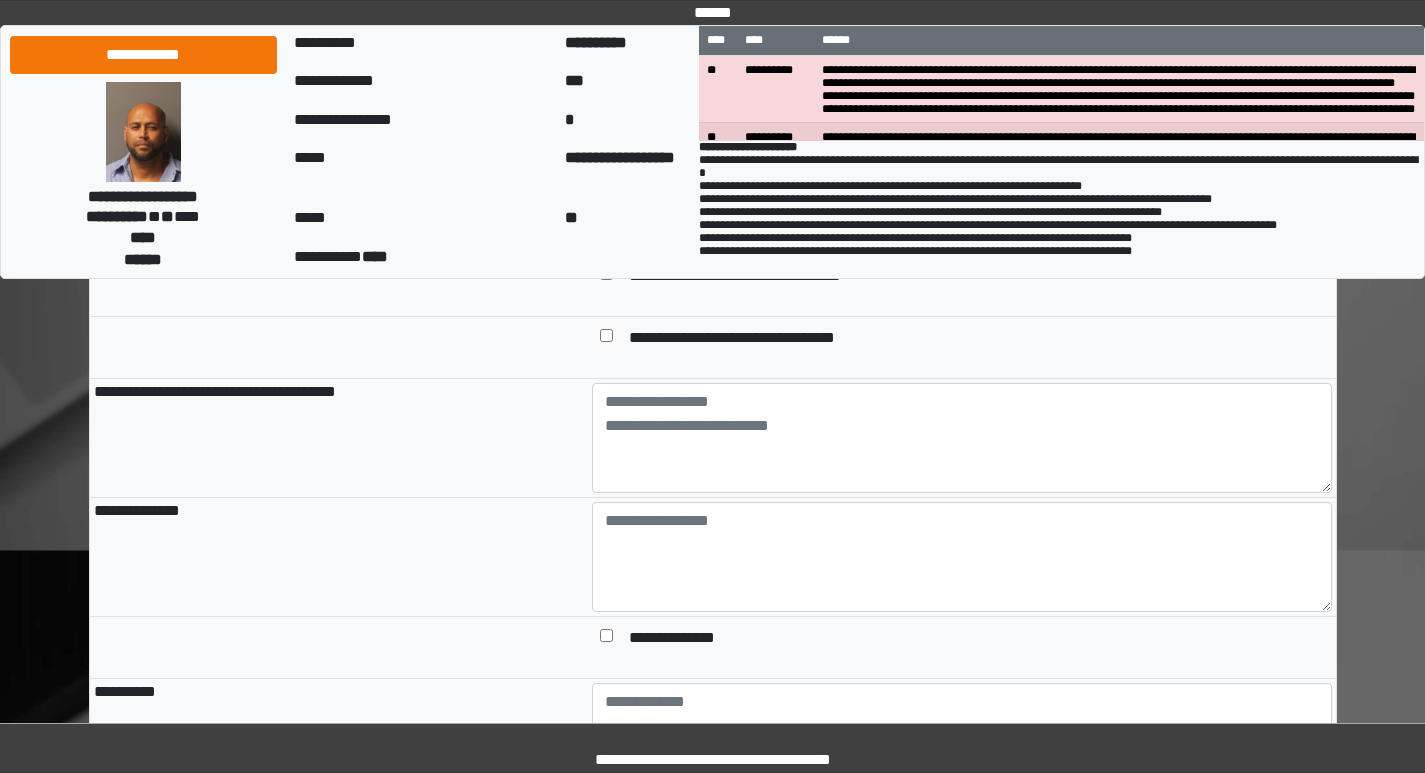 type on "**********" 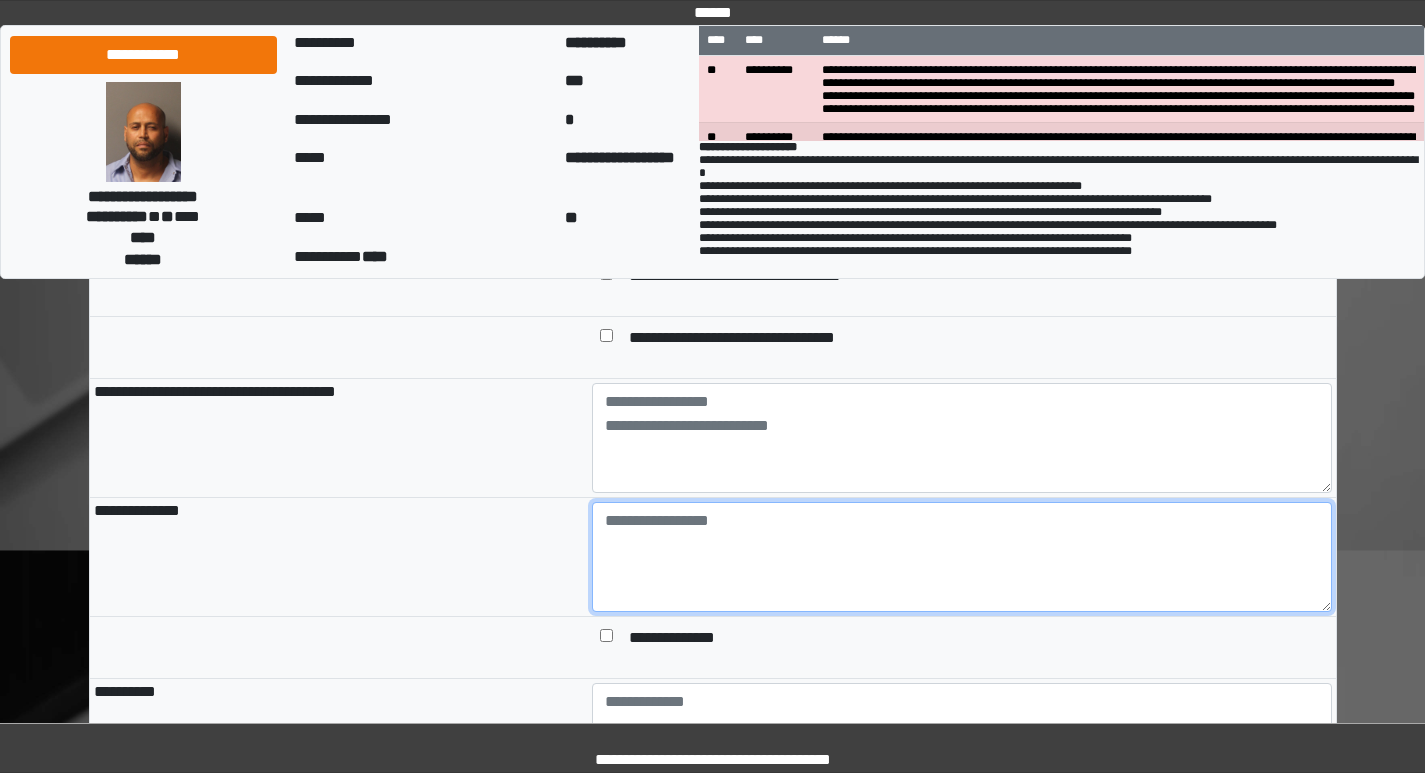 click at bounding box center (962, 557) 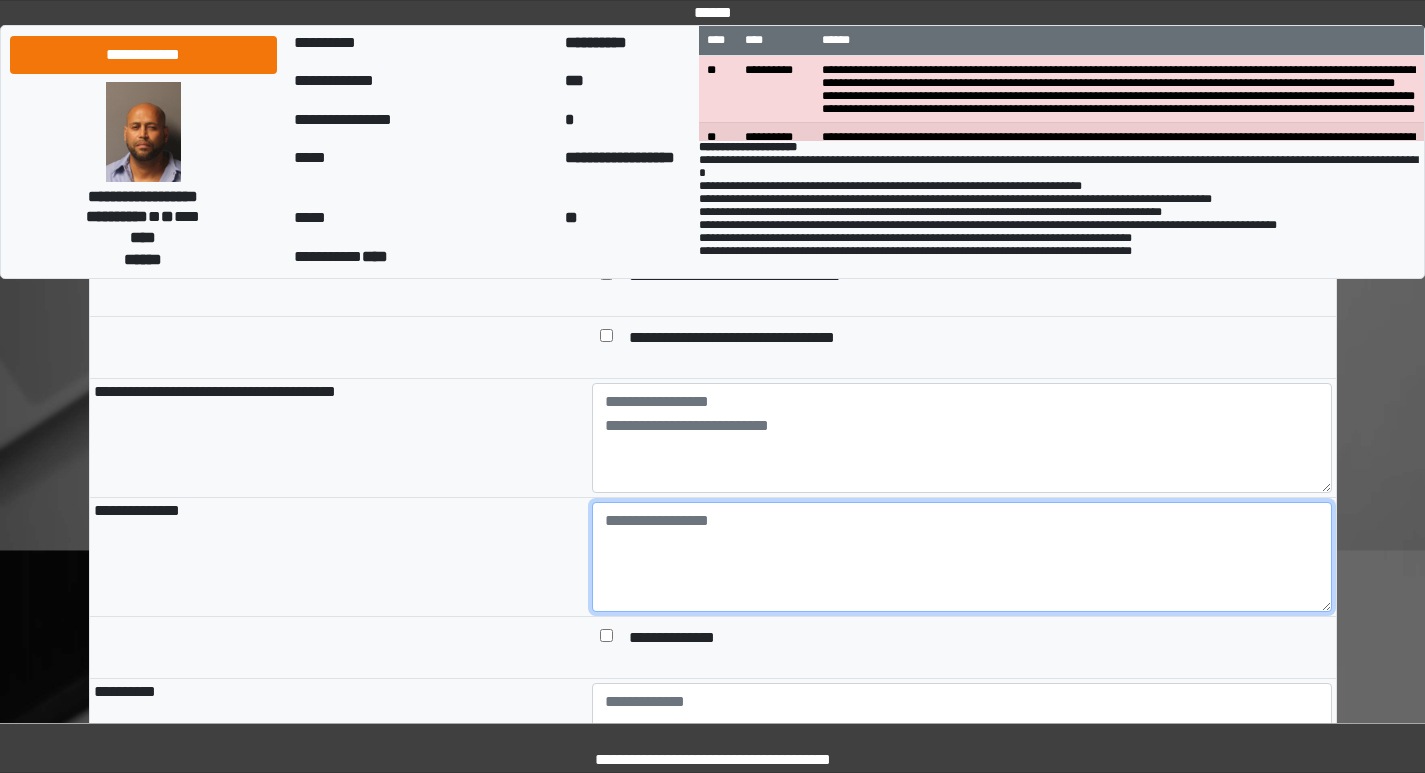 paste on "**********" 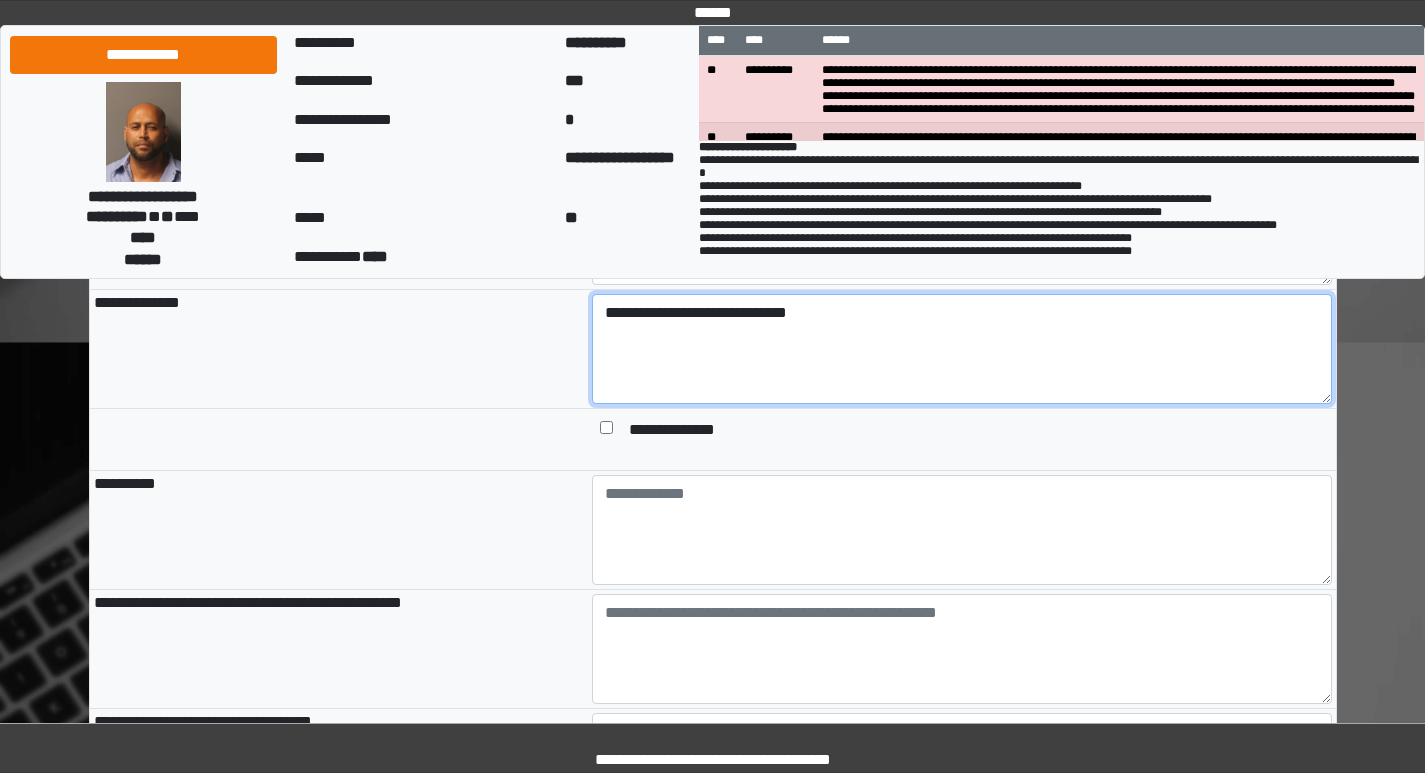scroll, scrollTop: 1400, scrollLeft: 0, axis: vertical 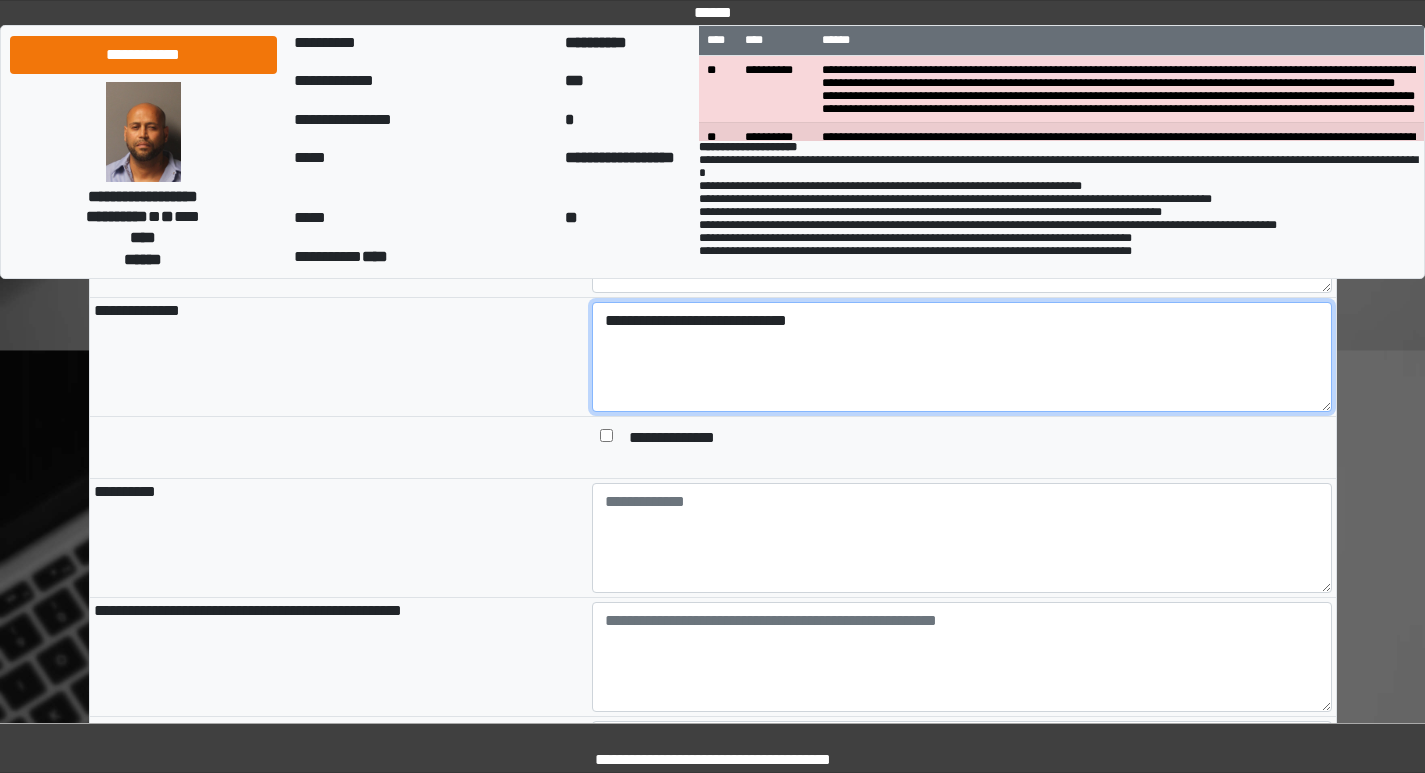 type on "**********" 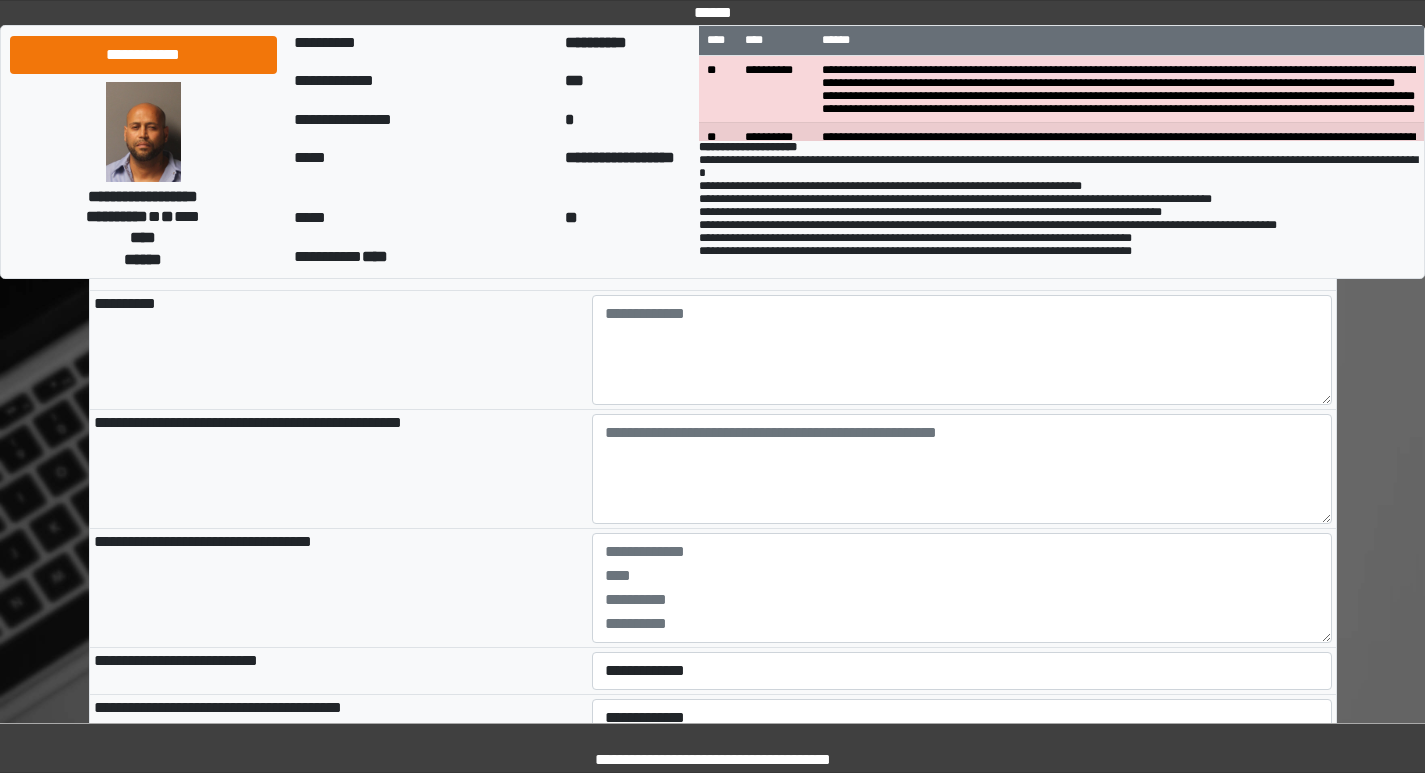 scroll, scrollTop: 1600, scrollLeft: 0, axis: vertical 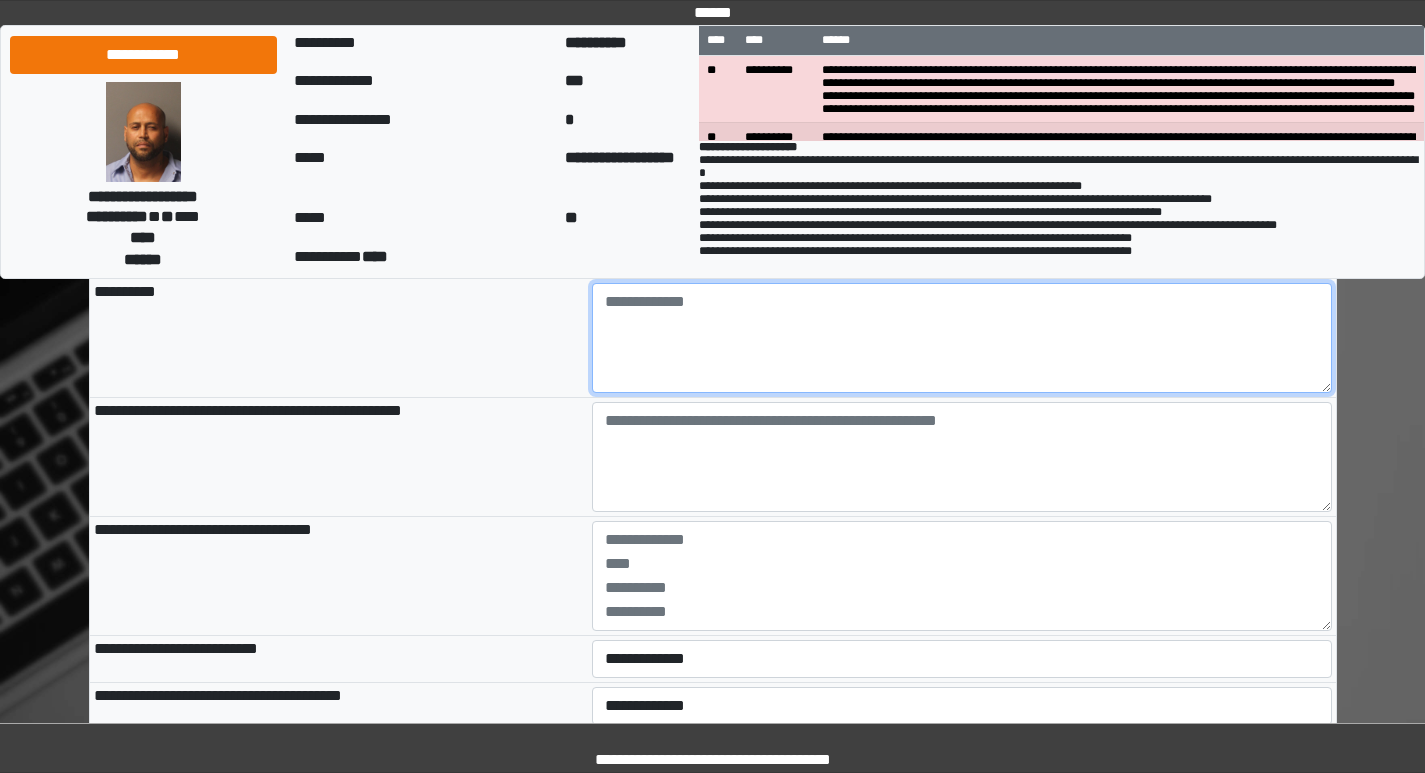 click at bounding box center (962, 338) 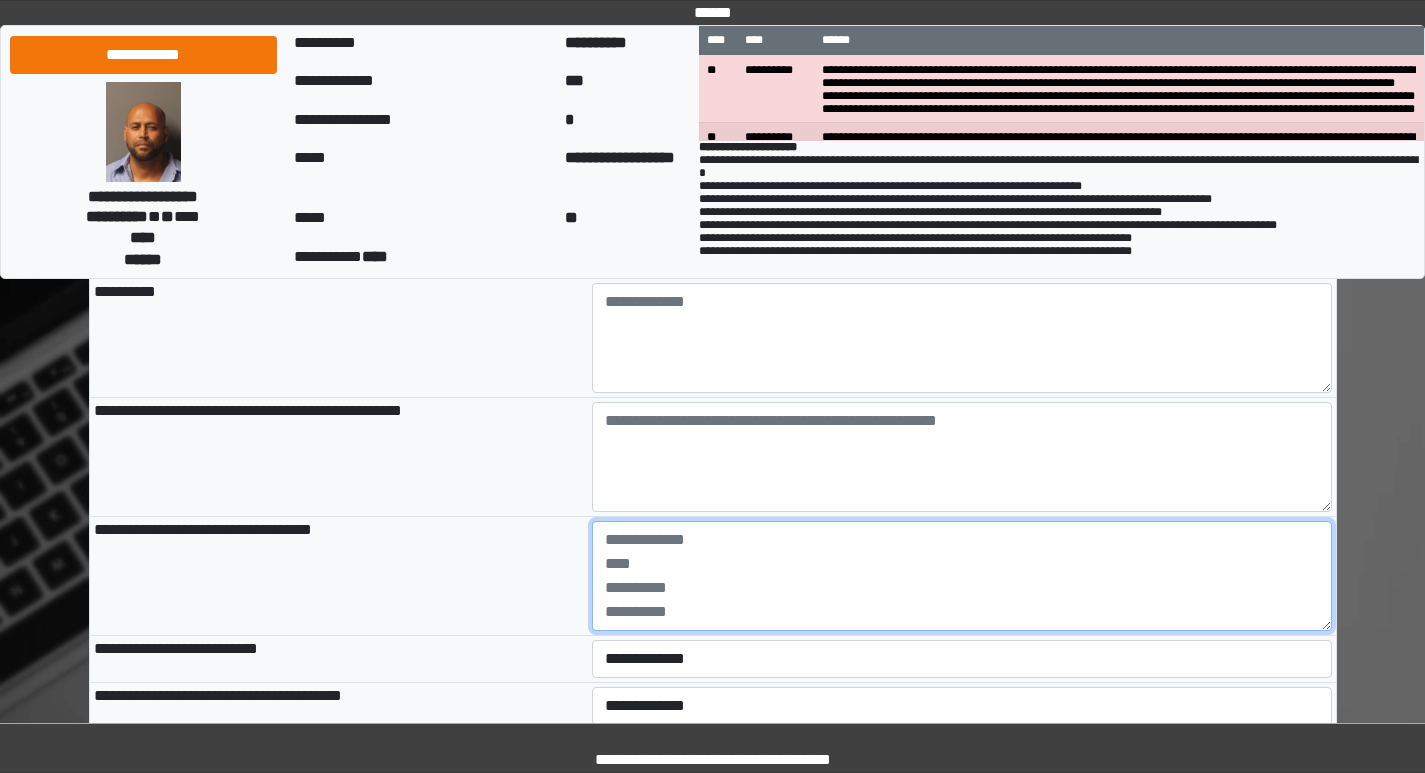 click at bounding box center (962, 576) 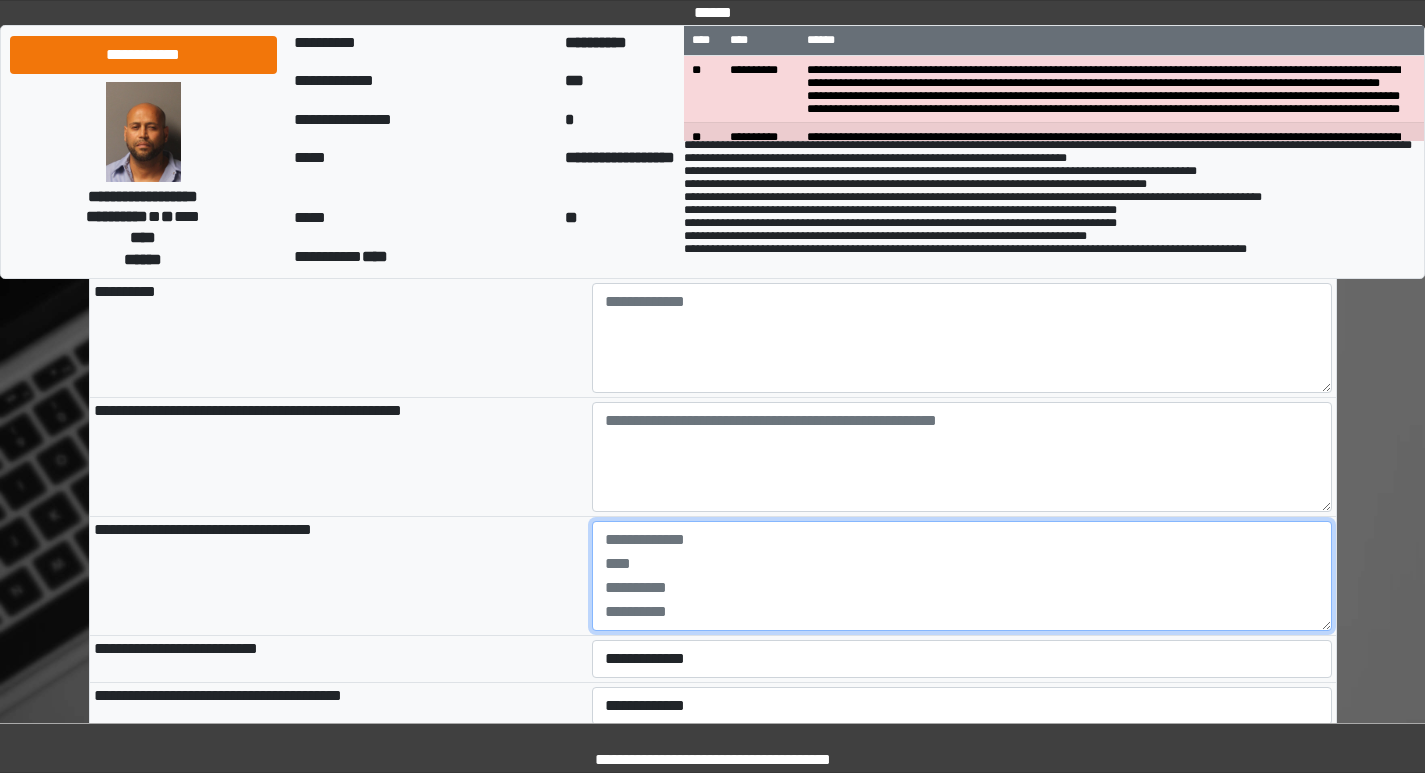 scroll, scrollTop: 61, scrollLeft: 0, axis: vertical 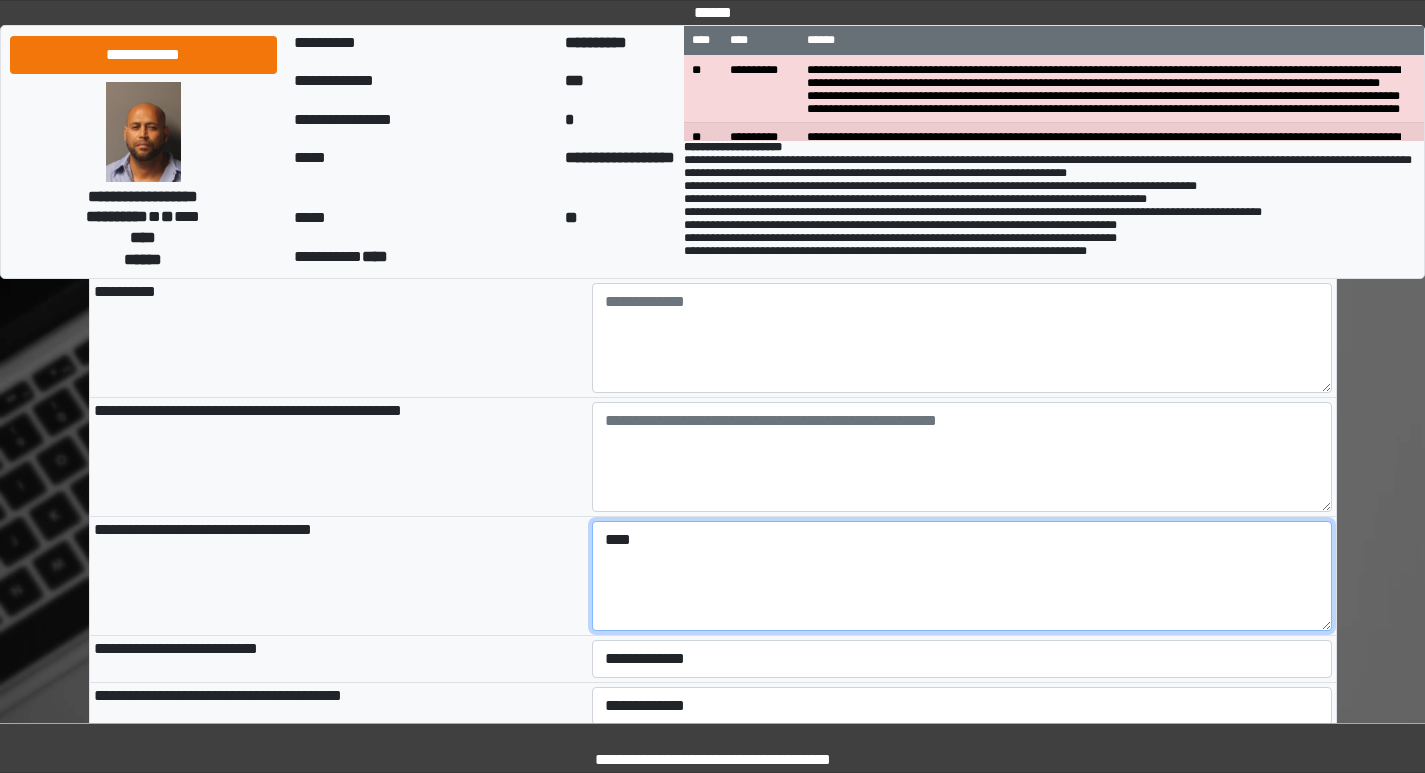 type on "****" 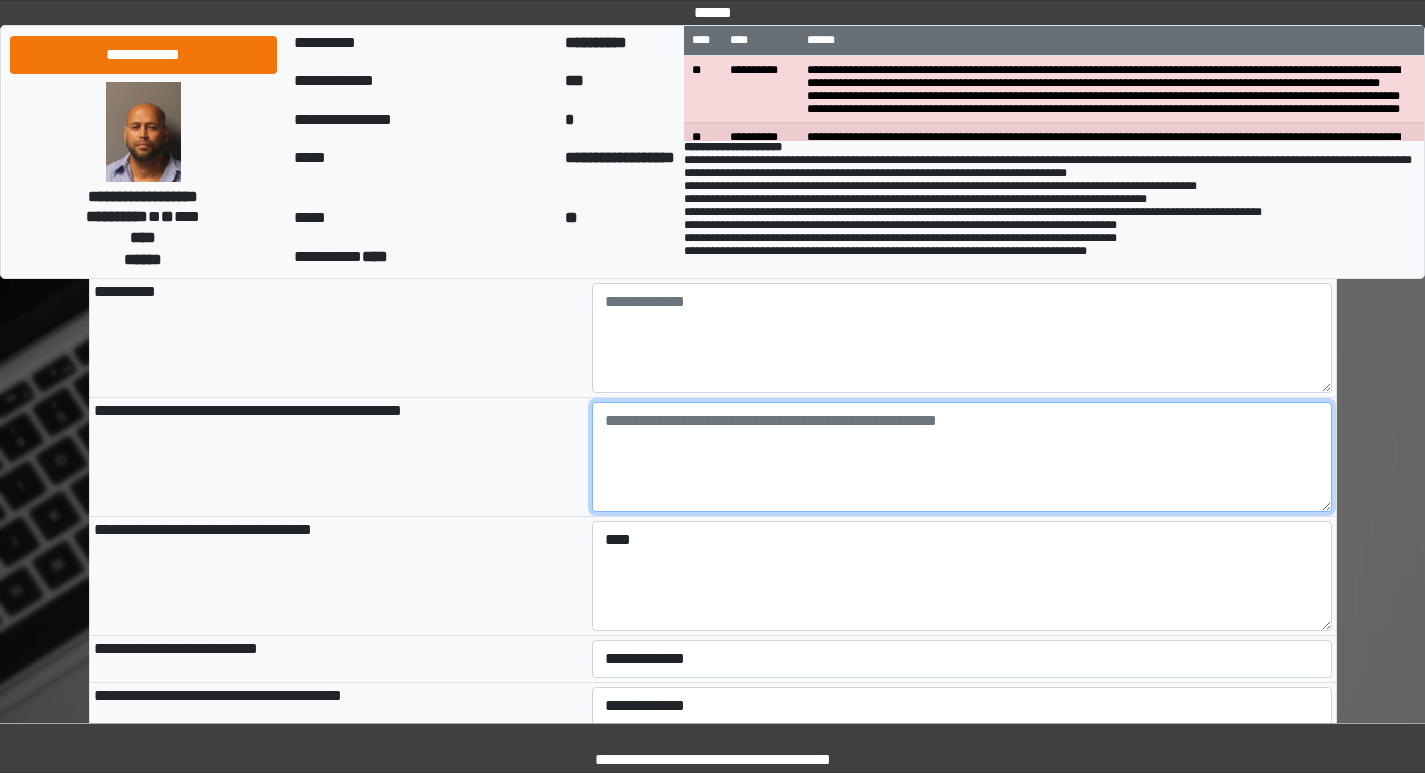 click at bounding box center (962, 457) 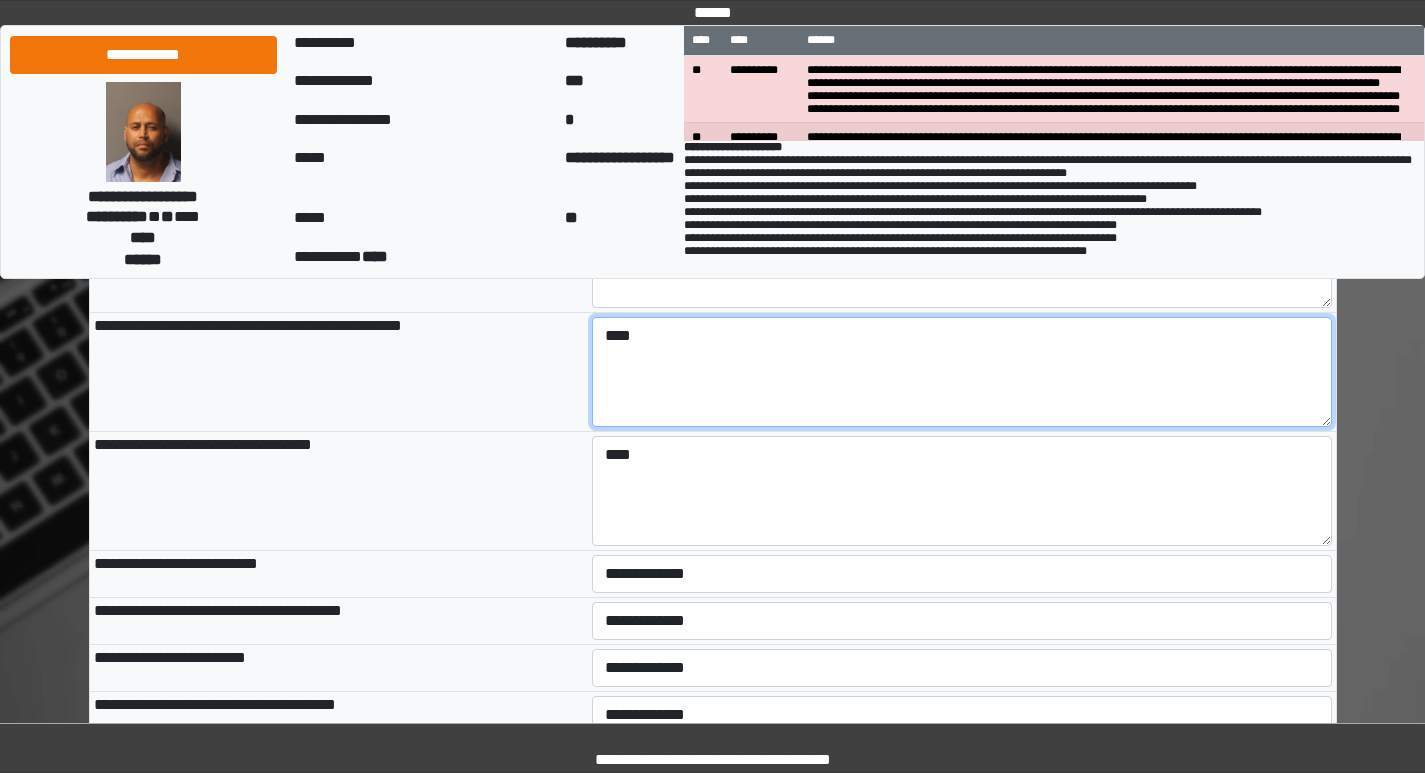 scroll, scrollTop: 1800, scrollLeft: 0, axis: vertical 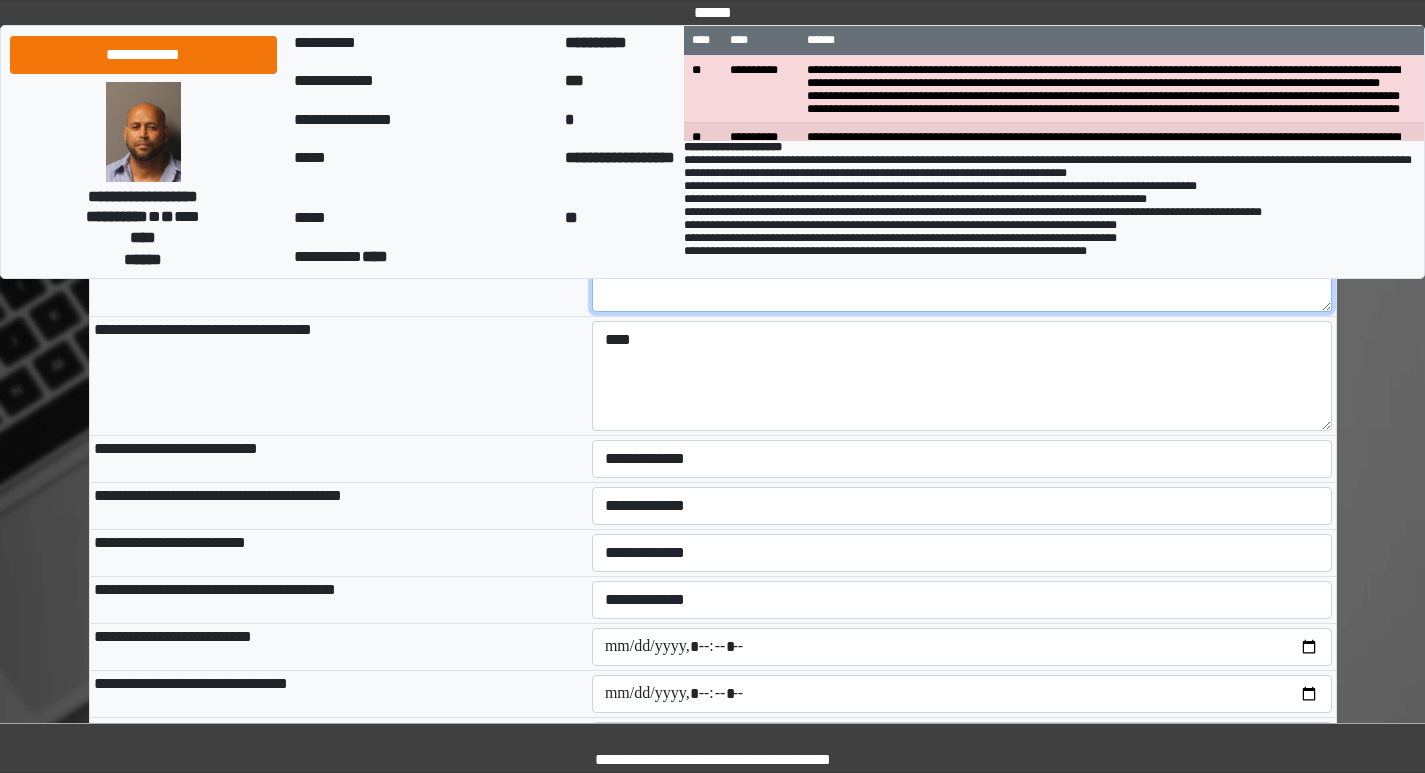 type on "****" 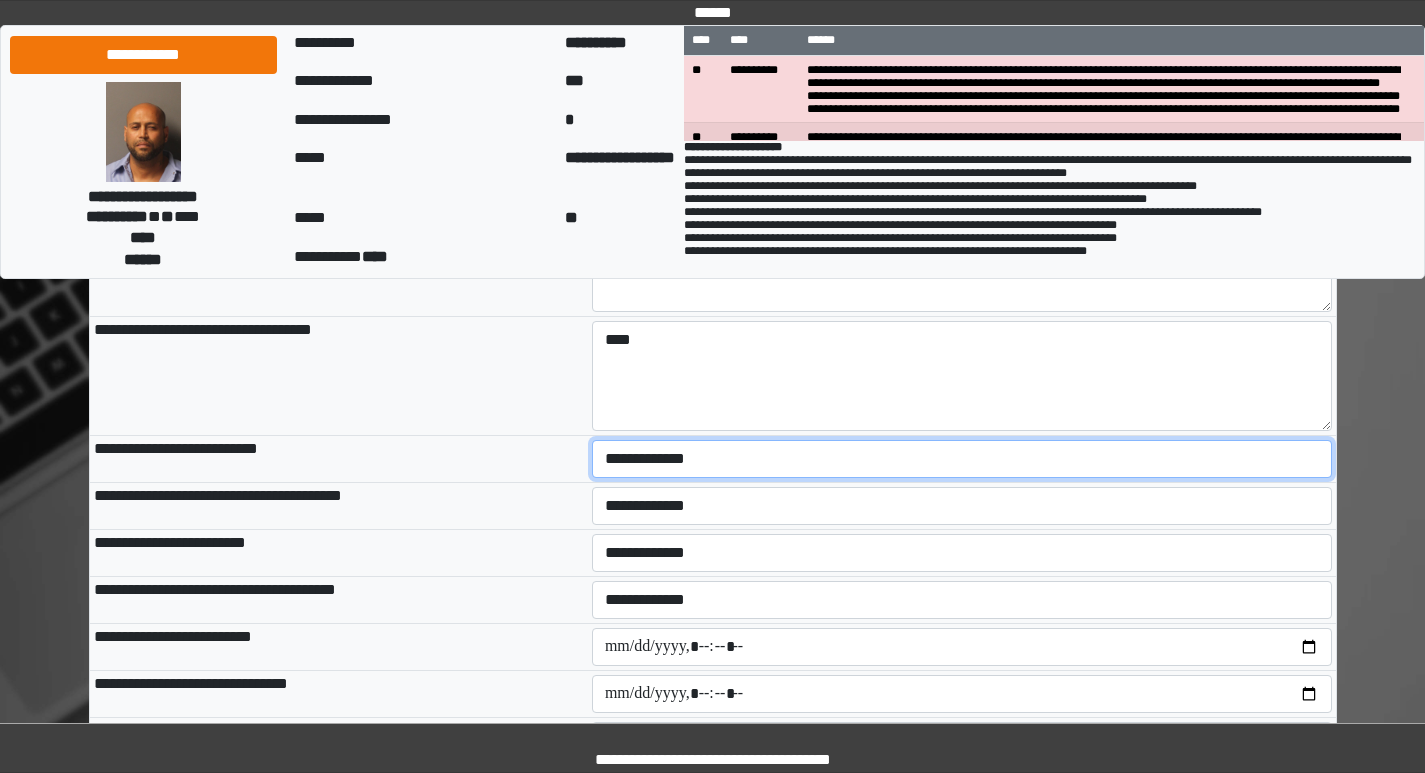 click on "**********" at bounding box center (962, 459) 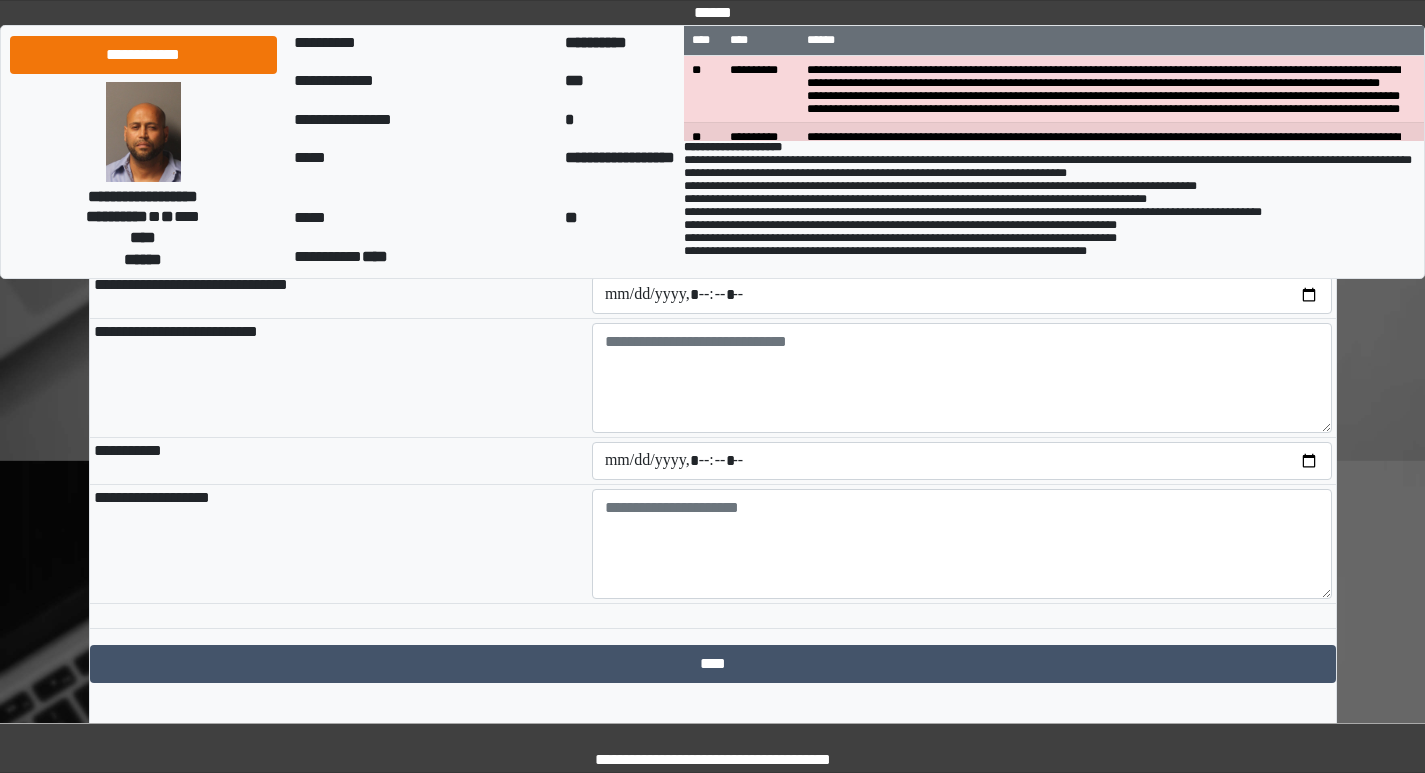 scroll, scrollTop: 2200, scrollLeft: 0, axis: vertical 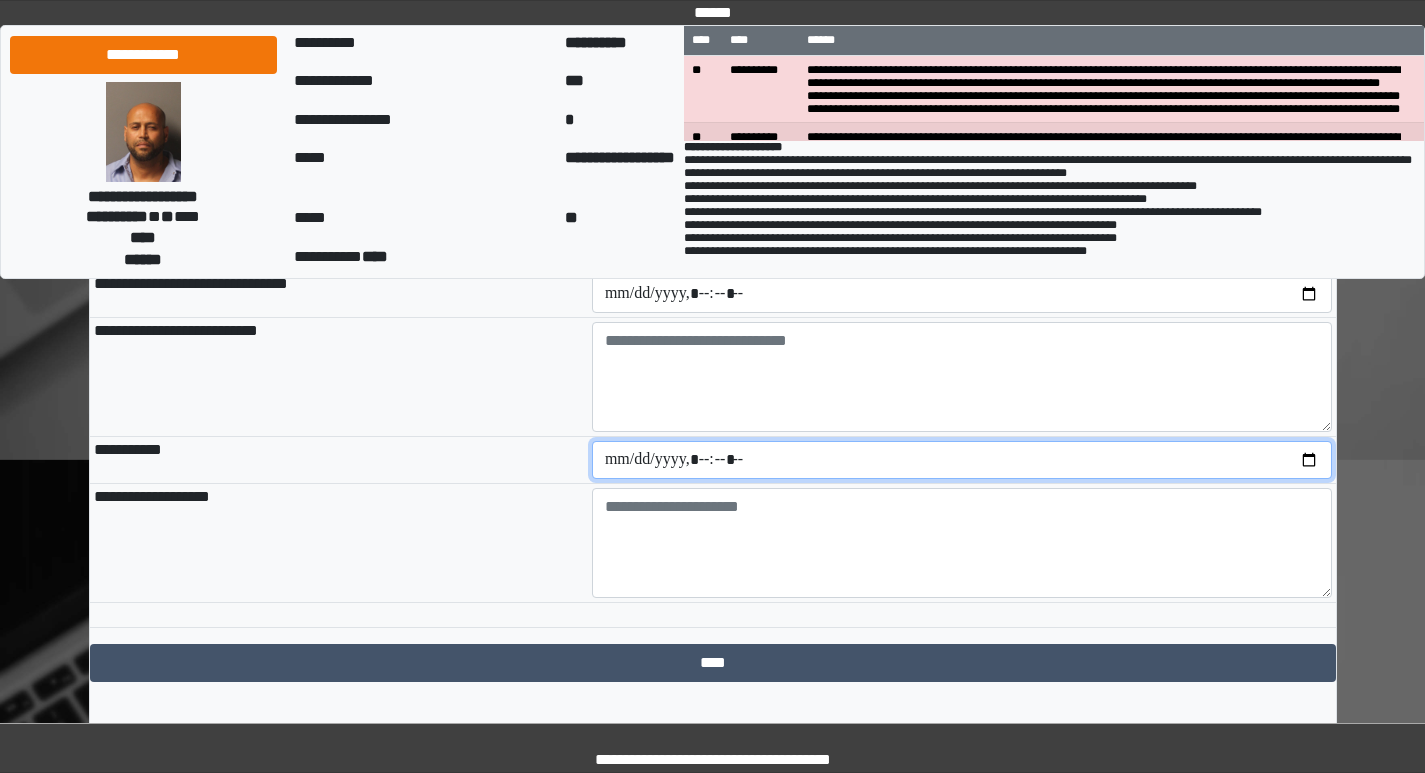 click at bounding box center (962, 460) 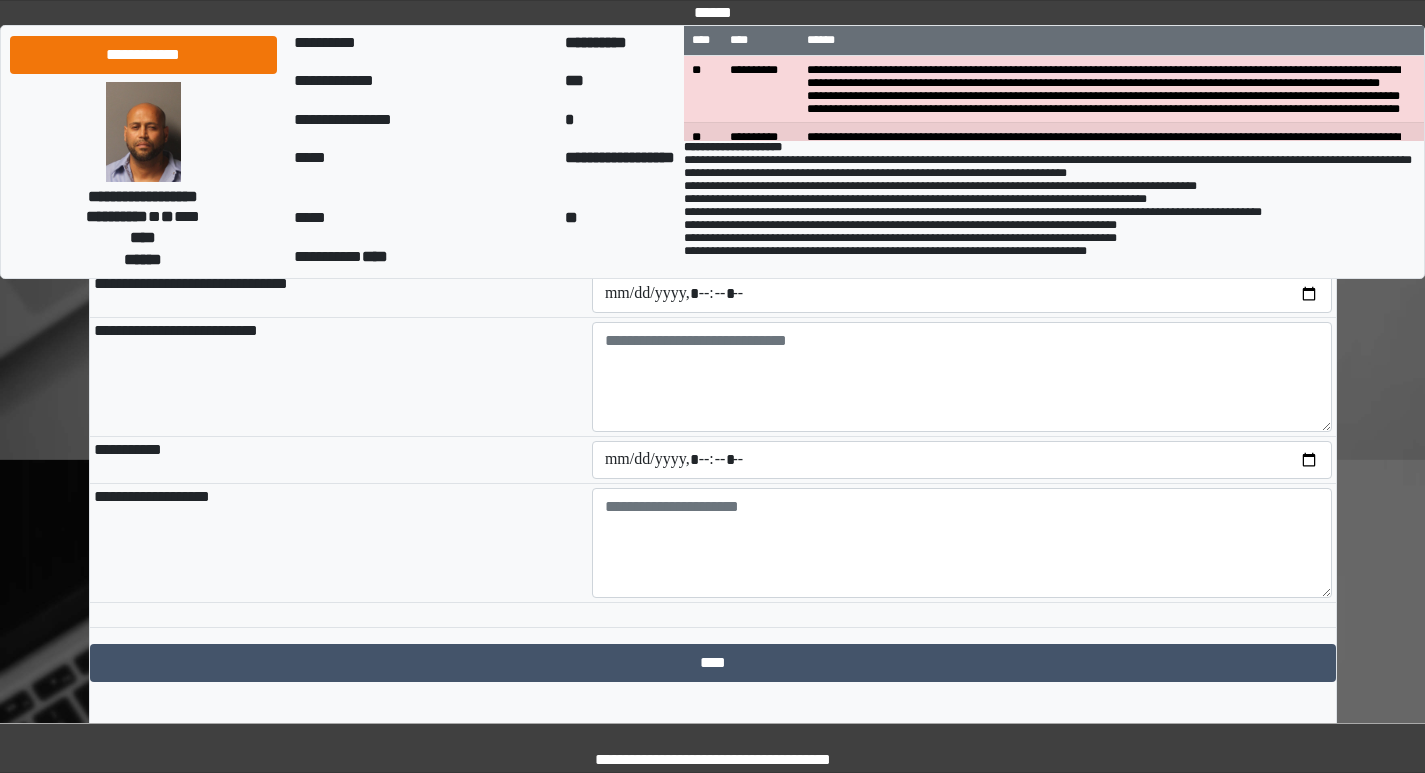 type on "**********" 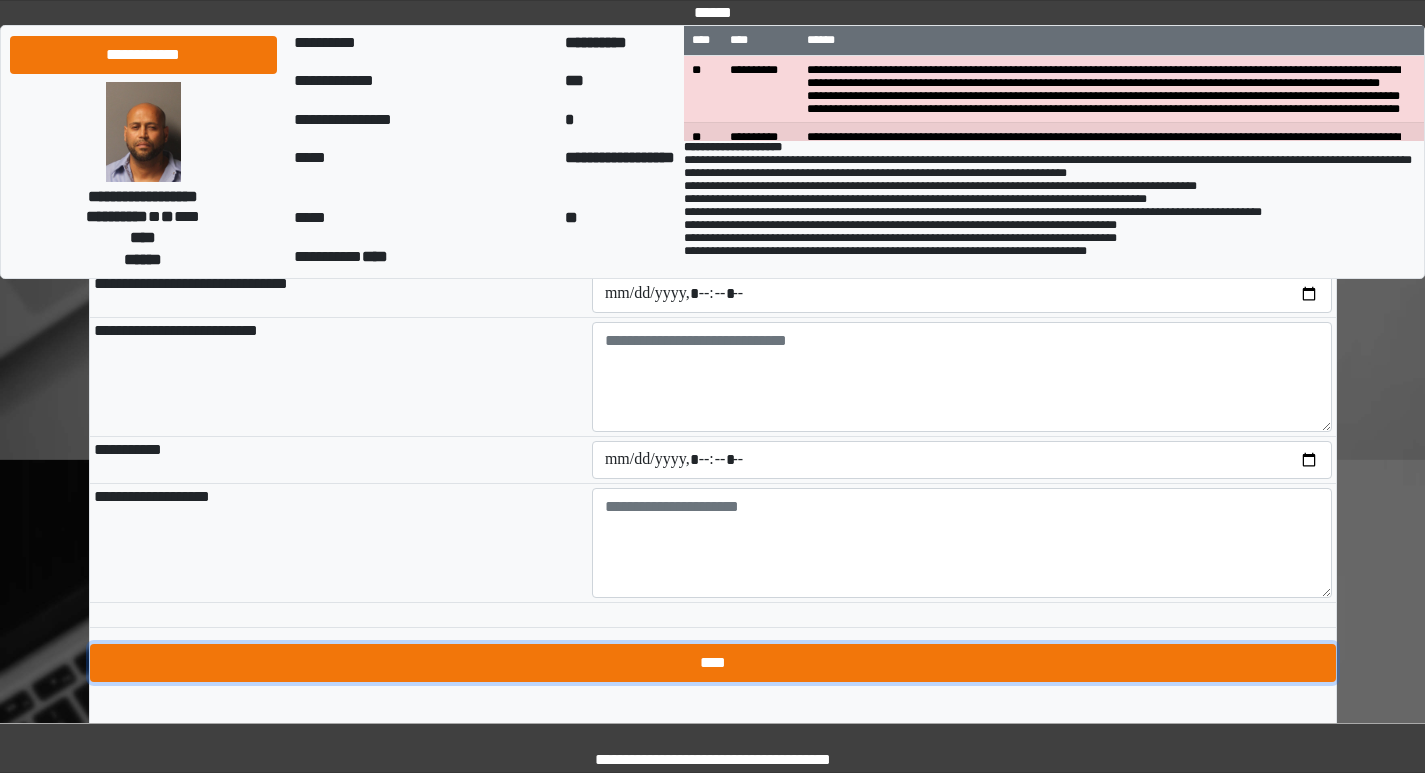 click on "****" at bounding box center [713, 663] 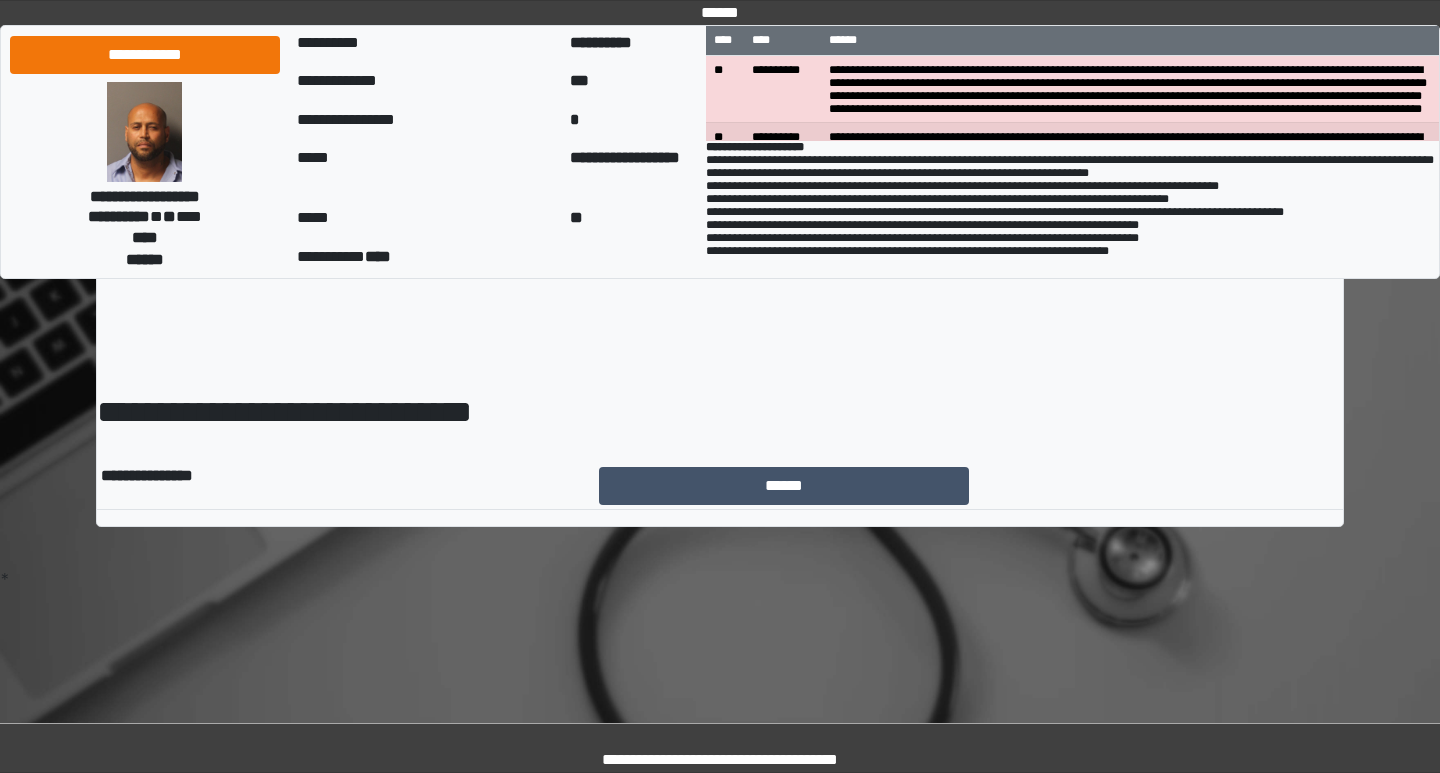 scroll, scrollTop: 0, scrollLeft: 0, axis: both 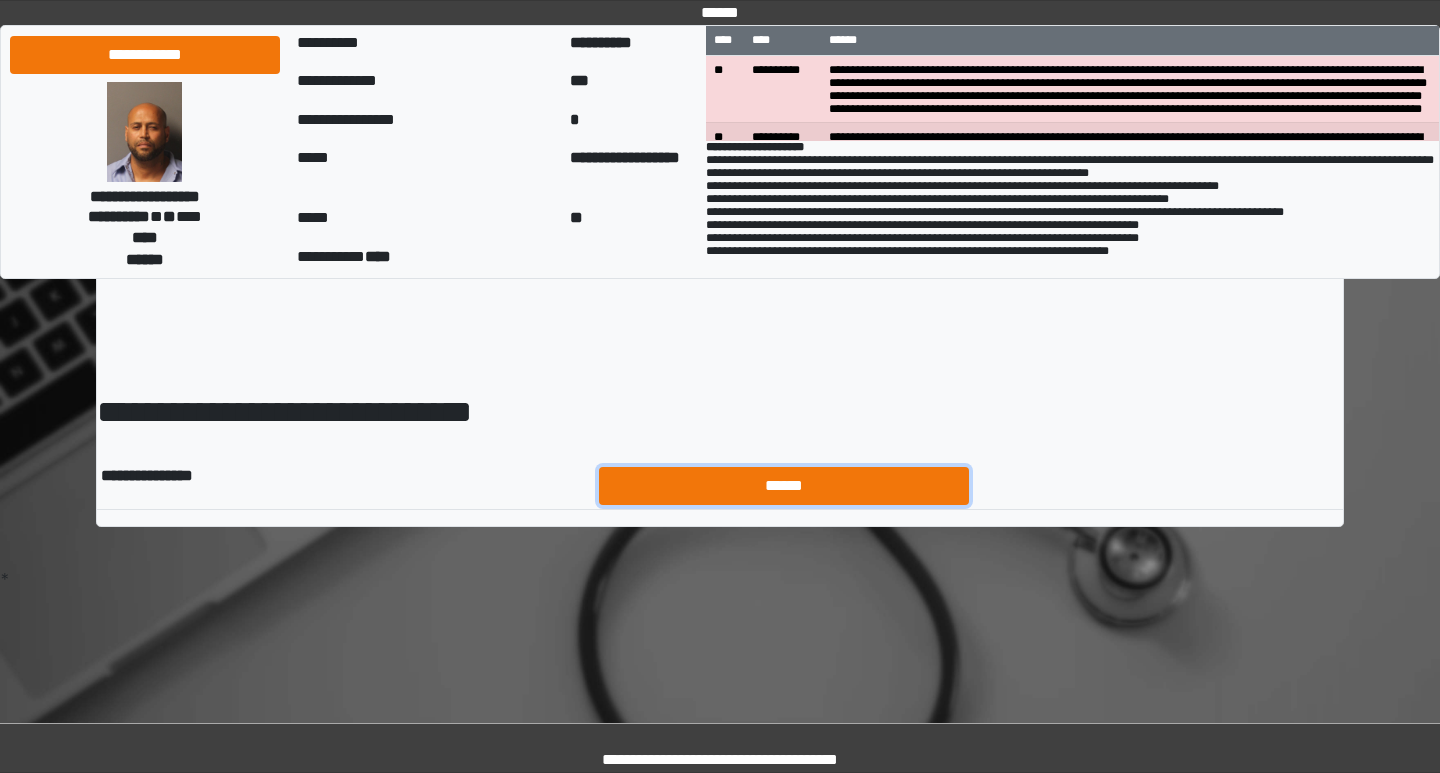 click on "******" at bounding box center [784, 486] 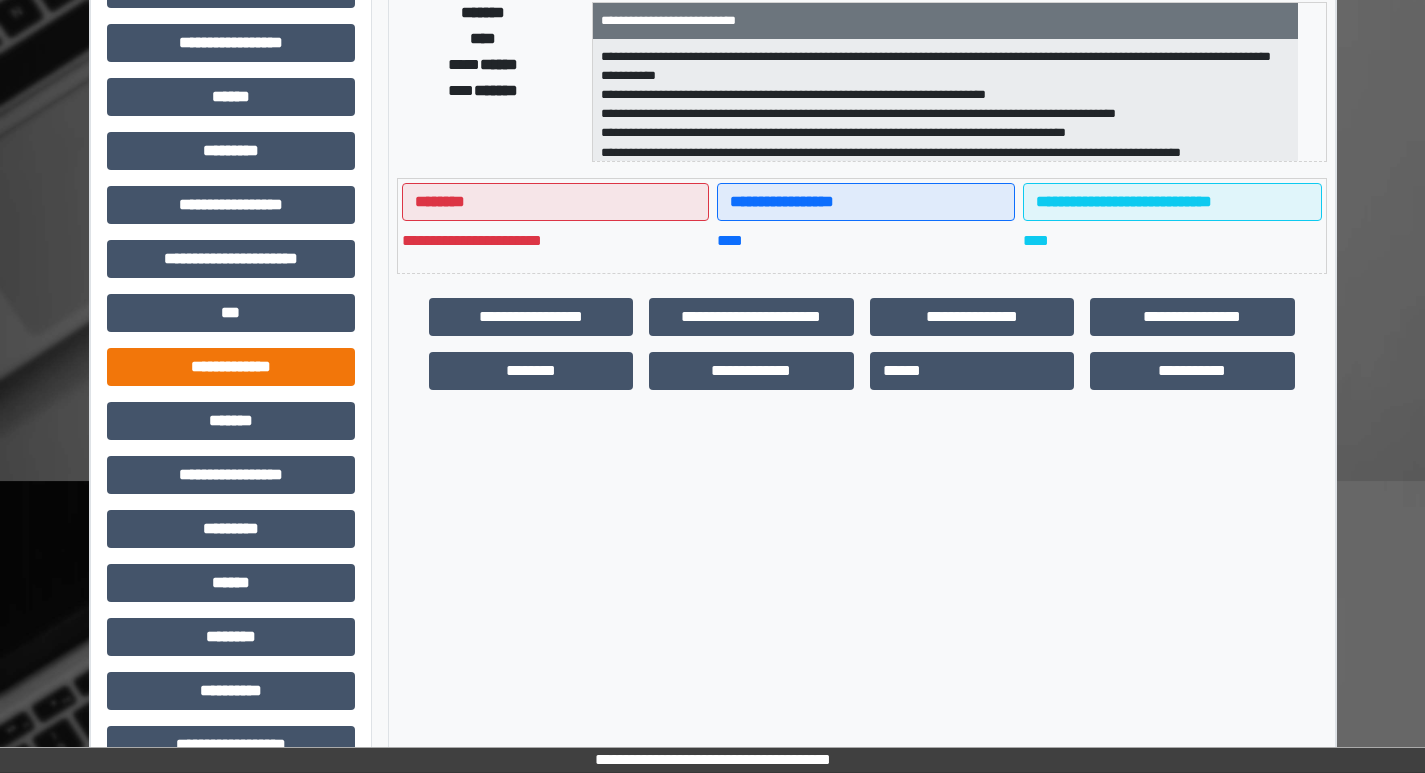 scroll, scrollTop: 401, scrollLeft: 0, axis: vertical 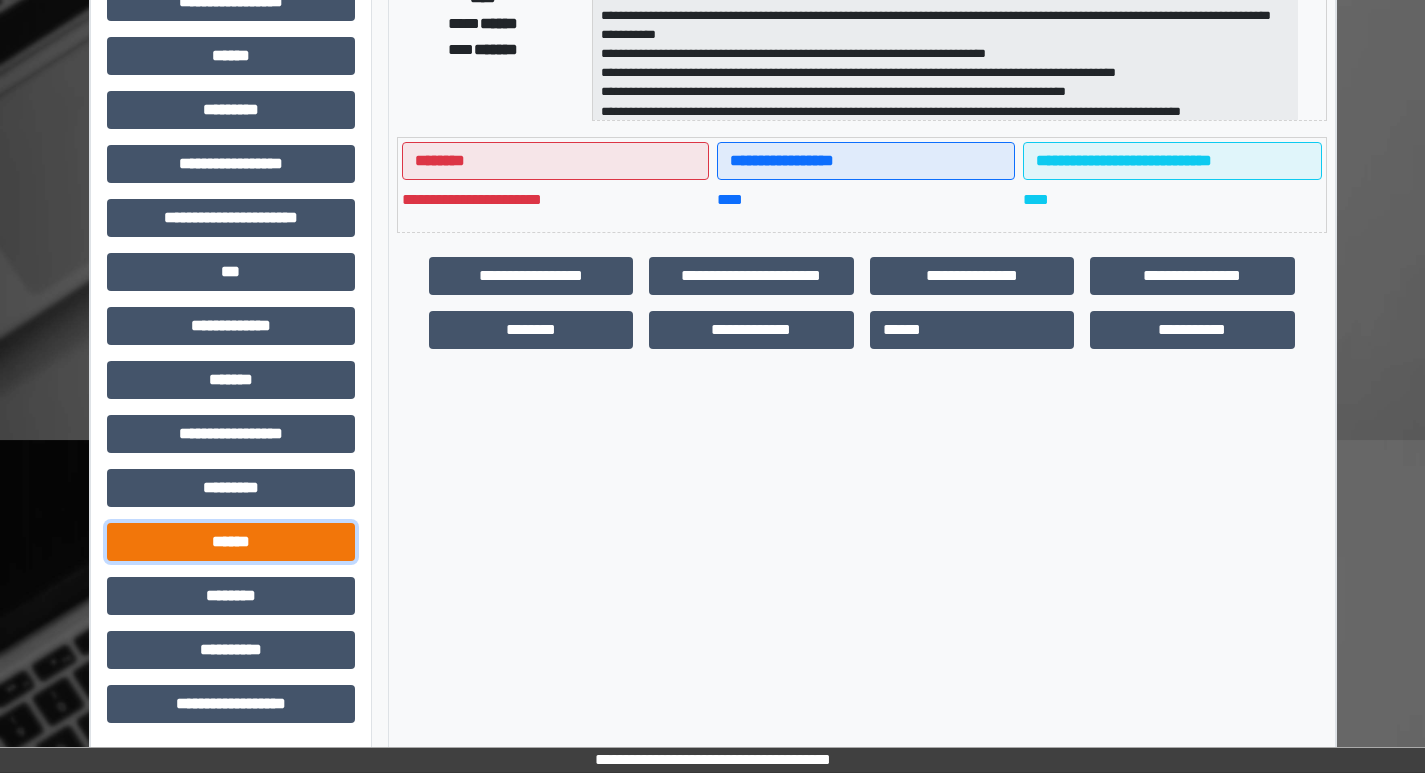 click on "******" at bounding box center (231, 542) 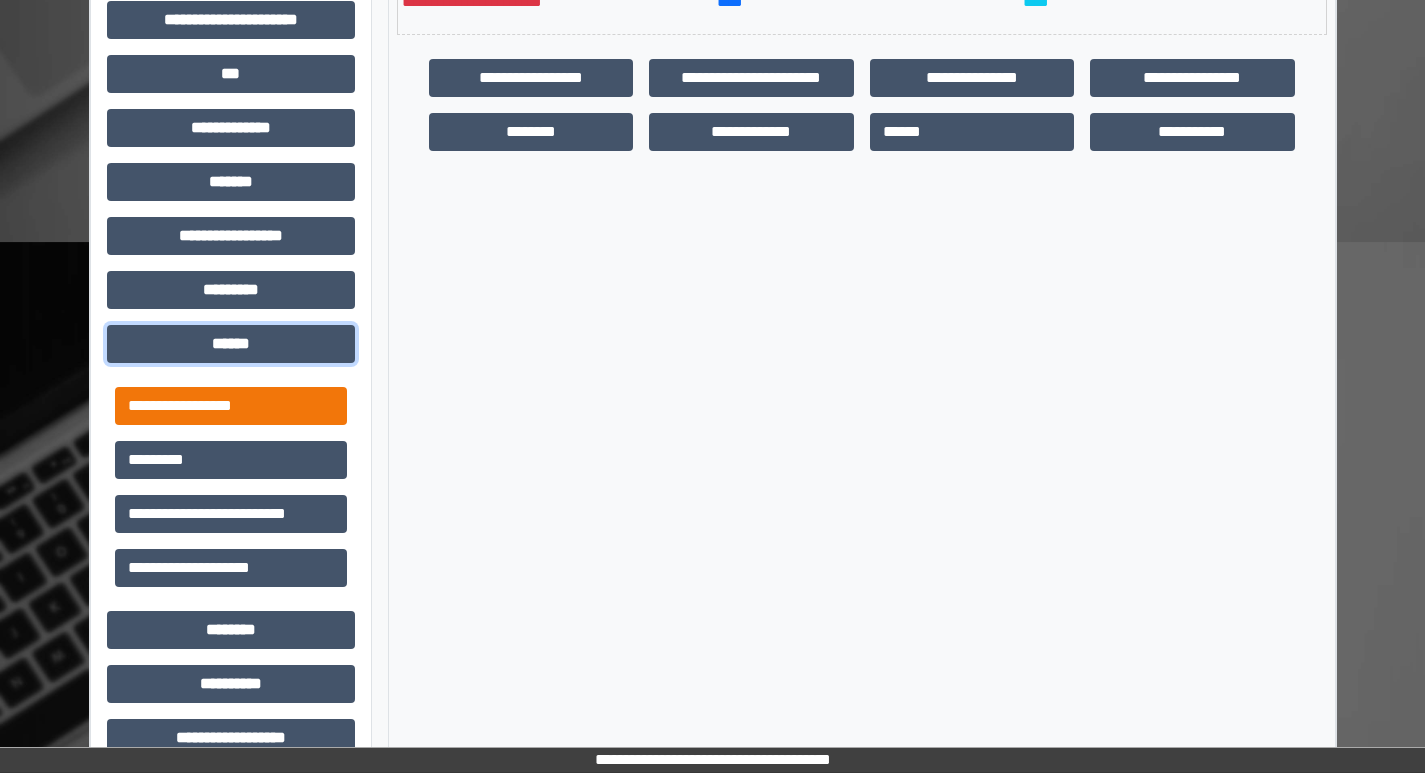 scroll, scrollTop: 601, scrollLeft: 0, axis: vertical 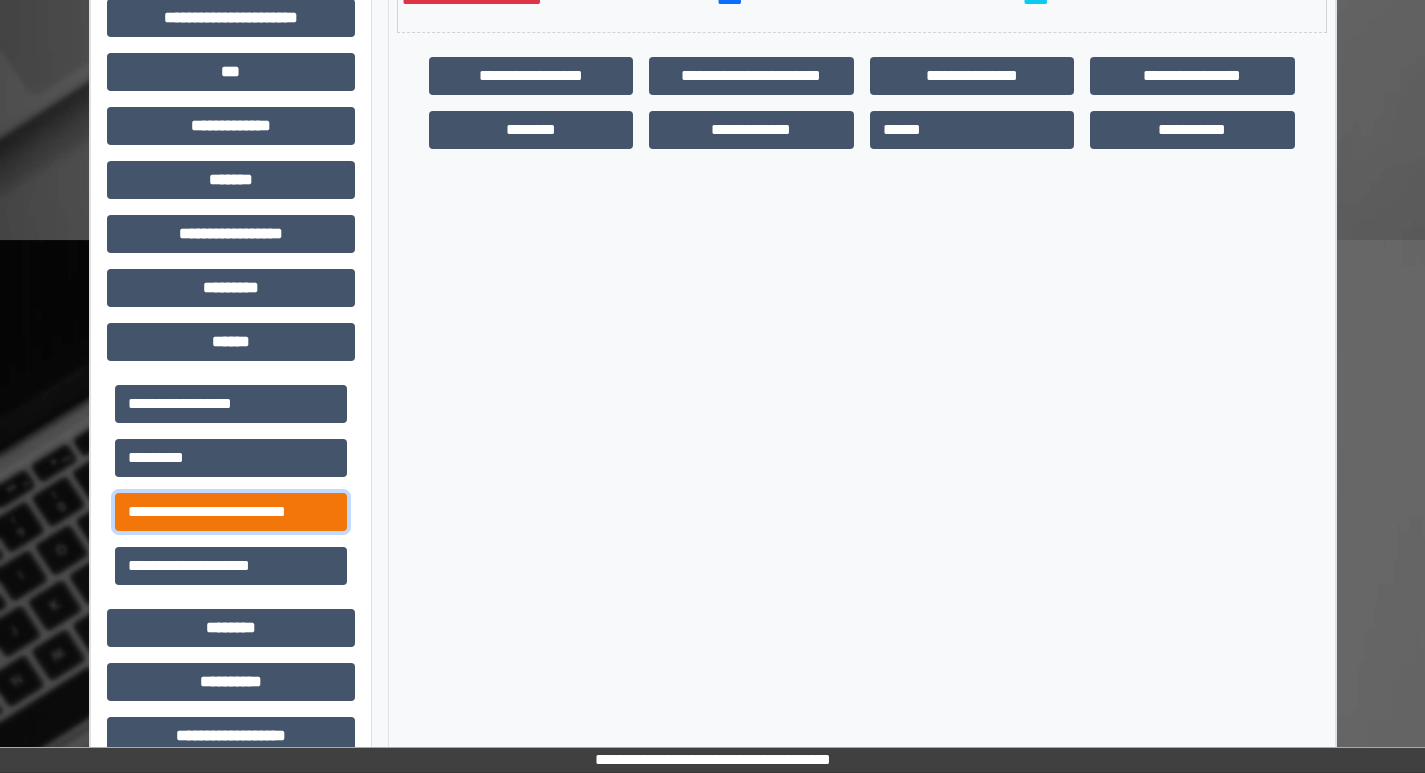 click on "**********" at bounding box center (231, 512) 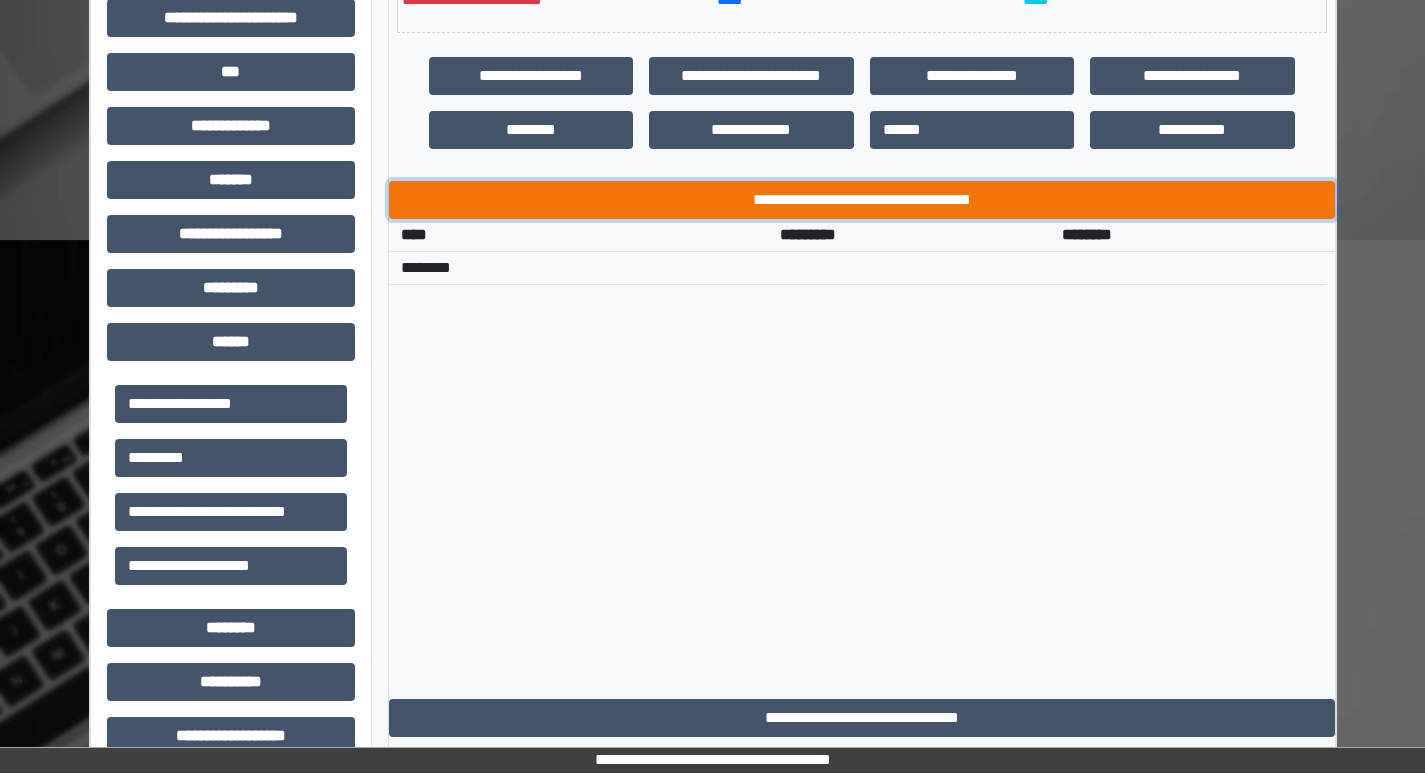 click on "**********" at bounding box center (862, 200) 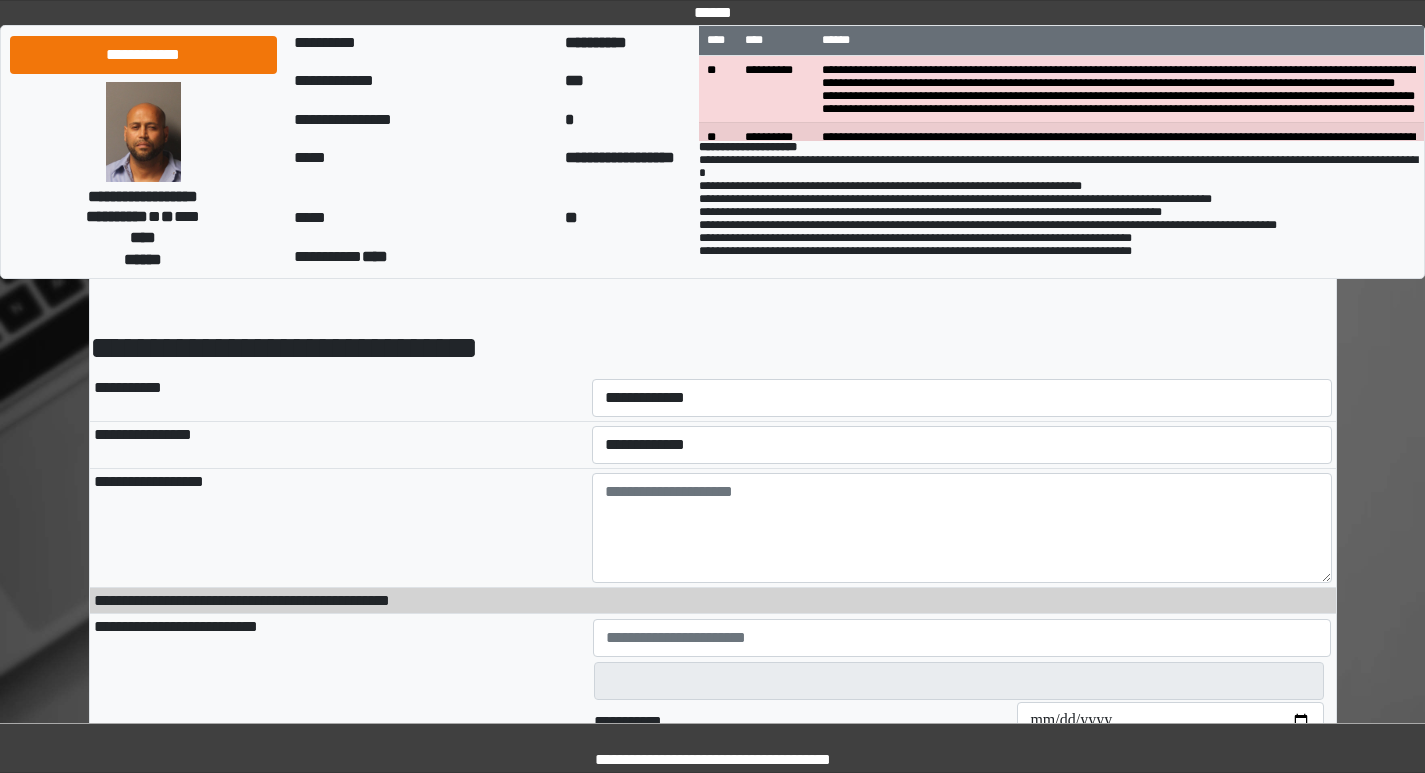 scroll, scrollTop: 100, scrollLeft: 0, axis: vertical 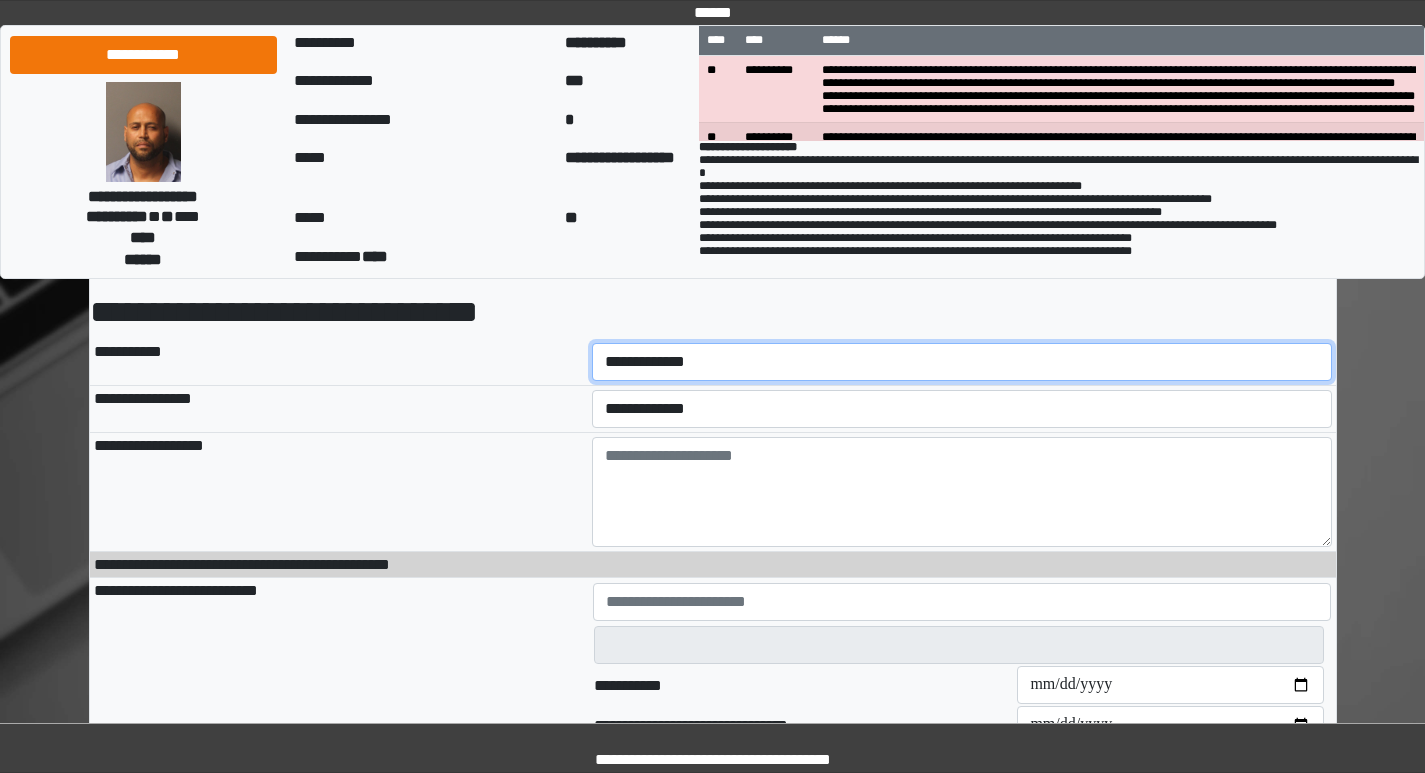 click on "**********" at bounding box center [962, 362] 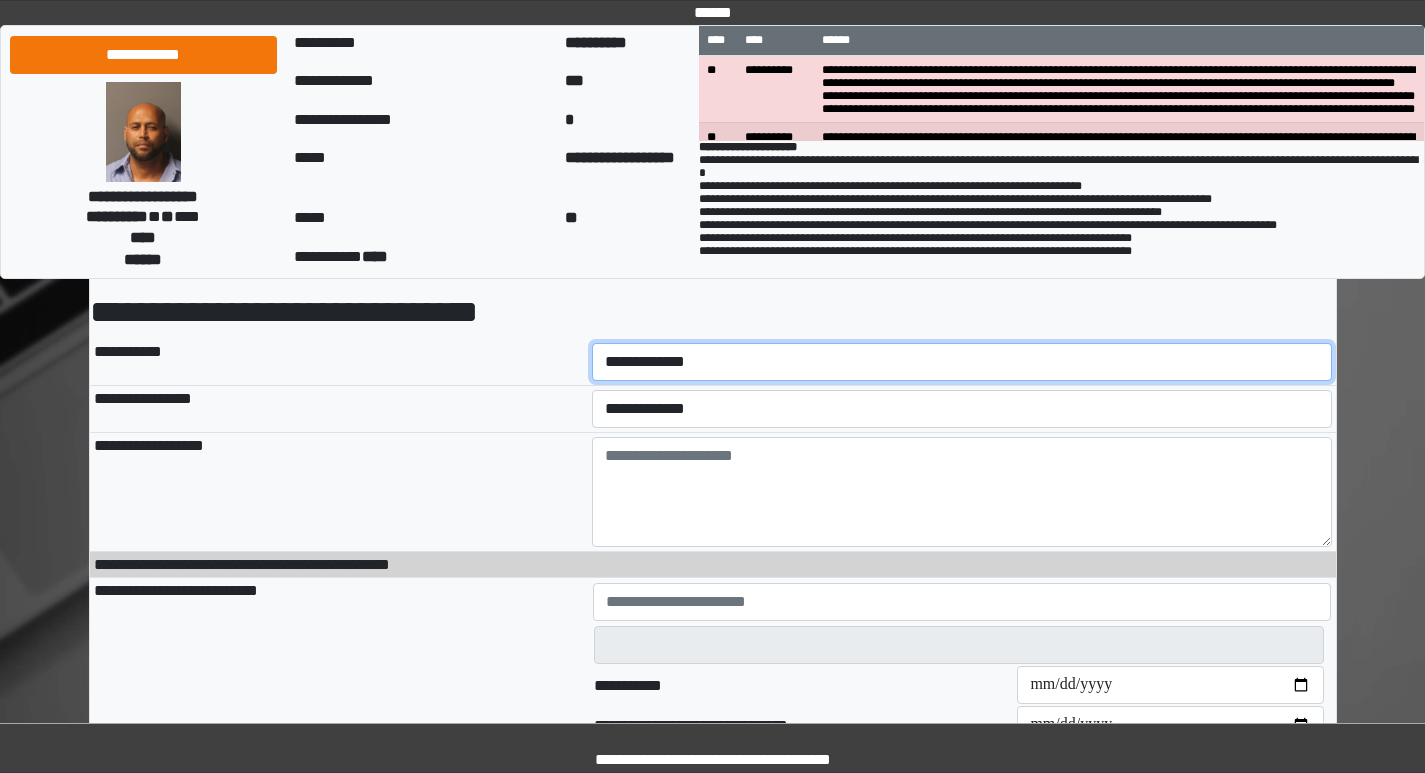 select on "****" 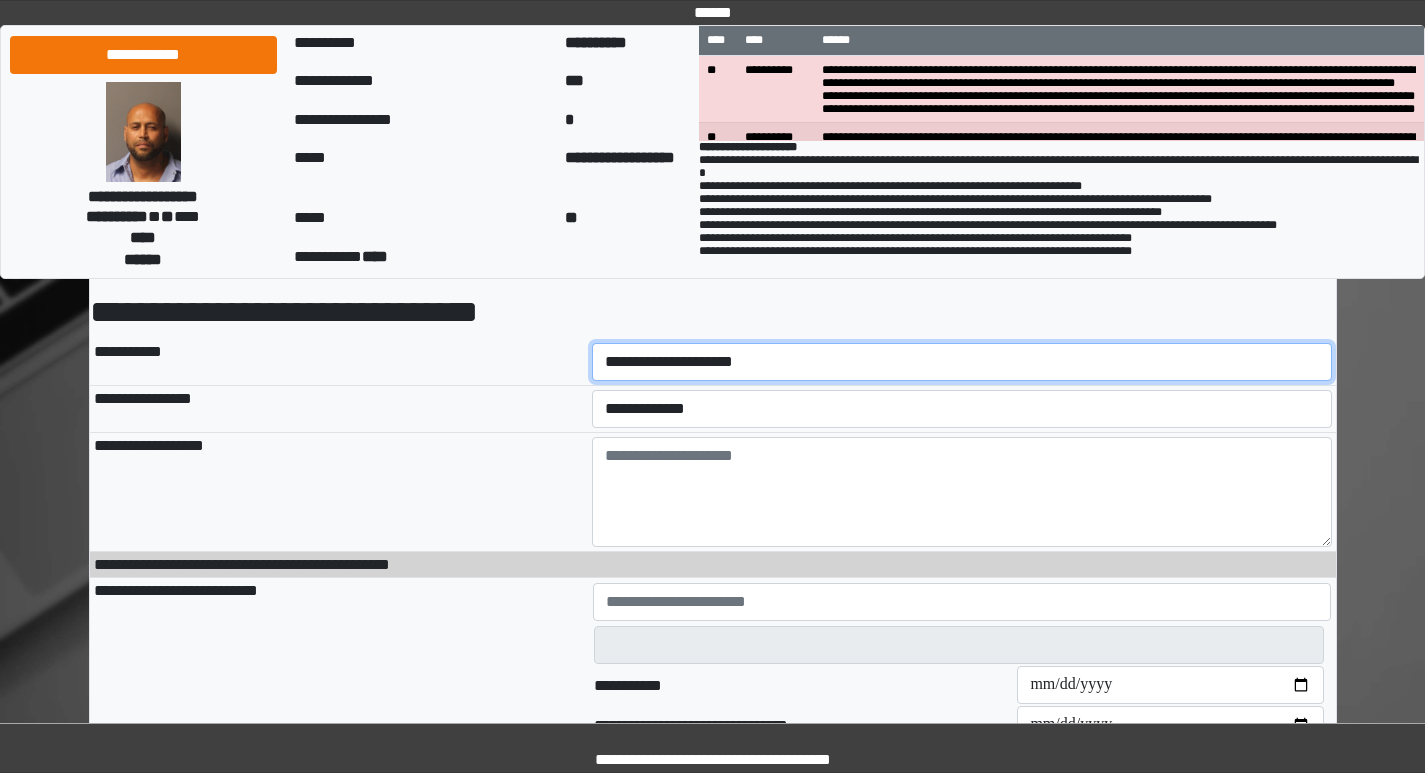click on "**********" at bounding box center [962, 362] 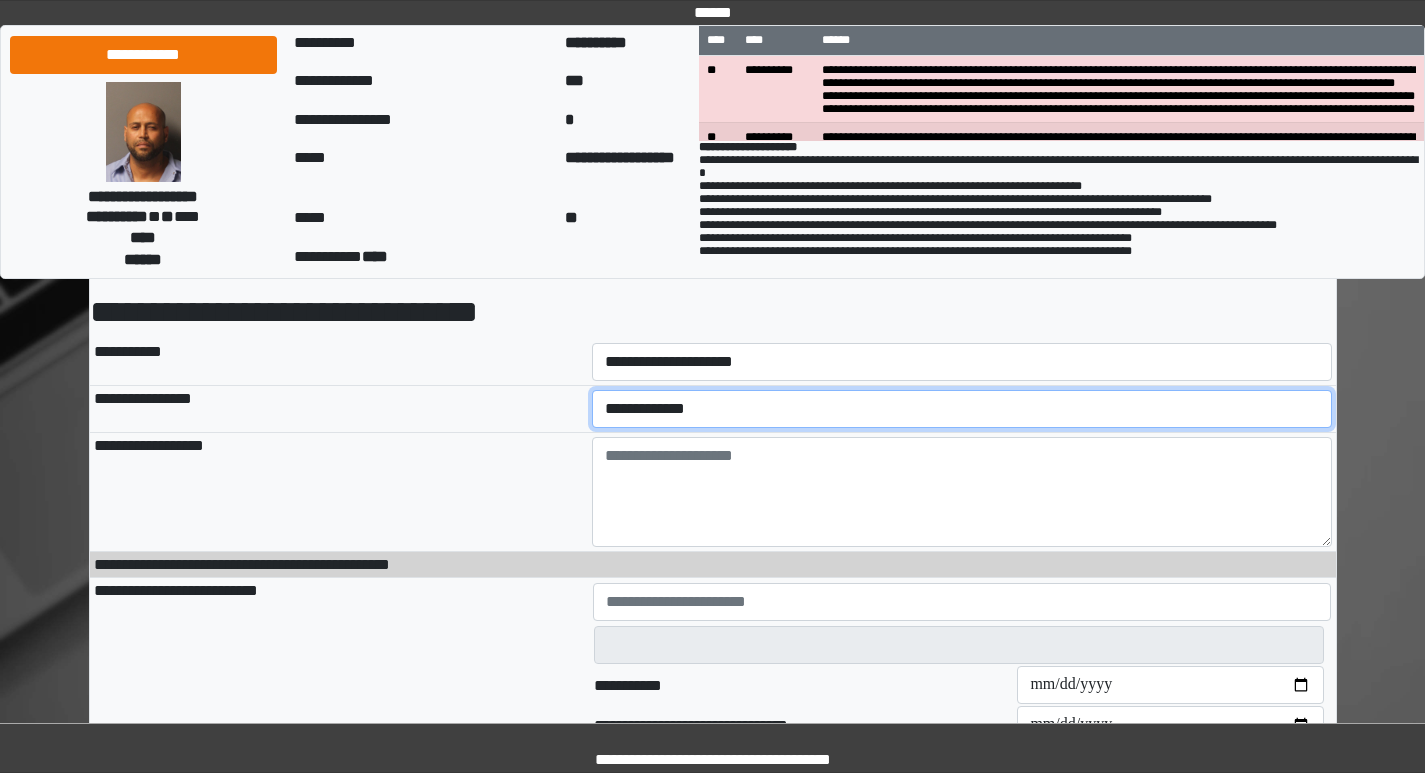 click on "**********" at bounding box center (962, 409) 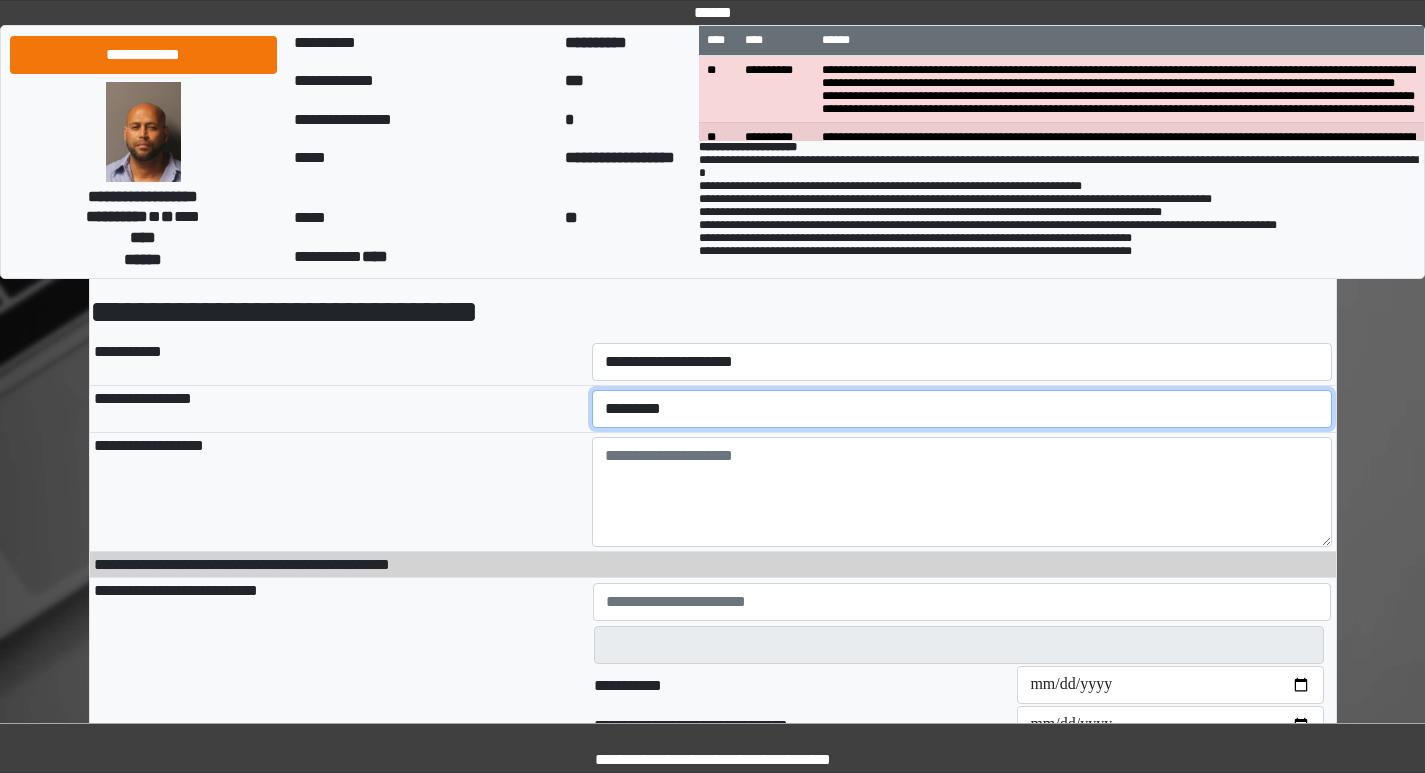 scroll, scrollTop: 200, scrollLeft: 0, axis: vertical 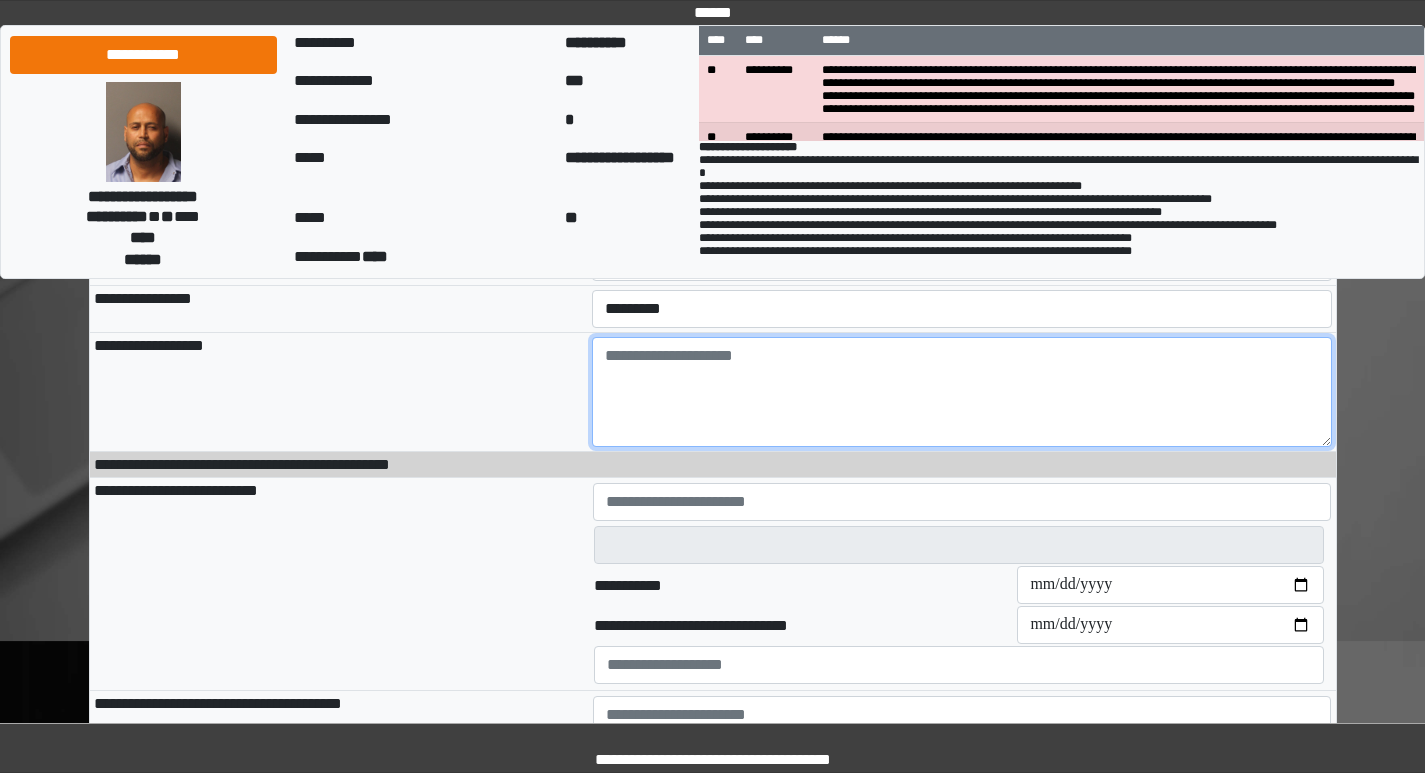 click at bounding box center (962, 392) 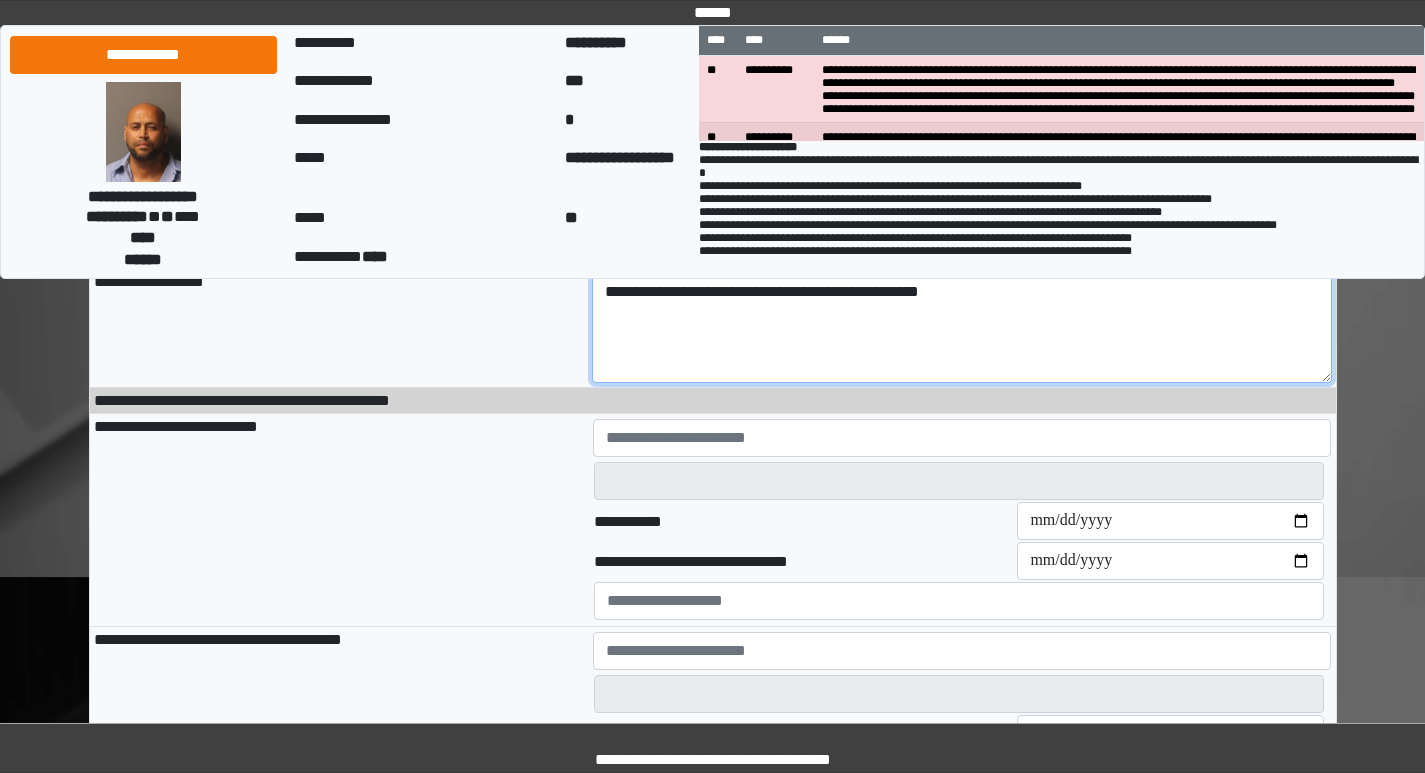 scroll, scrollTop: 300, scrollLeft: 0, axis: vertical 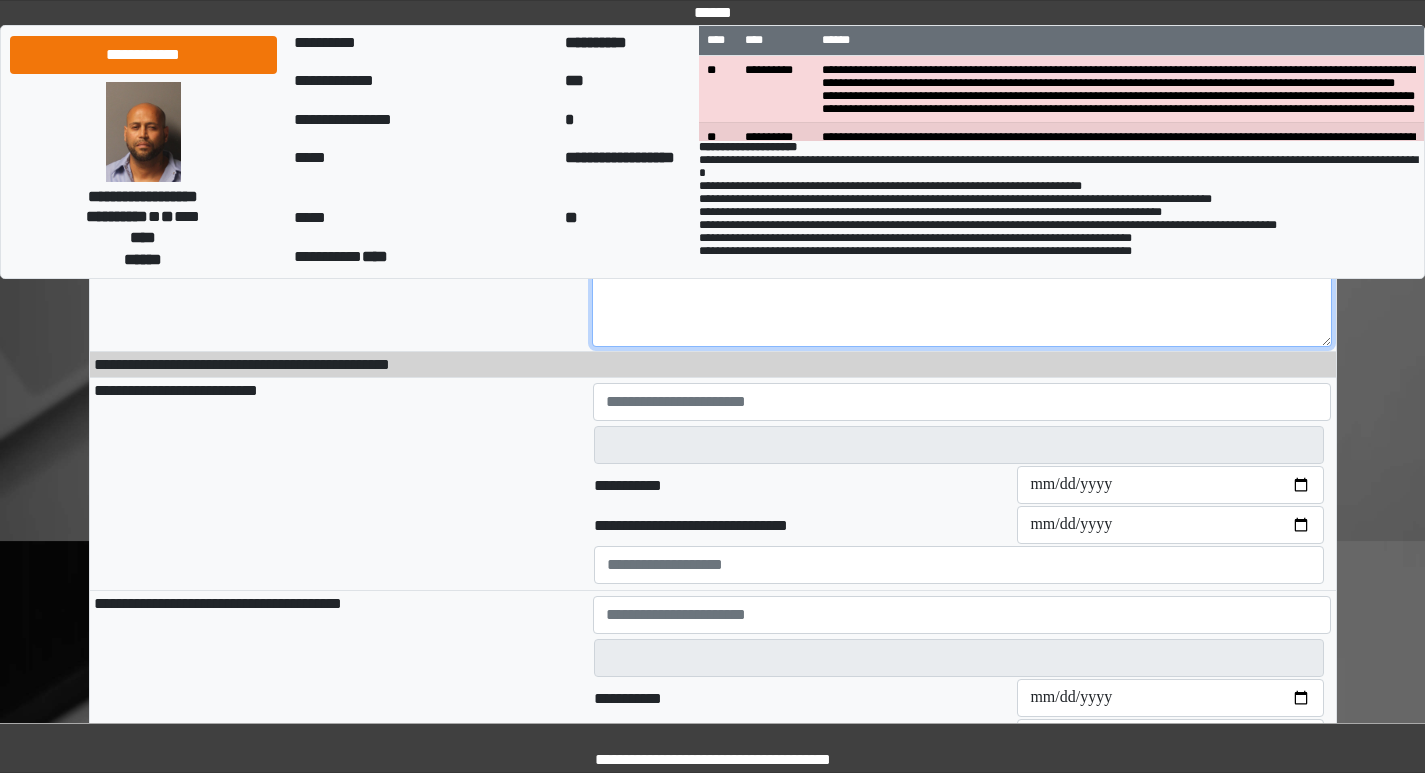 type on "**********" 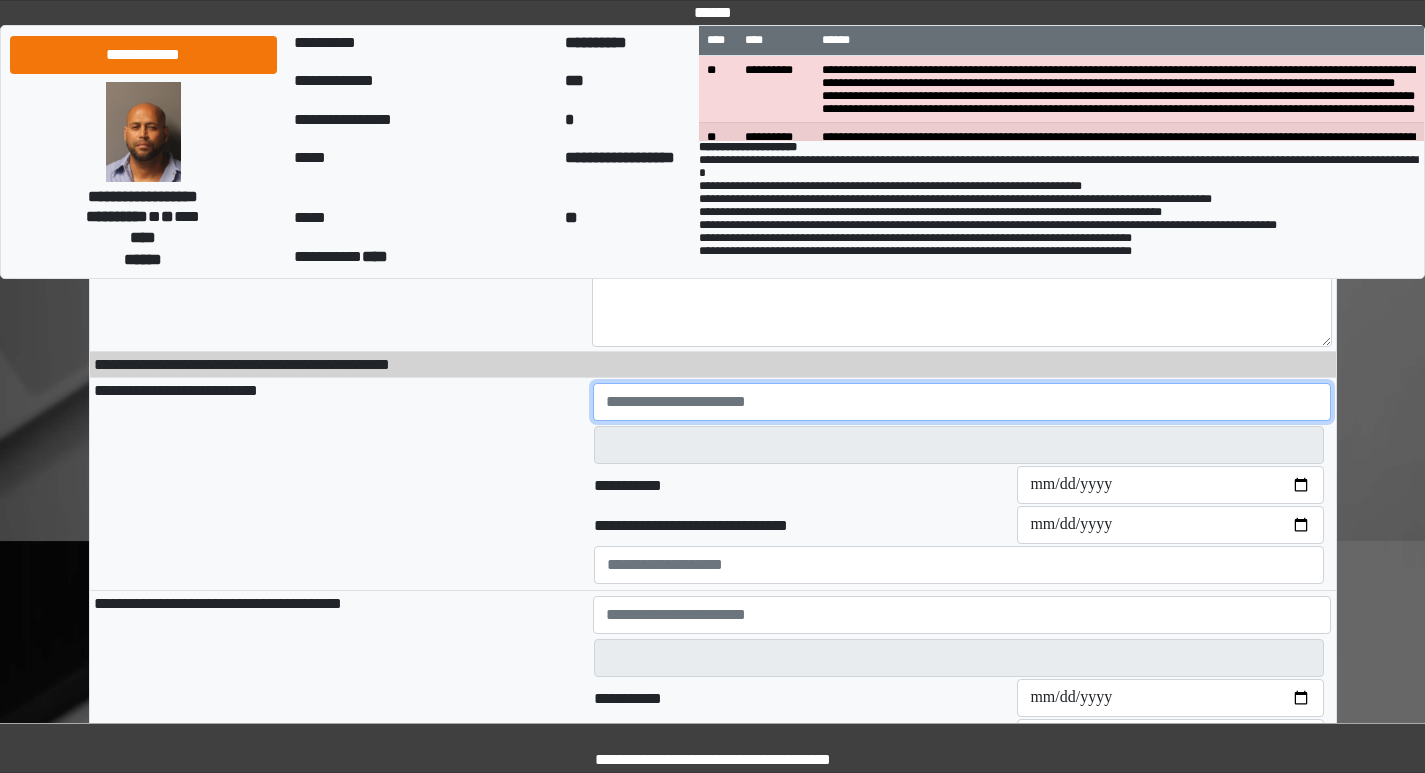 click at bounding box center [962, 402] 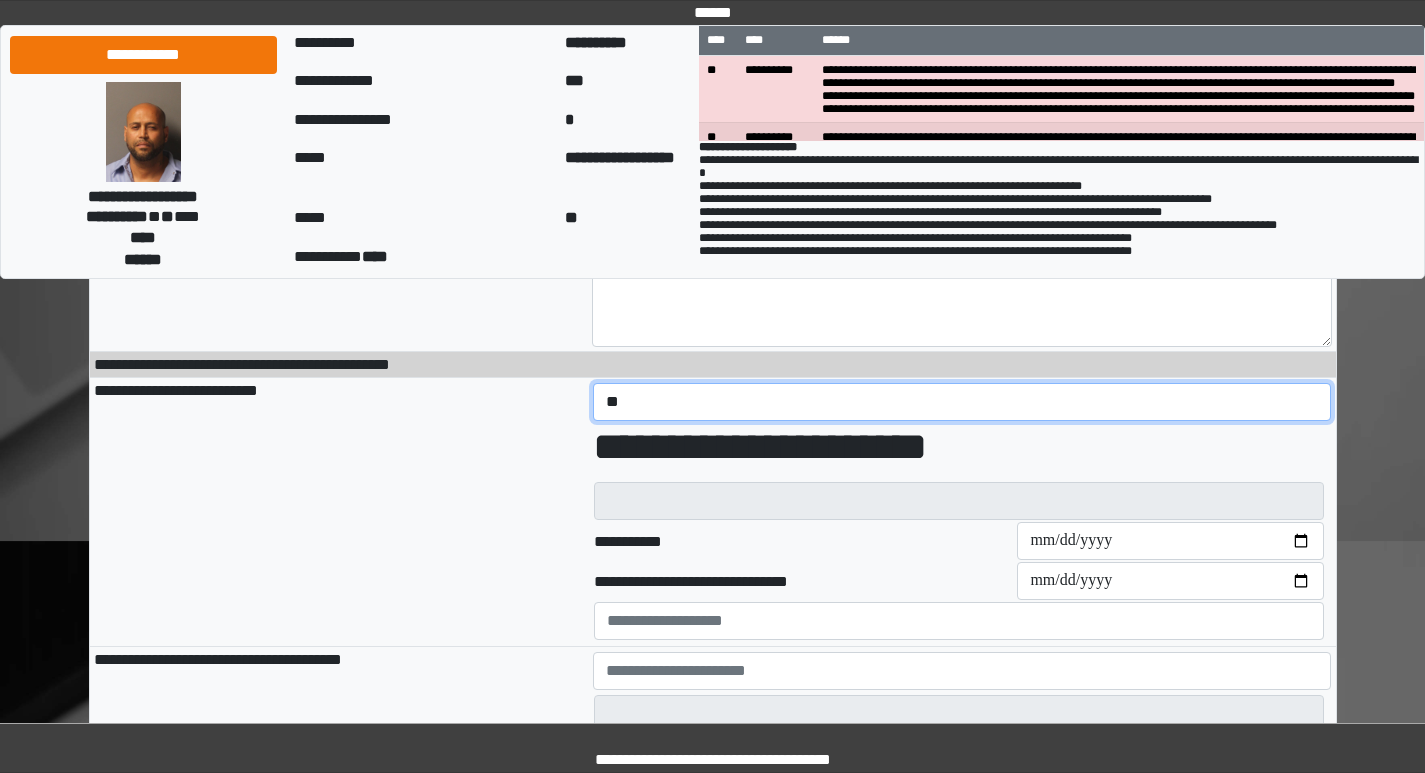 type on "*" 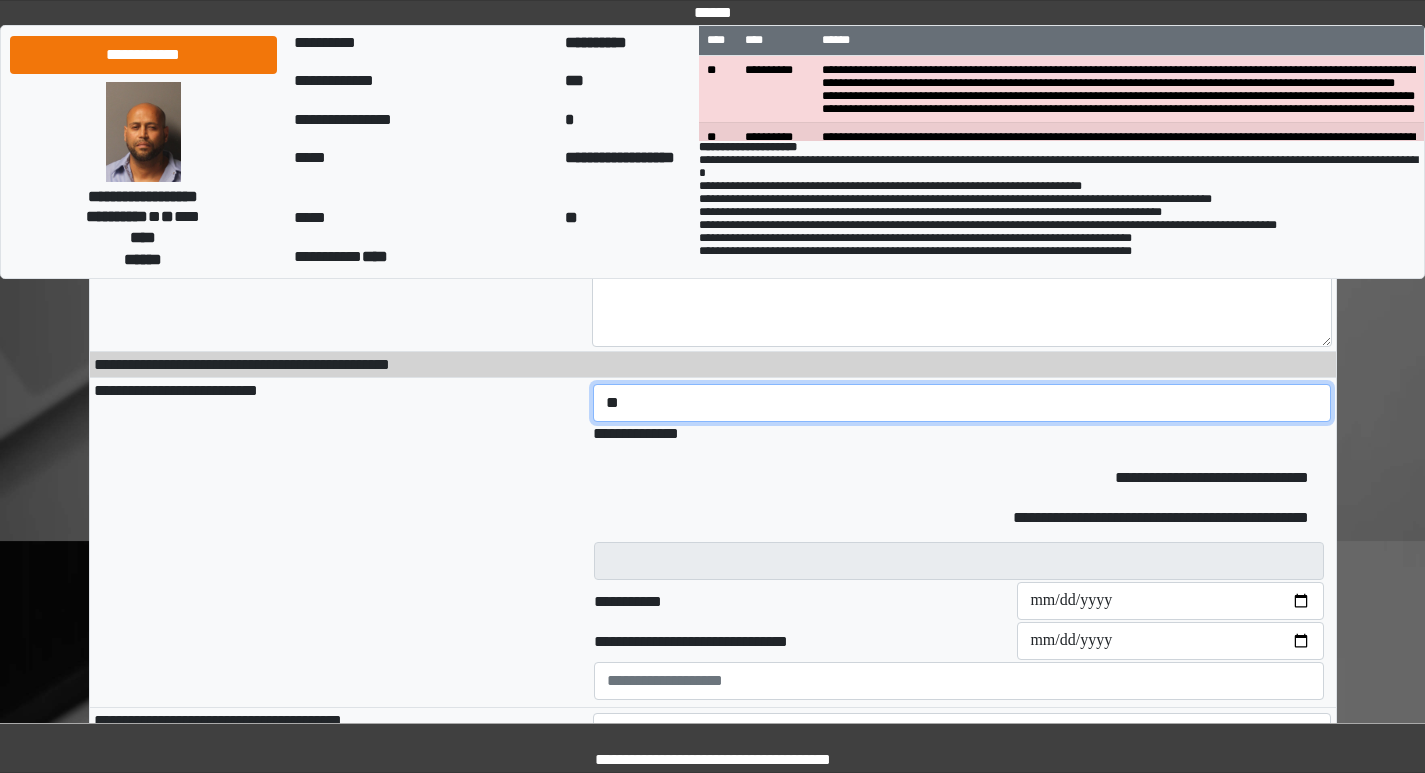 type on "*" 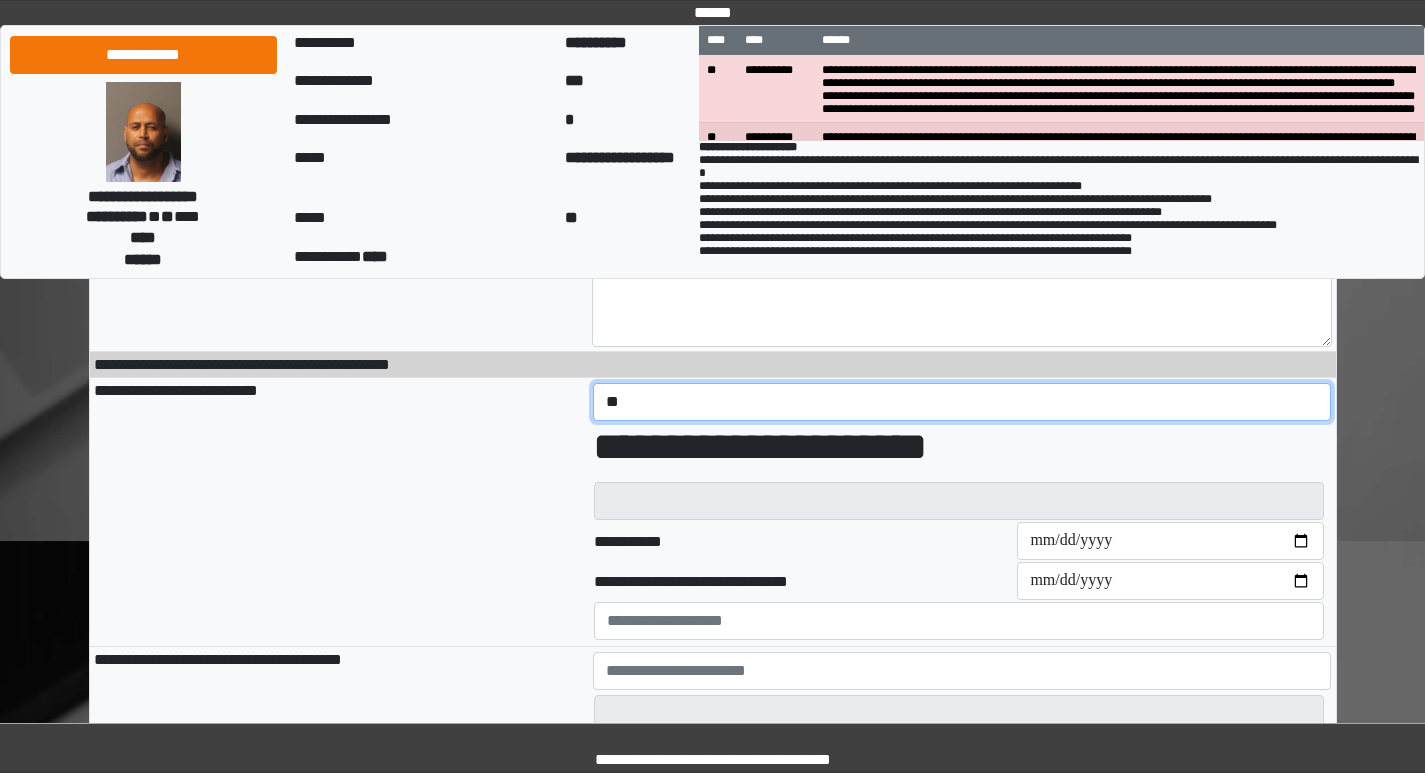 type on "*" 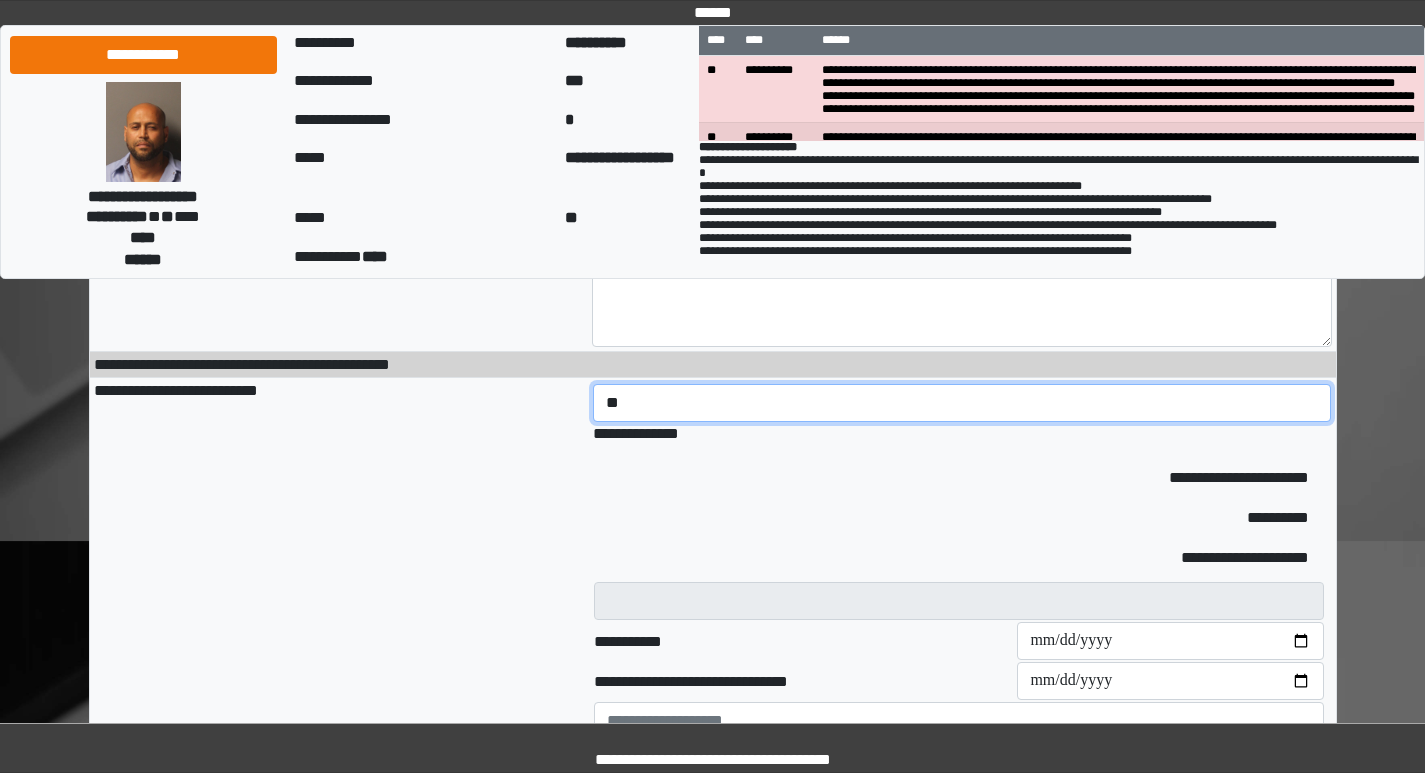 type on "*" 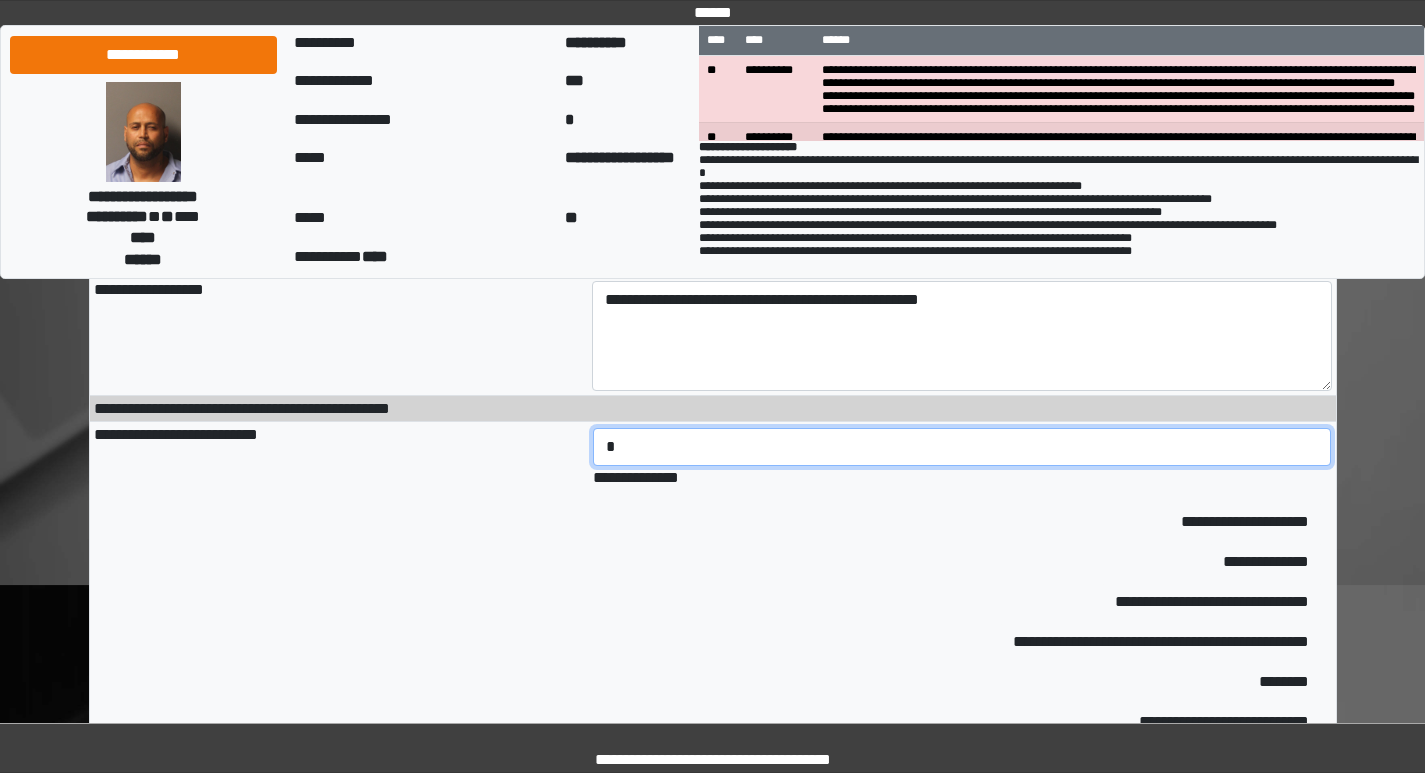 scroll, scrollTop: 300, scrollLeft: 0, axis: vertical 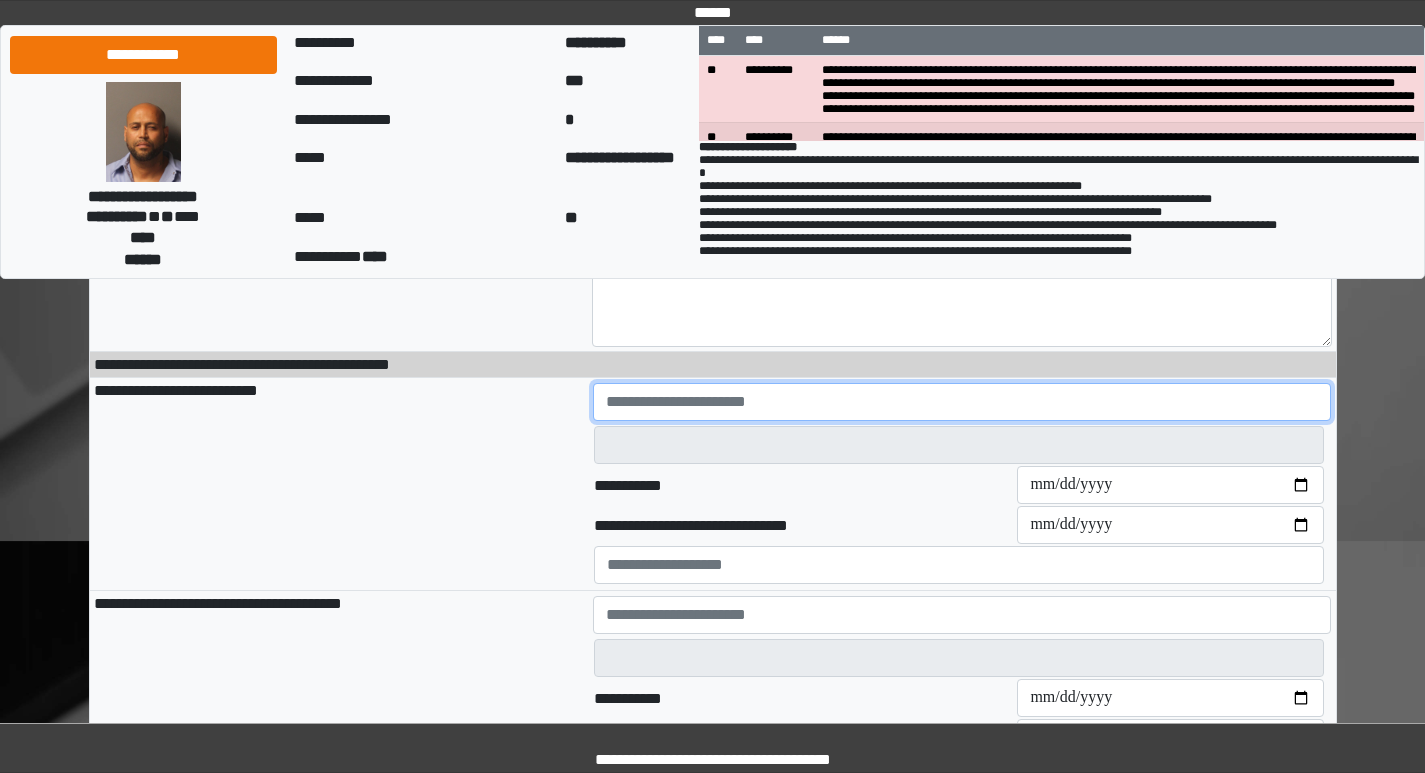 click at bounding box center (962, 402) 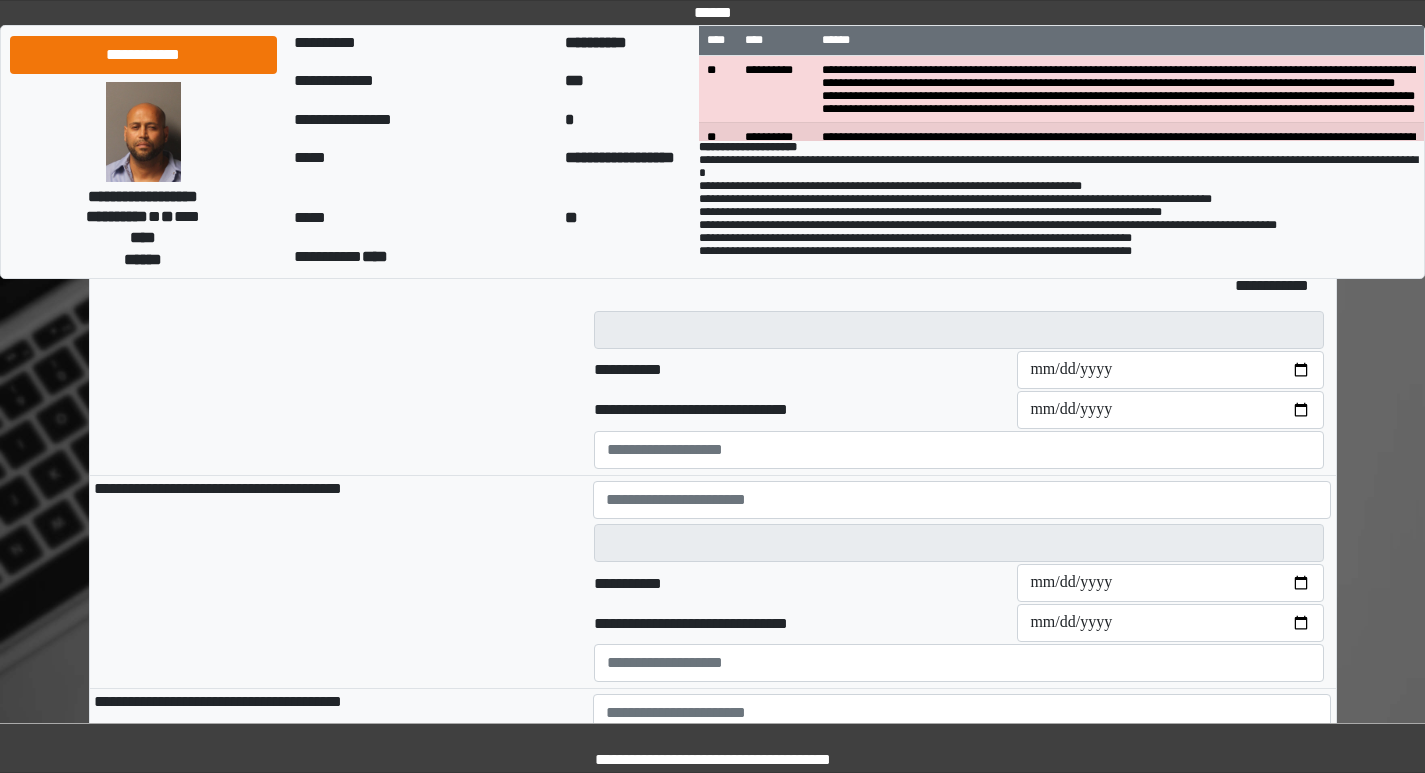 scroll, scrollTop: 800, scrollLeft: 0, axis: vertical 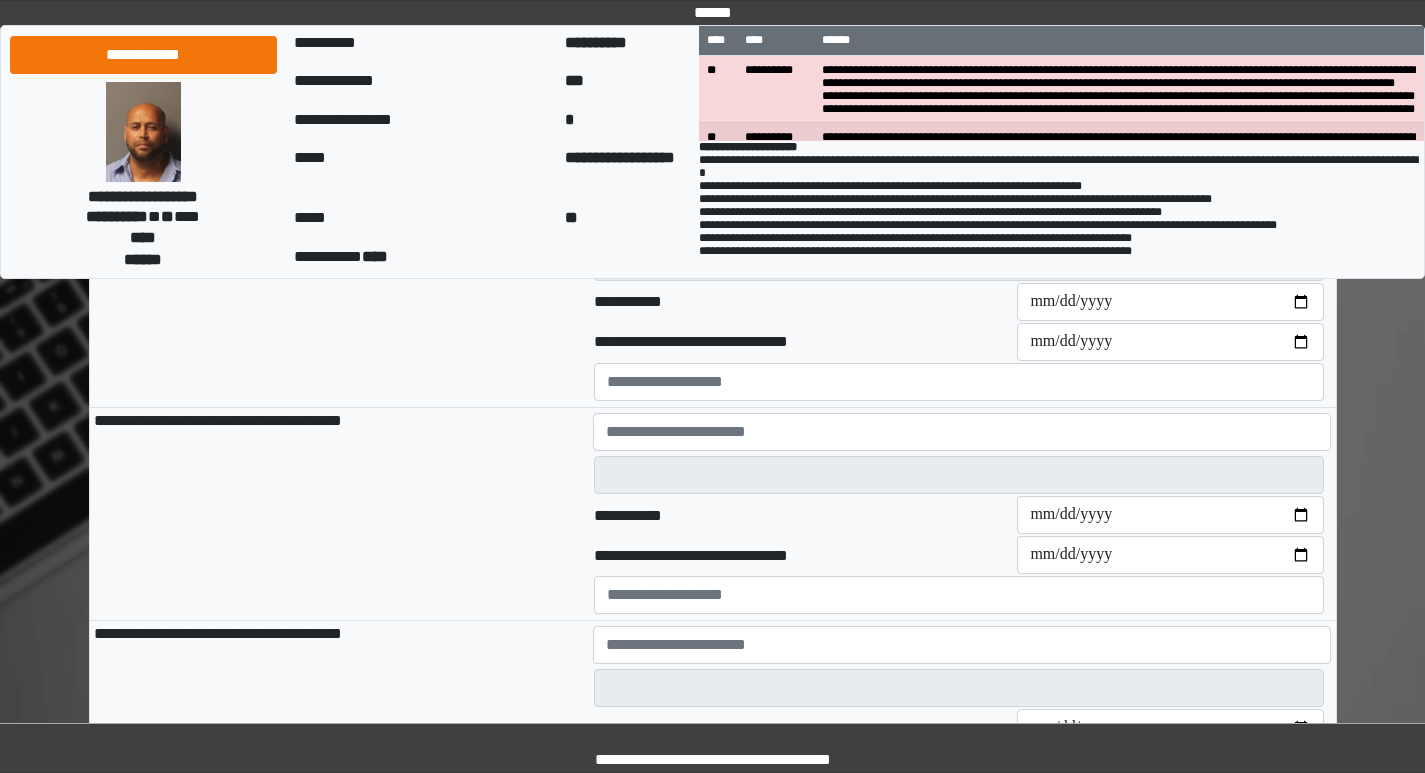 type on "*" 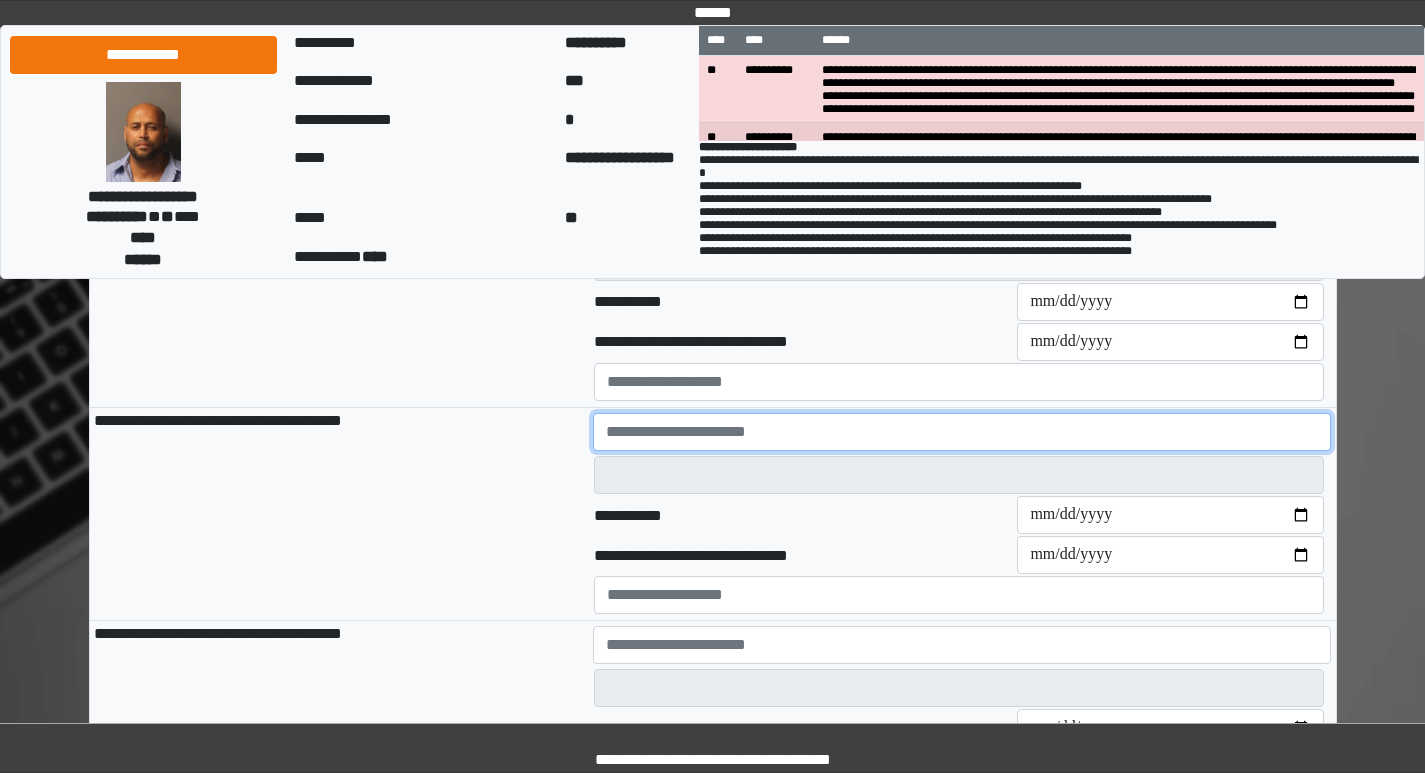 click at bounding box center [962, 432] 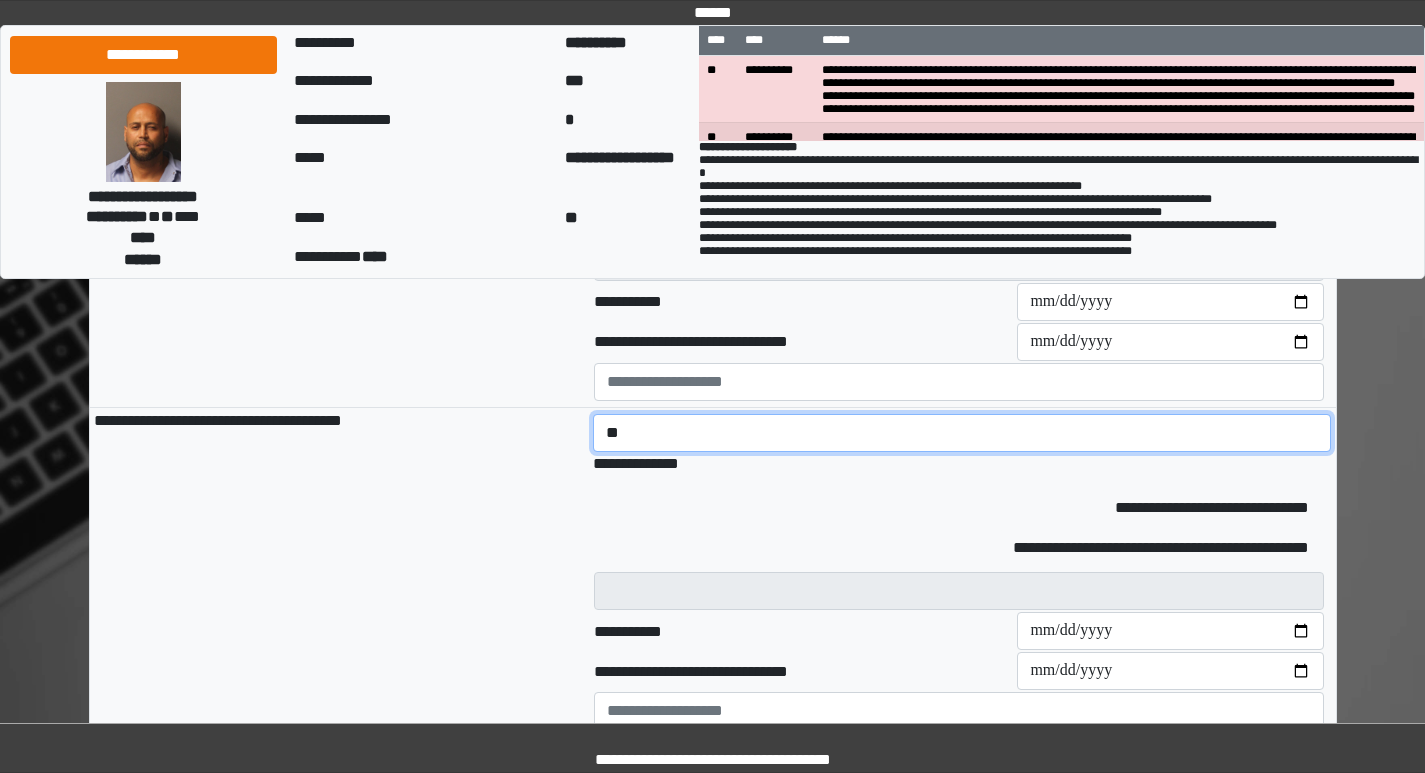 type on "*" 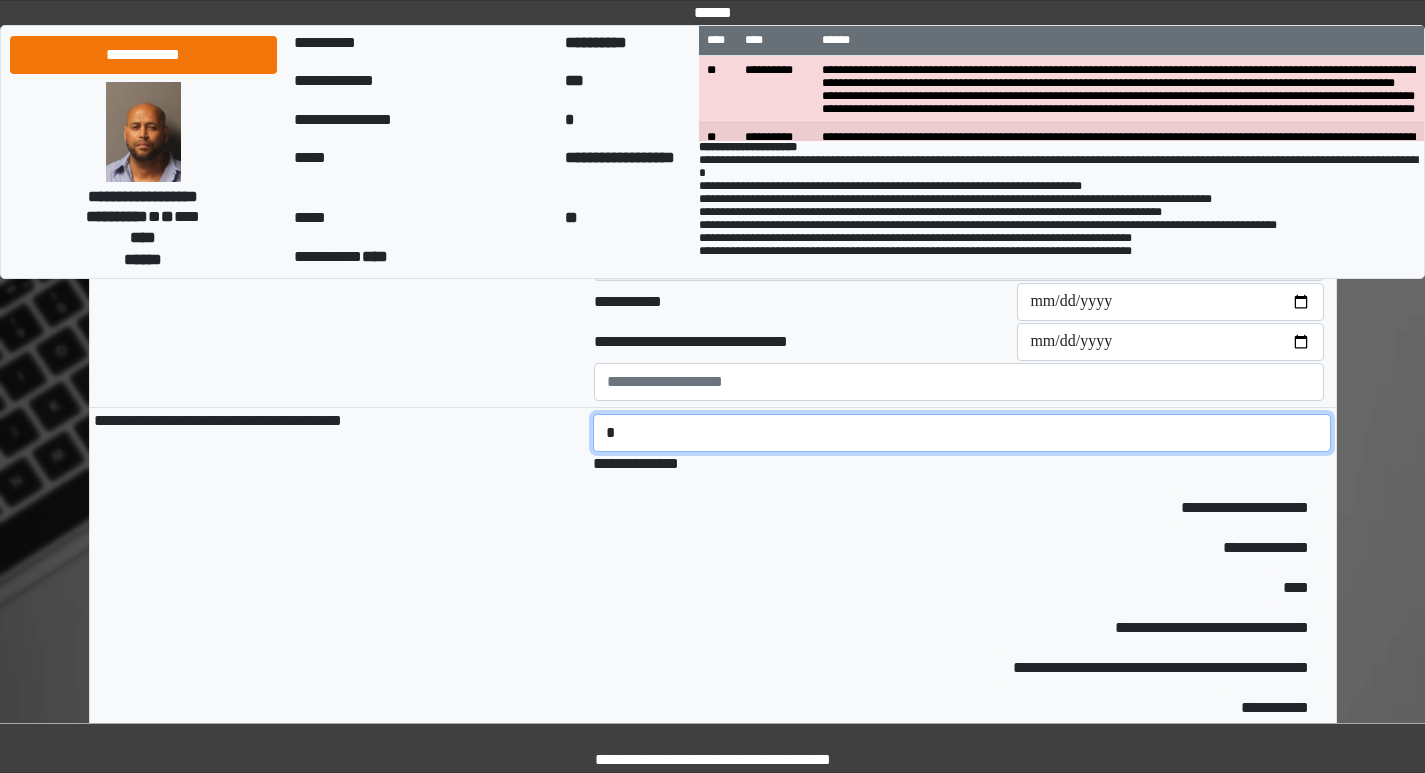 type 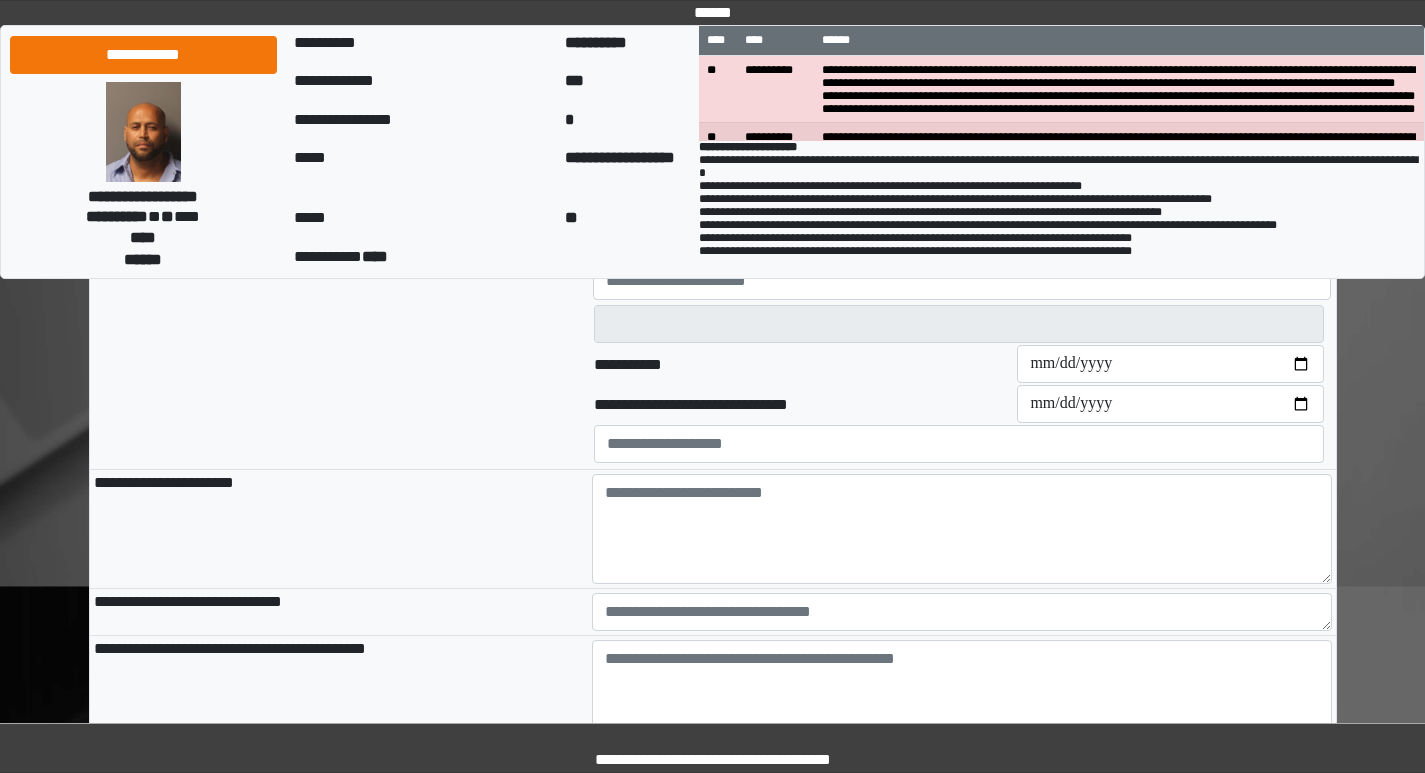 scroll, scrollTop: 1200, scrollLeft: 0, axis: vertical 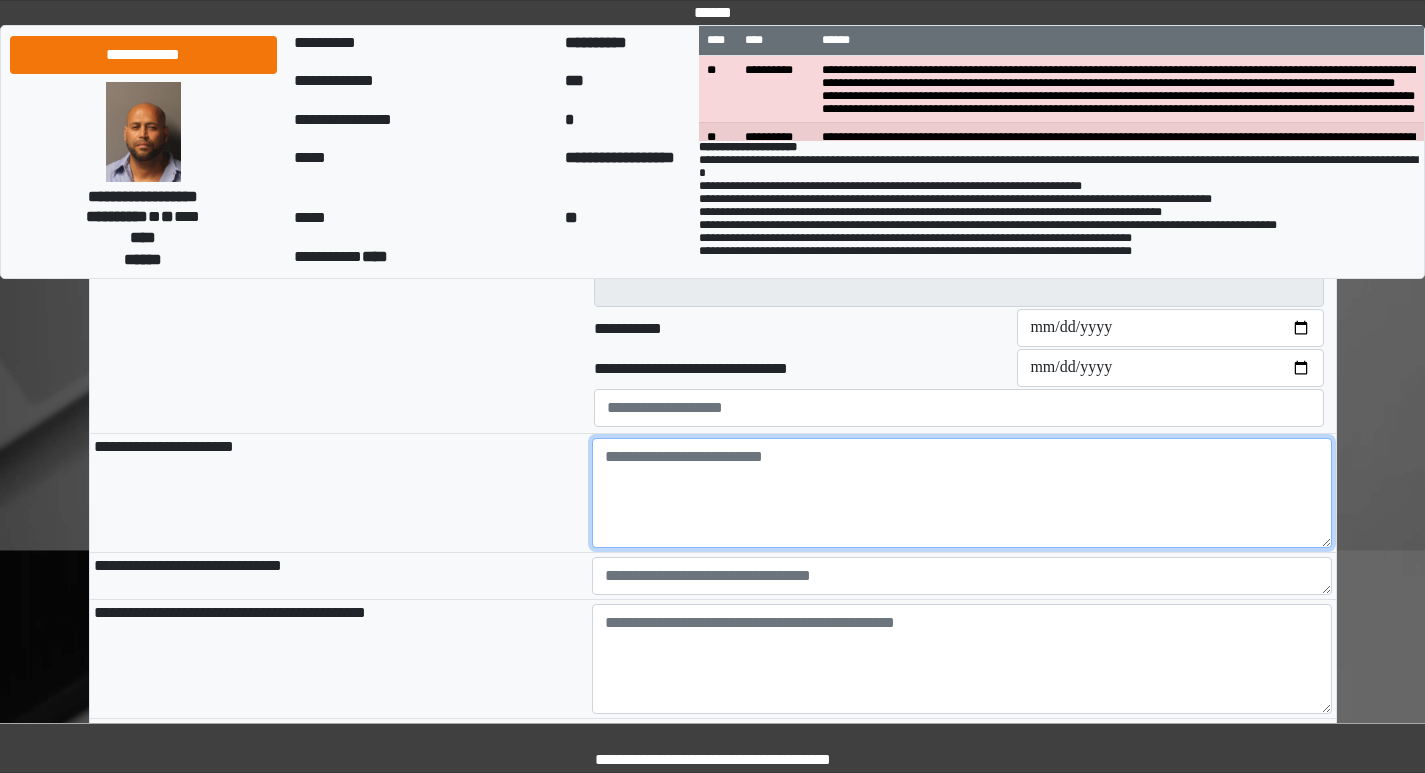 click at bounding box center (962, 493) 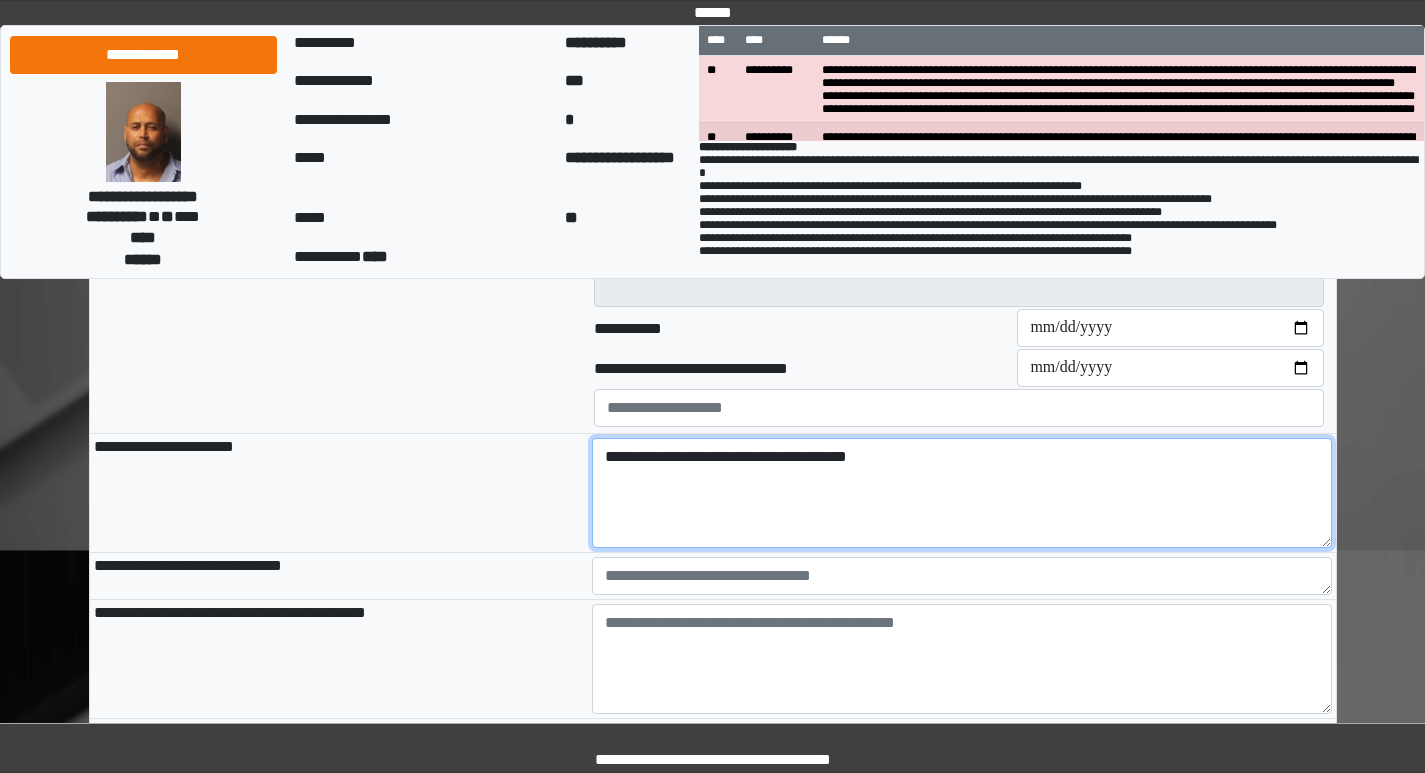 type on "**********" 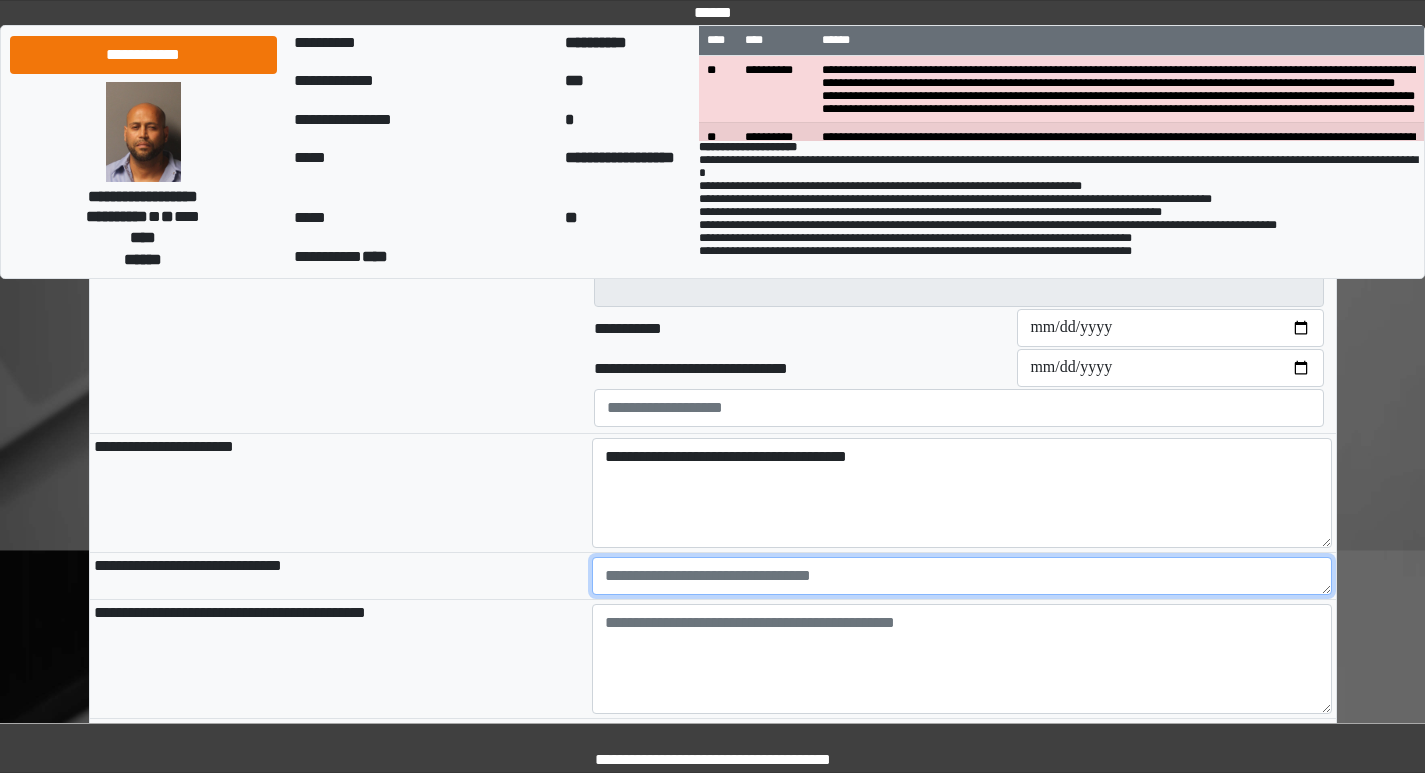 click at bounding box center [962, 576] 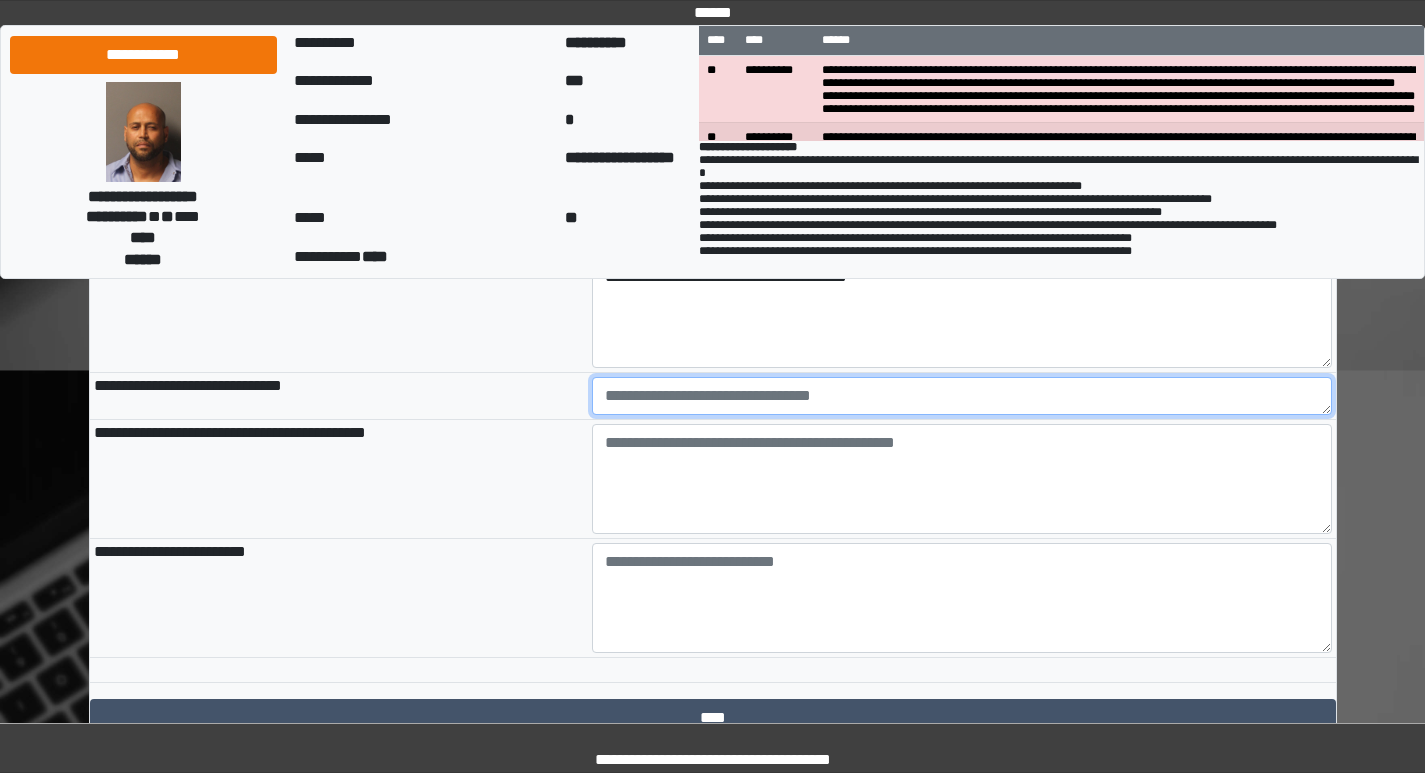 scroll, scrollTop: 1400, scrollLeft: 0, axis: vertical 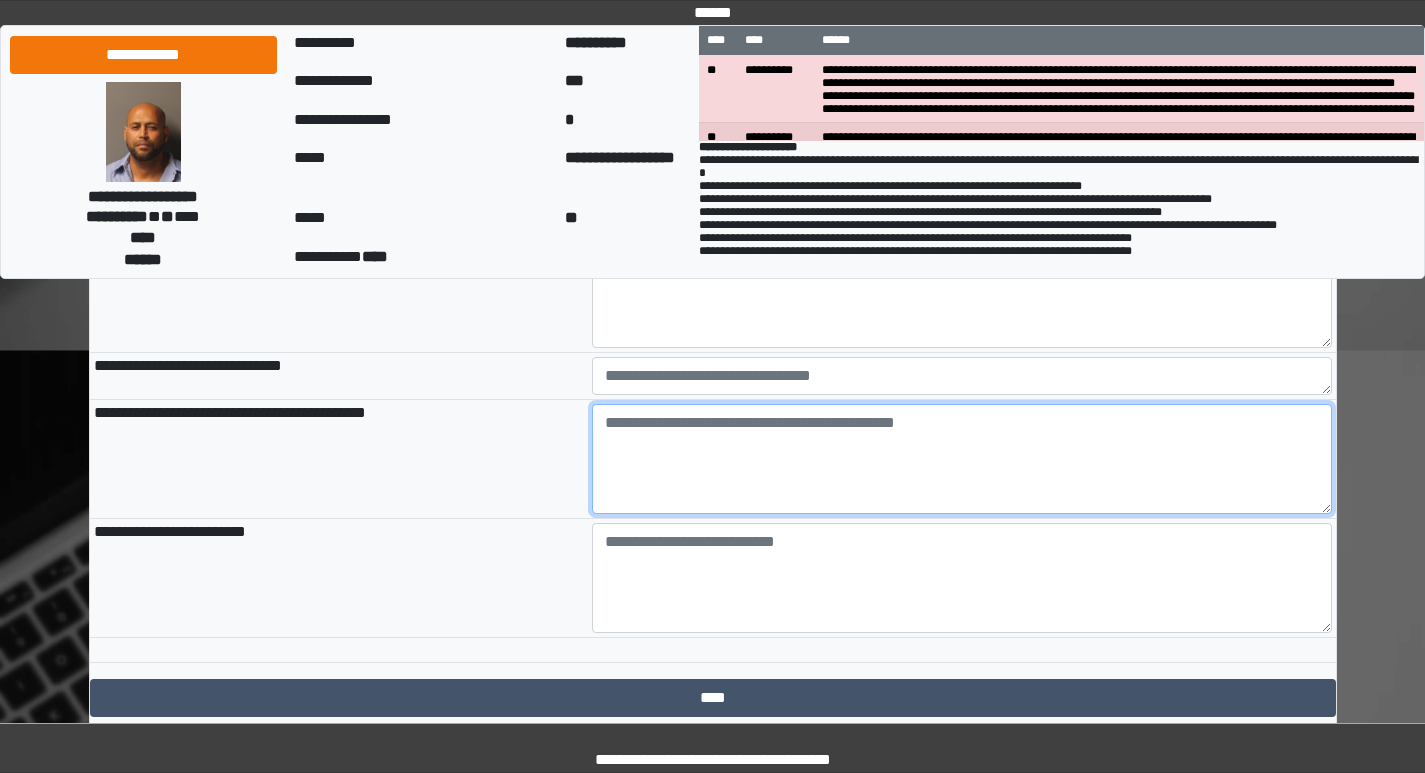 click at bounding box center [962, 459] 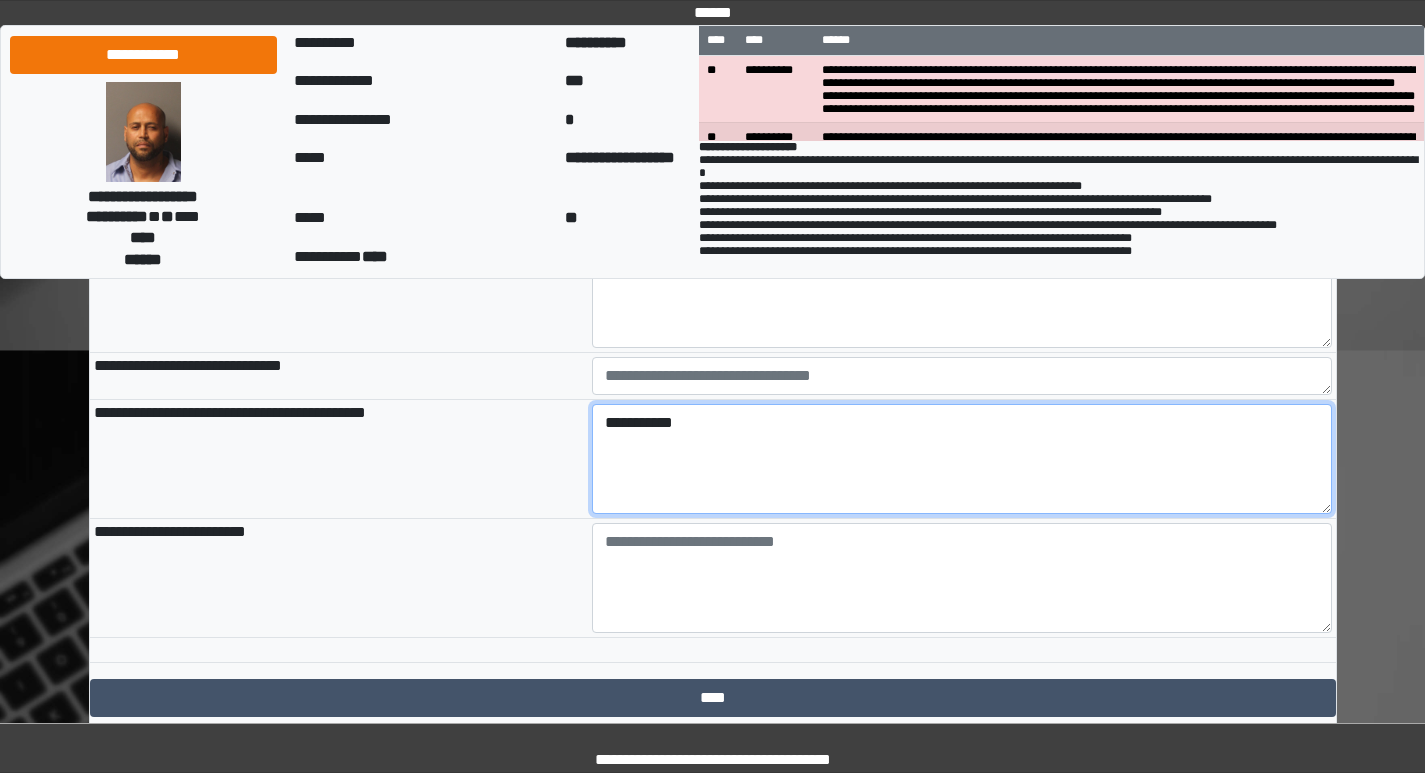 type on "**********" 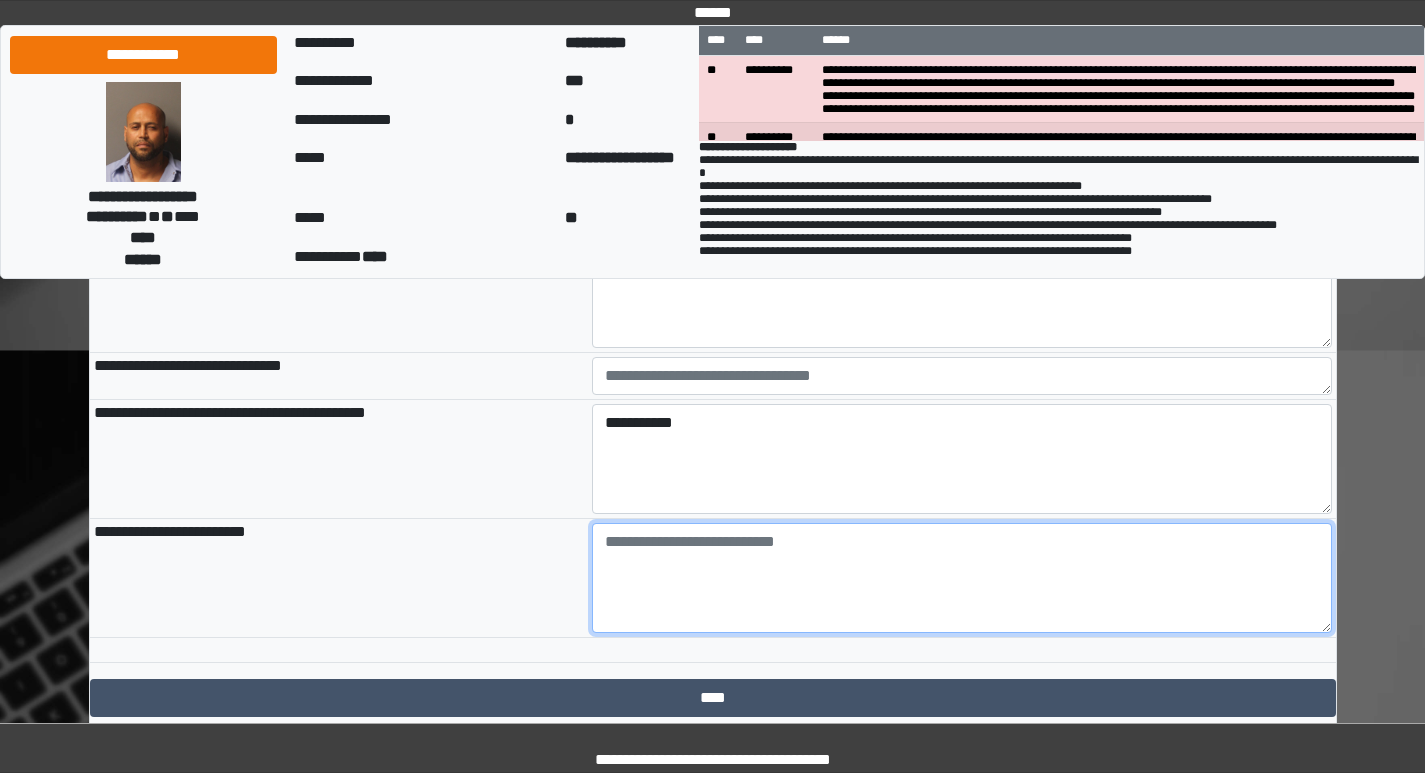 click at bounding box center [962, 578] 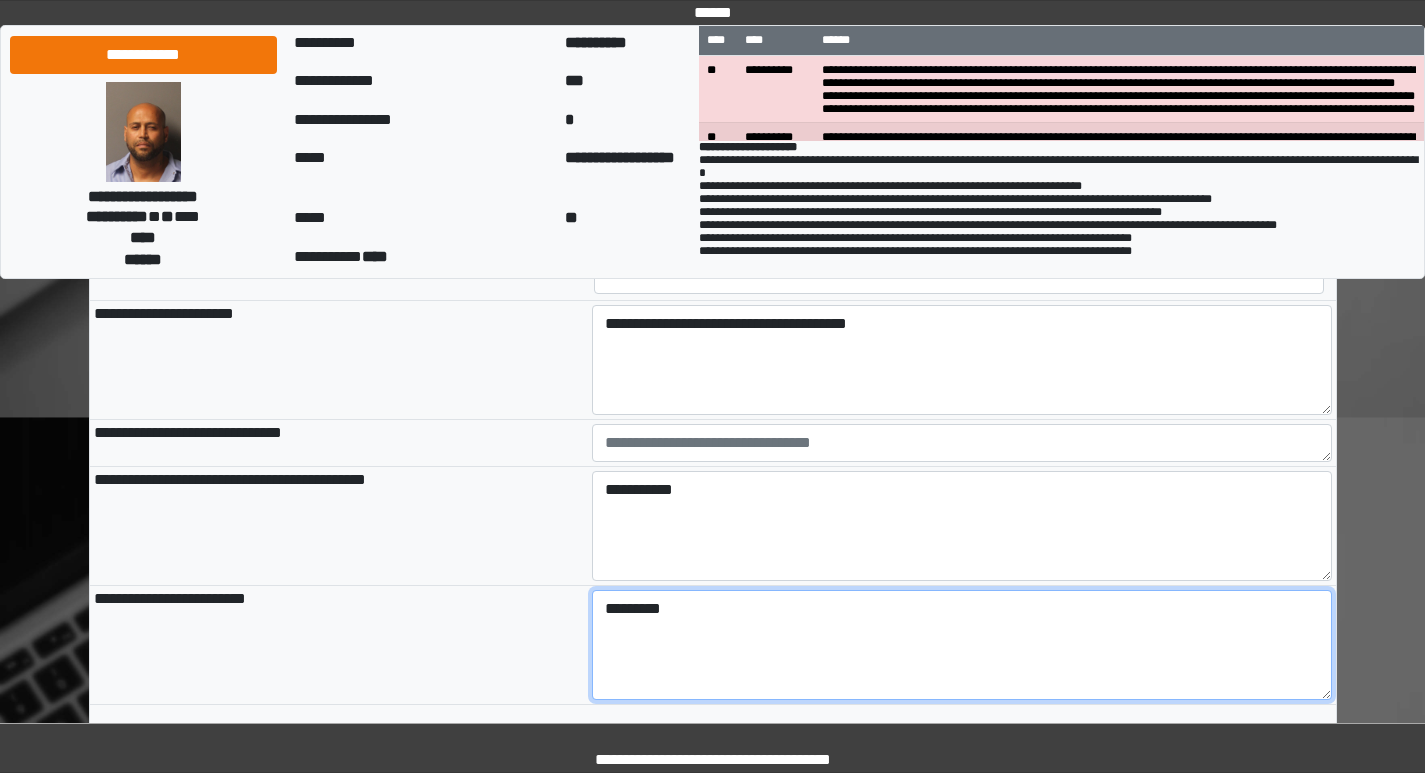 scroll, scrollTop: 1300, scrollLeft: 0, axis: vertical 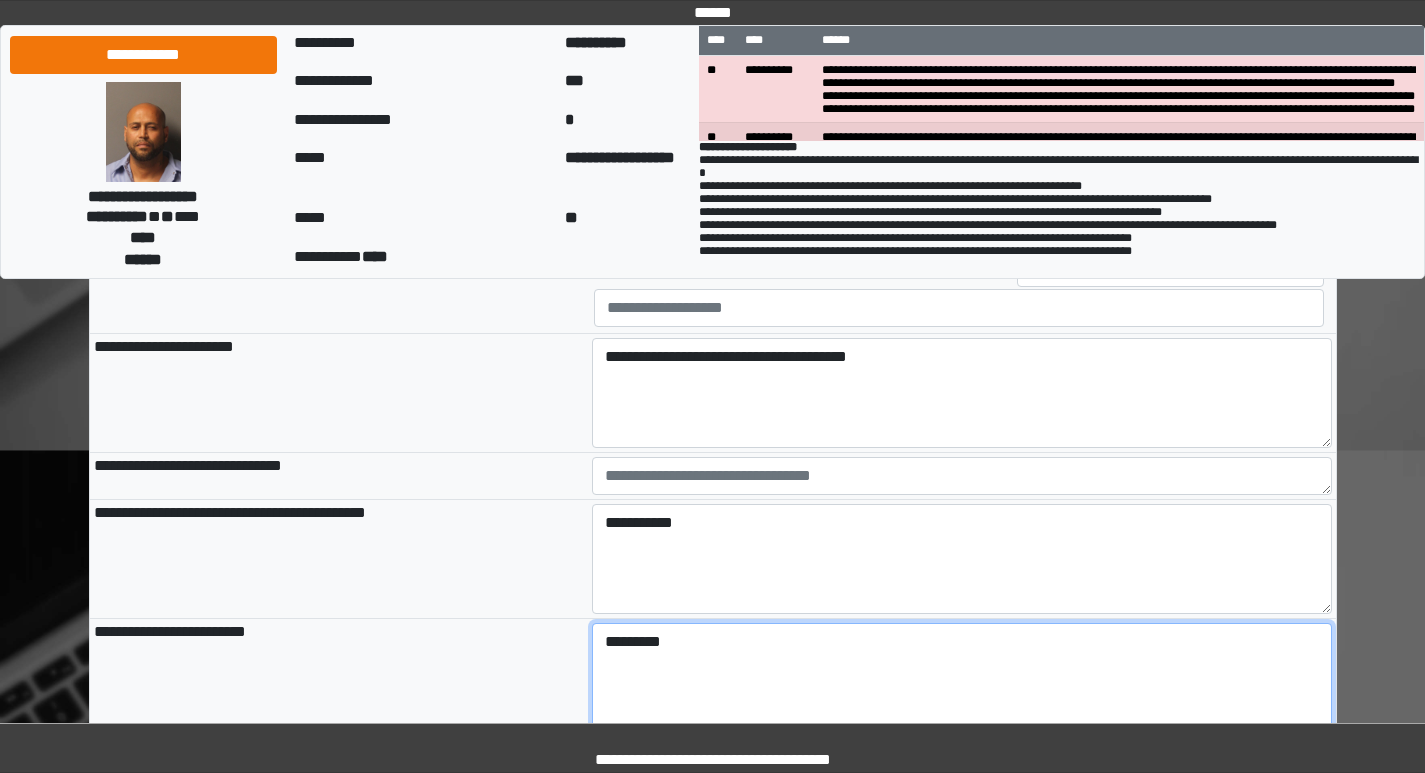 type on "*********" 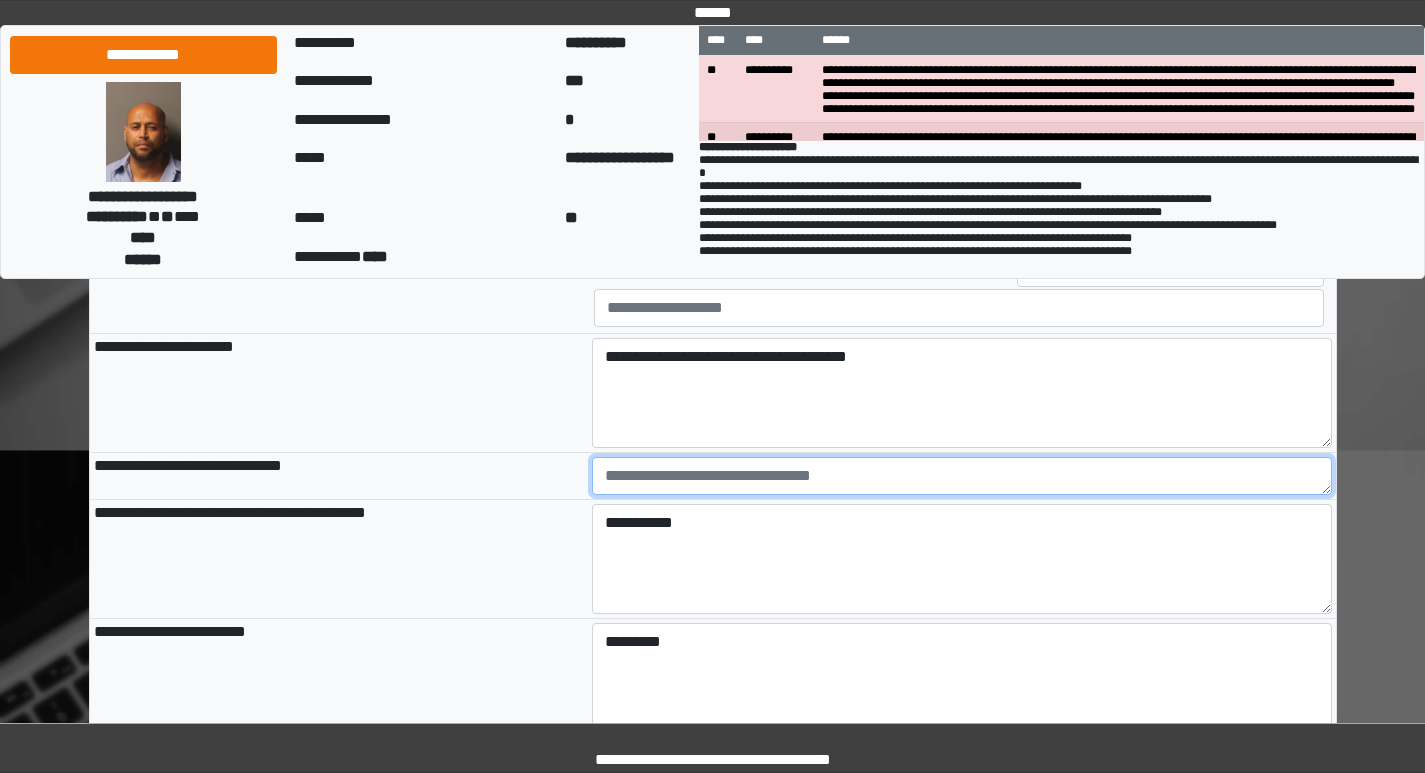 click at bounding box center [962, 476] 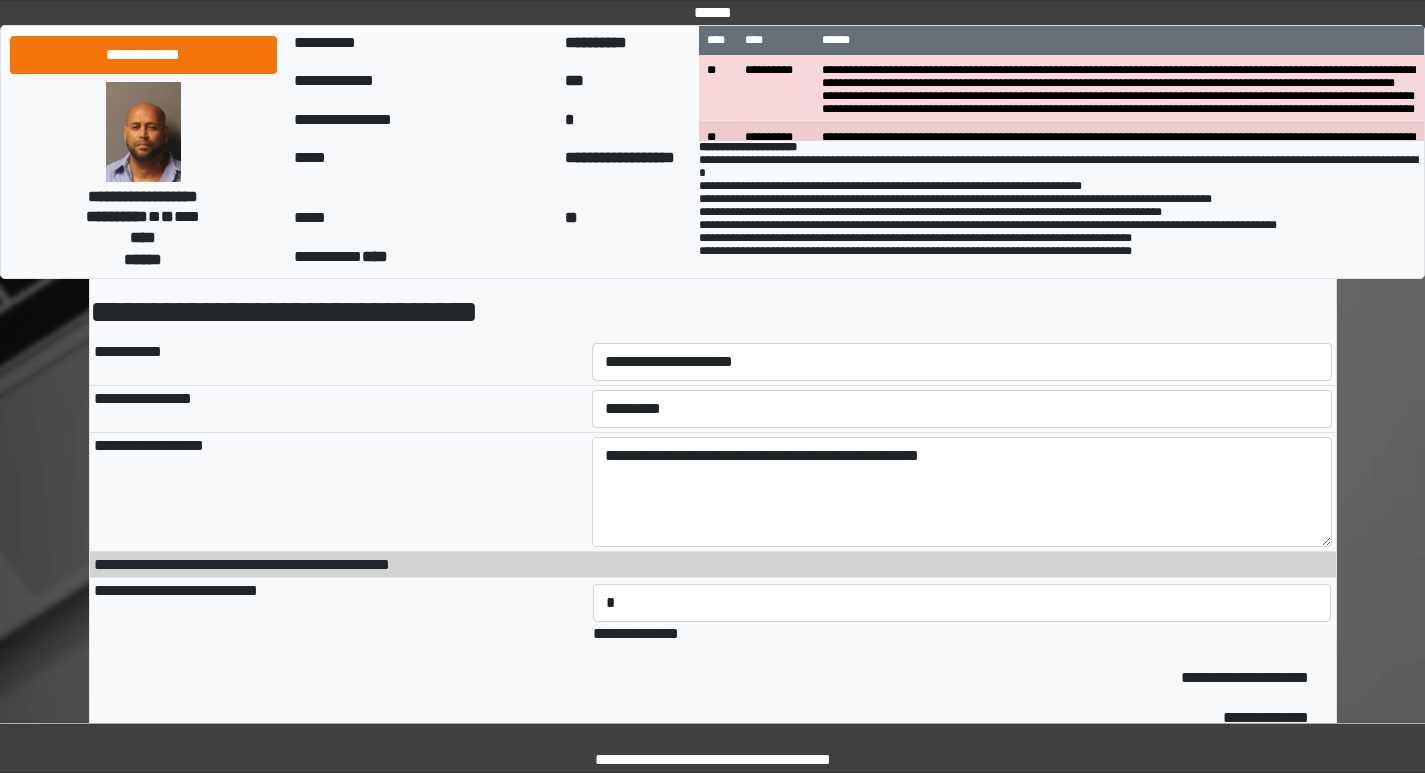 scroll, scrollTop: 200, scrollLeft: 0, axis: vertical 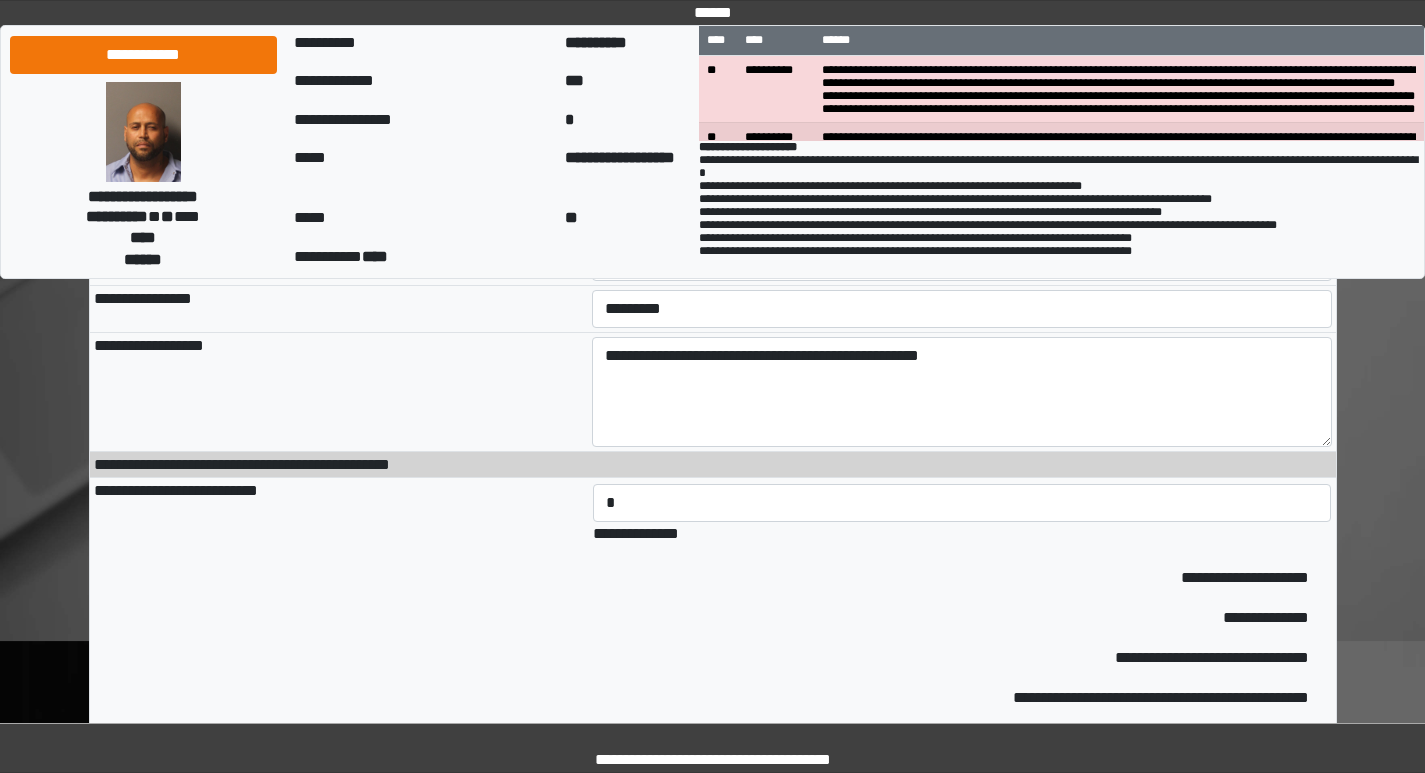 type on "********" 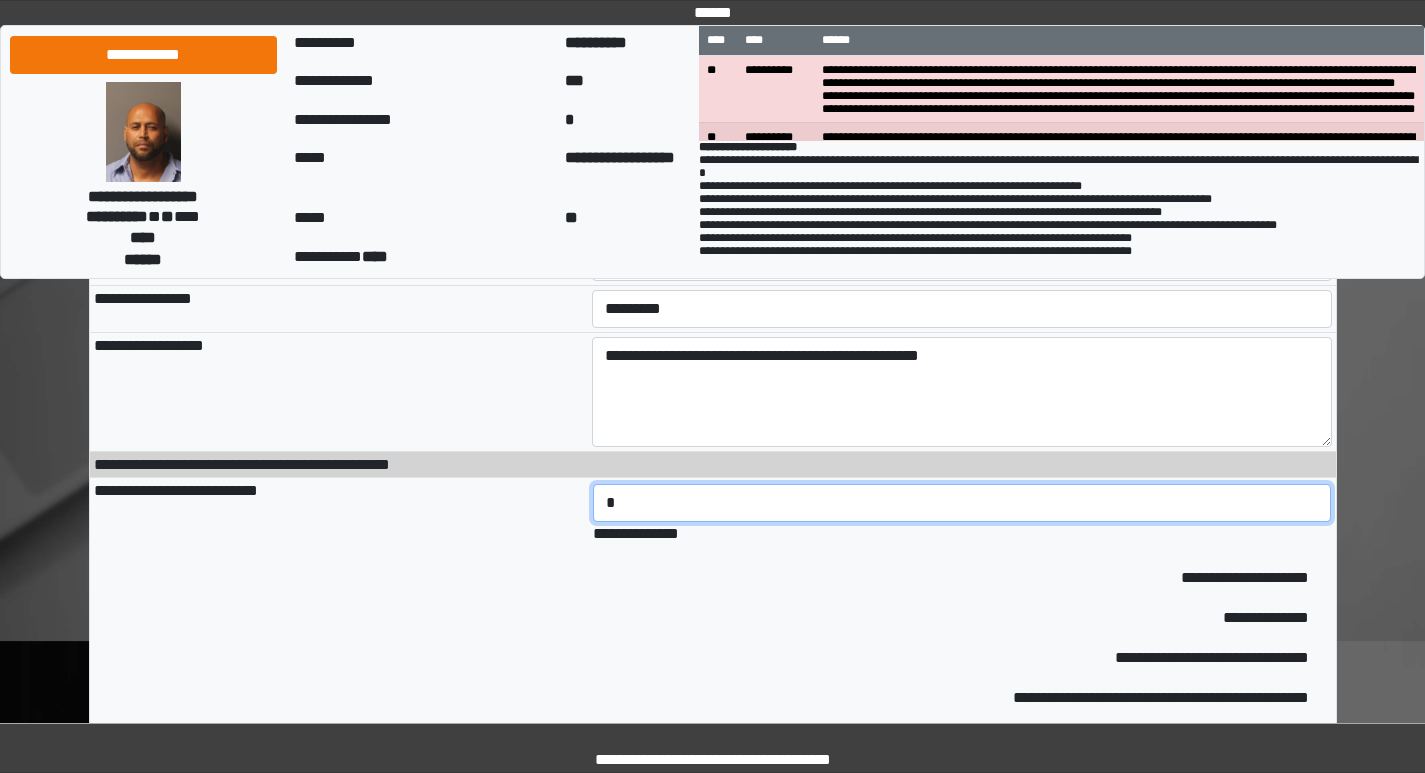 click on "*" at bounding box center [962, 503] 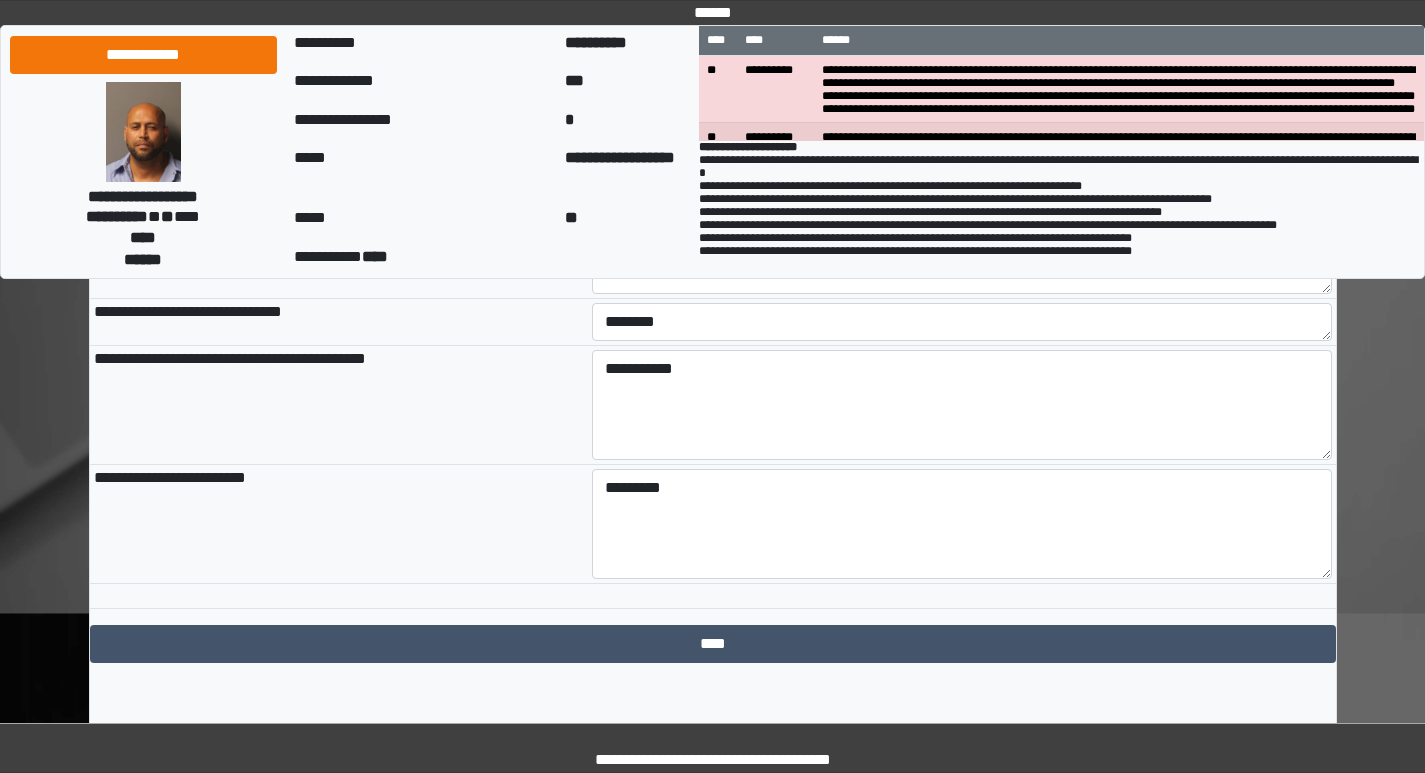 scroll, scrollTop: 1160, scrollLeft: 0, axis: vertical 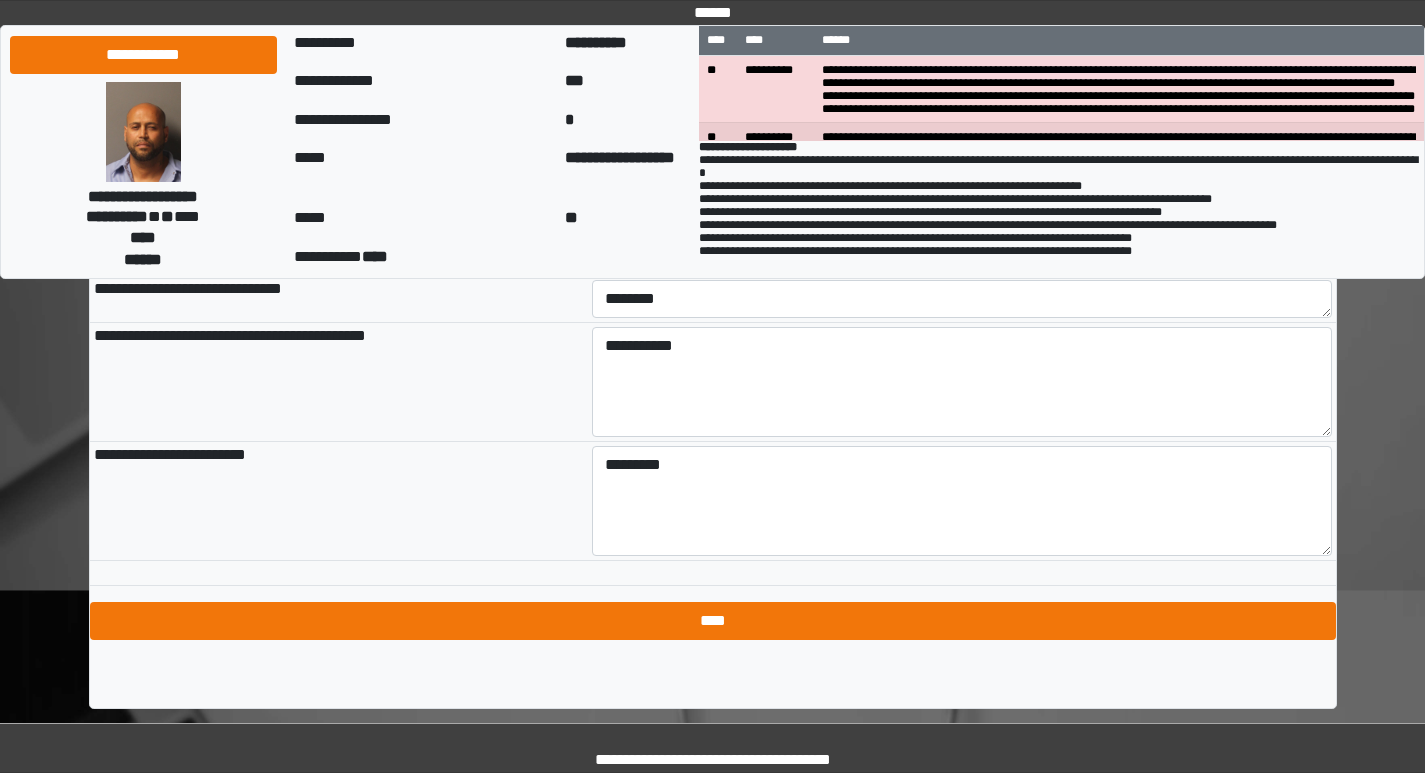type 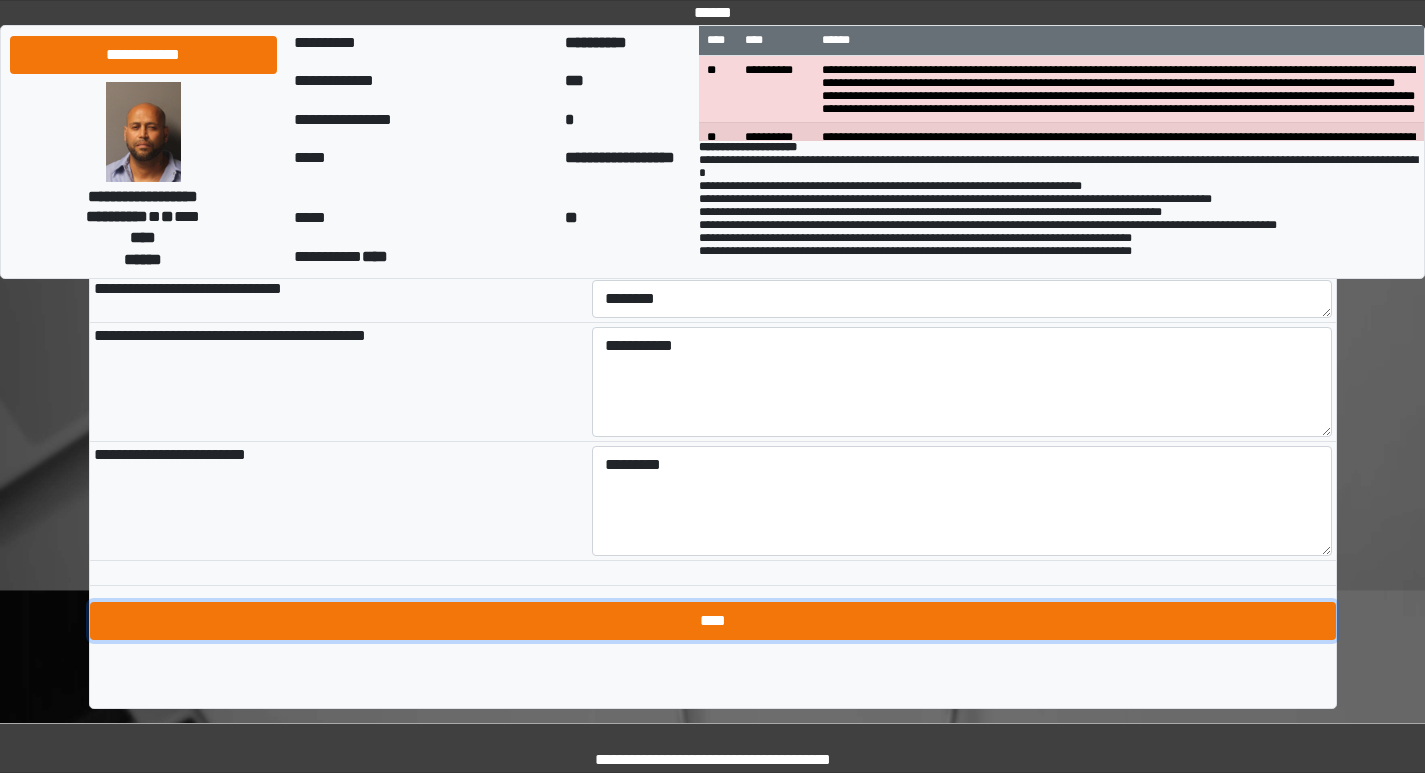 click on "****" at bounding box center (713, 621) 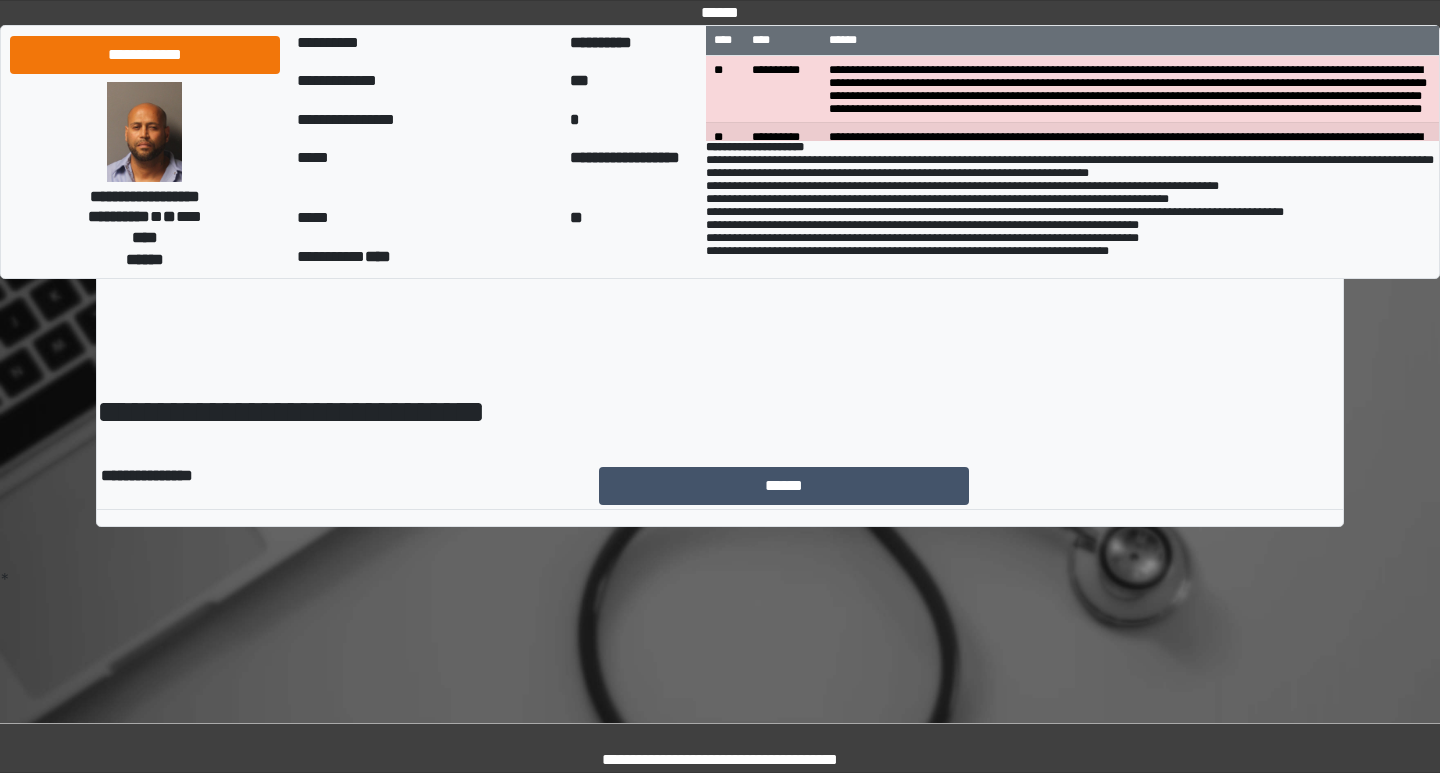 scroll, scrollTop: 0, scrollLeft: 0, axis: both 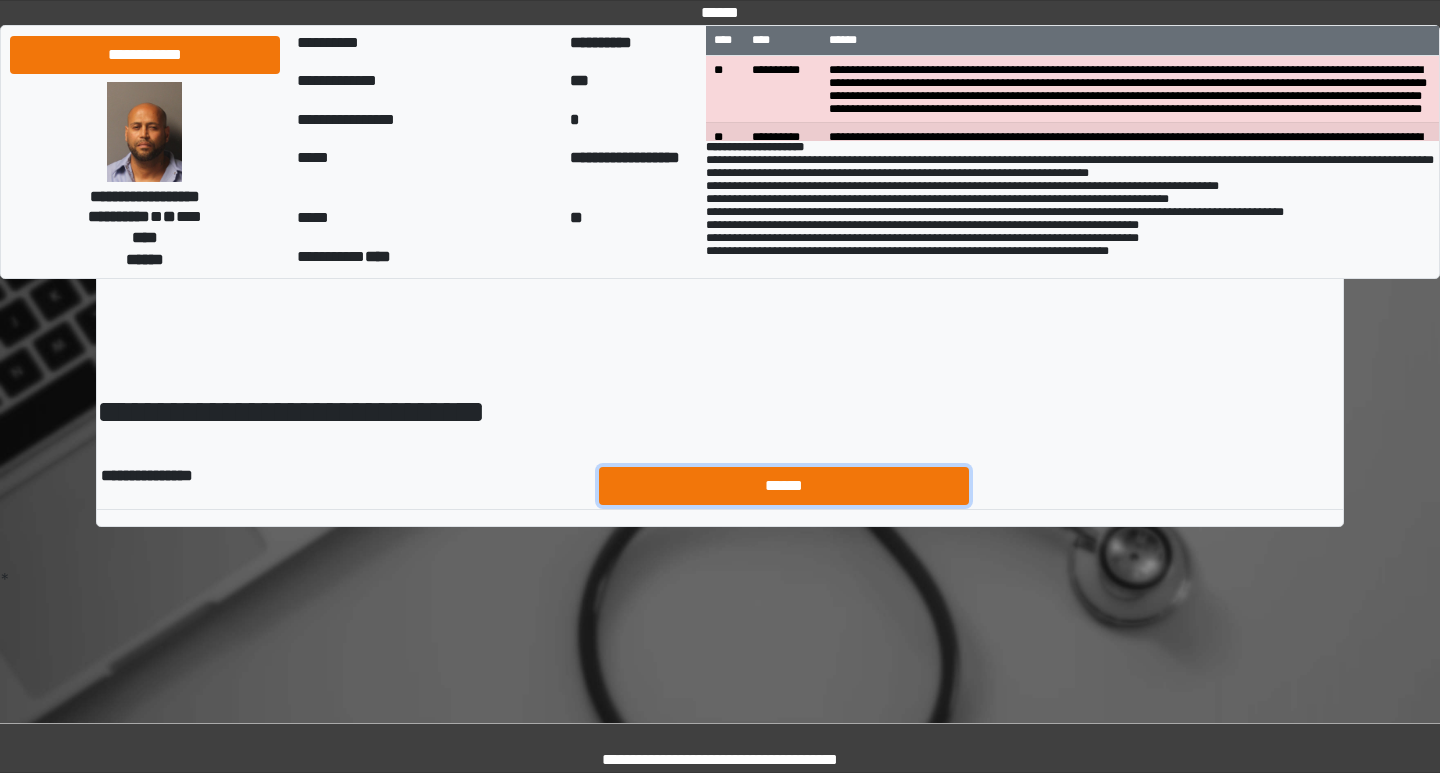 click on "******" at bounding box center [784, 486] 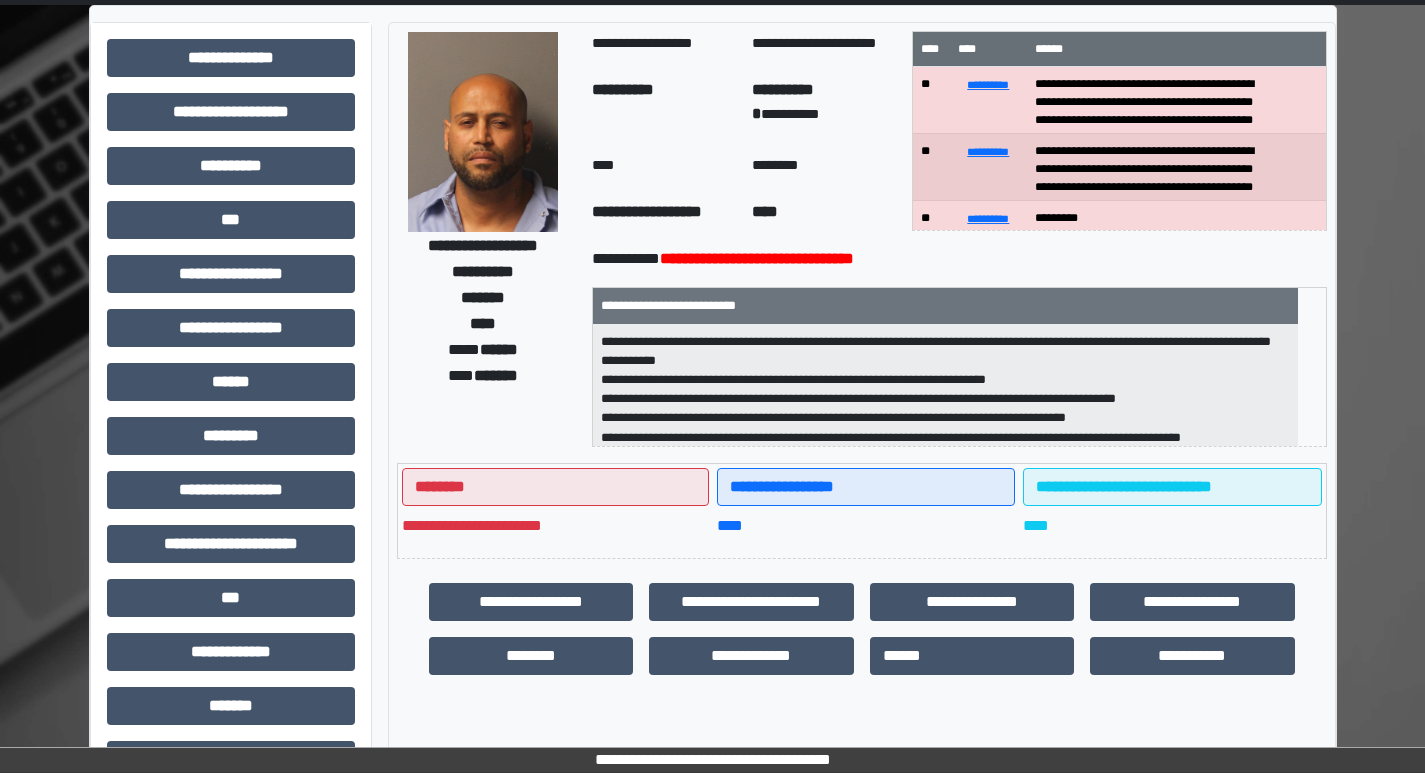 scroll, scrollTop: 401, scrollLeft: 0, axis: vertical 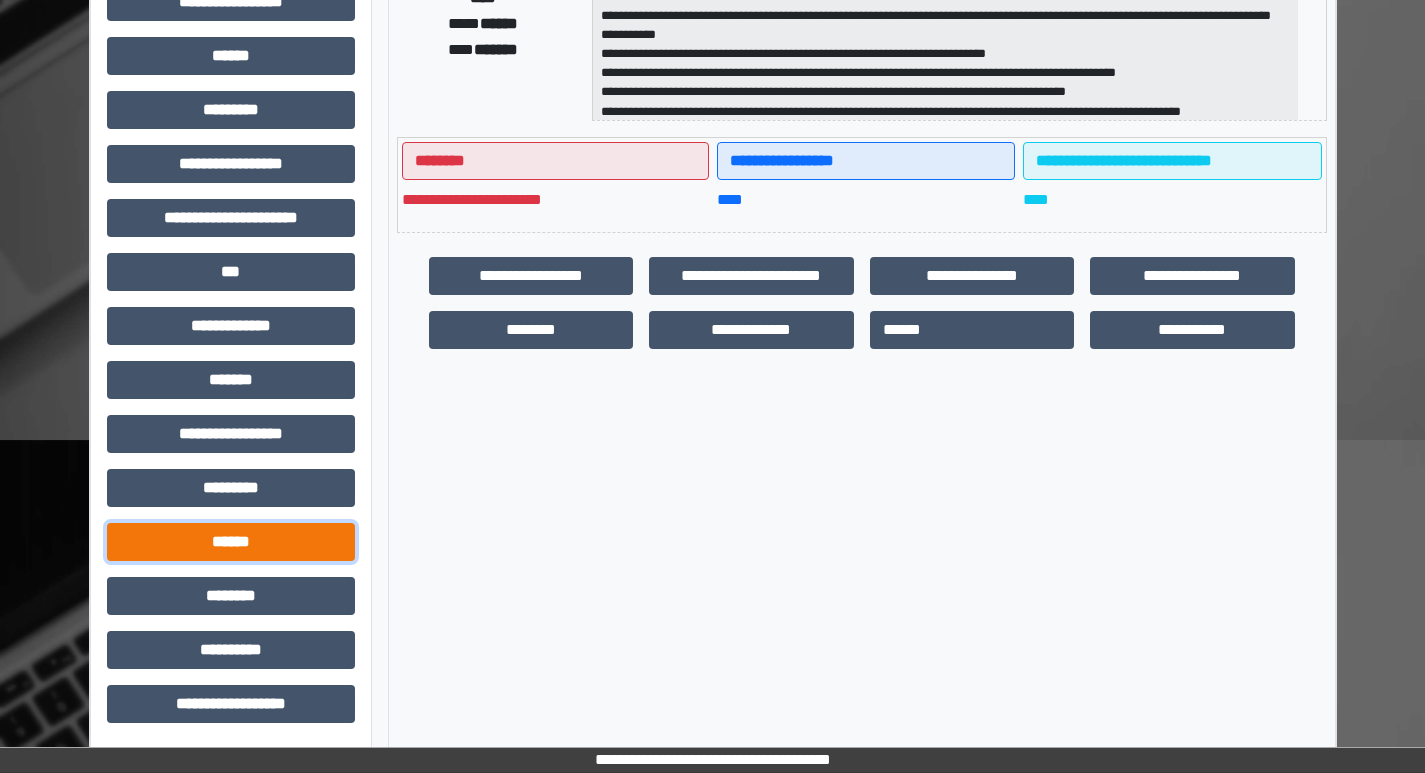 click on "******" at bounding box center [231, 542] 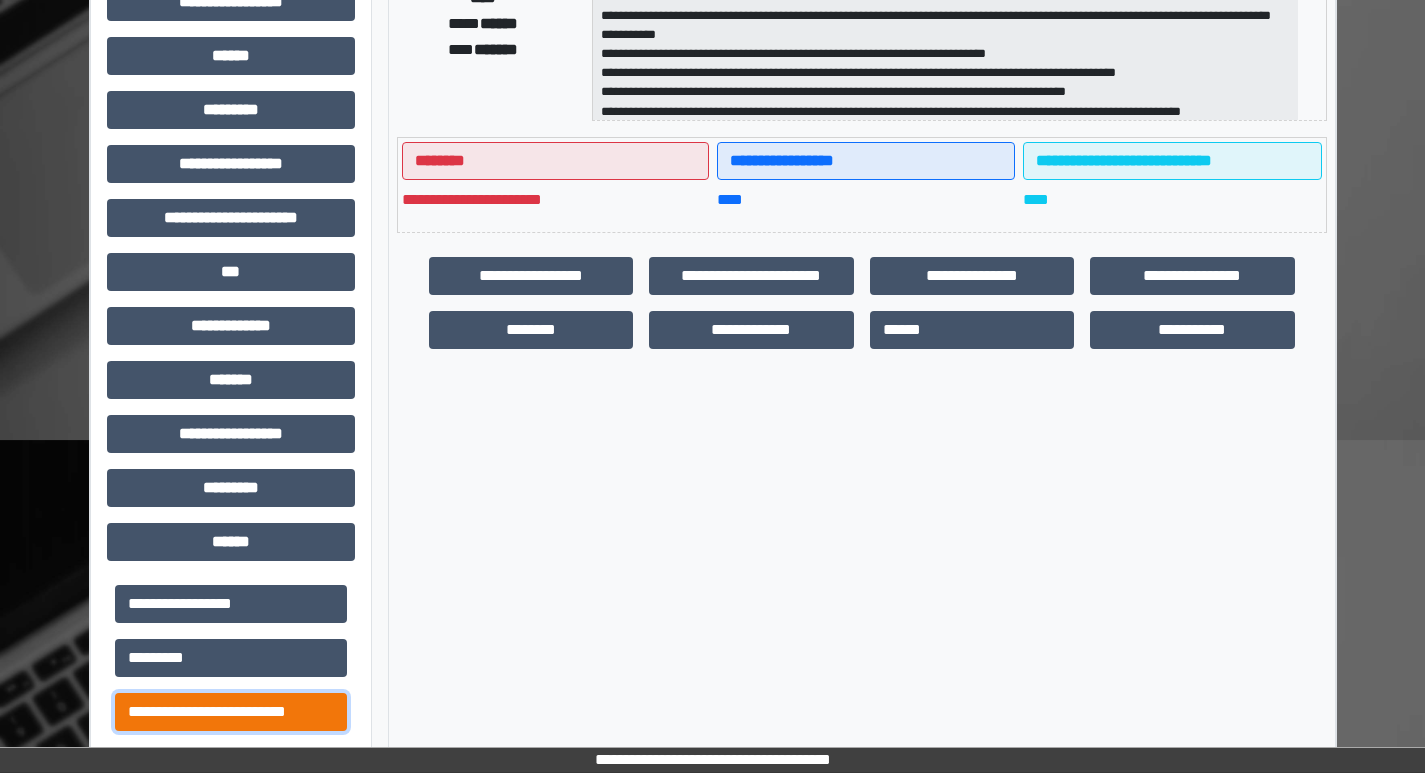 click on "**********" at bounding box center [231, 712] 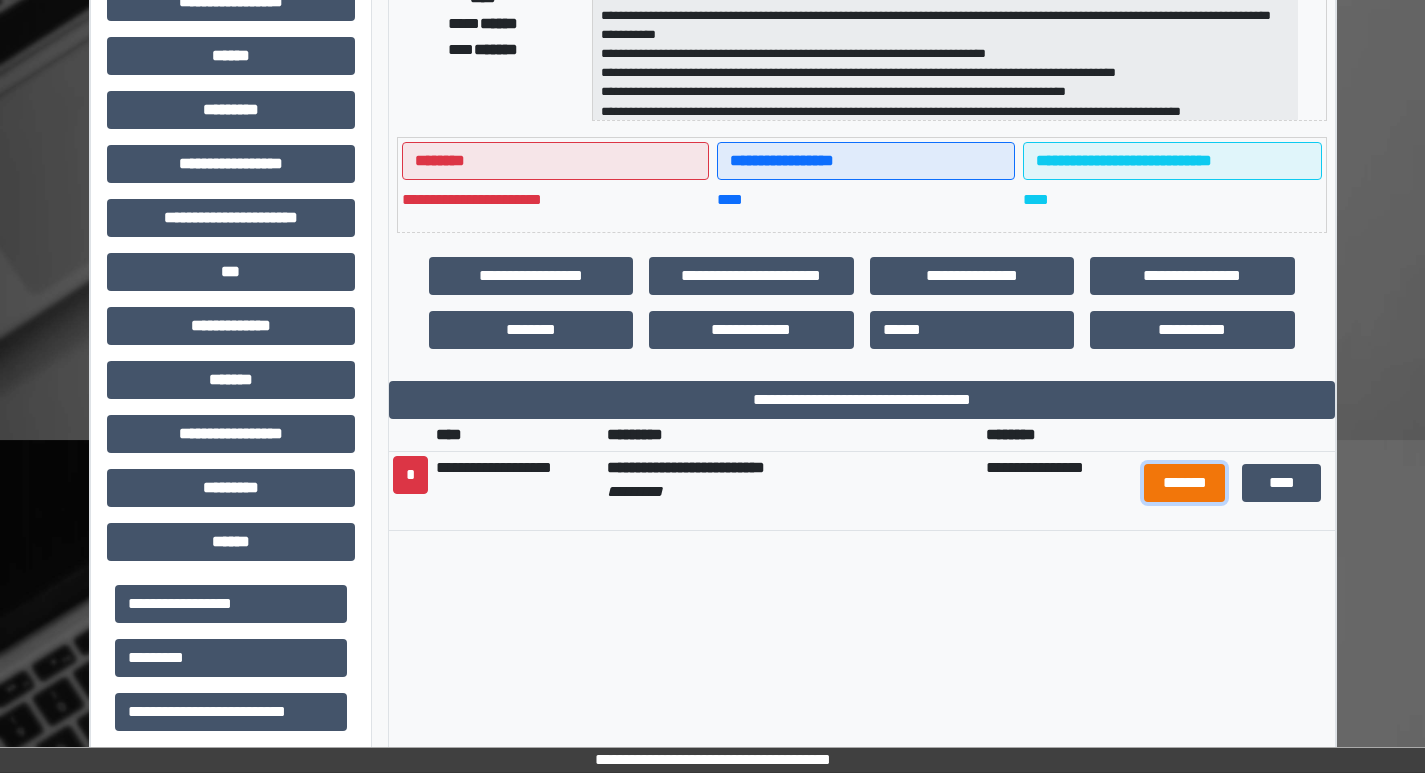 click on "*******" at bounding box center (1184, 483) 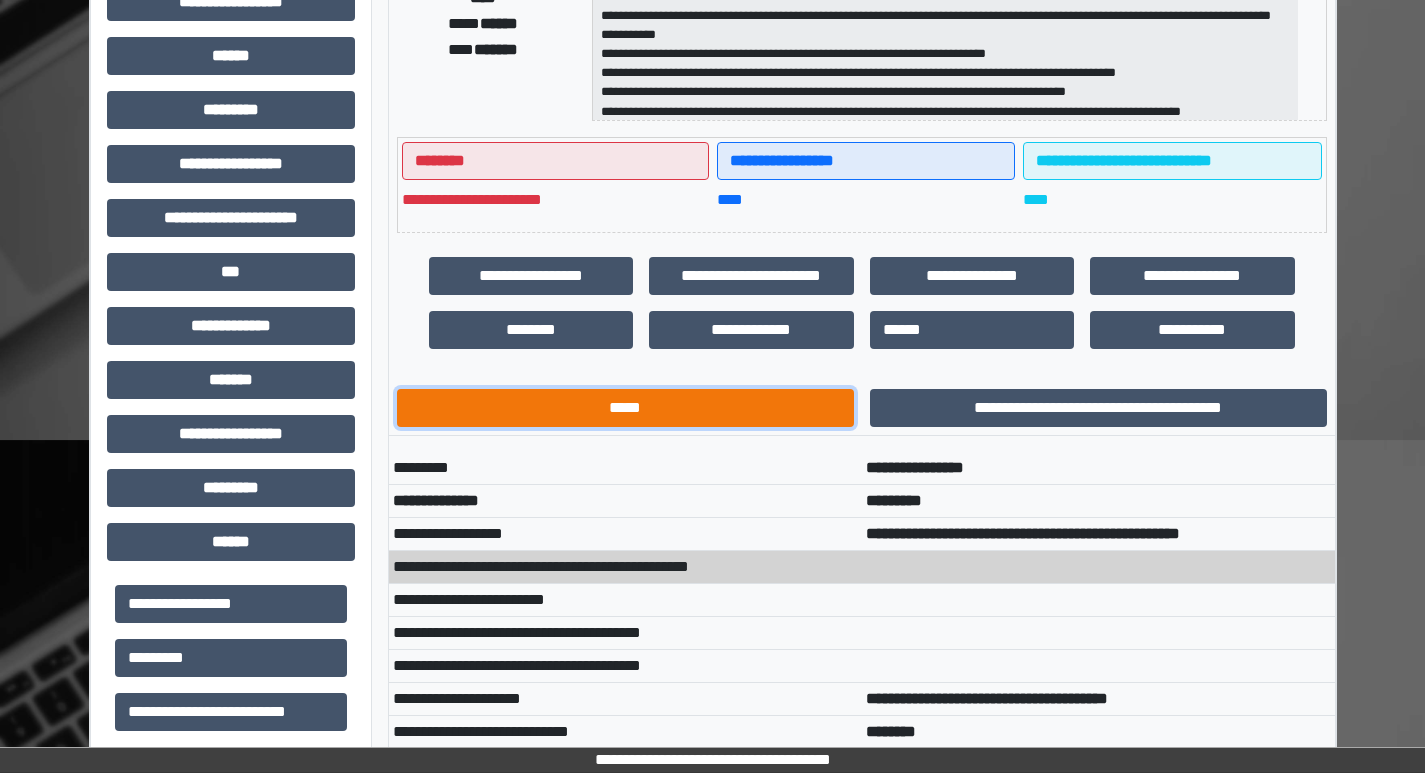 click on "*****" at bounding box center (625, 408) 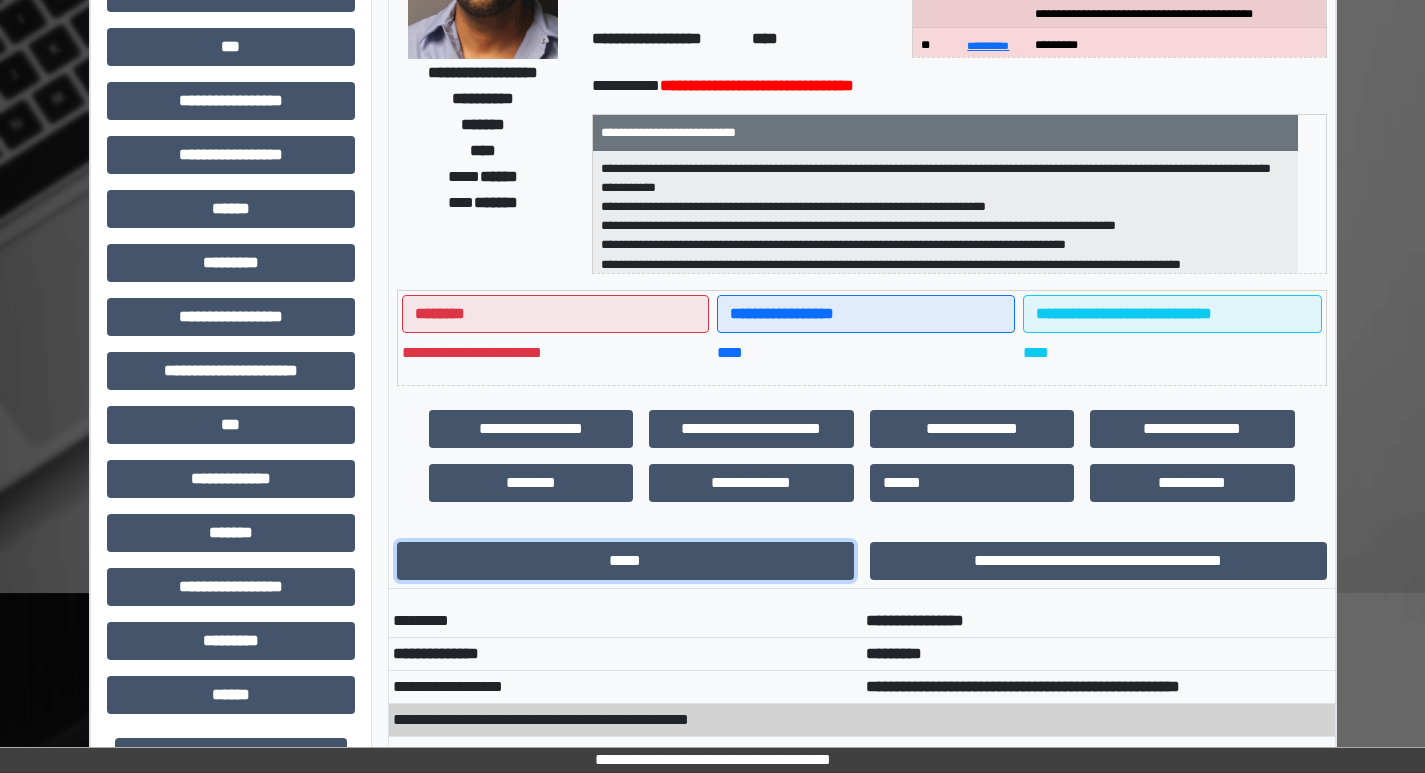 scroll, scrollTop: 0, scrollLeft: 0, axis: both 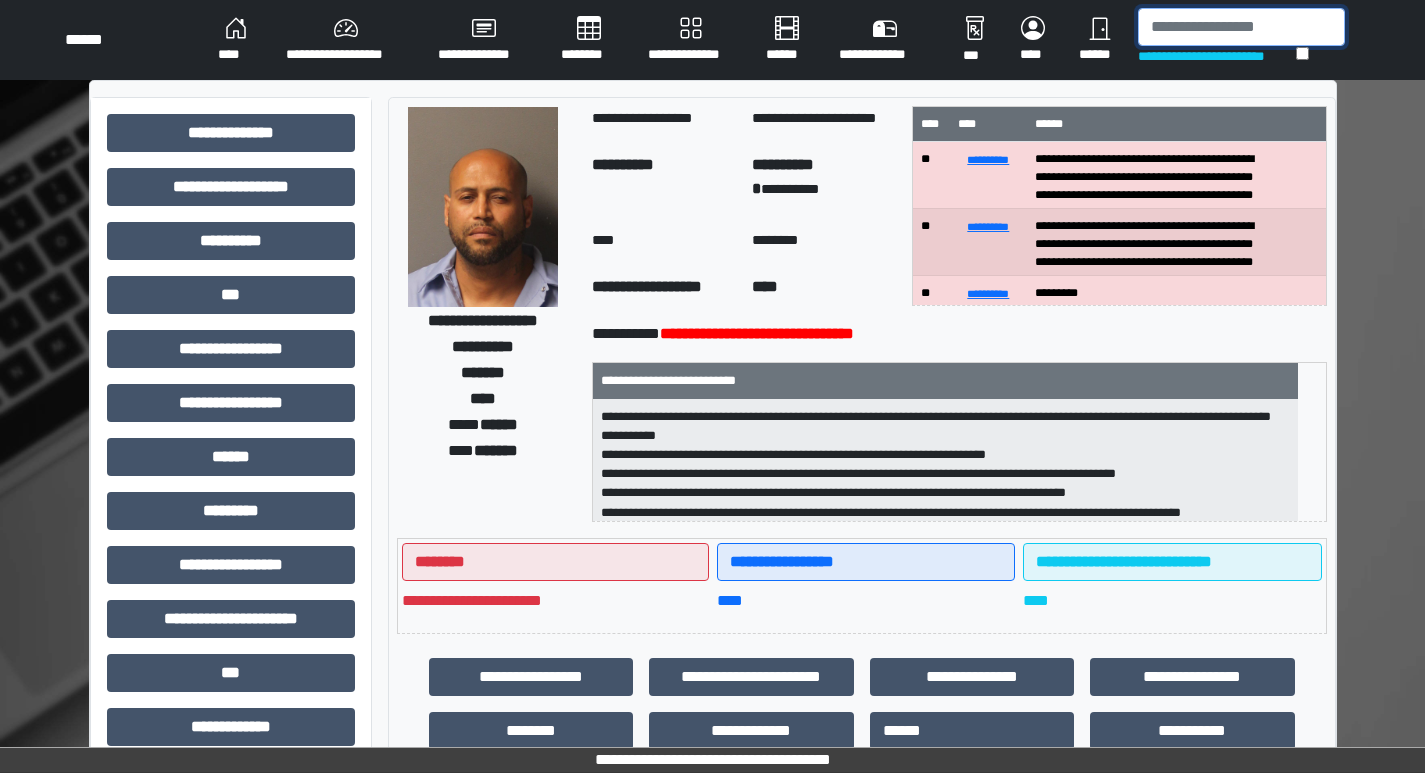 click at bounding box center (1241, 27) 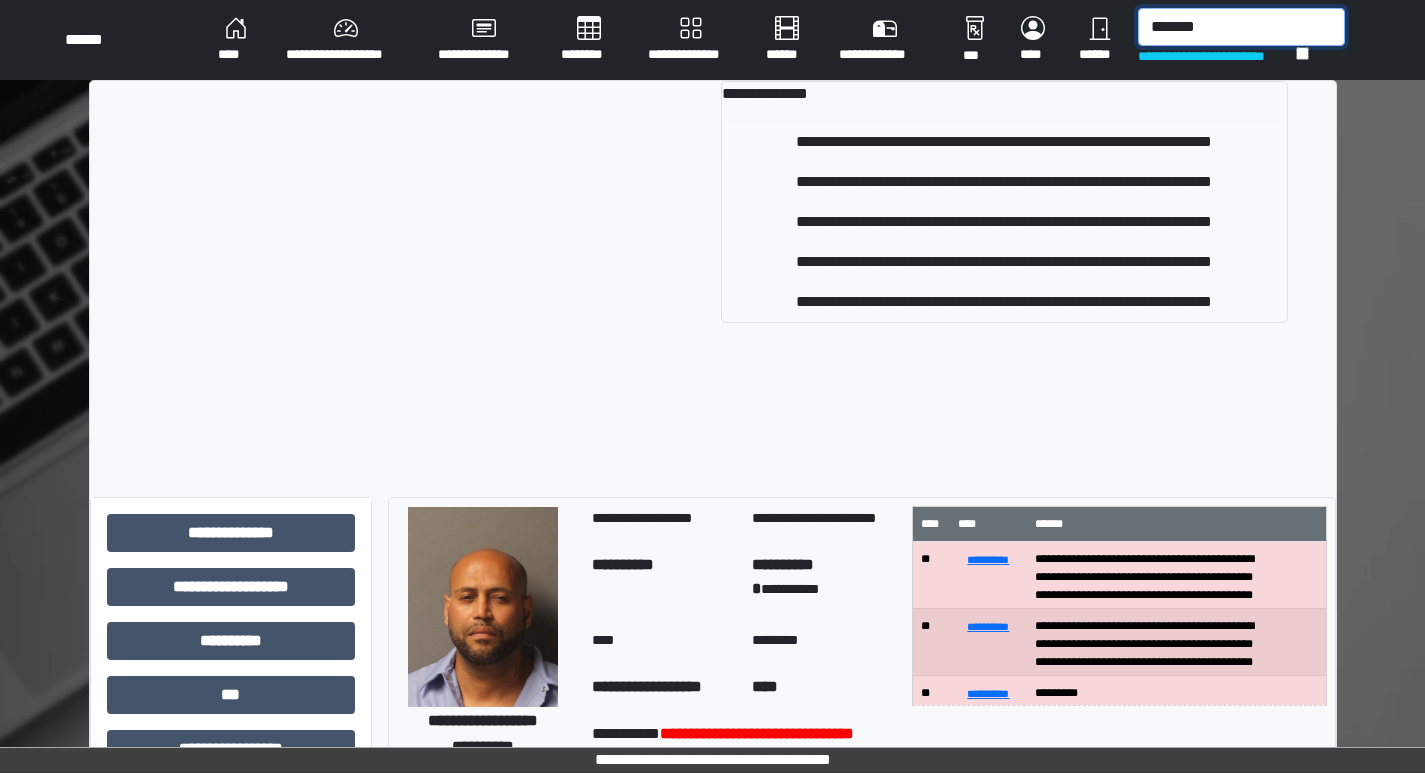 type on "*******" 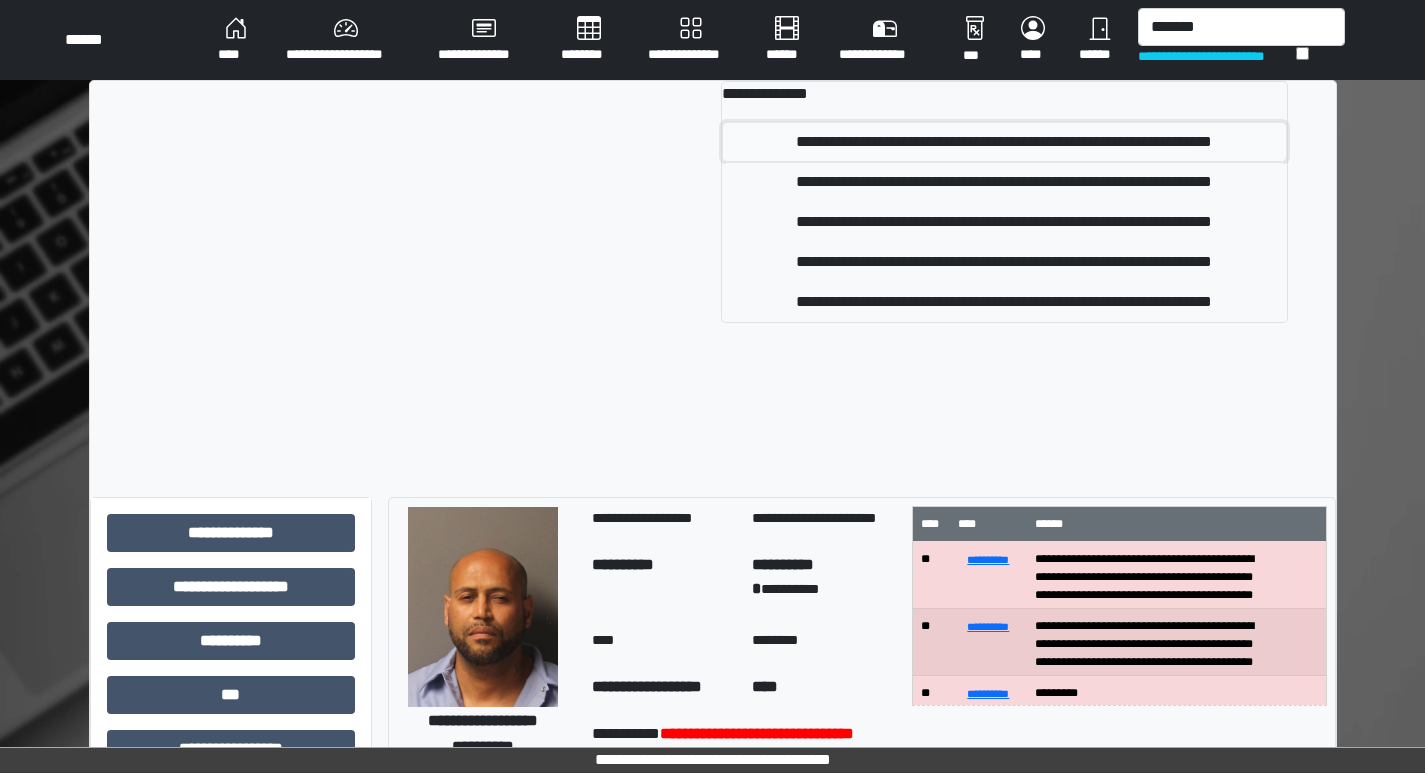 click on "**********" at bounding box center [1004, 142] 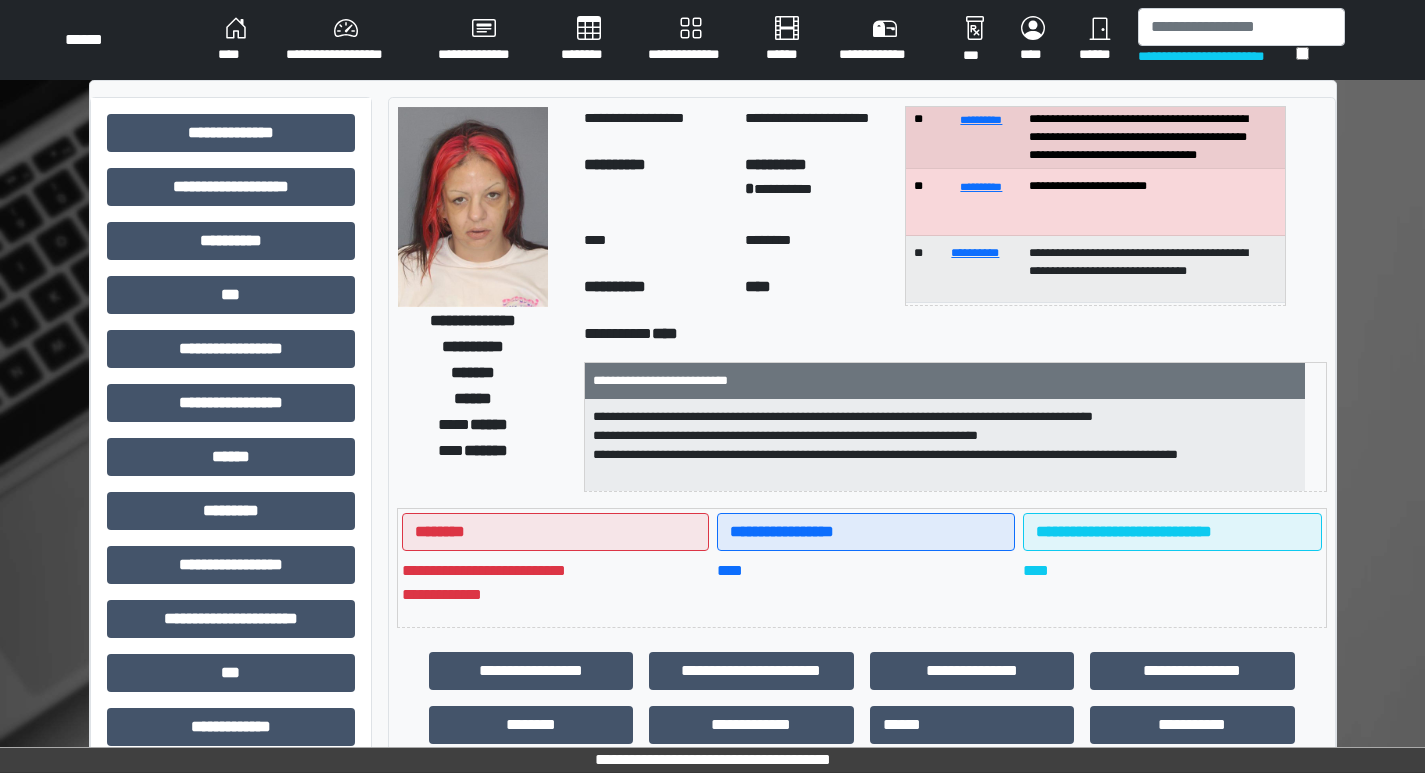 scroll, scrollTop: 0, scrollLeft: 0, axis: both 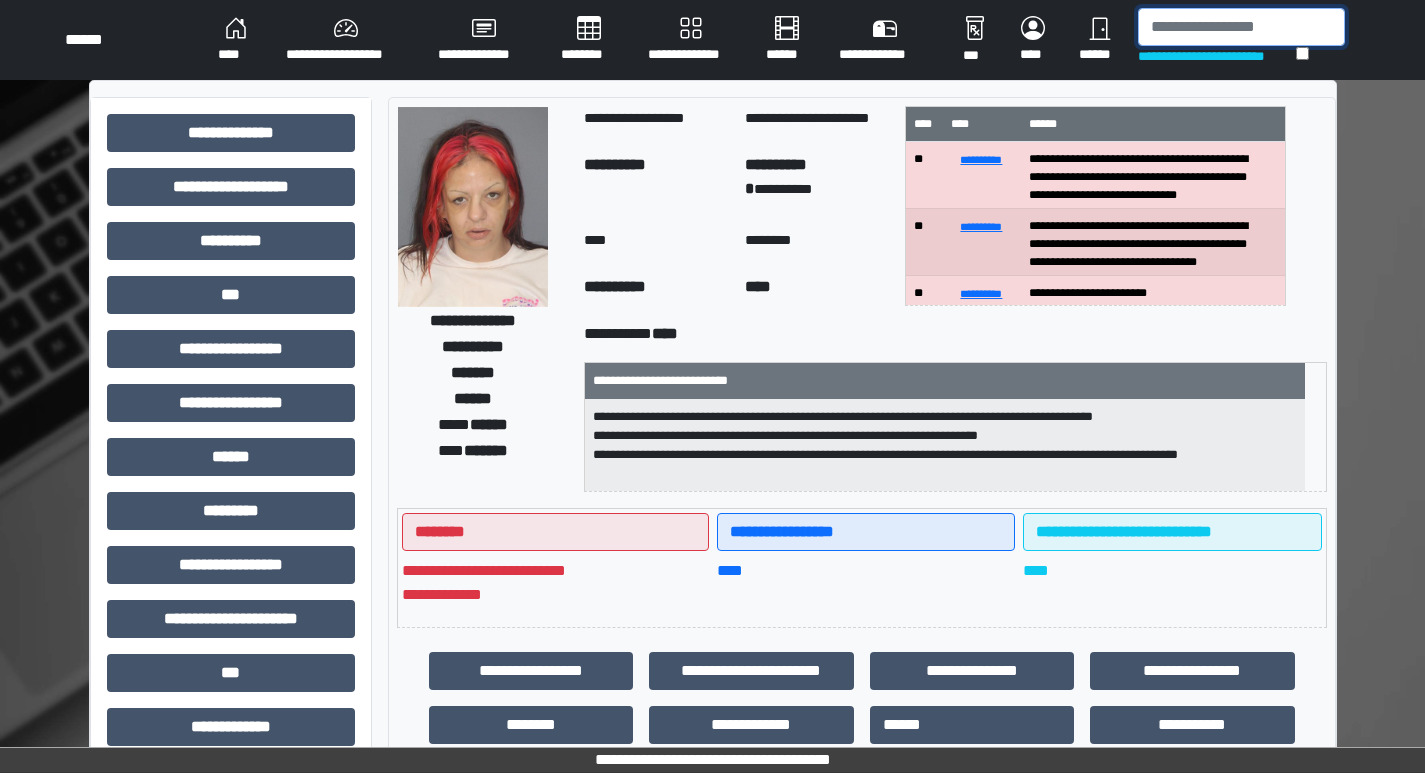 click at bounding box center (1241, 27) 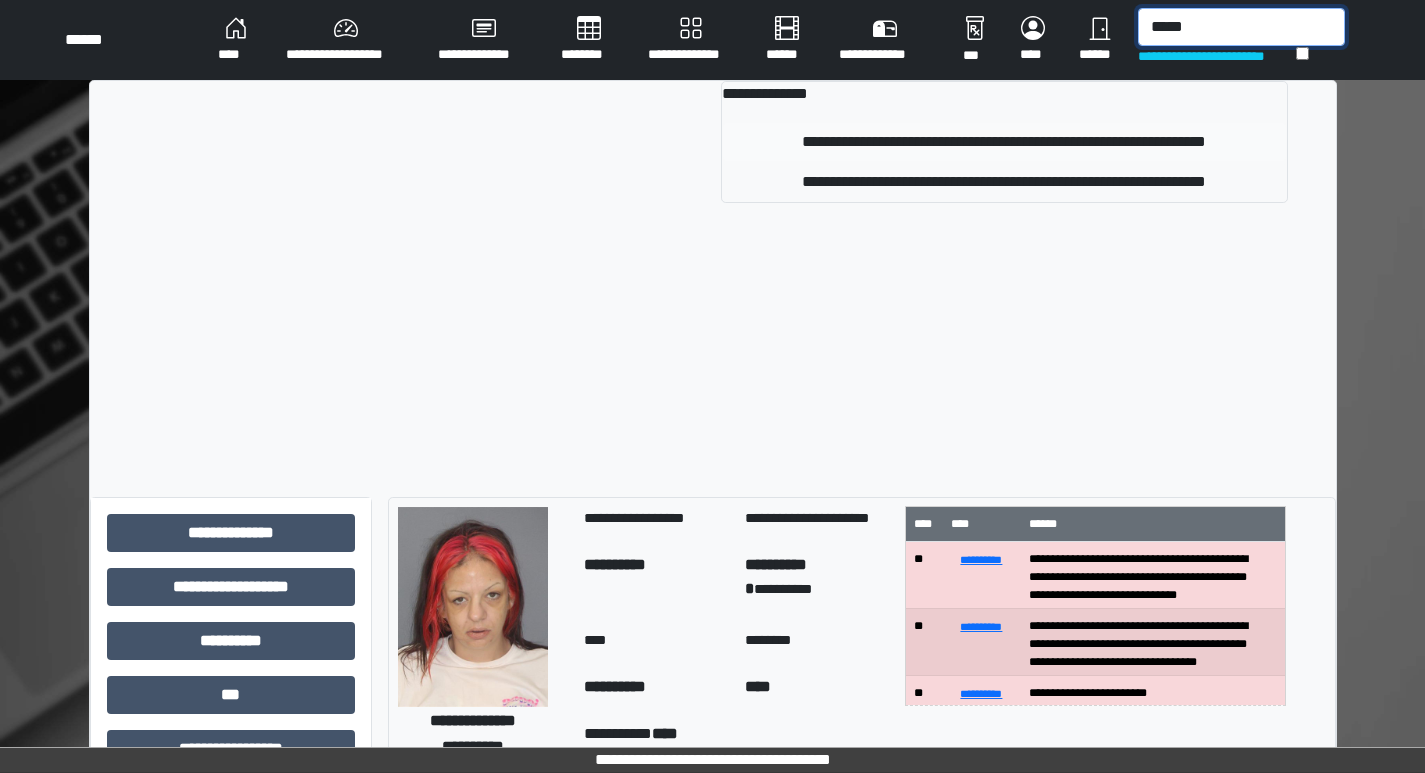 type on "*****" 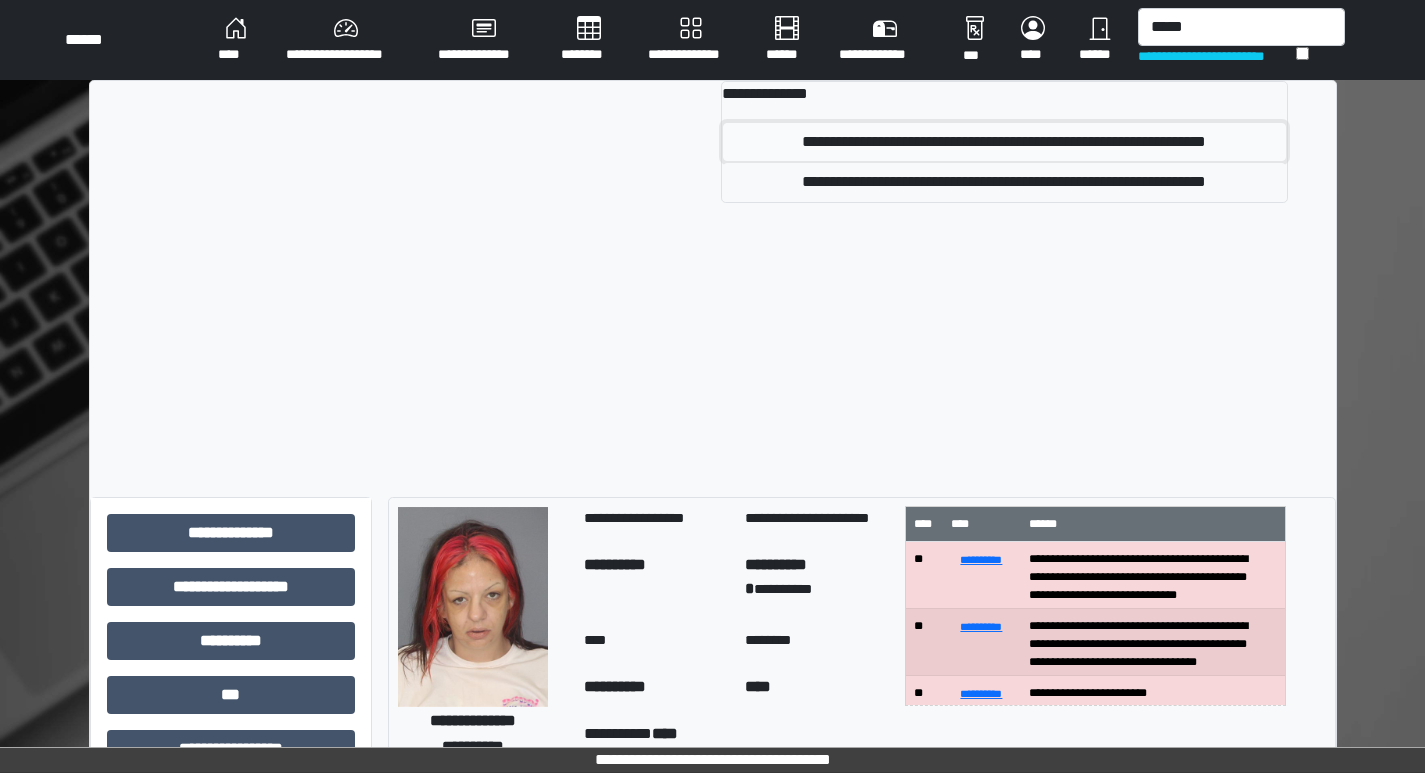click on "**********" at bounding box center (1004, 142) 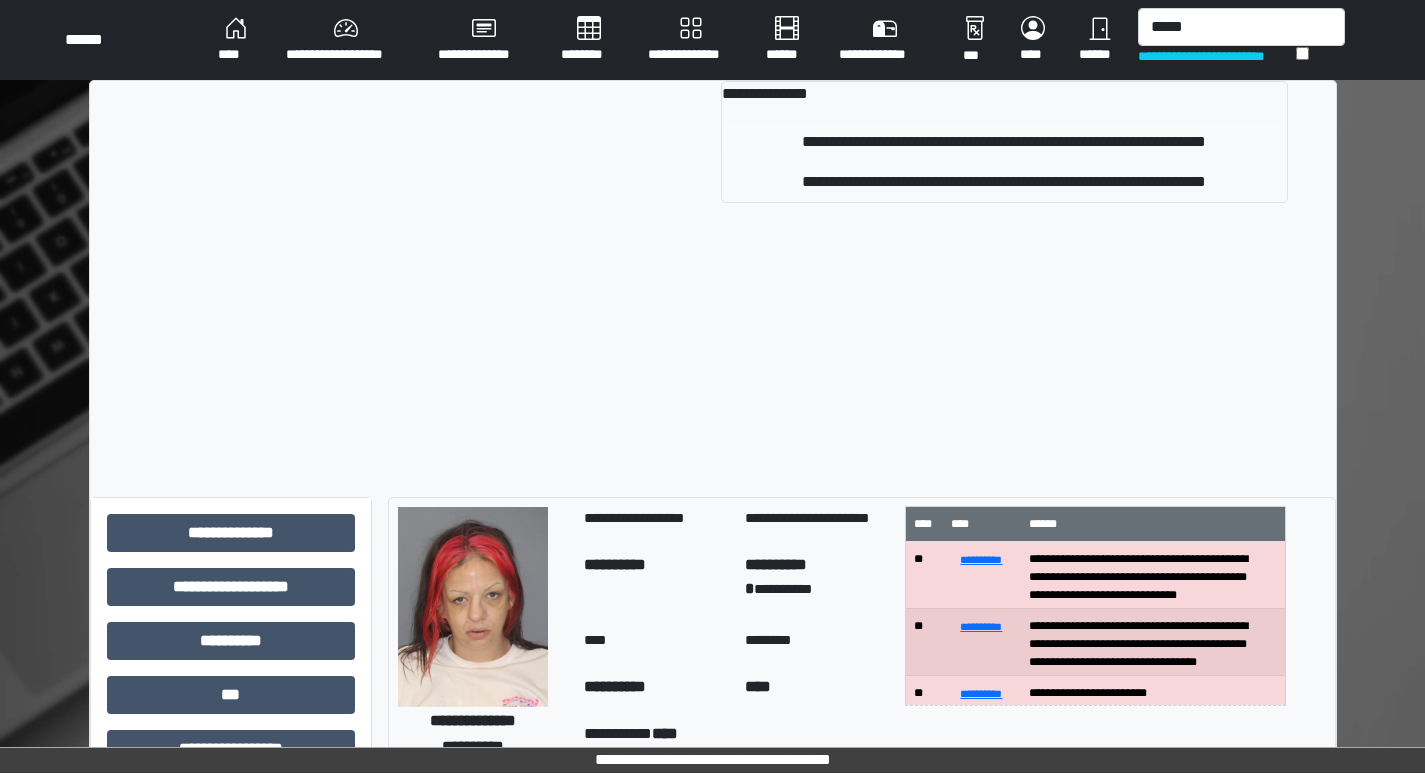 type 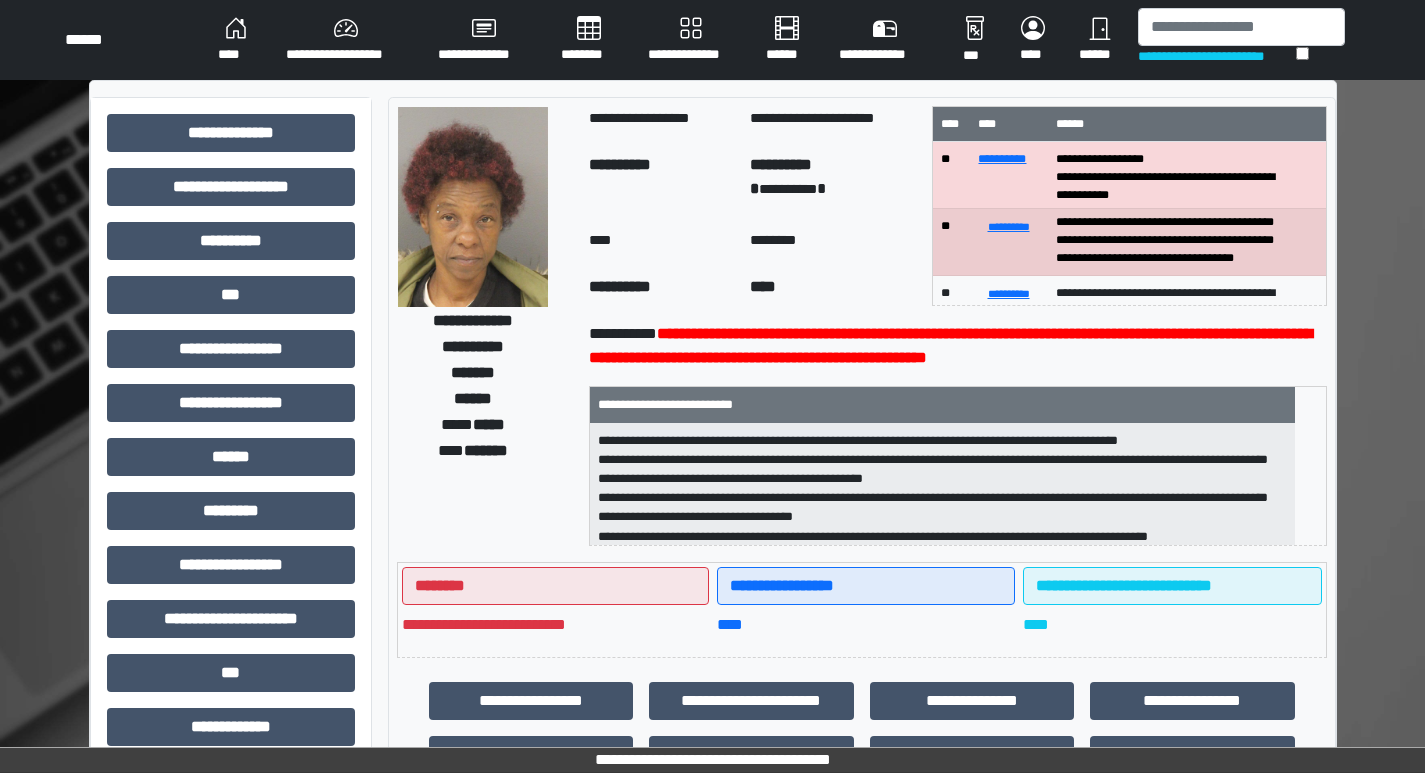 scroll, scrollTop: 40, scrollLeft: 0, axis: vertical 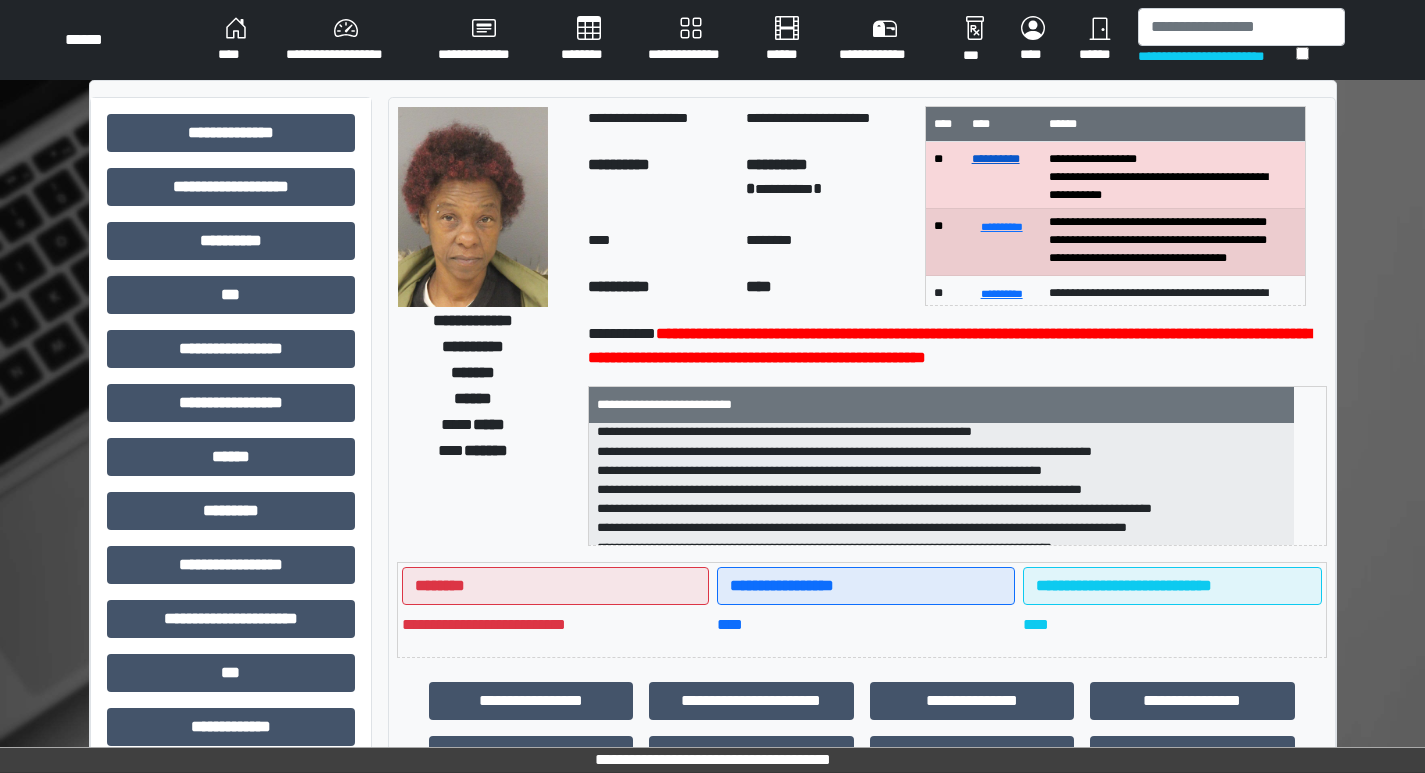 click on "**********" at bounding box center (996, 159) 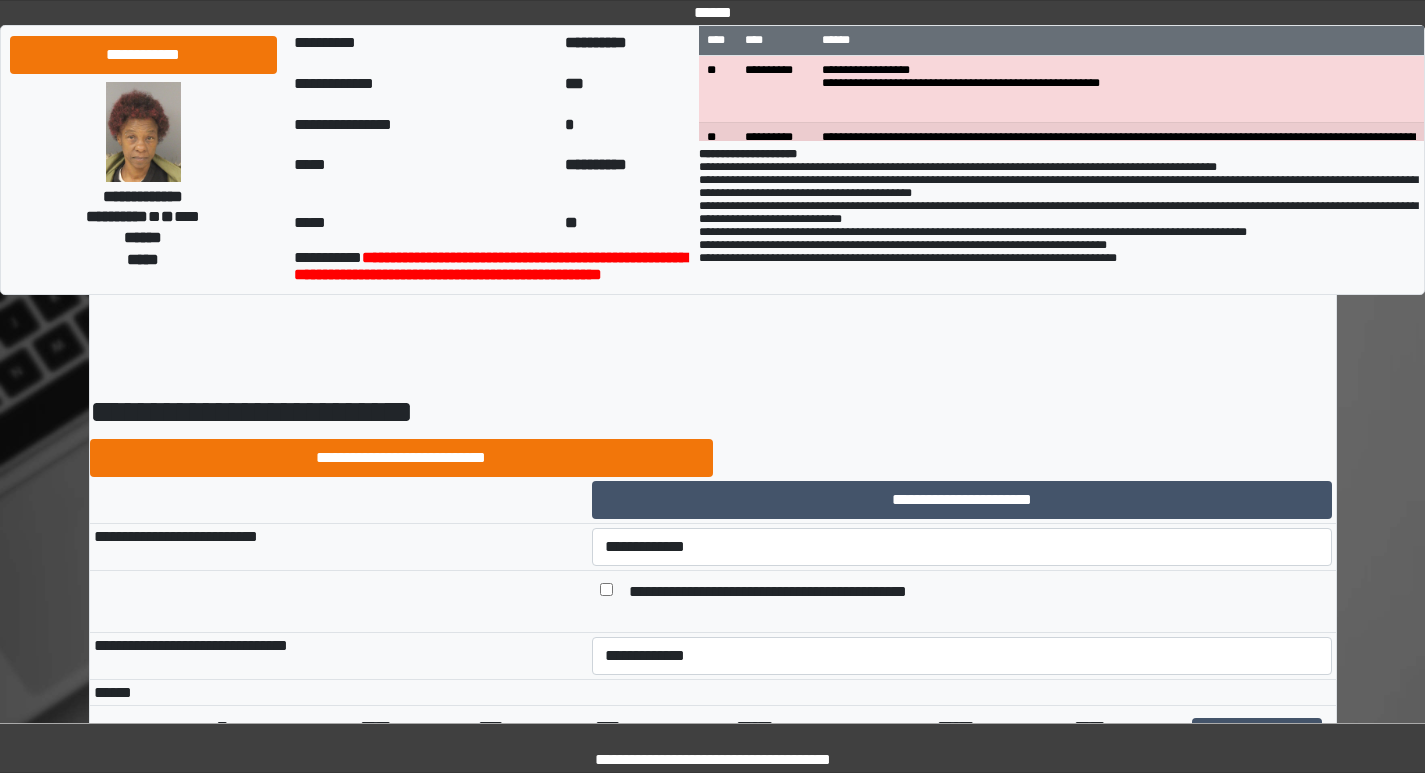 scroll, scrollTop: 100, scrollLeft: 0, axis: vertical 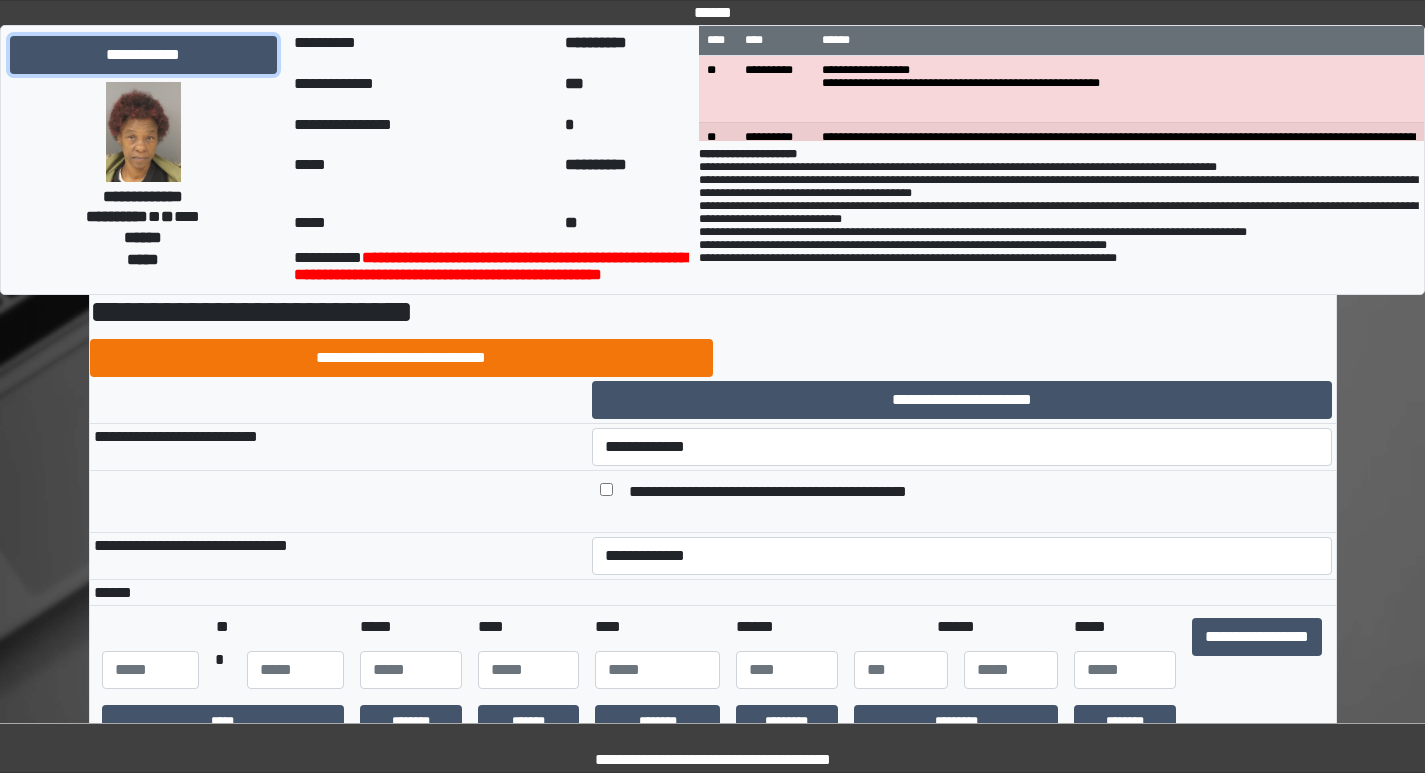 click on "**********" at bounding box center (143, 55) 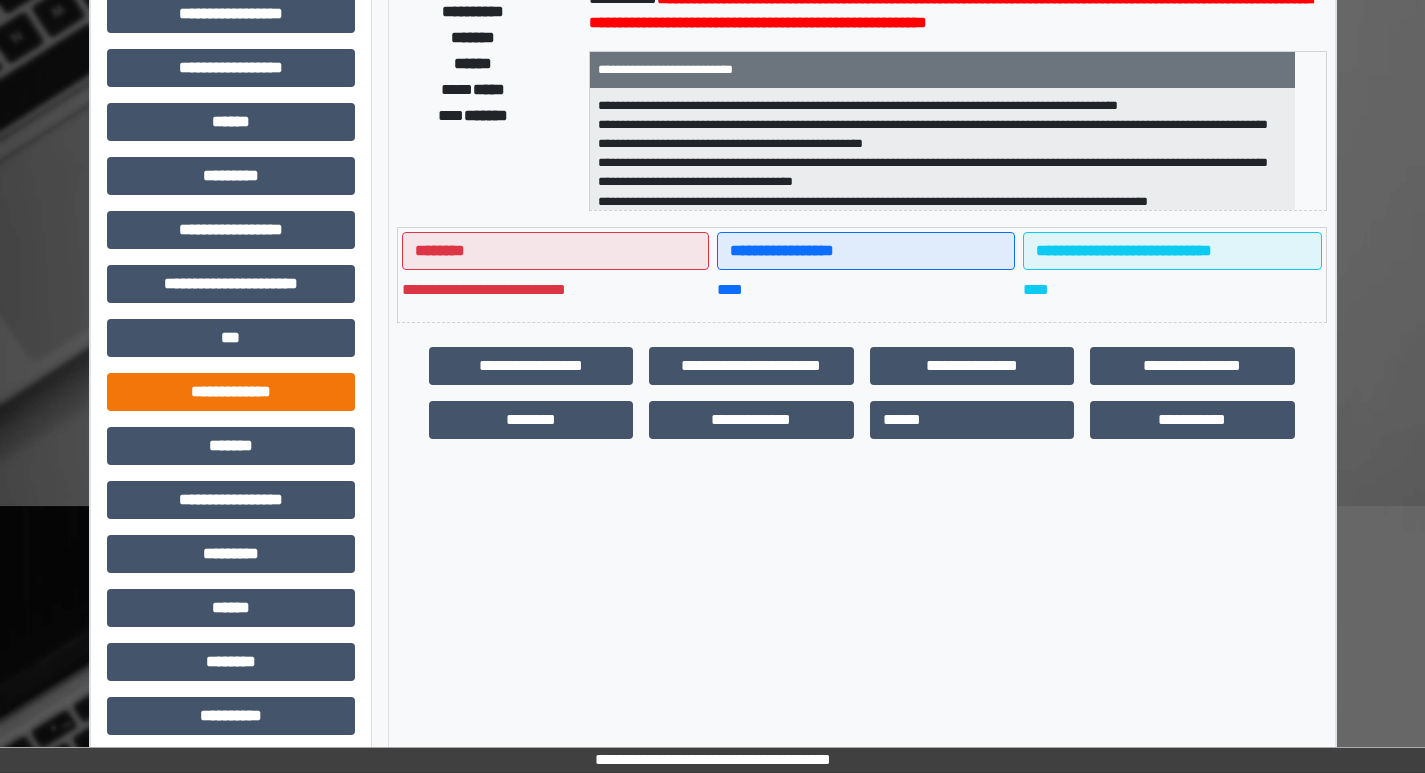 scroll, scrollTop: 300, scrollLeft: 0, axis: vertical 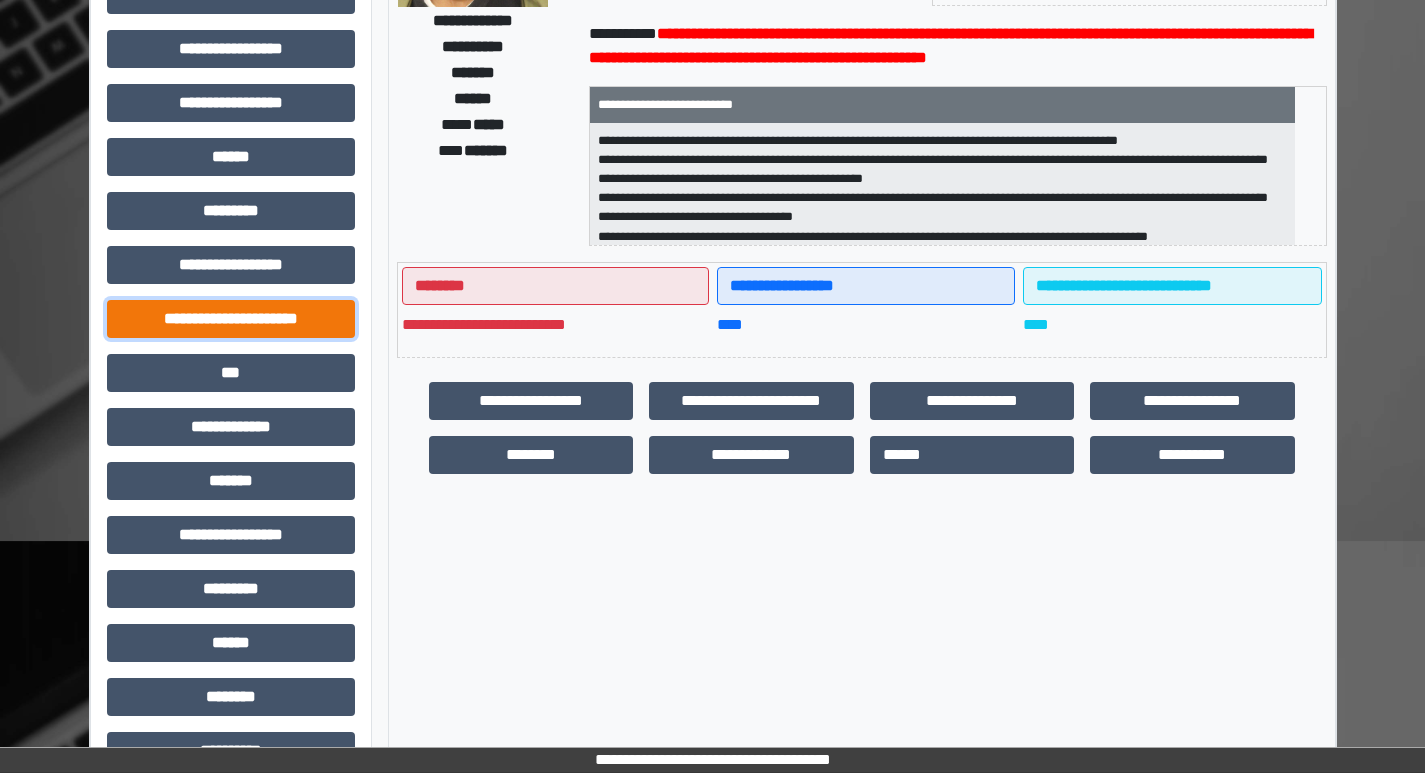 click on "**********" at bounding box center [231, 319] 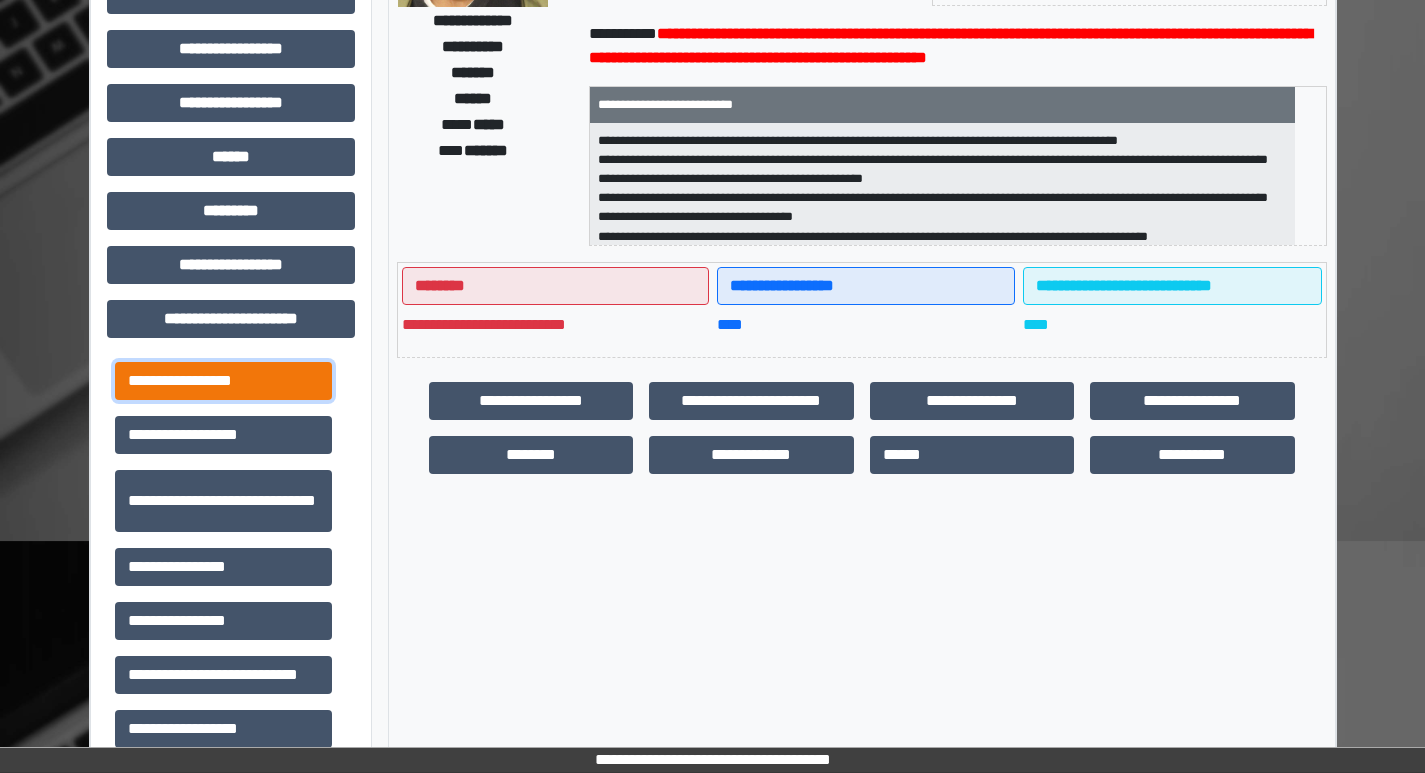 click on "**********" at bounding box center [223, 381] 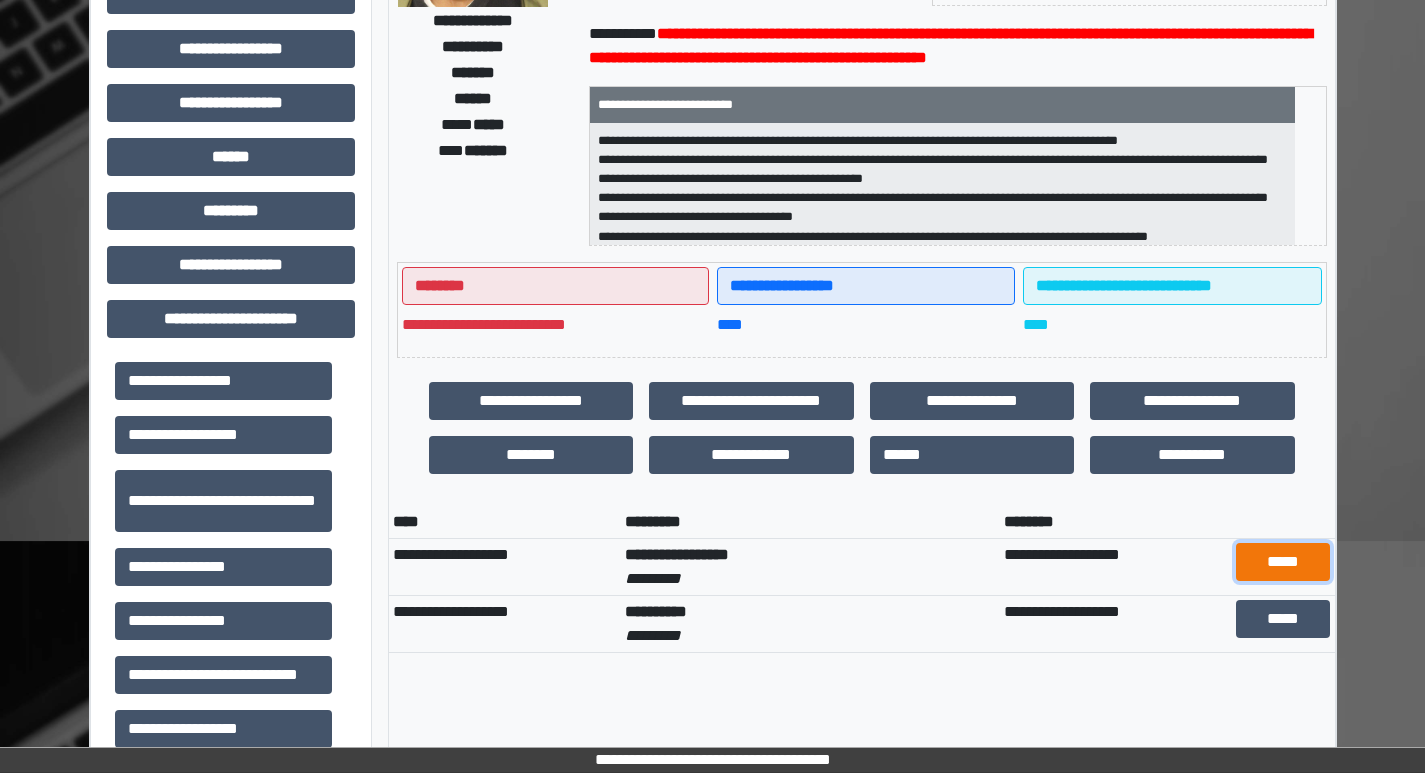 click on "*****" at bounding box center [1282, 562] 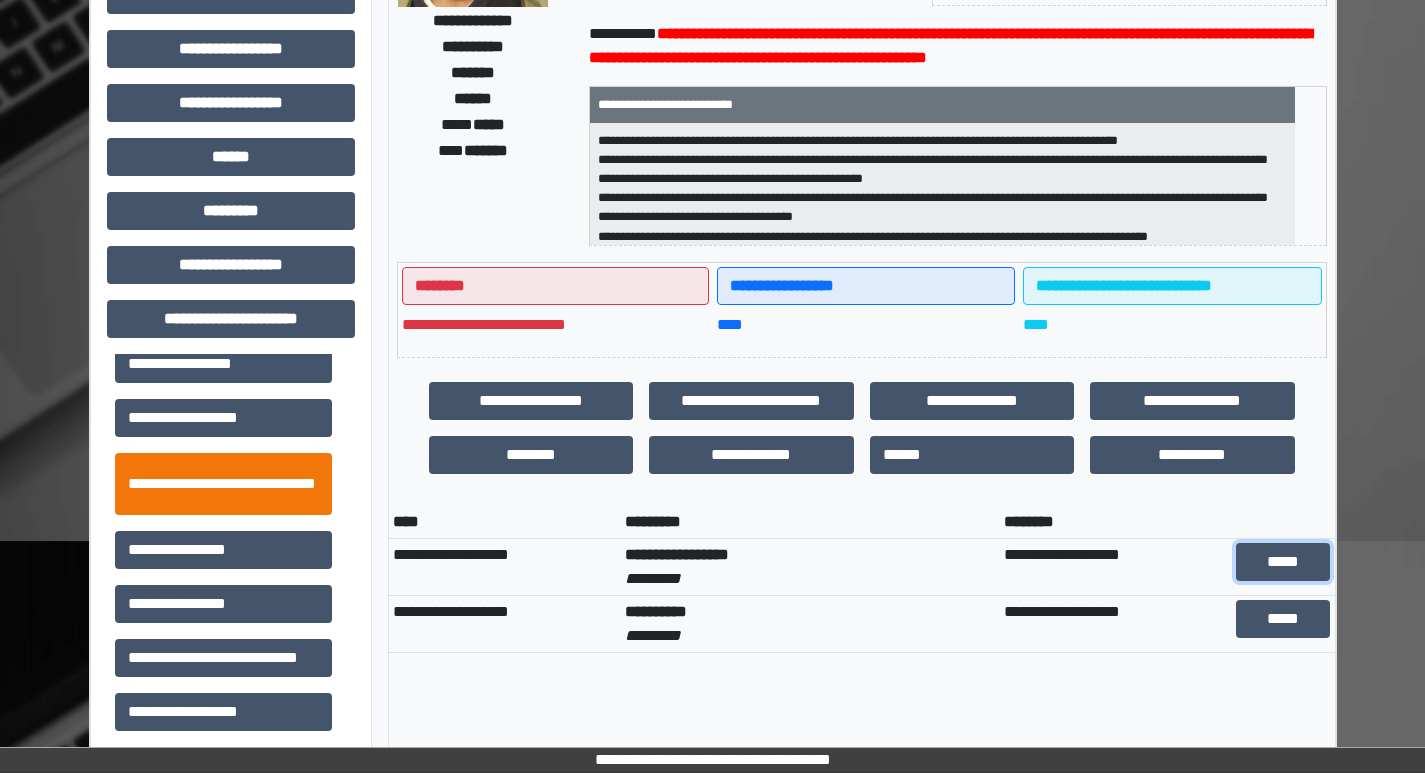 scroll, scrollTop: 46, scrollLeft: 0, axis: vertical 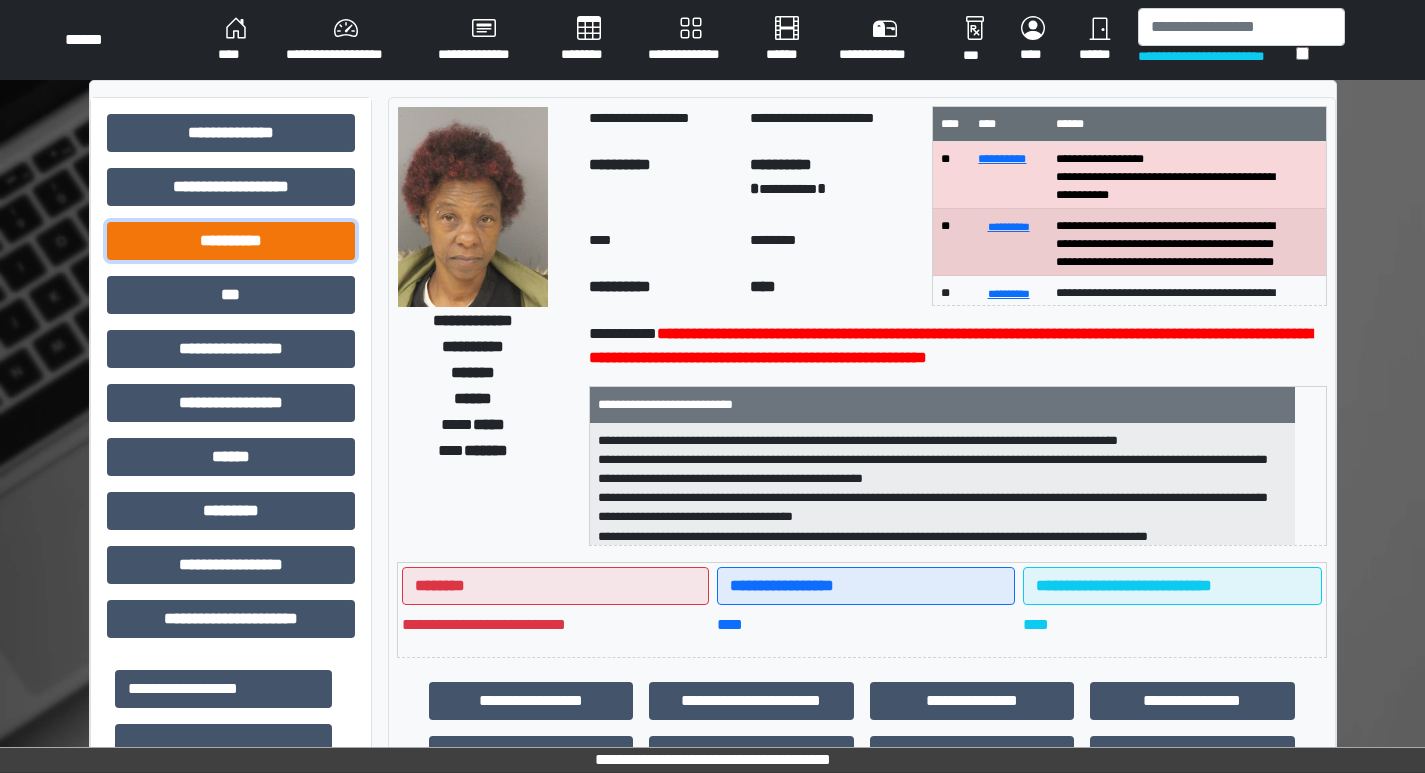 click on "**********" at bounding box center [231, 241] 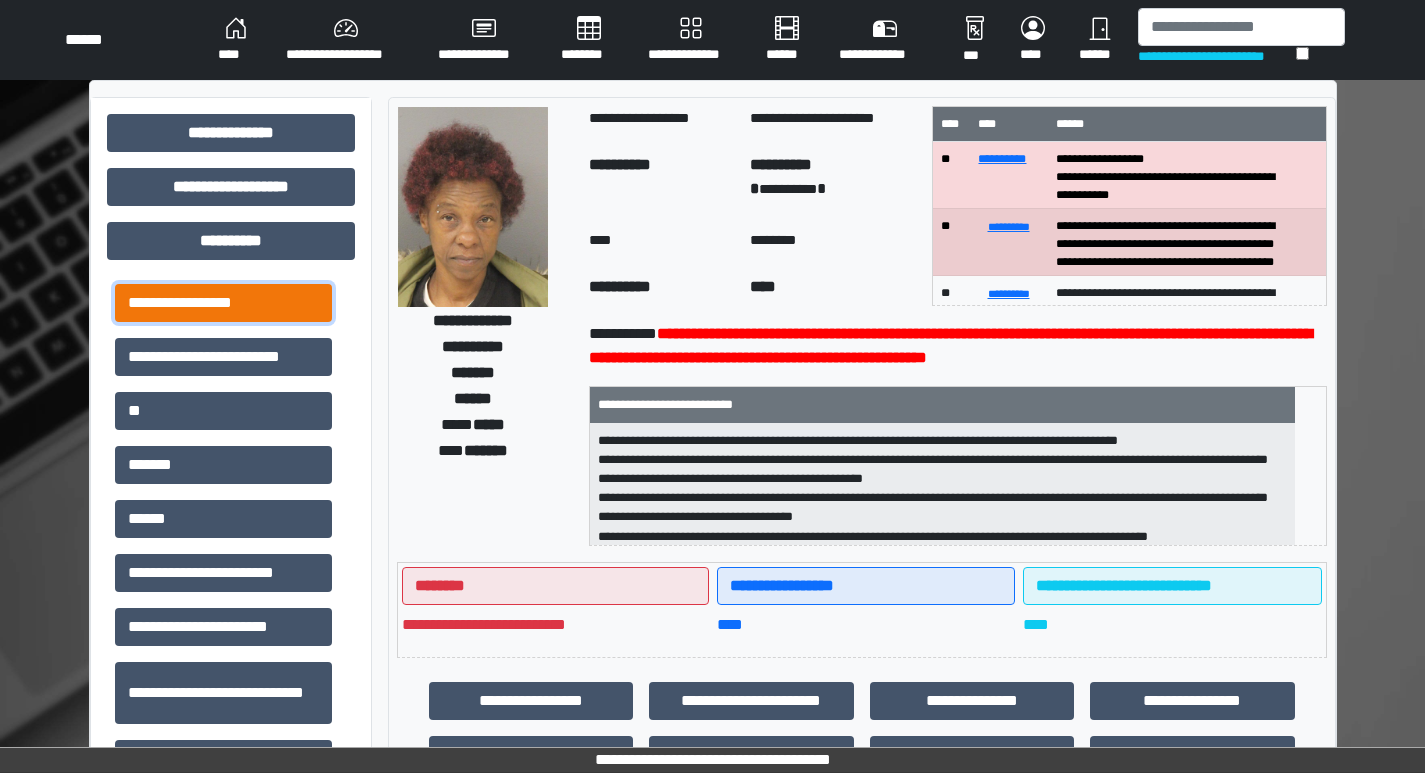 click on "**********" at bounding box center (223, 303) 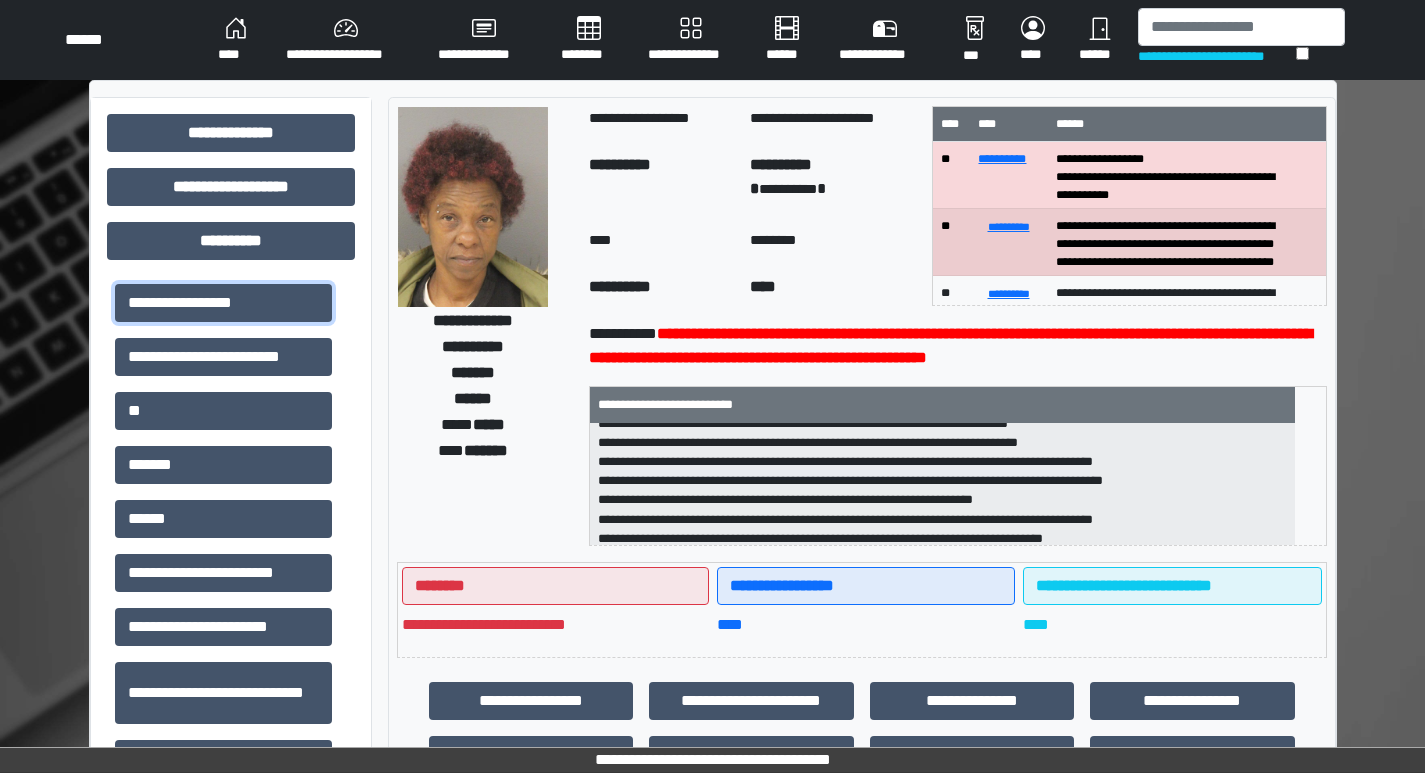 scroll, scrollTop: 332, scrollLeft: 0, axis: vertical 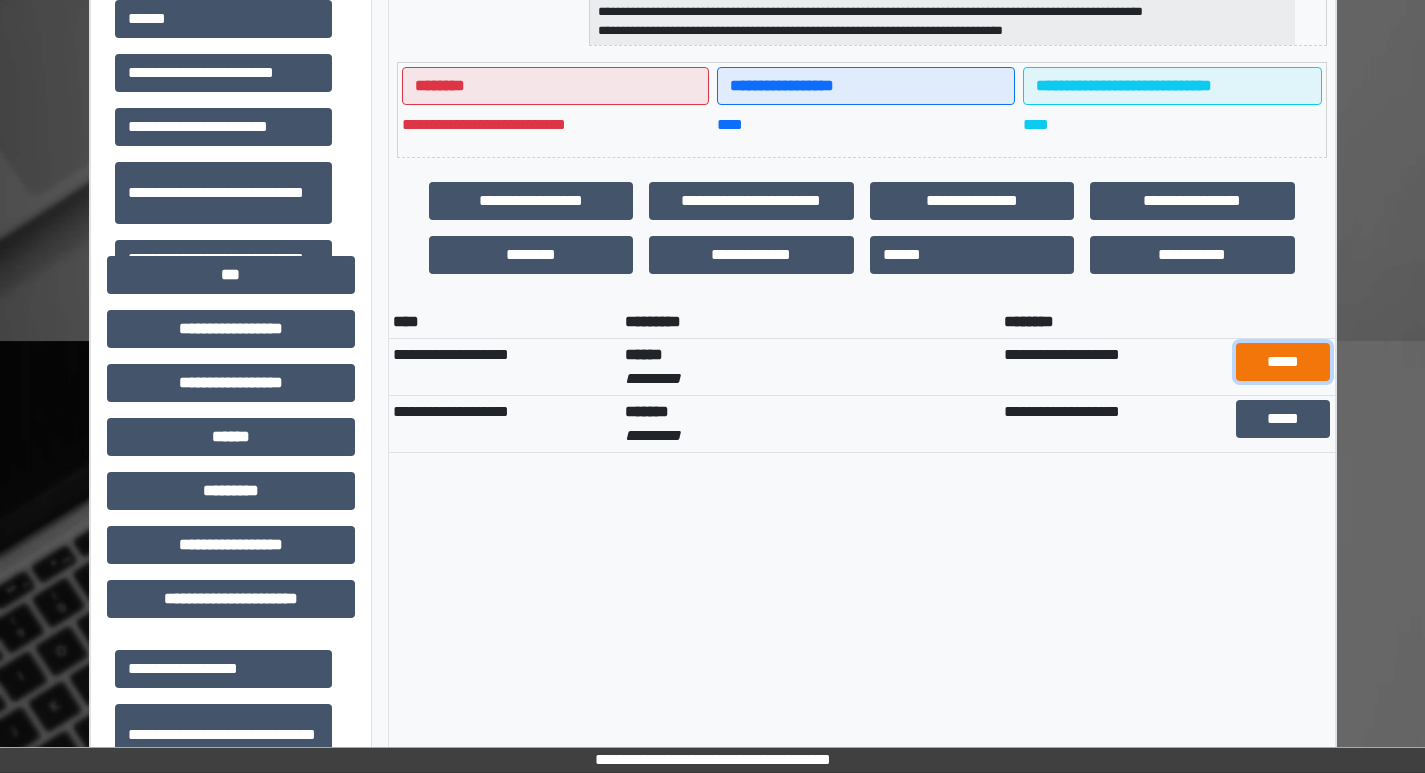 click on "*****" at bounding box center [1282, 362] 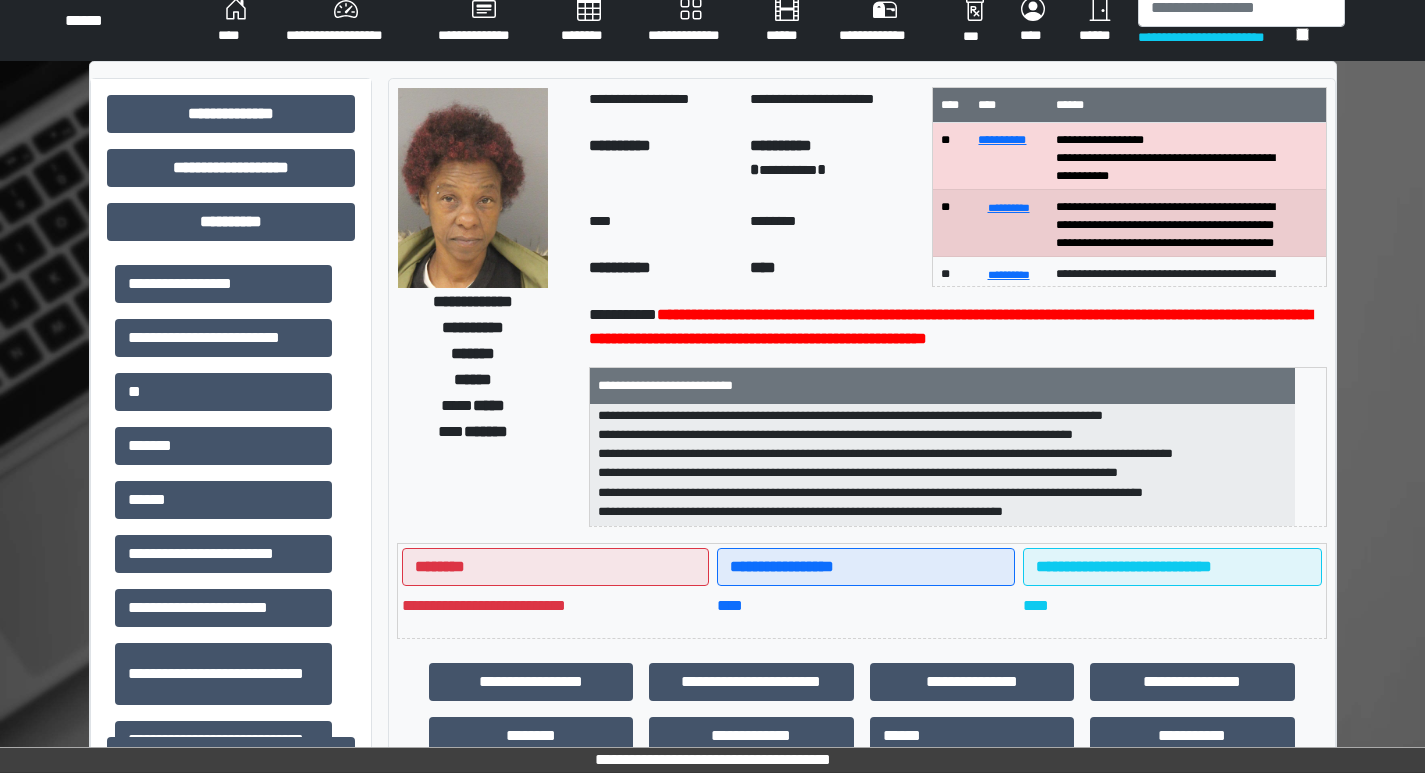 scroll, scrollTop: 0, scrollLeft: 0, axis: both 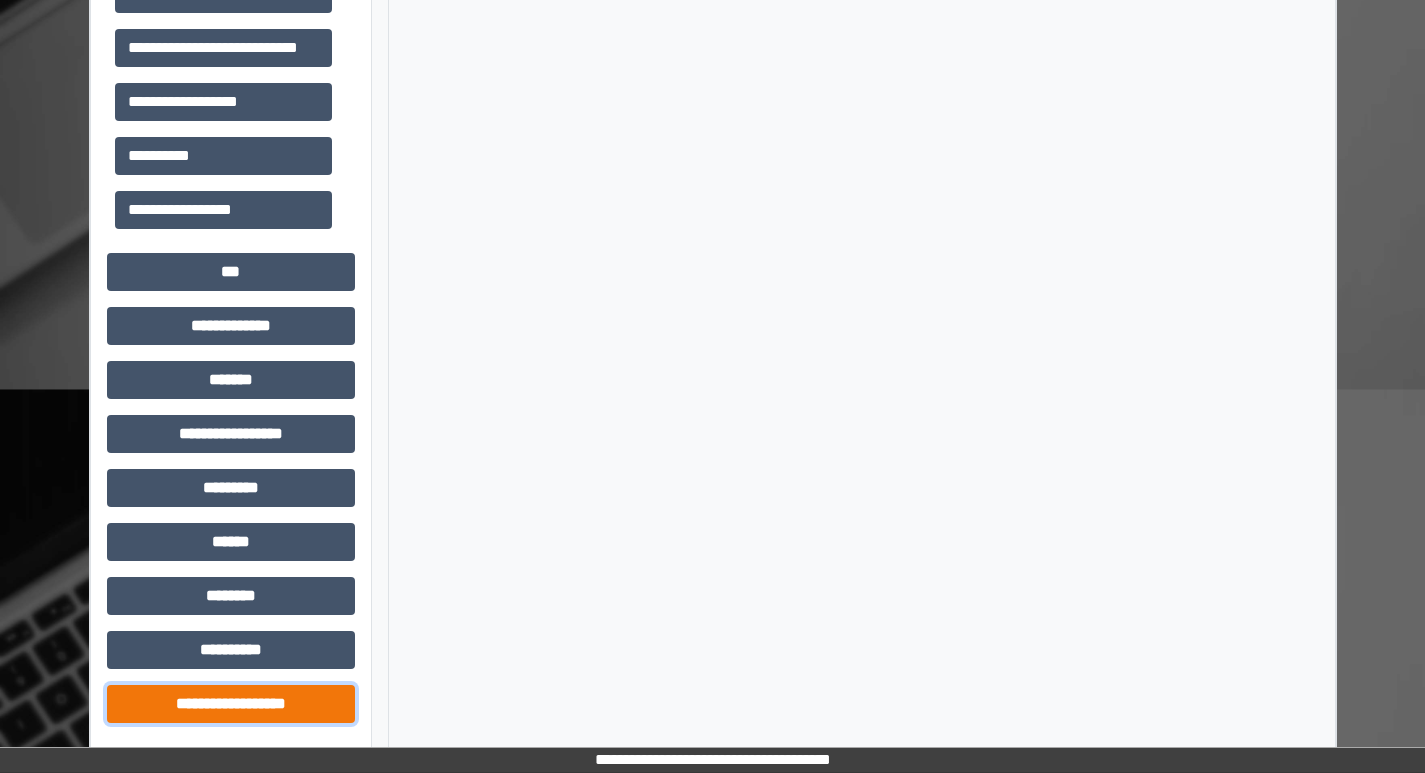 click on "**********" at bounding box center (231, 704) 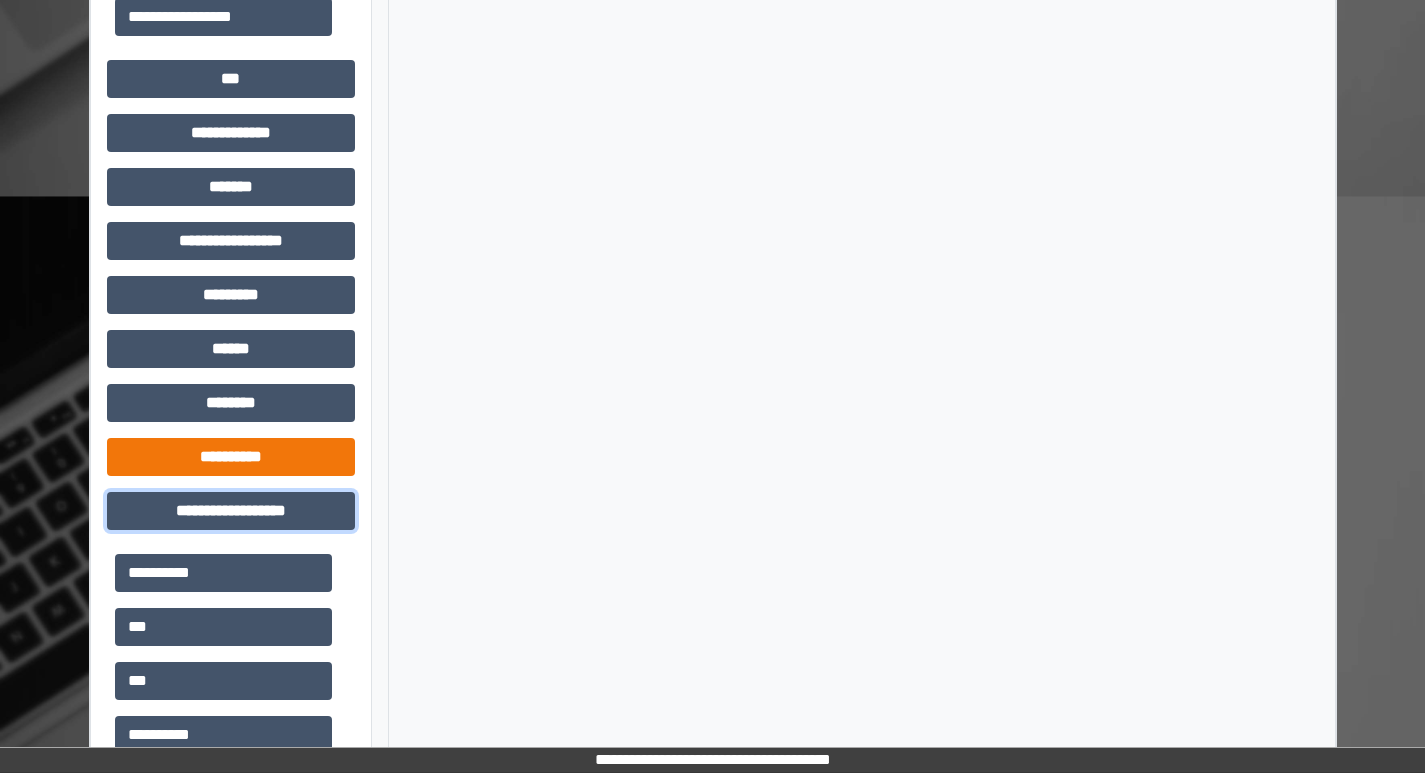 scroll, scrollTop: 1561, scrollLeft: 0, axis: vertical 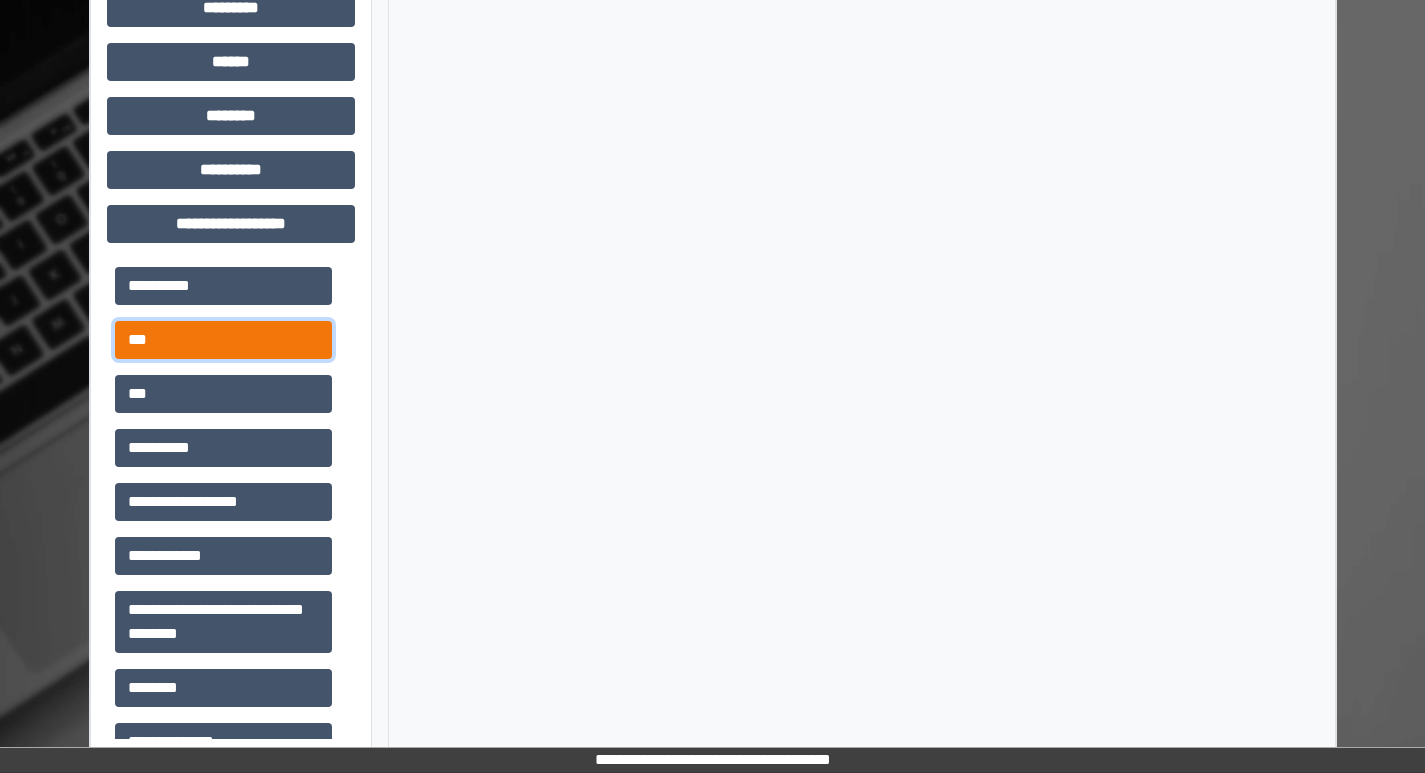 click on "***" at bounding box center (223, 340) 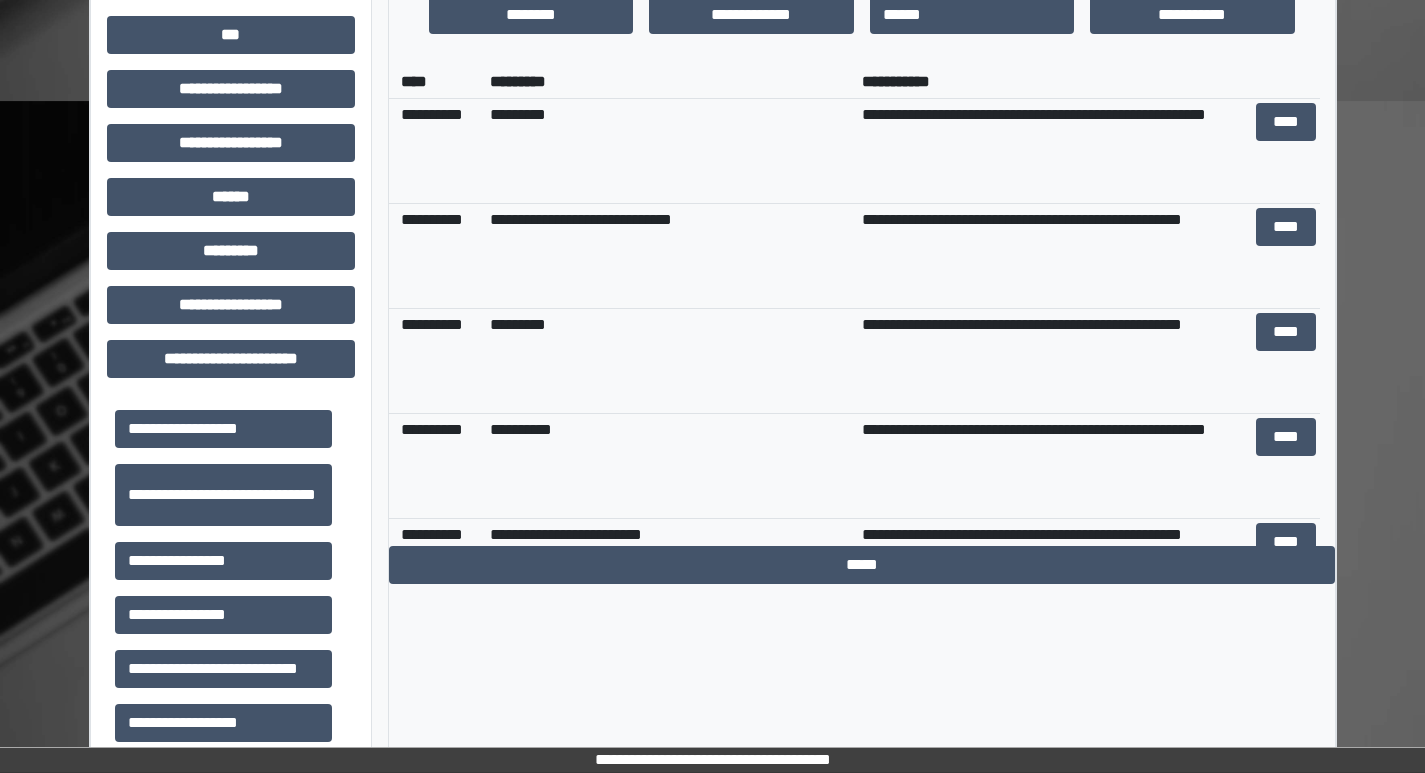 scroll, scrollTop: 741, scrollLeft: 0, axis: vertical 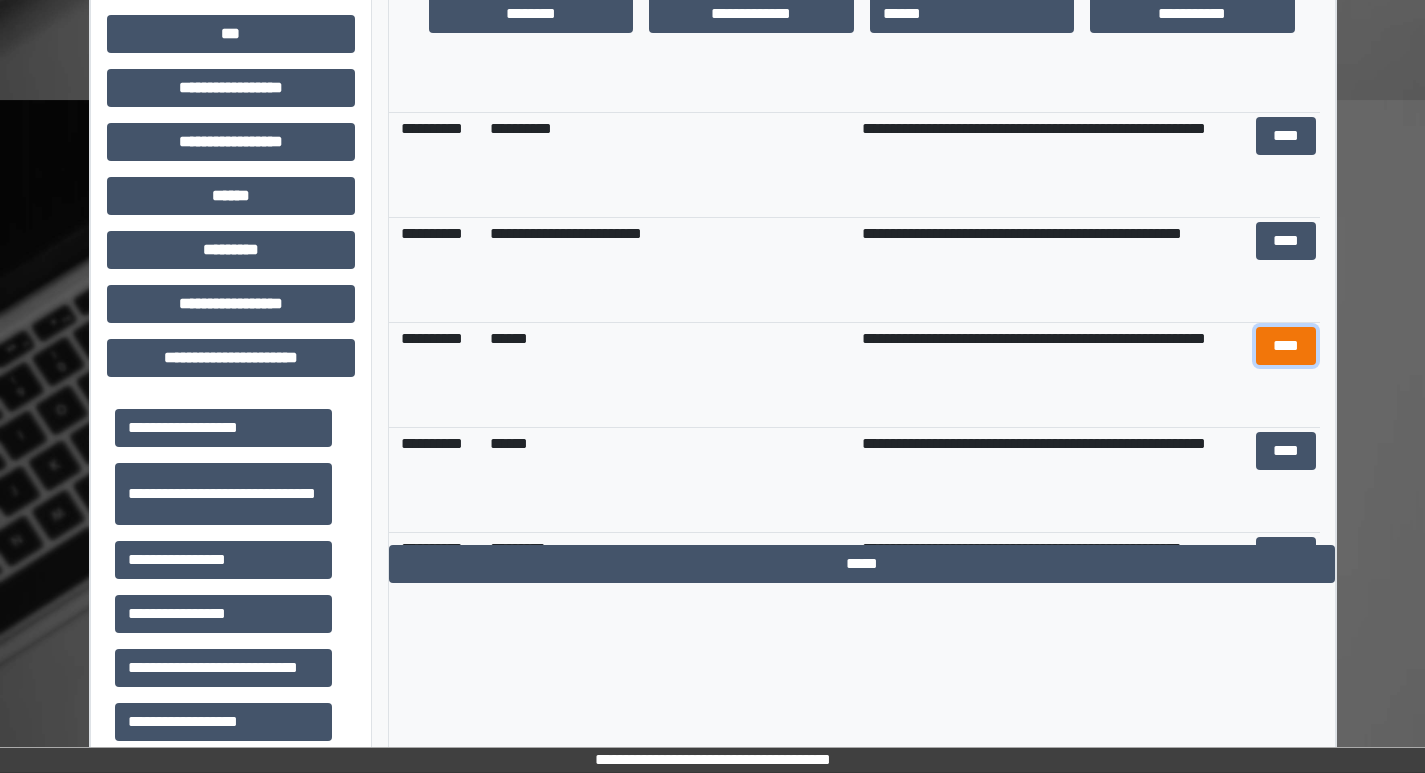 click on "****" at bounding box center [1286, 346] 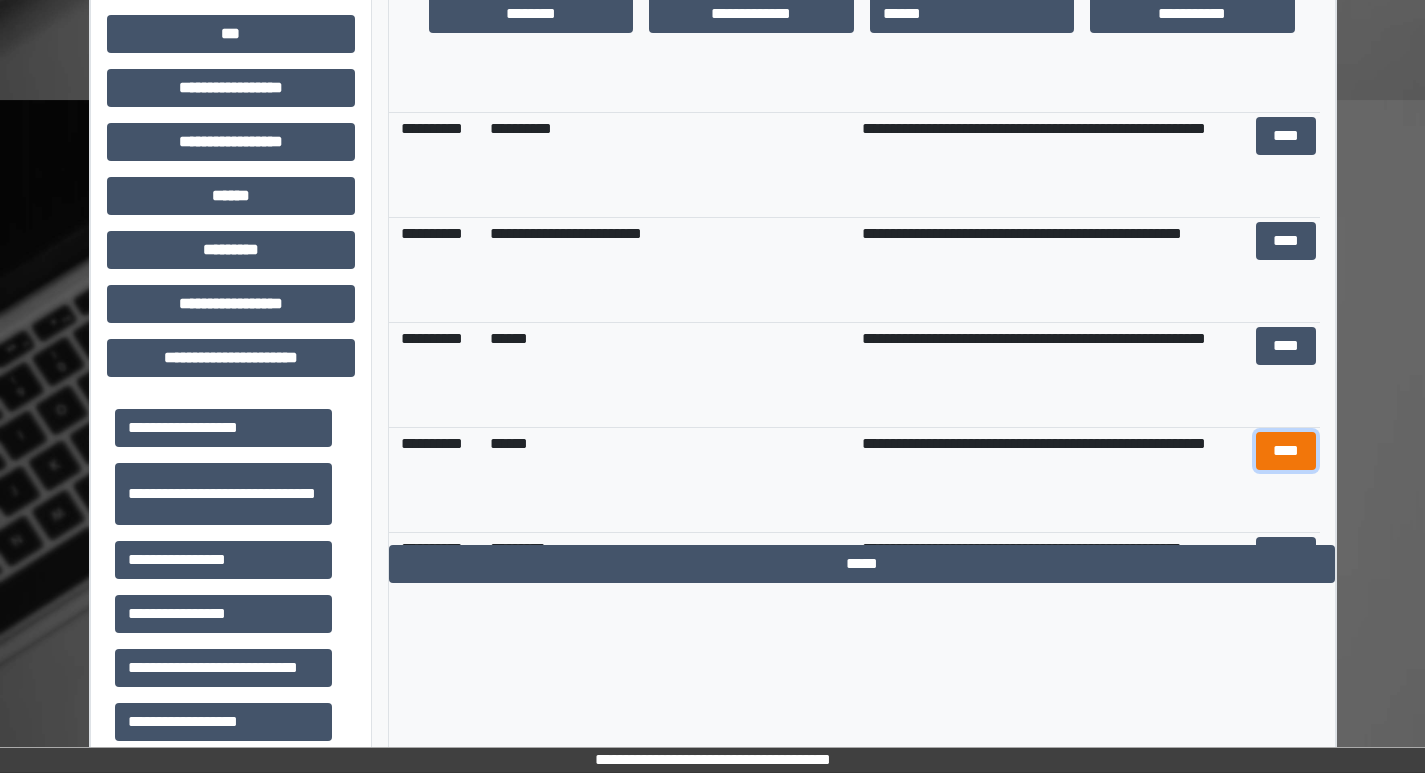 click on "****" at bounding box center (1286, 451) 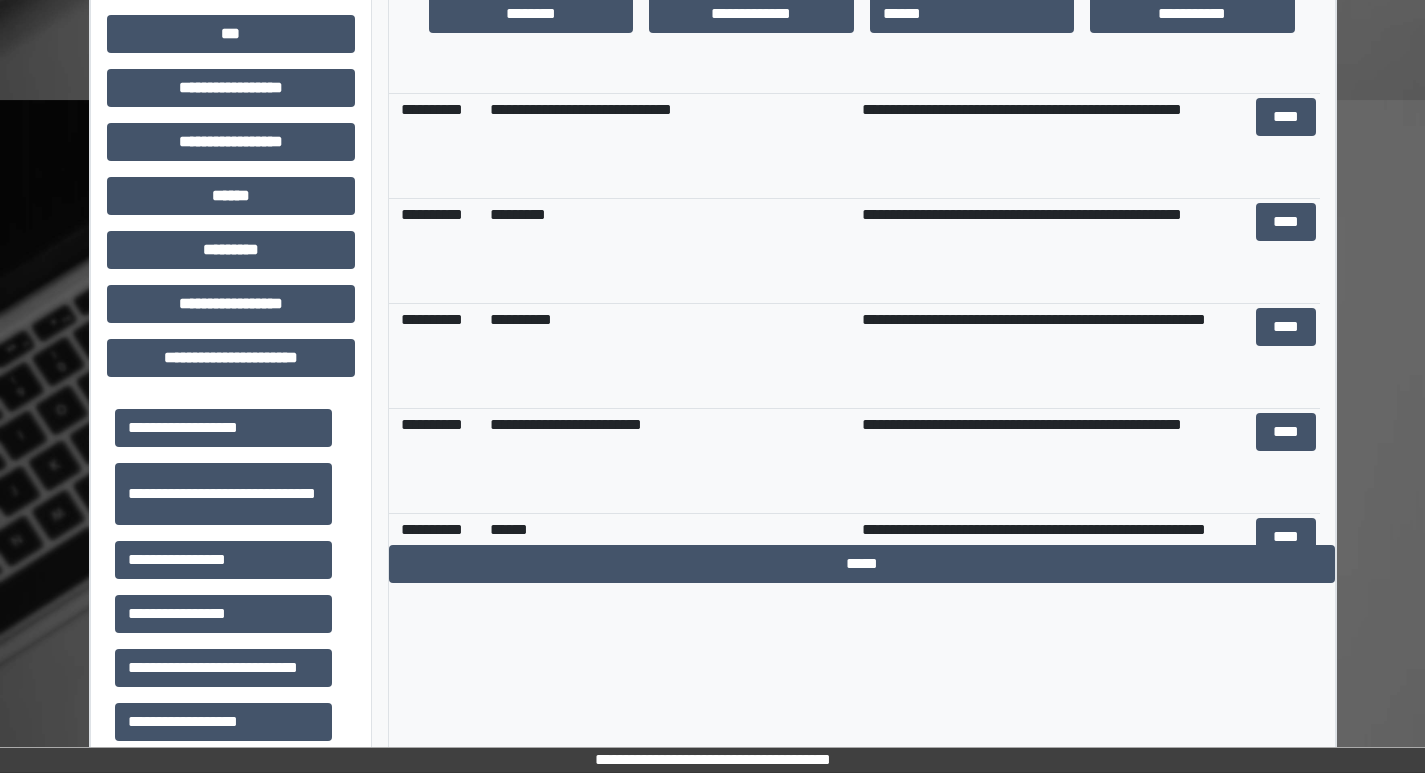 scroll, scrollTop: 0, scrollLeft: 0, axis: both 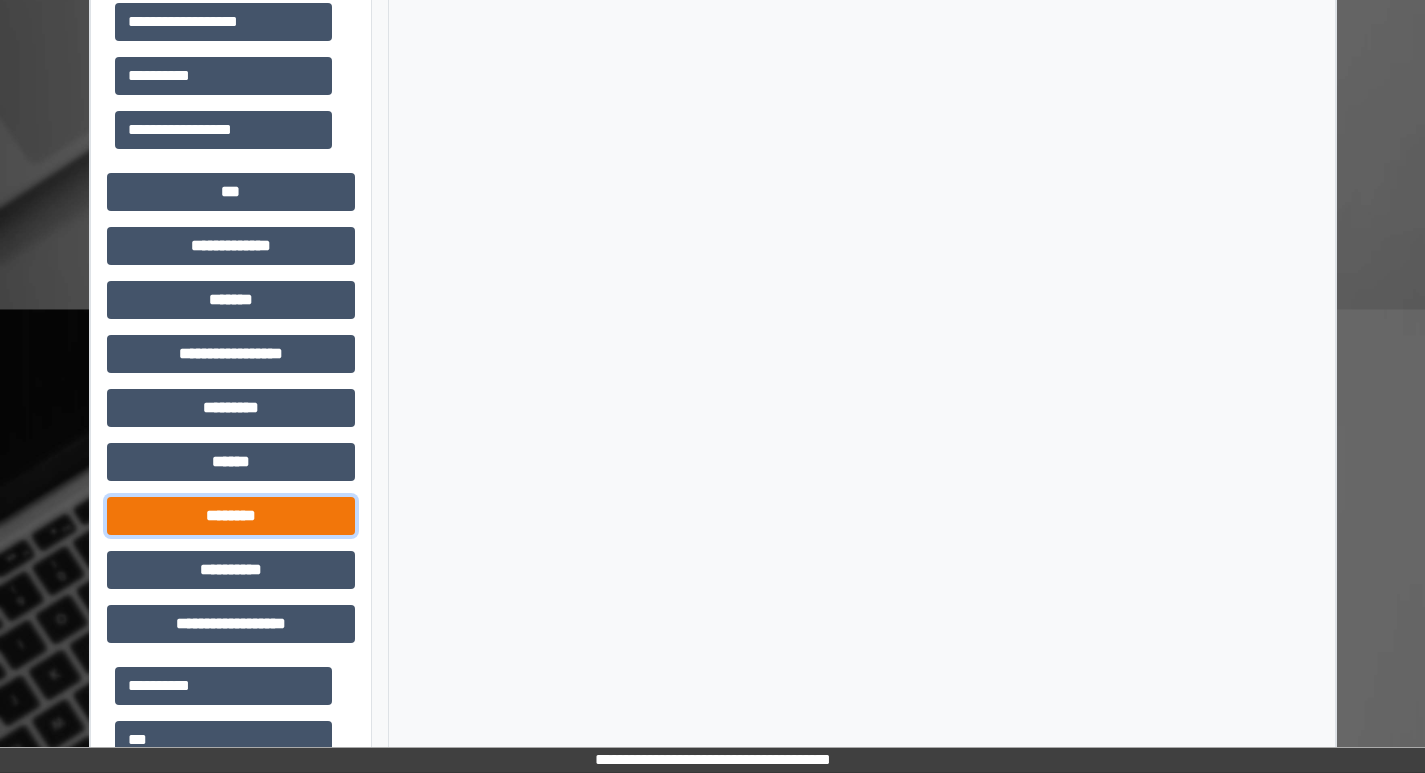 click on "********" at bounding box center (231, 516) 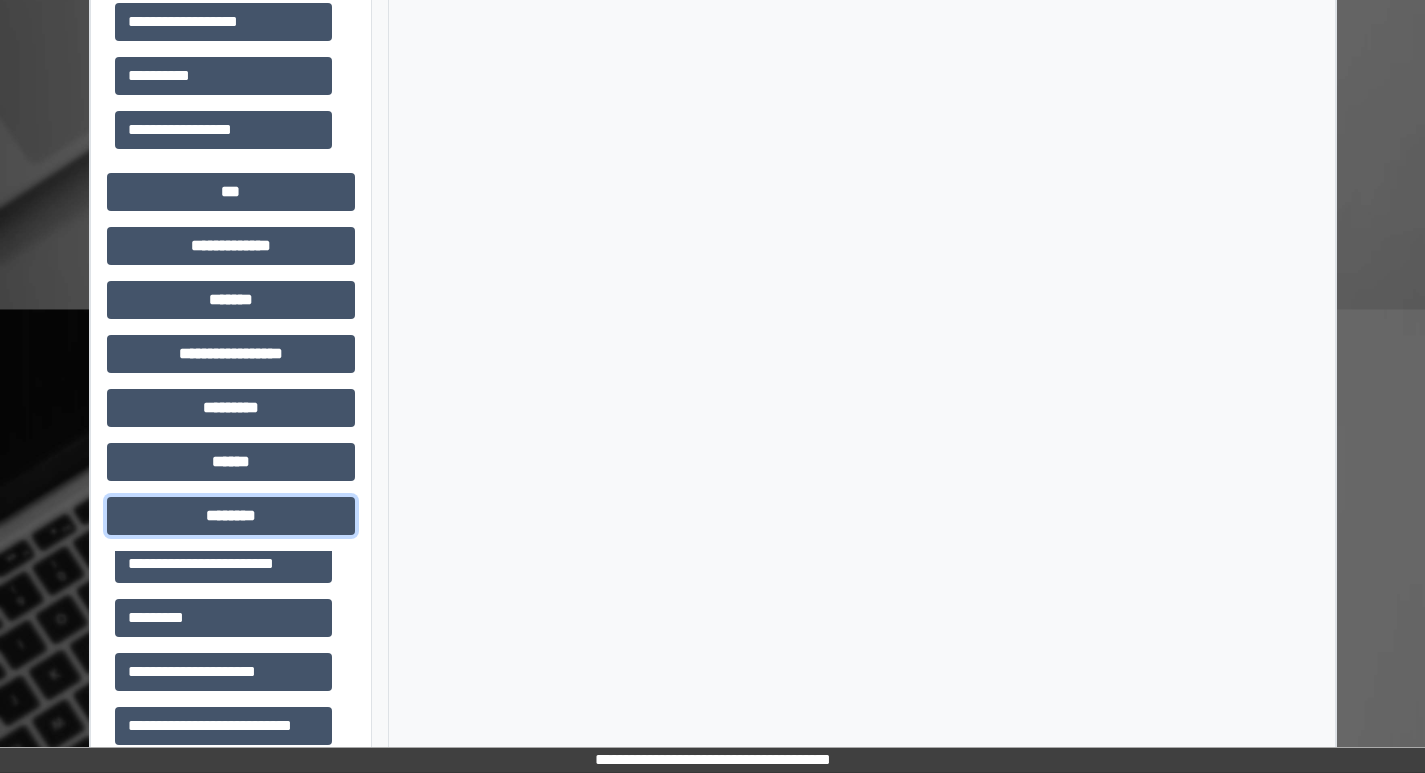 scroll, scrollTop: 300, scrollLeft: 0, axis: vertical 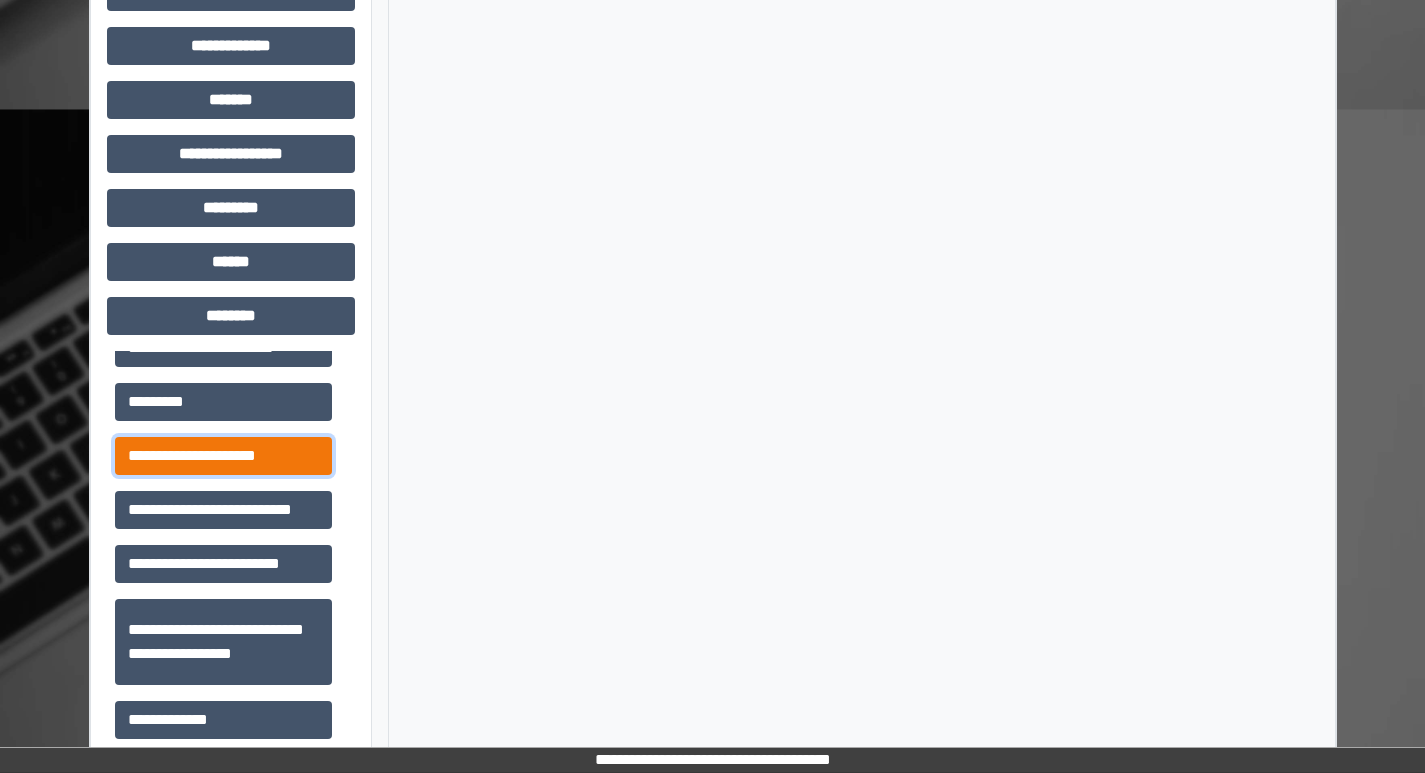 click on "**********" at bounding box center [223, 456] 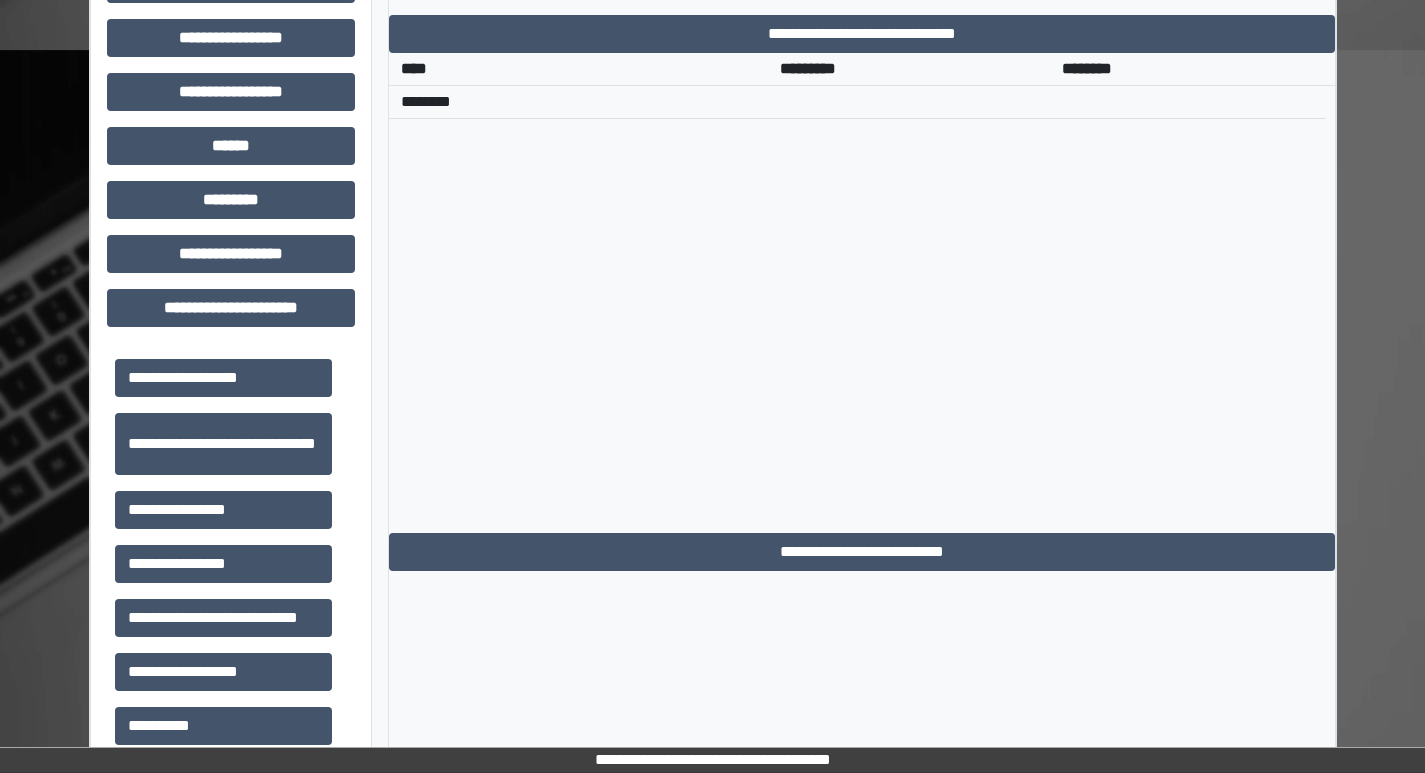 scroll, scrollTop: 541, scrollLeft: 0, axis: vertical 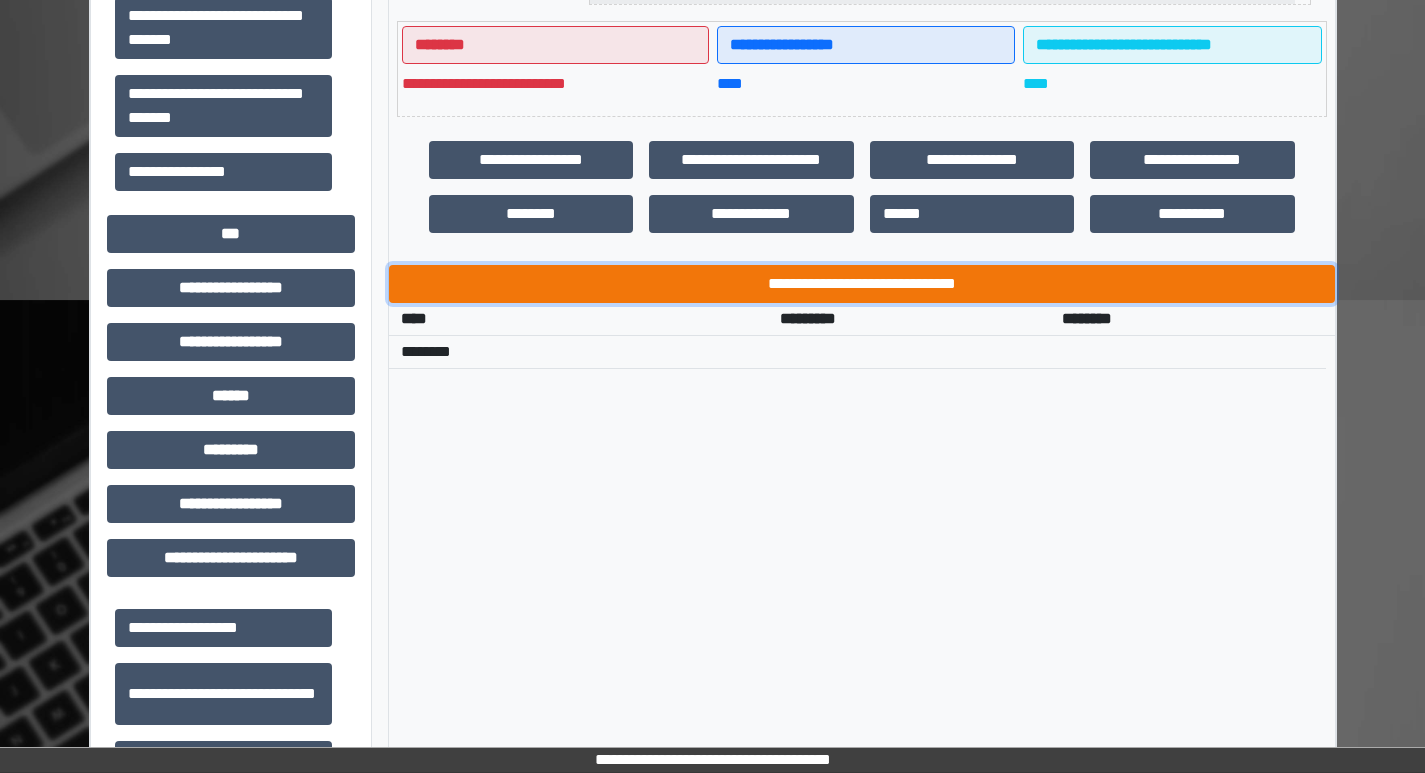 click on "**********" at bounding box center [862, 284] 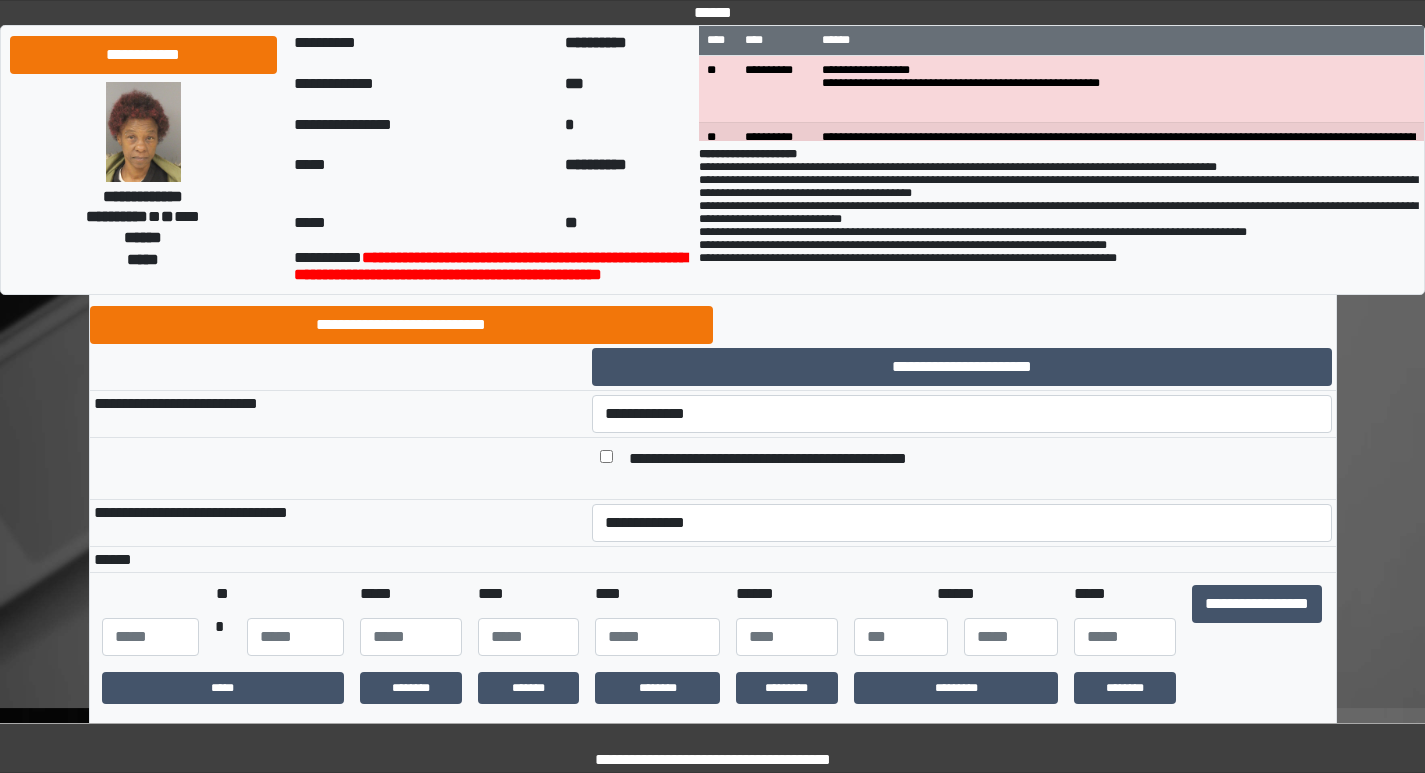 scroll, scrollTop: 100, scrollLeft: 0, axis: vertical 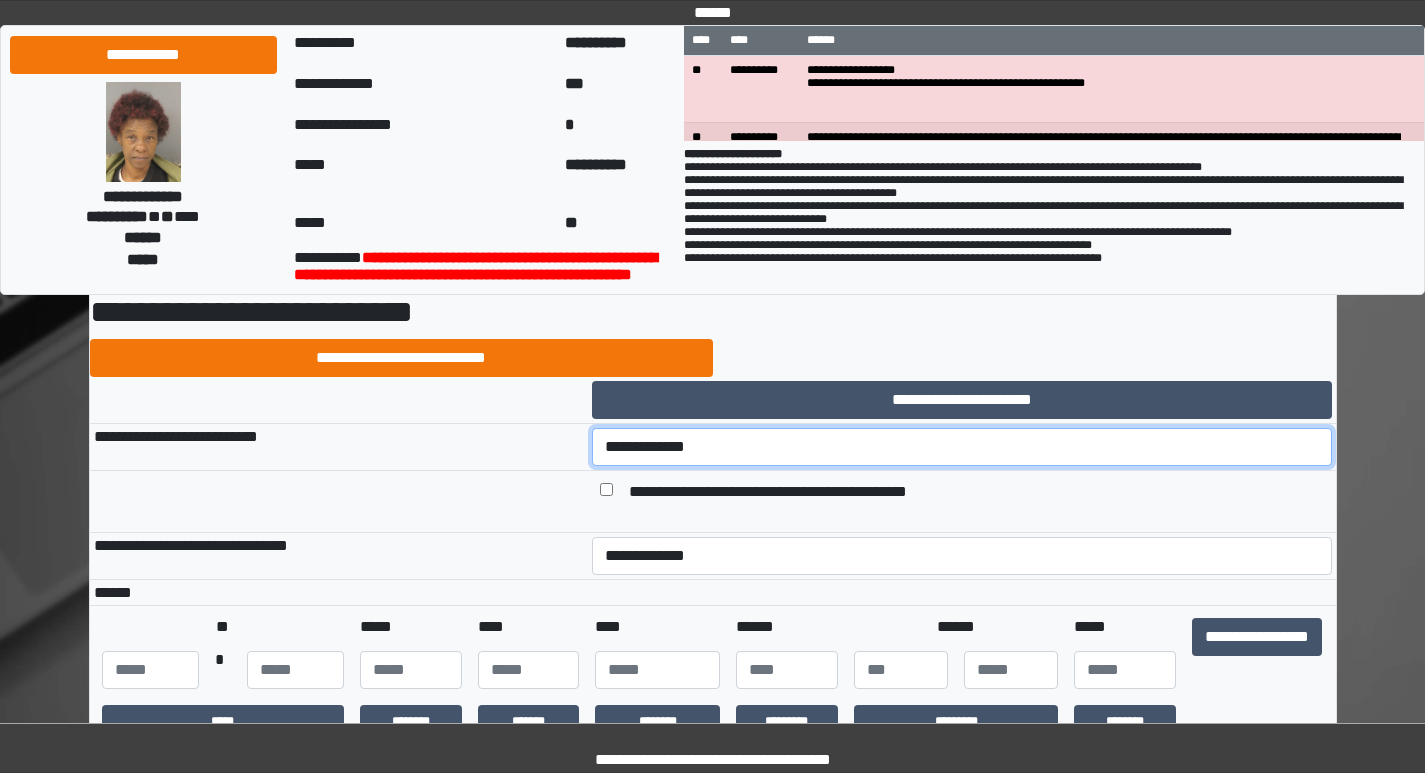 click on "**********" at bounding box center (962, 447) 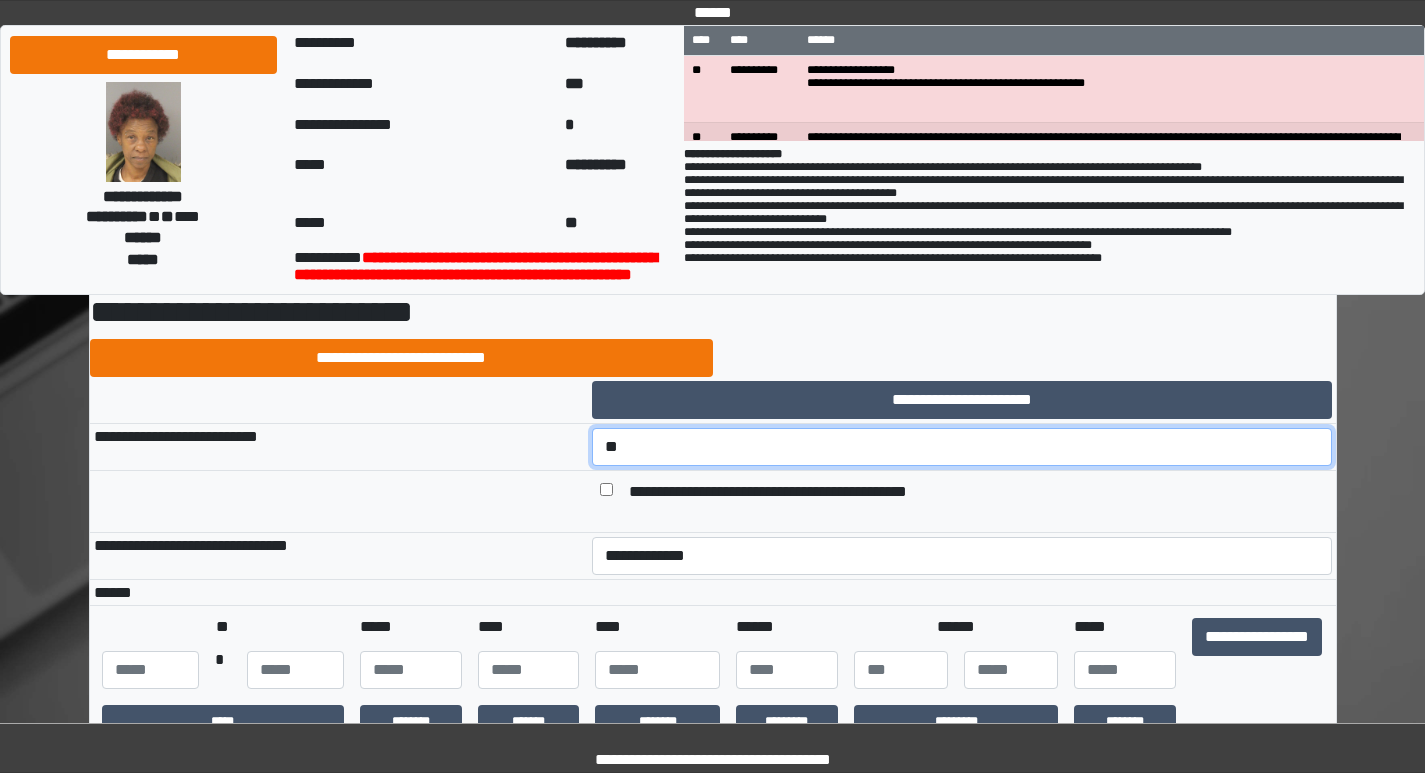 click on "**********" at bounding box center [962, 447] 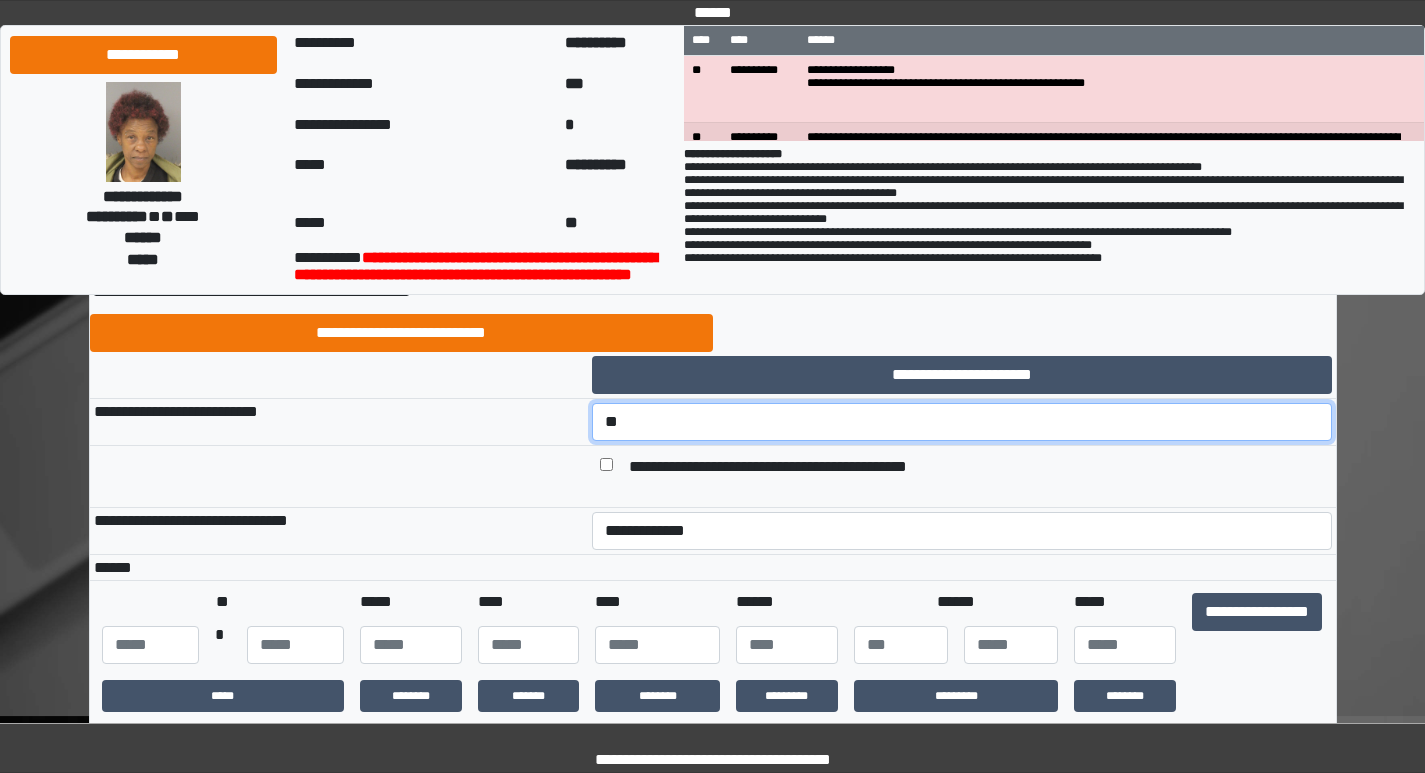 scroll, scrollTop: 200, scrollLeft: 0, axis: vertical 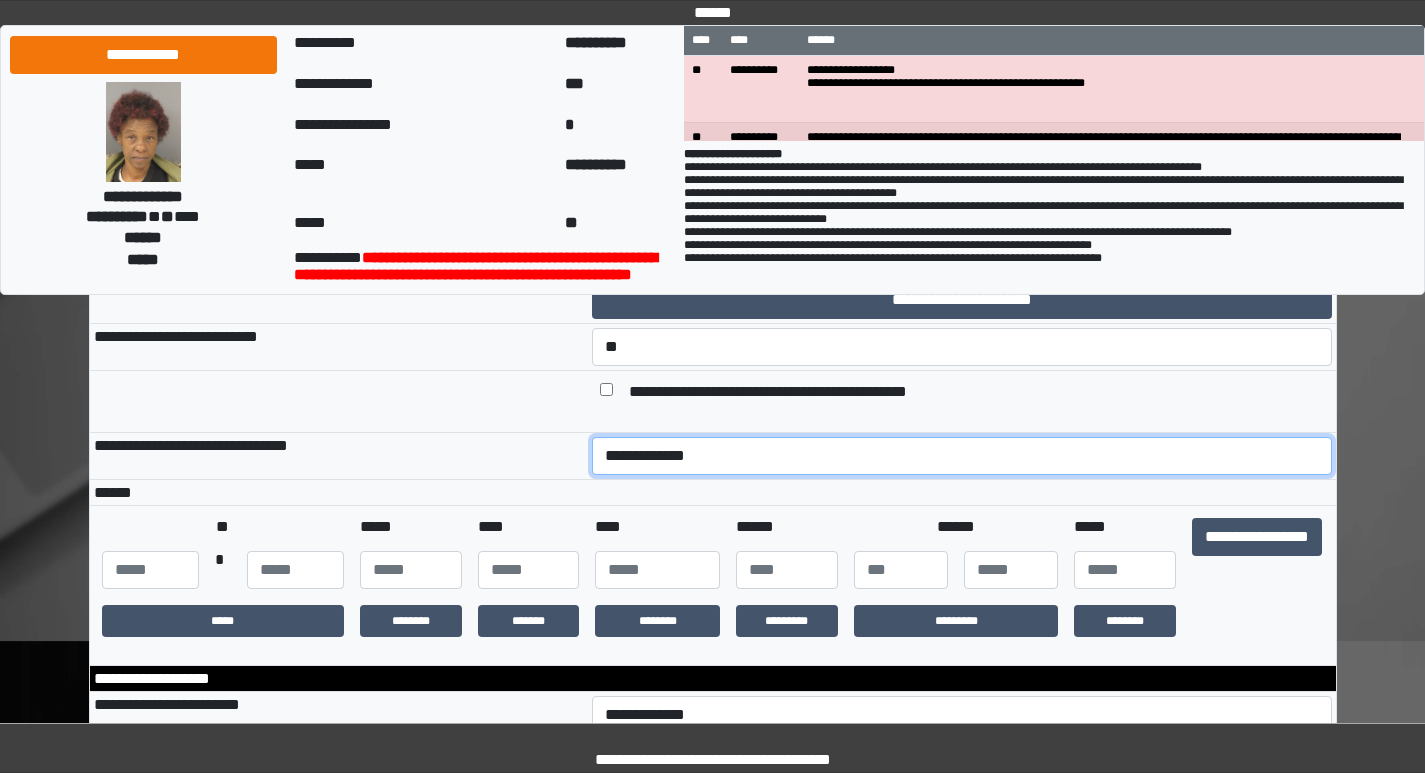 click on "**********" at bounding box center [962, 456] 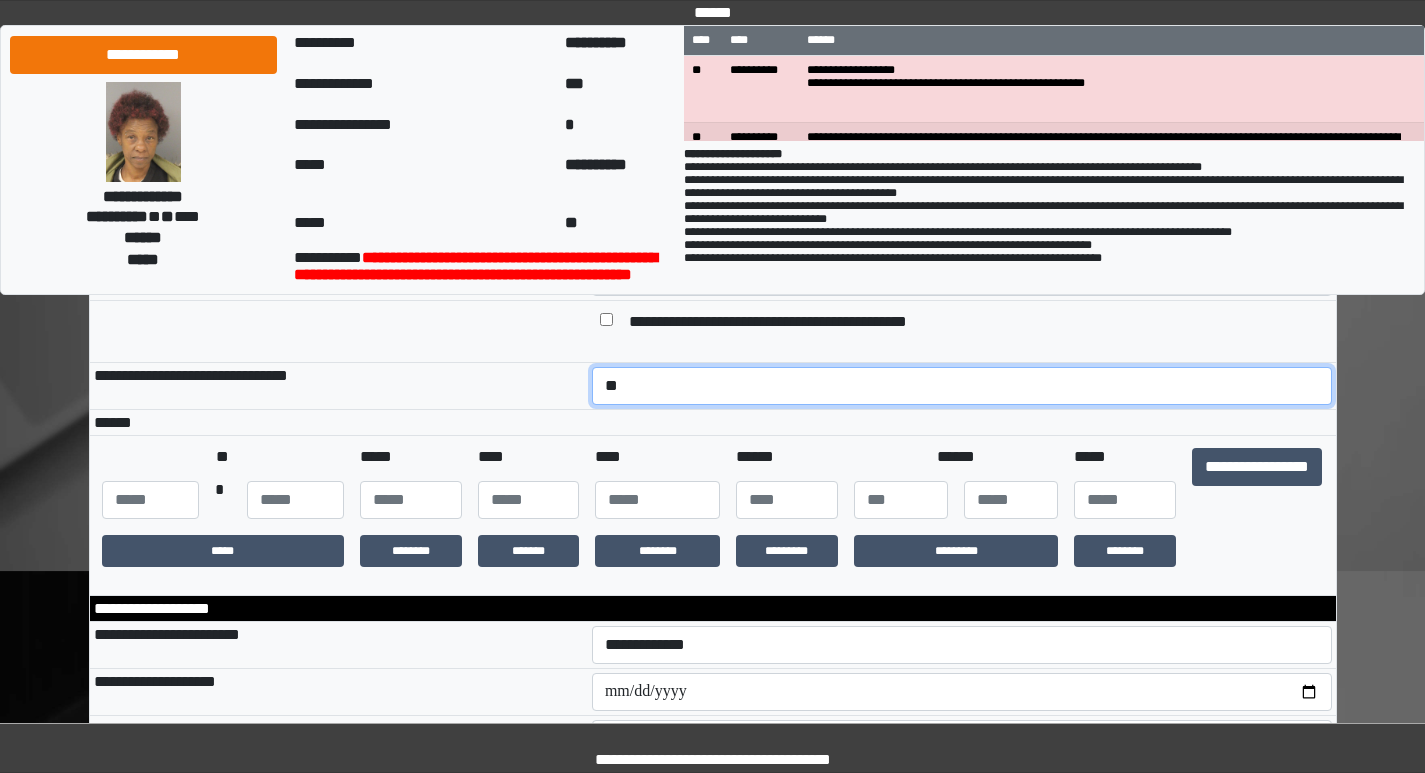 scroll, scrollTop: 300, scrollLeft: 0, axis: vertical 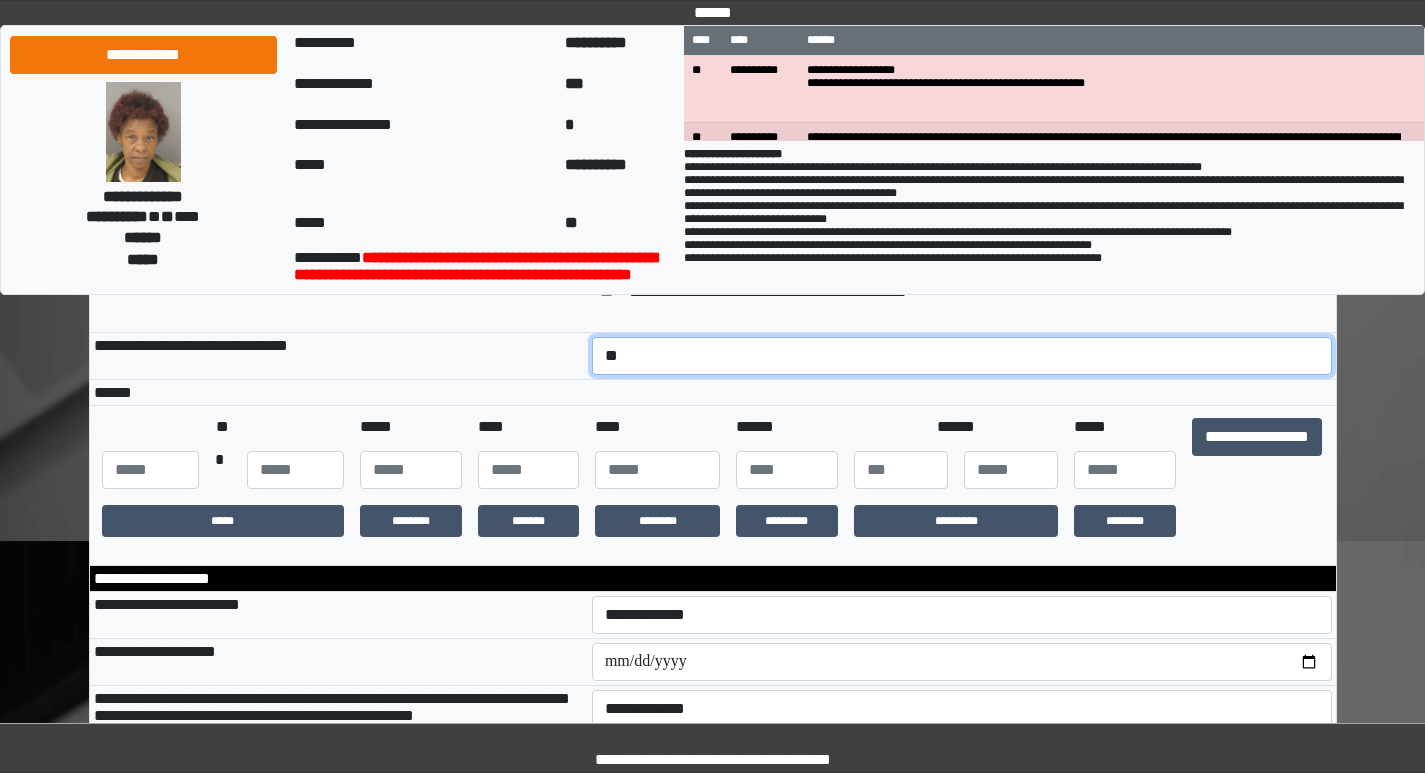 click on "**********" at bounding box center [962, 356] 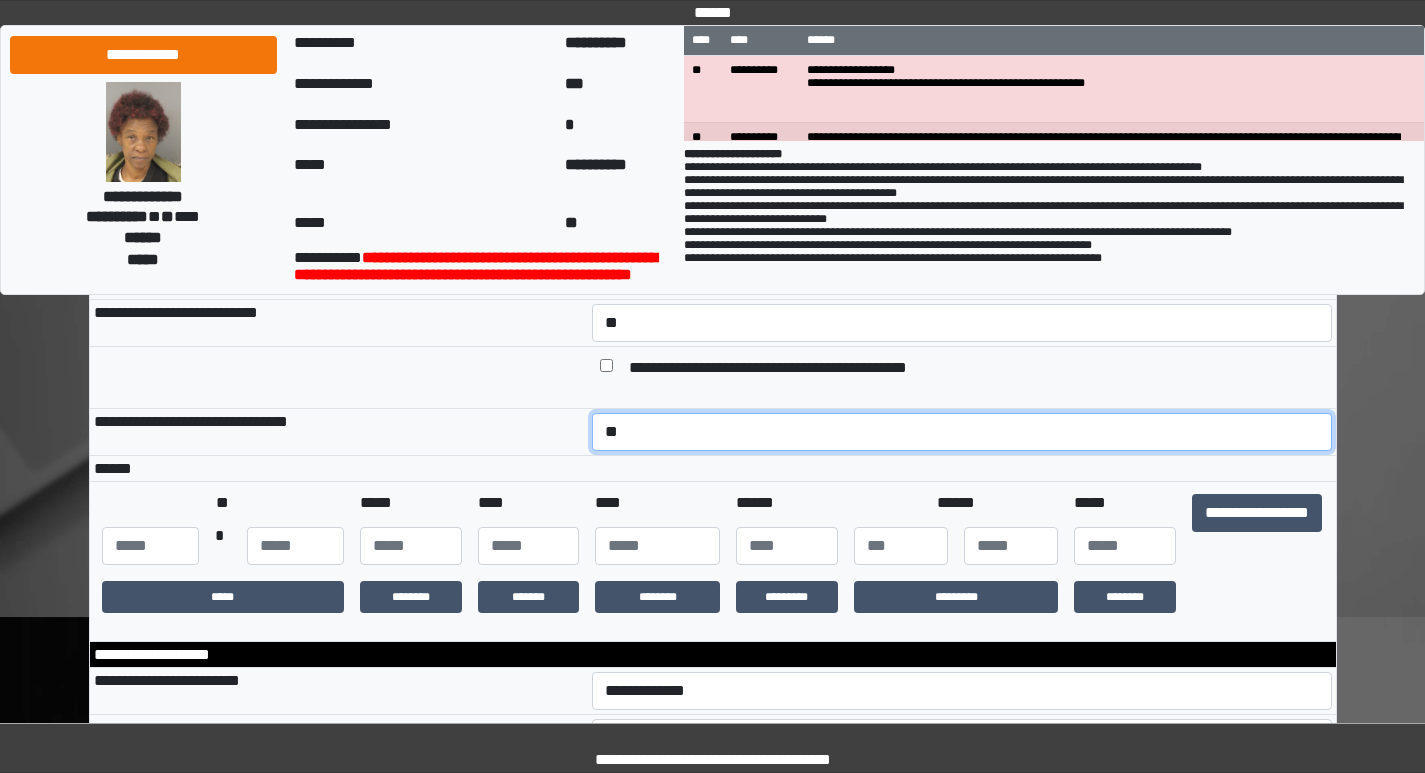 scroll, scrollTop: 200, scrollLeft: 0, axis: vertical 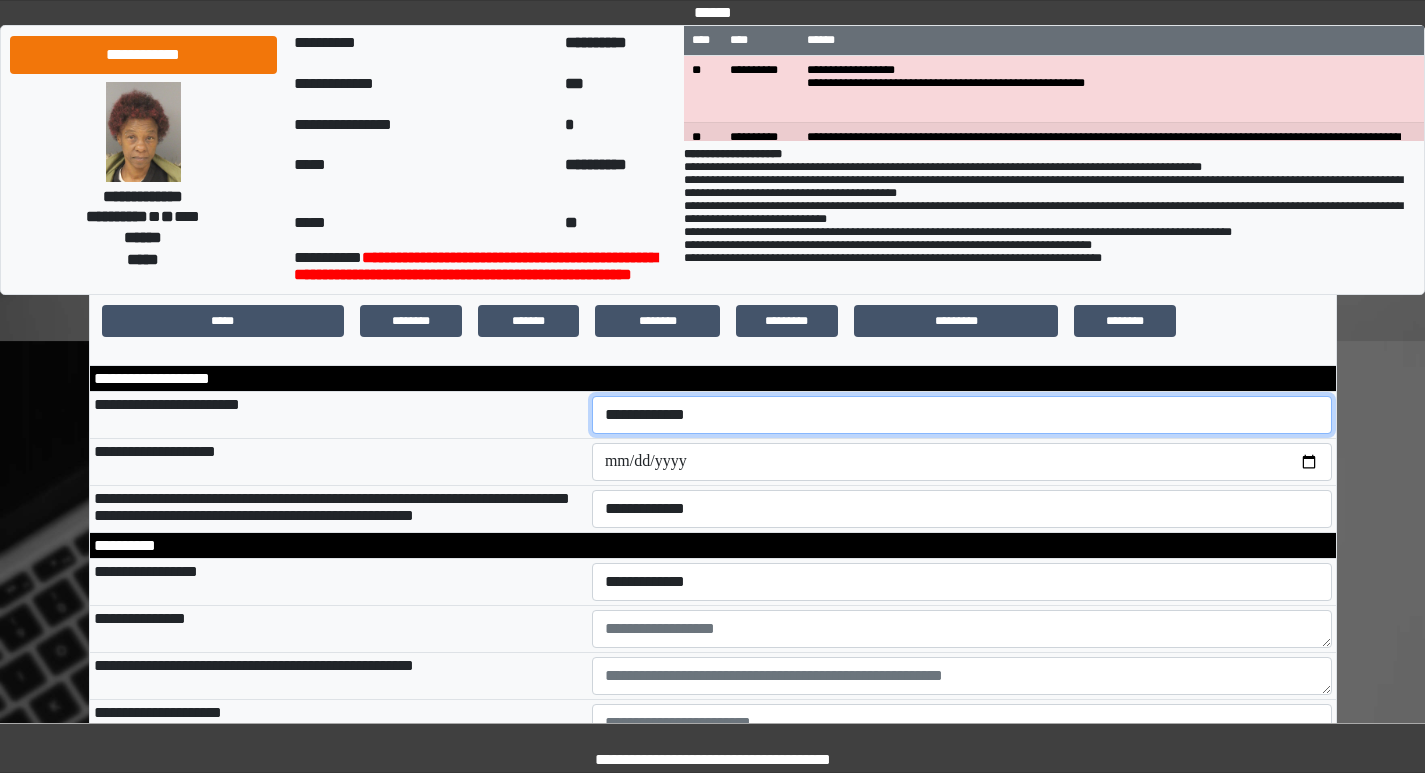 click on "**********" at bounding box center (962, 415) 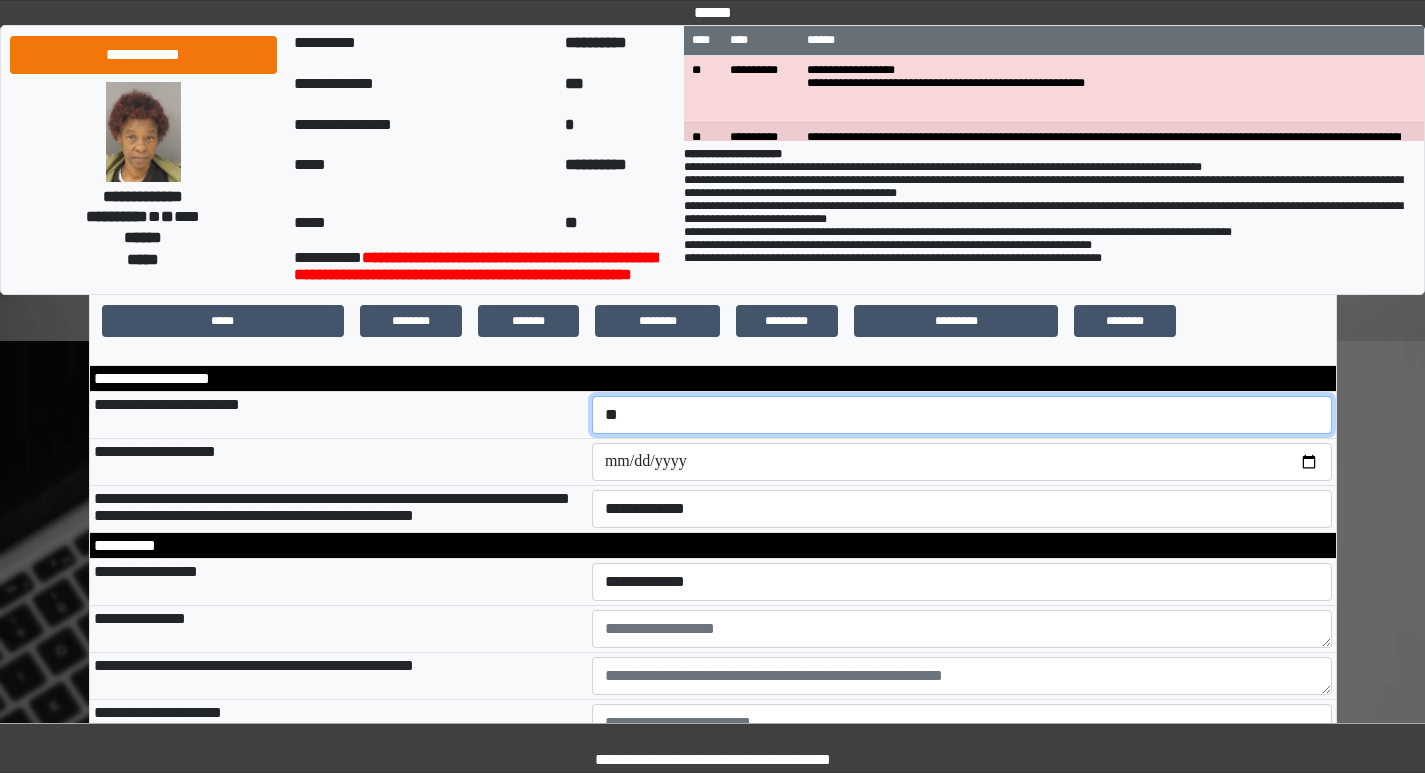 click on "**********" at bounding box center (962, 415) 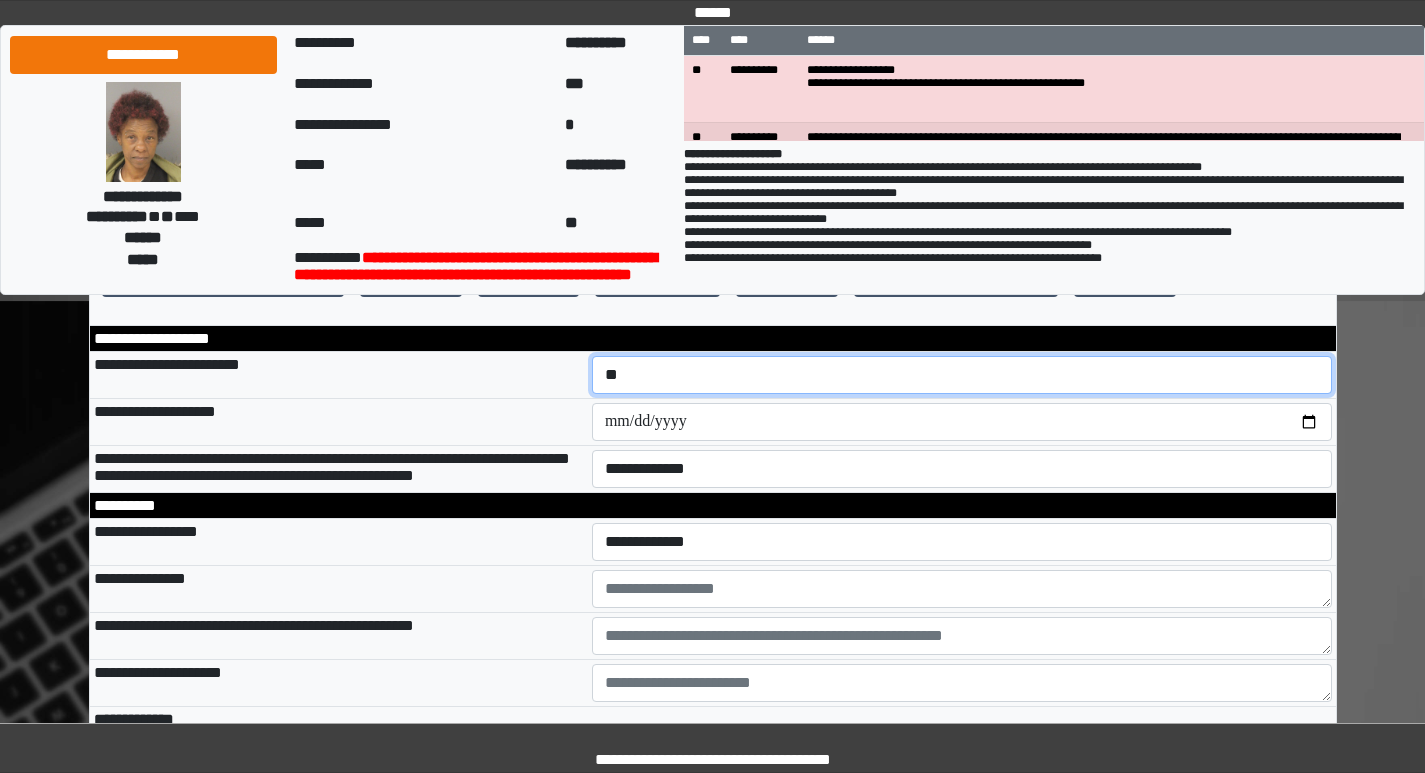 scroll, scrollTop: 600, scrollLeft: 0, axis: vertical 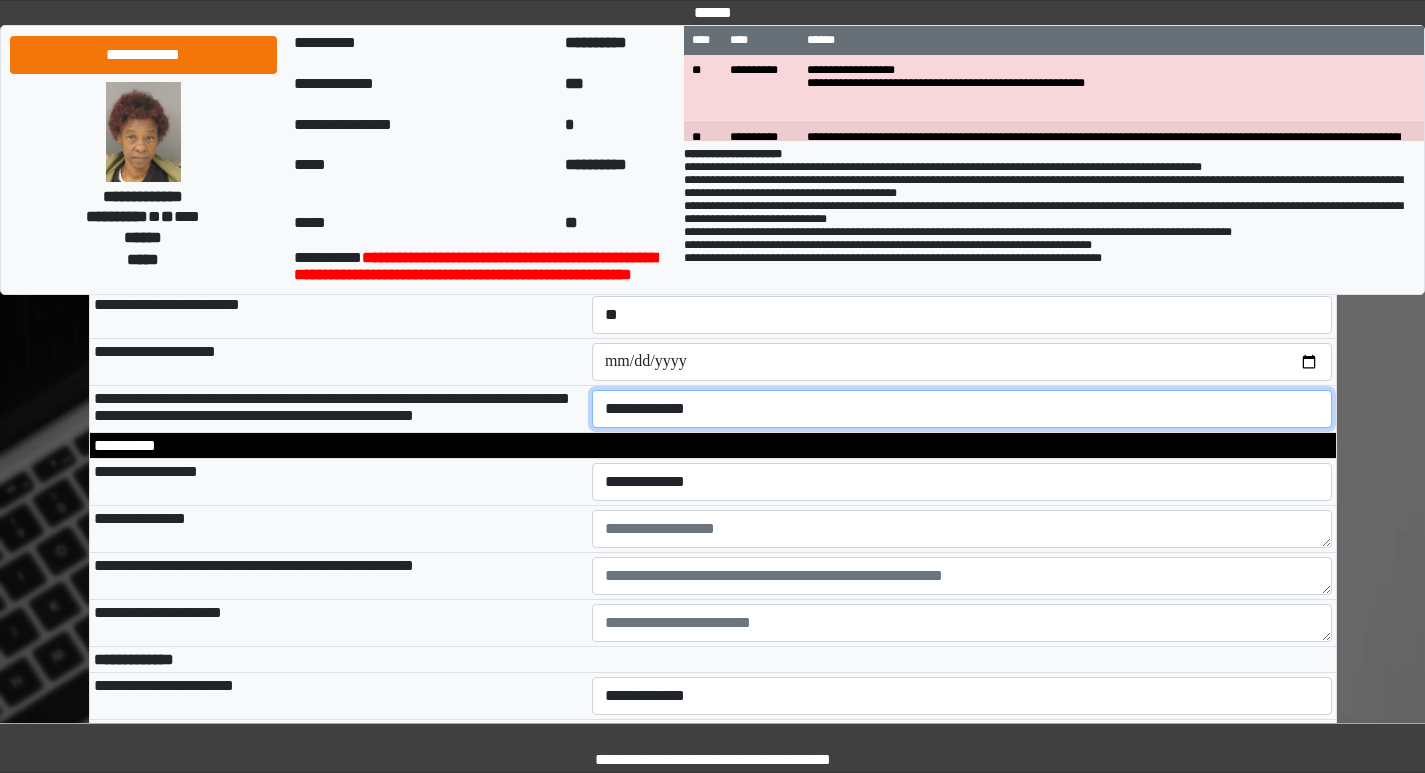 click on "**********" at bounding box center [962, 409] 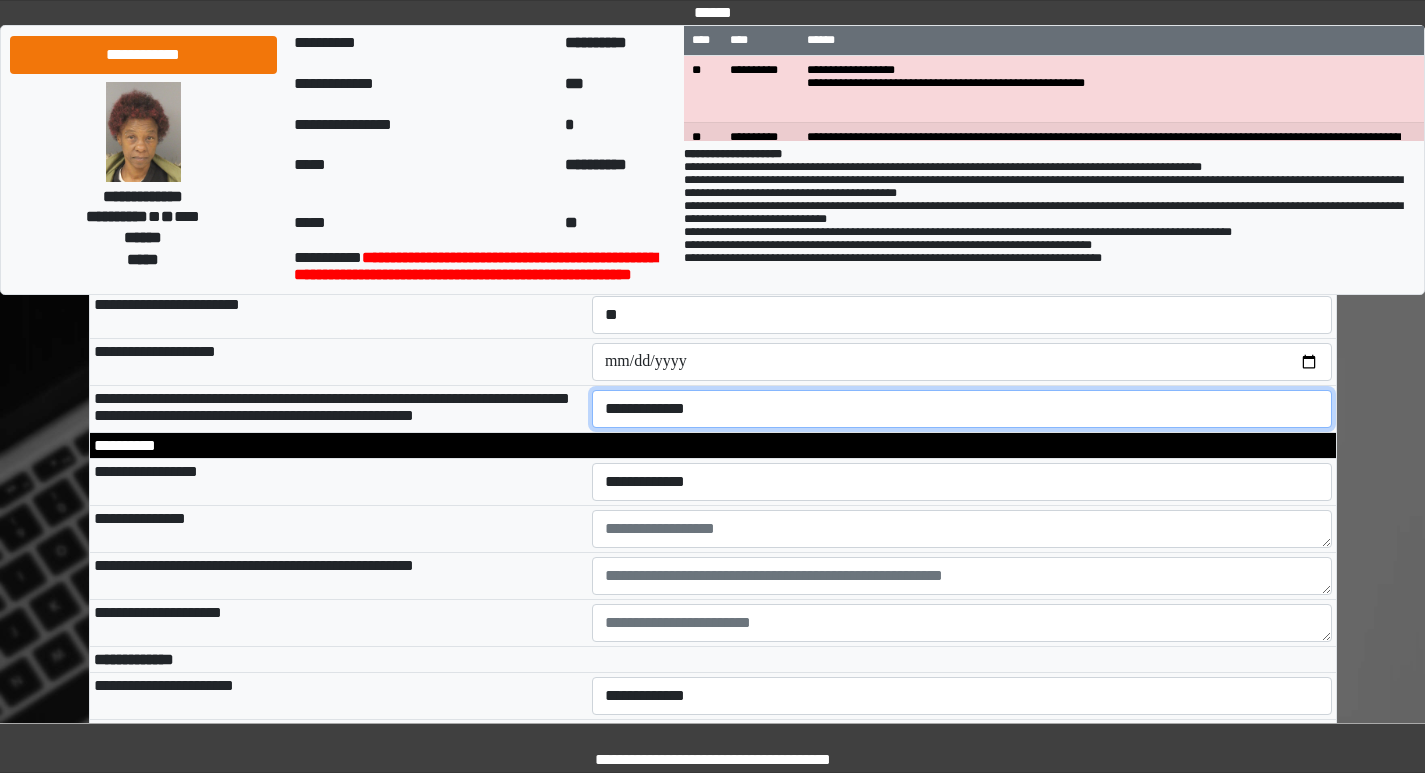 select on "*" 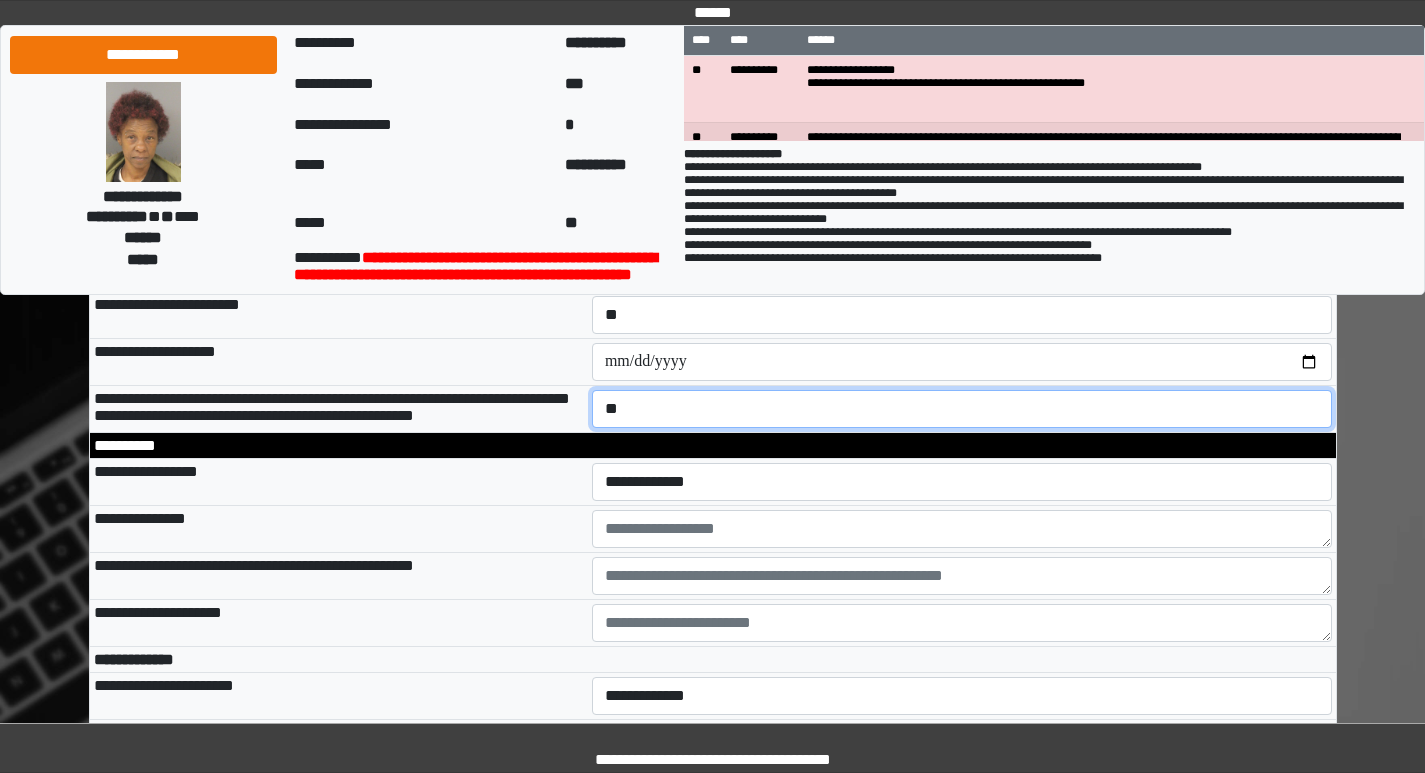 click on "**********" at bounding box center [962, 409] 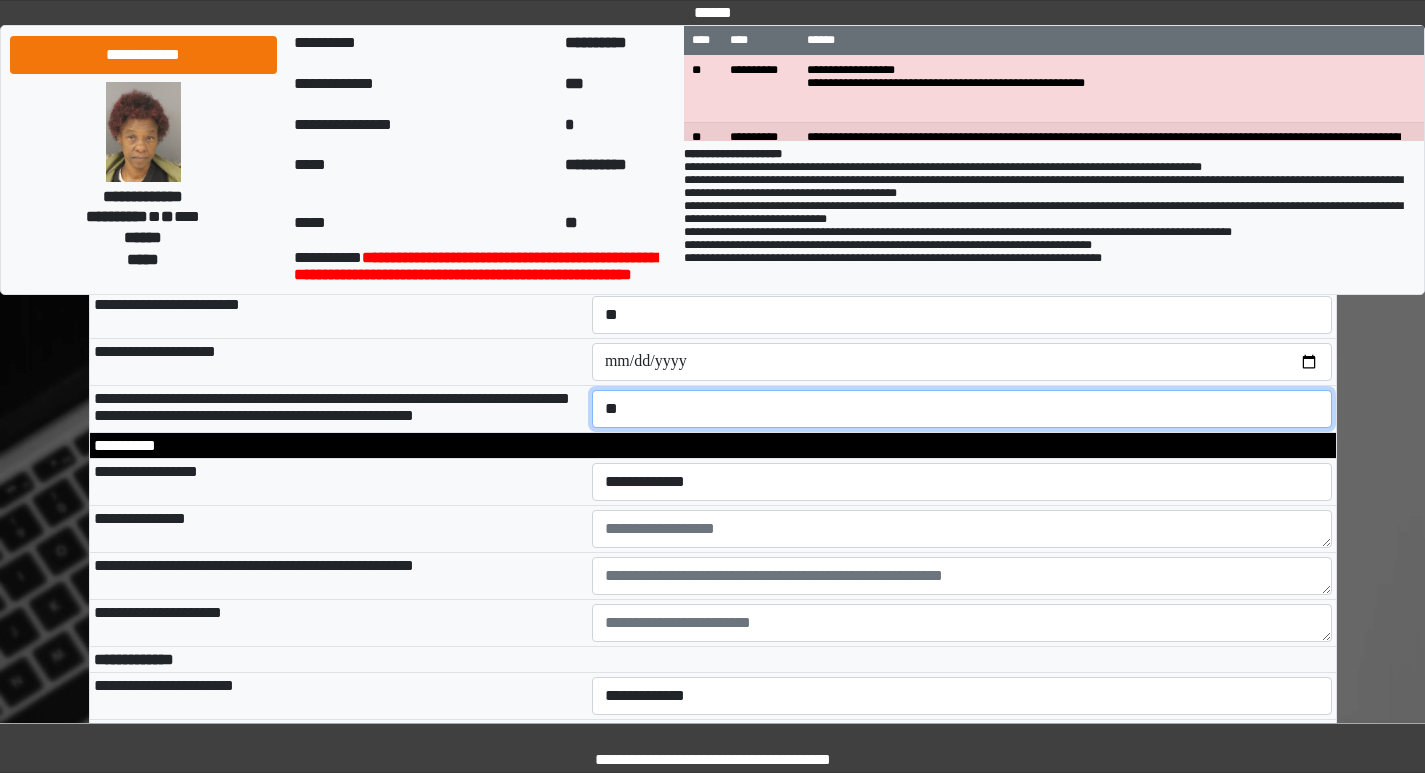 scroll, scrollTop: 700, scrollLeft: 0, axis: vertical 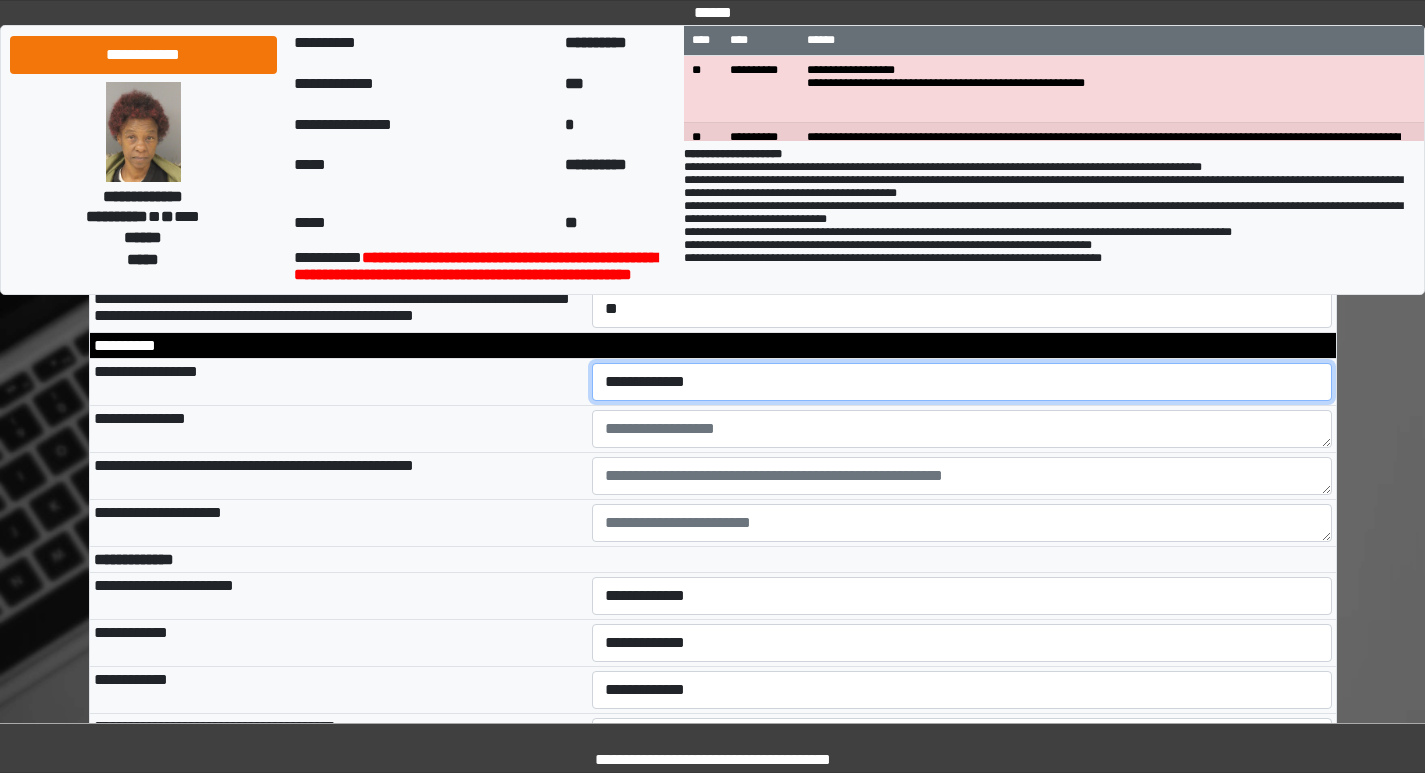 click on "**********" at bounding box center (962, 382) 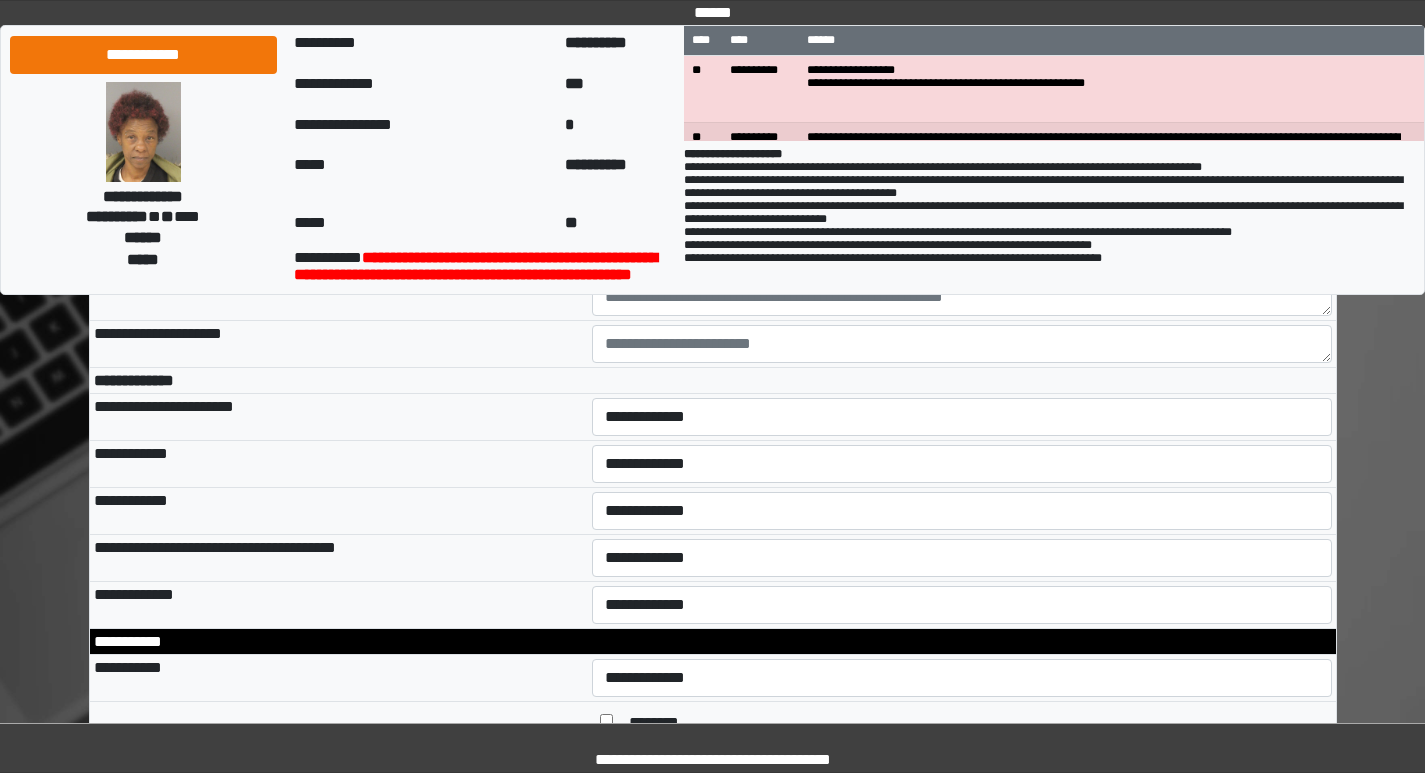 scroll, scrollTop: 900, scrollLeft: 0, axis: vertical 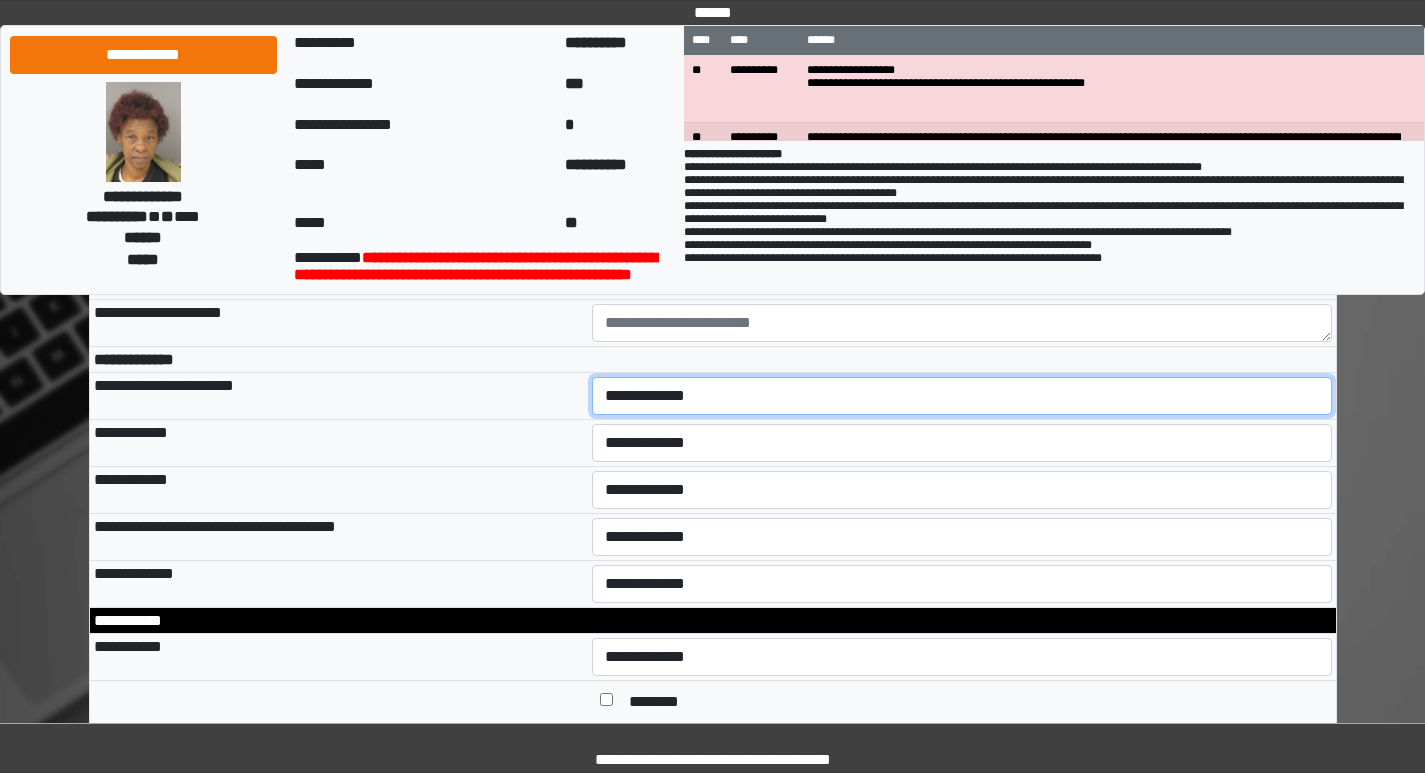 click on "**********" at bounding box center (962, 396) 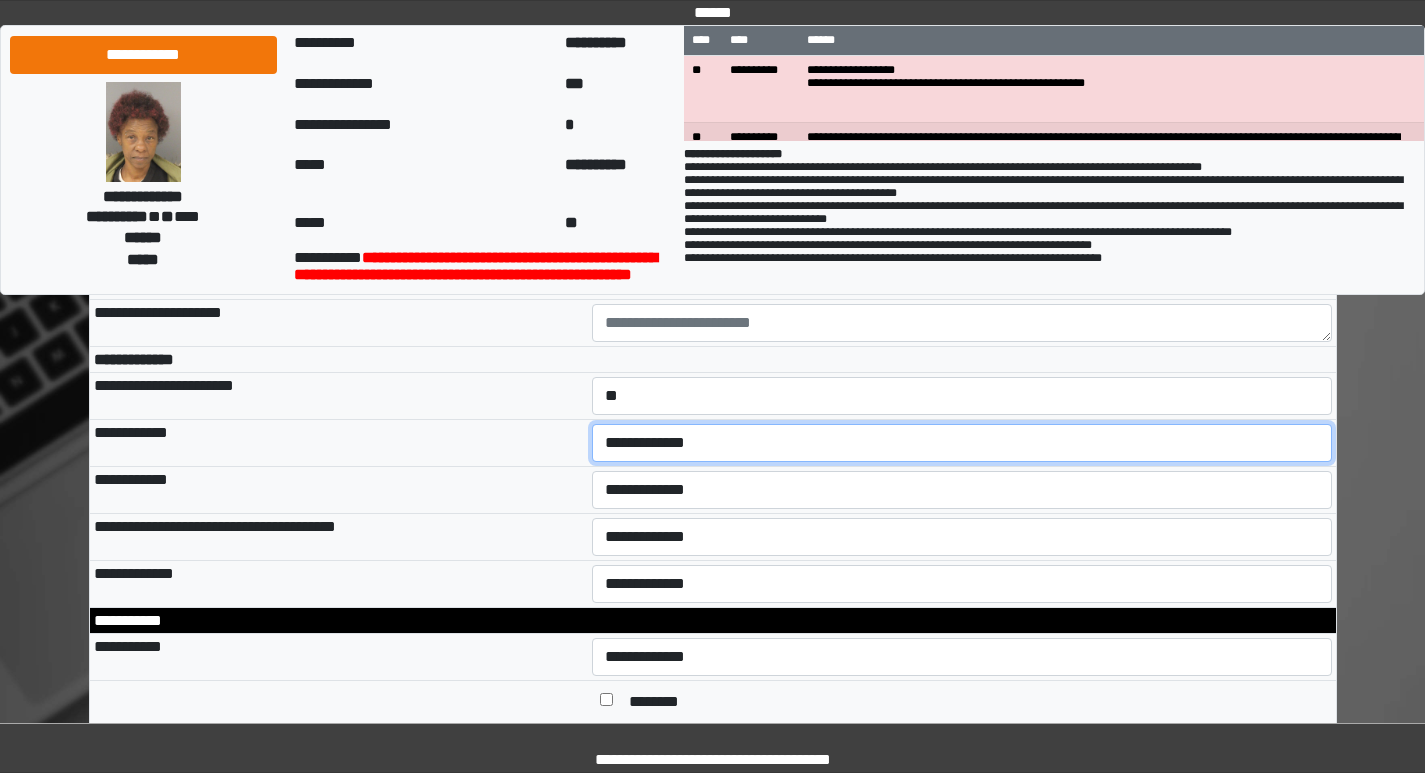 click on "**********" at bounding box center (962, 443) 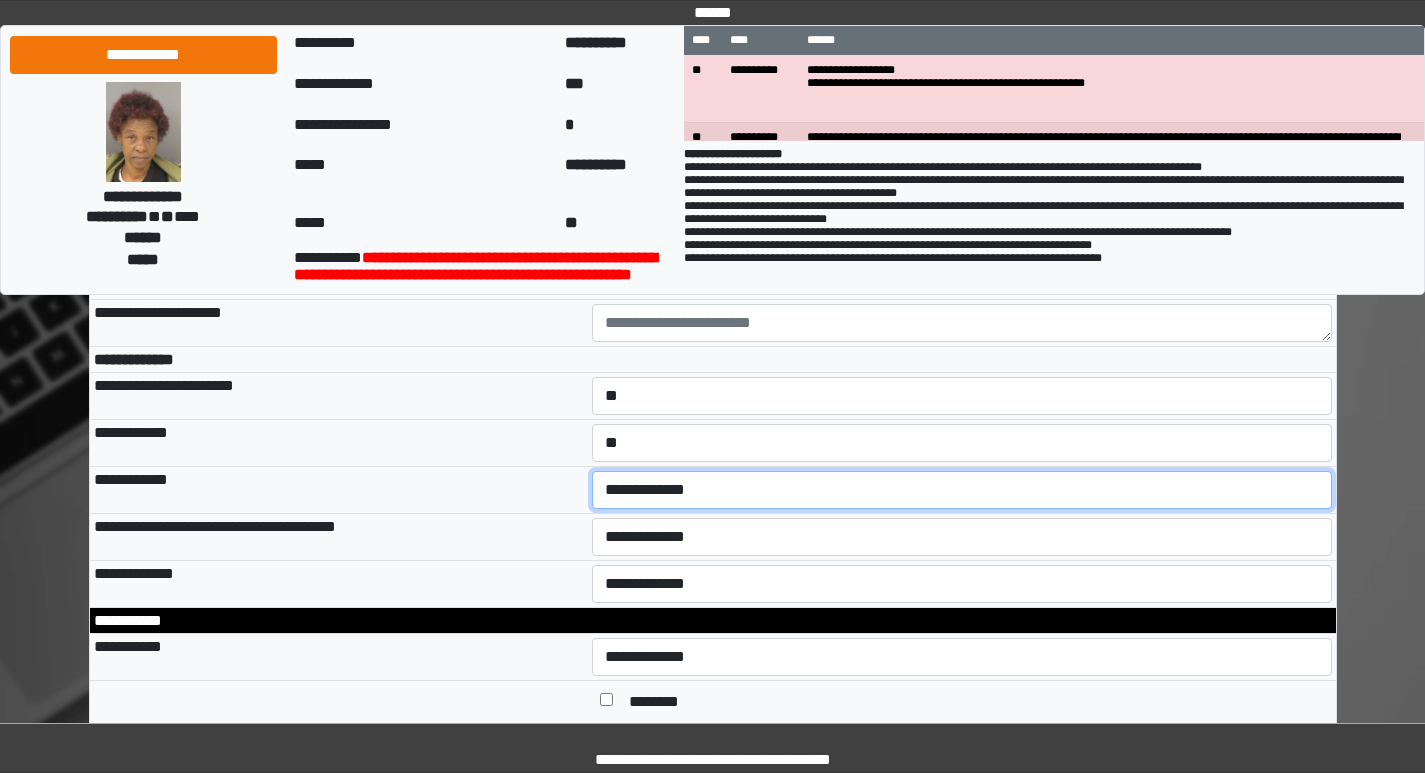 click on "**********" at bounding box center [962, 490] 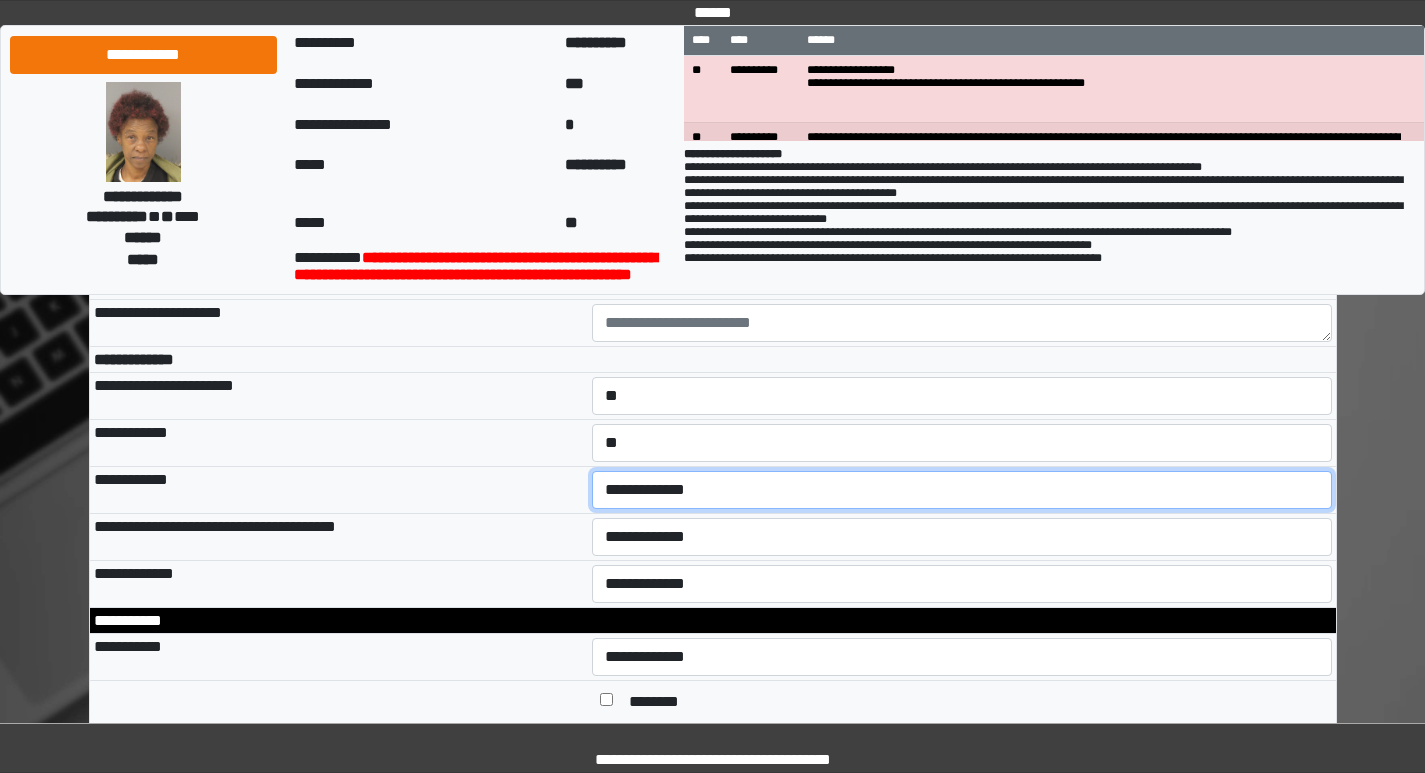select on "*" 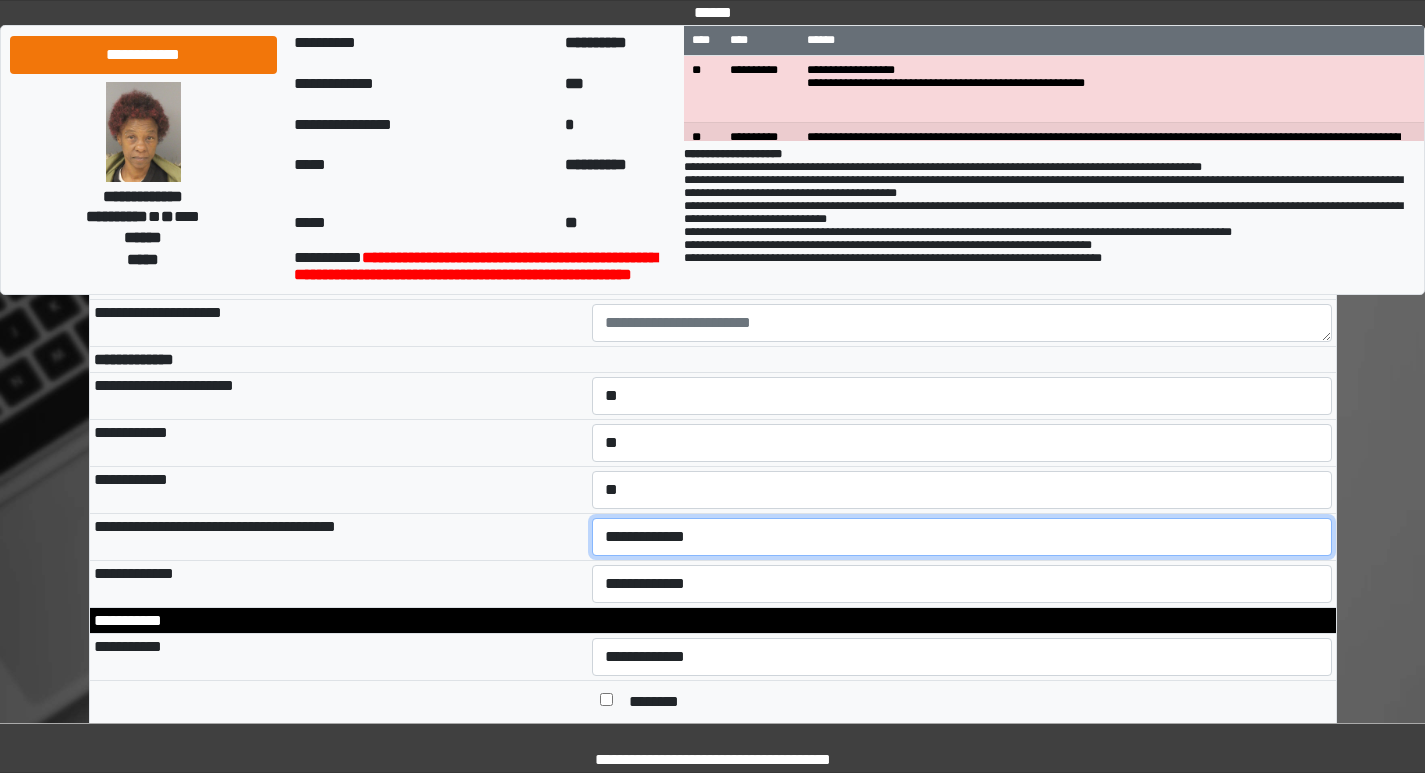click on "**********" at bounding box center [962, 537] 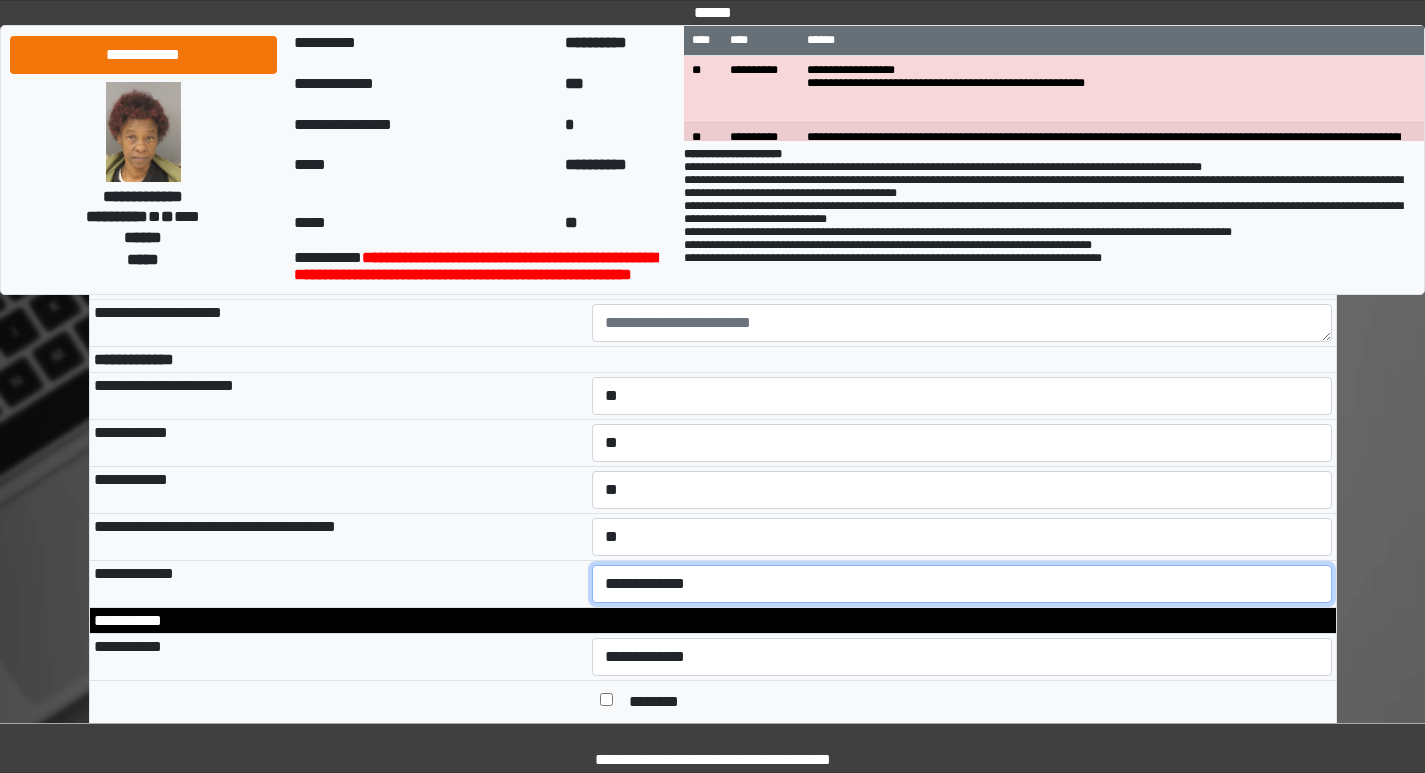 click on "**********" at bounding box center [962, 584] 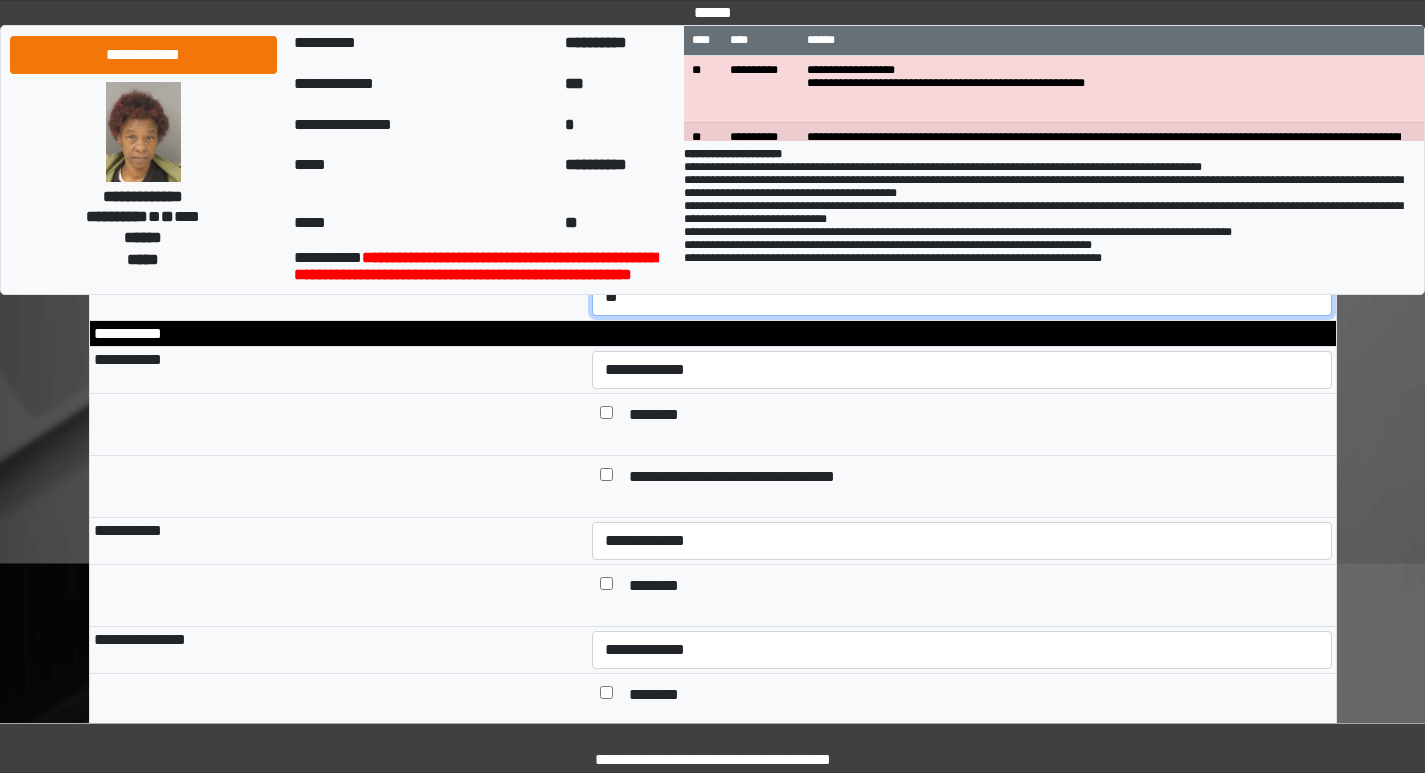 scroll, scrollTop: 1300, scrollLeft: 0, axis: vertical 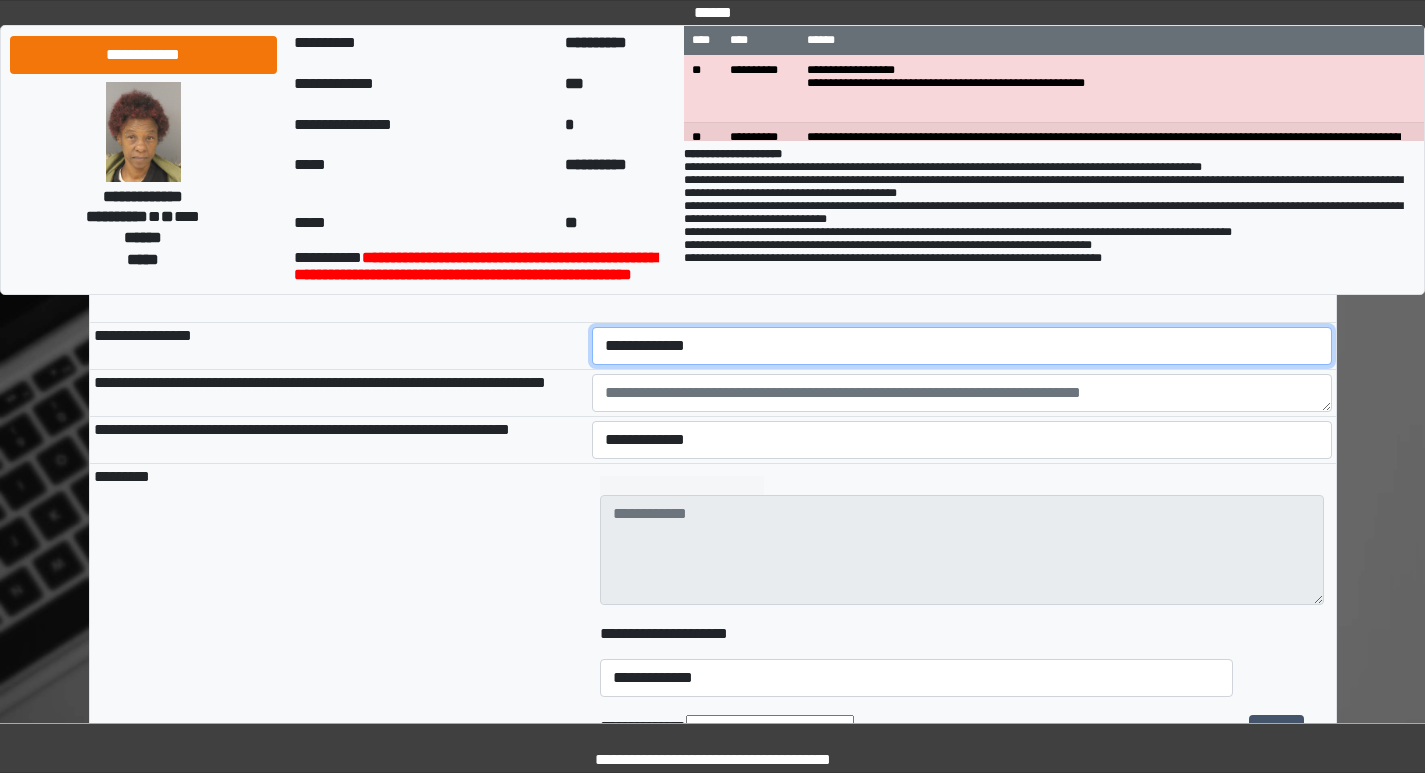 click on "**********" at bounding box center (962, 346) 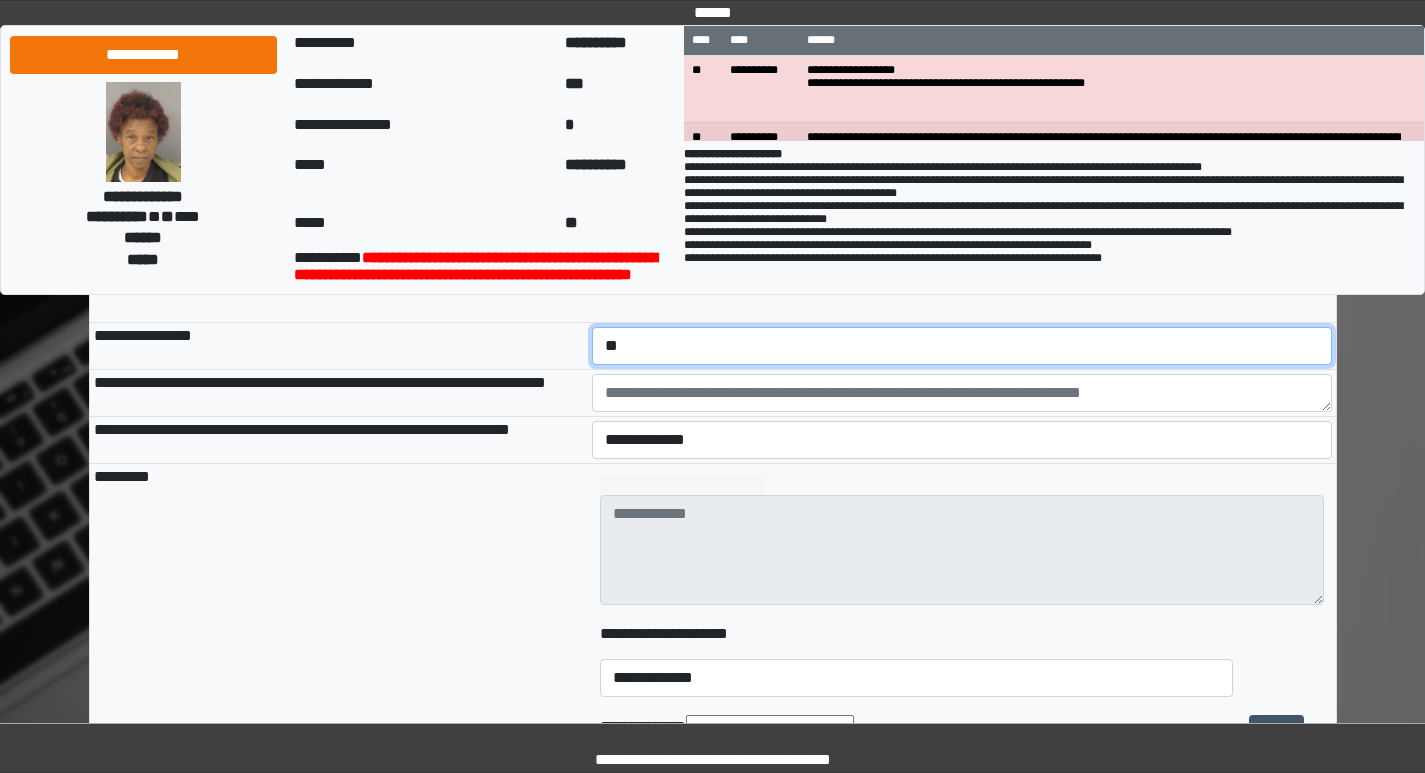 click on "**********" at bounding box center [962, 346] 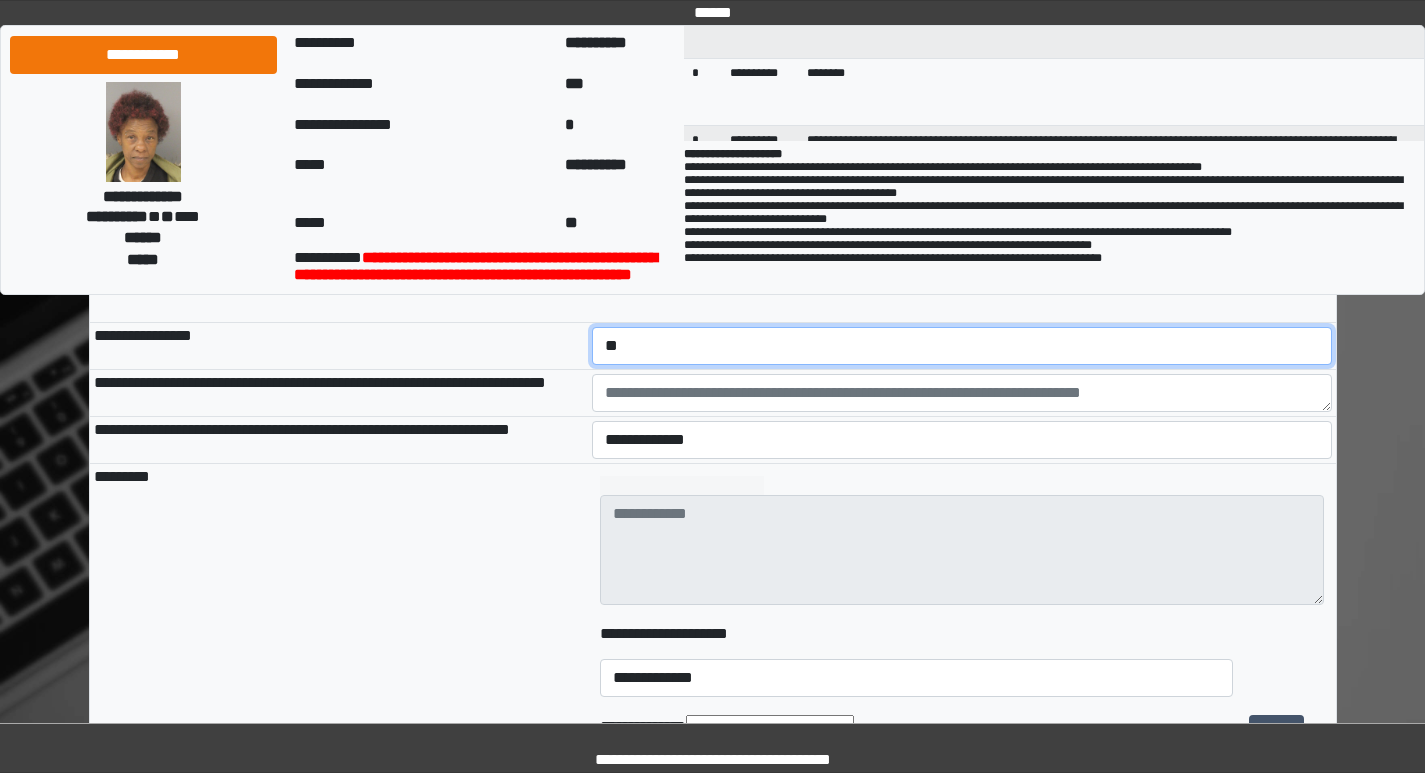 scroll, scrollTop: 300, scrollLeft: 0, axis: vertical 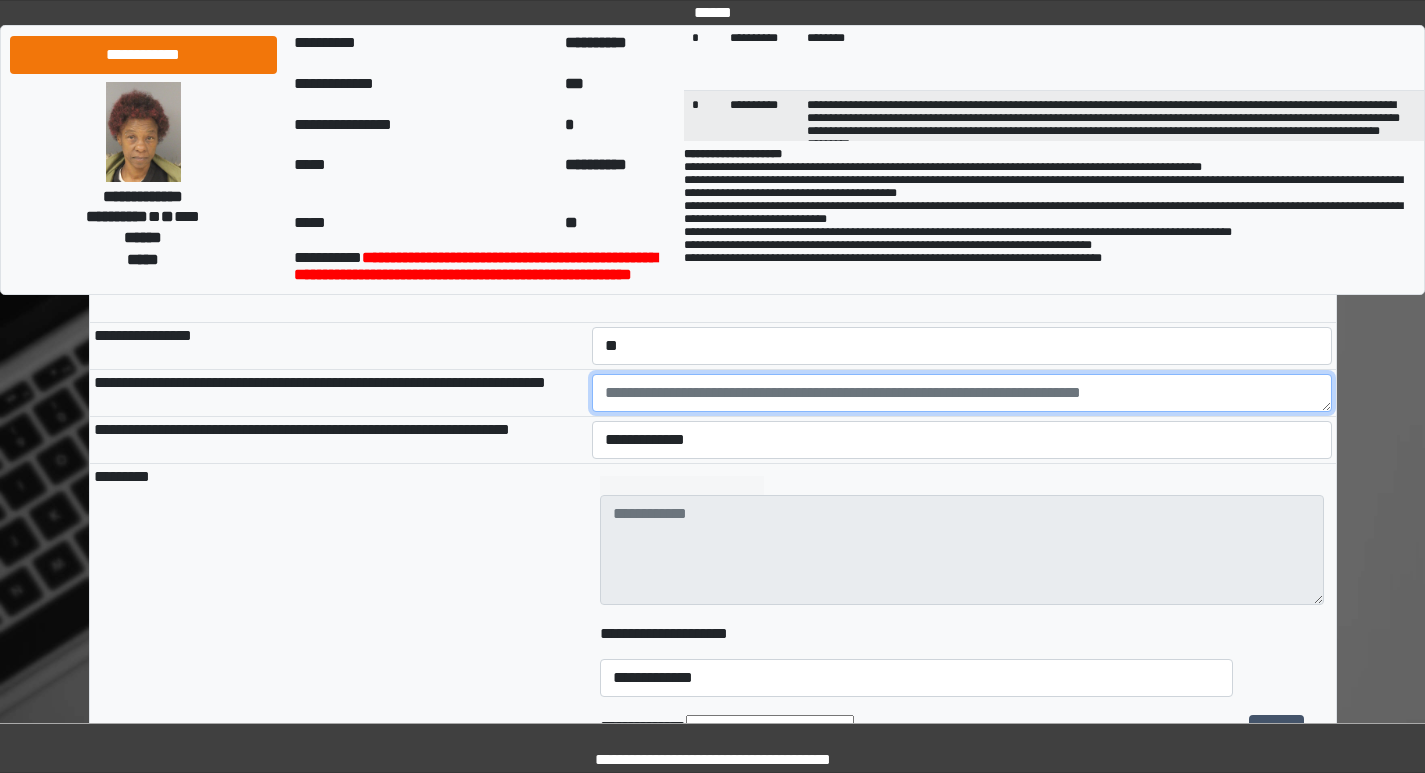 click at bounding box center (962, 393) 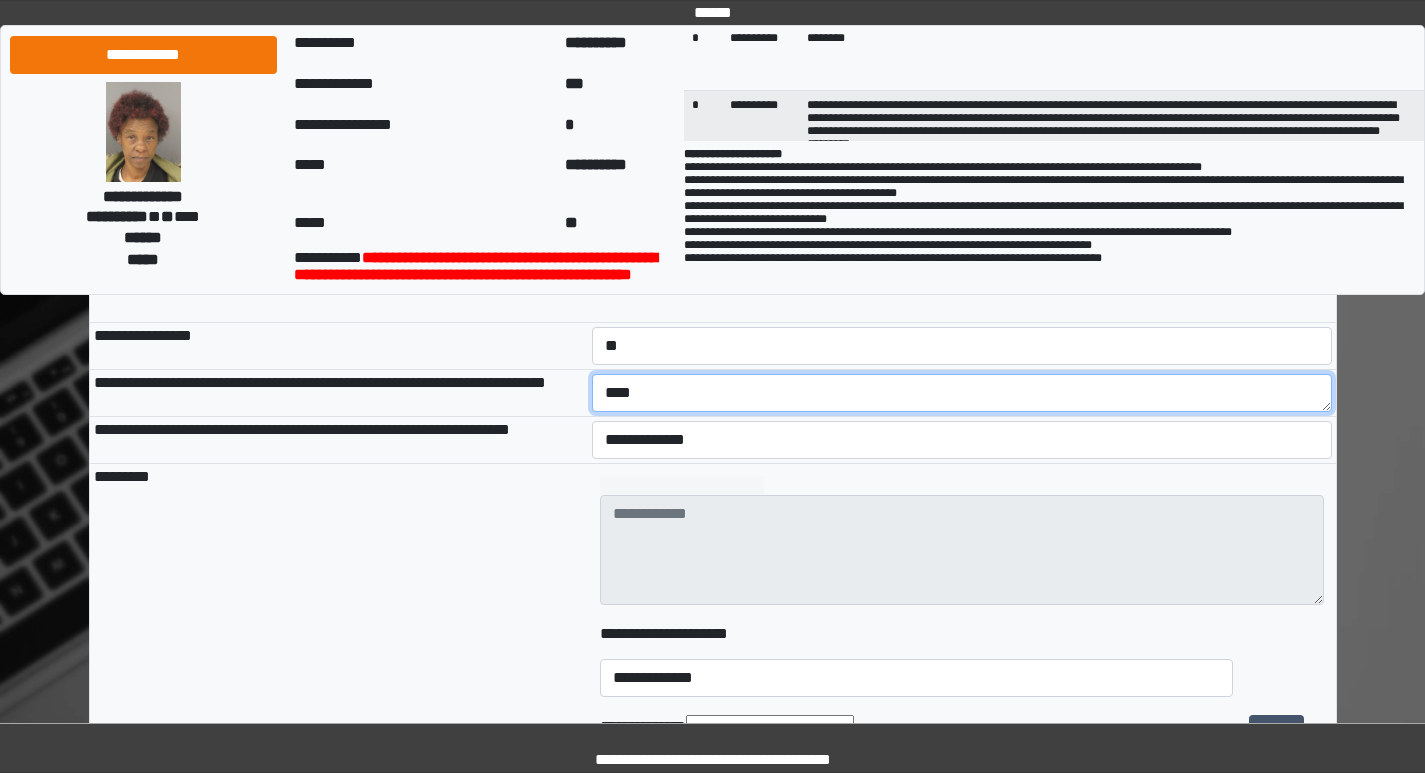 type on "****" 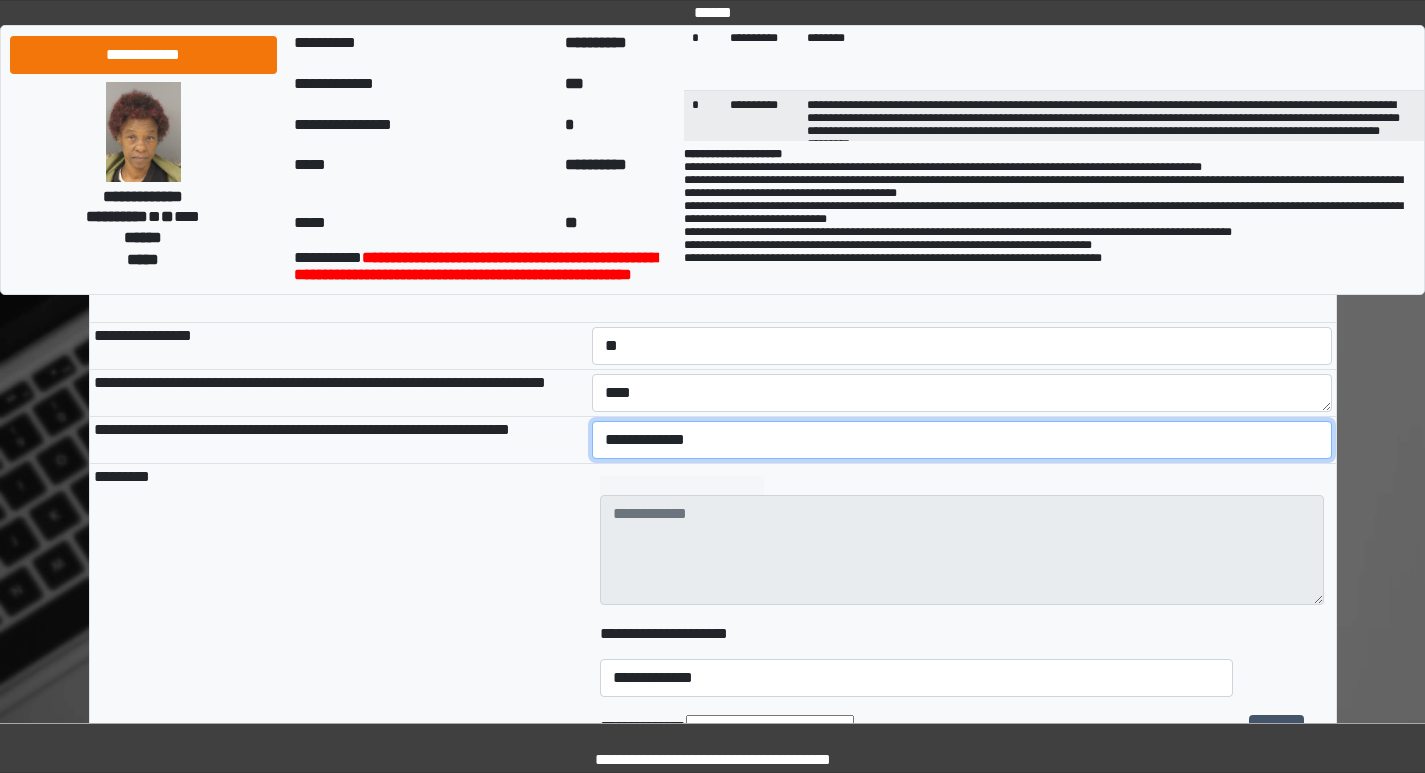 click on "**********" at bounding box center (962, 440) 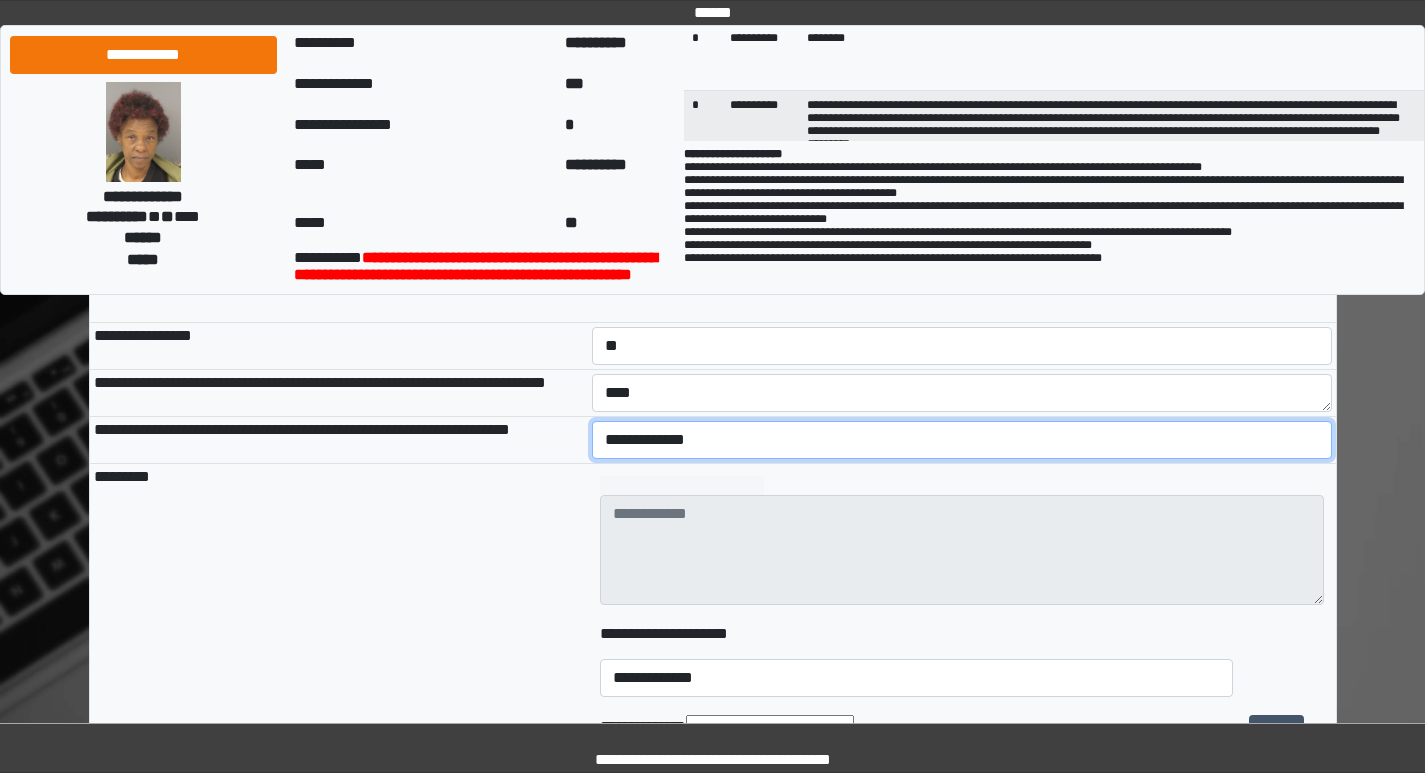 select on "*" 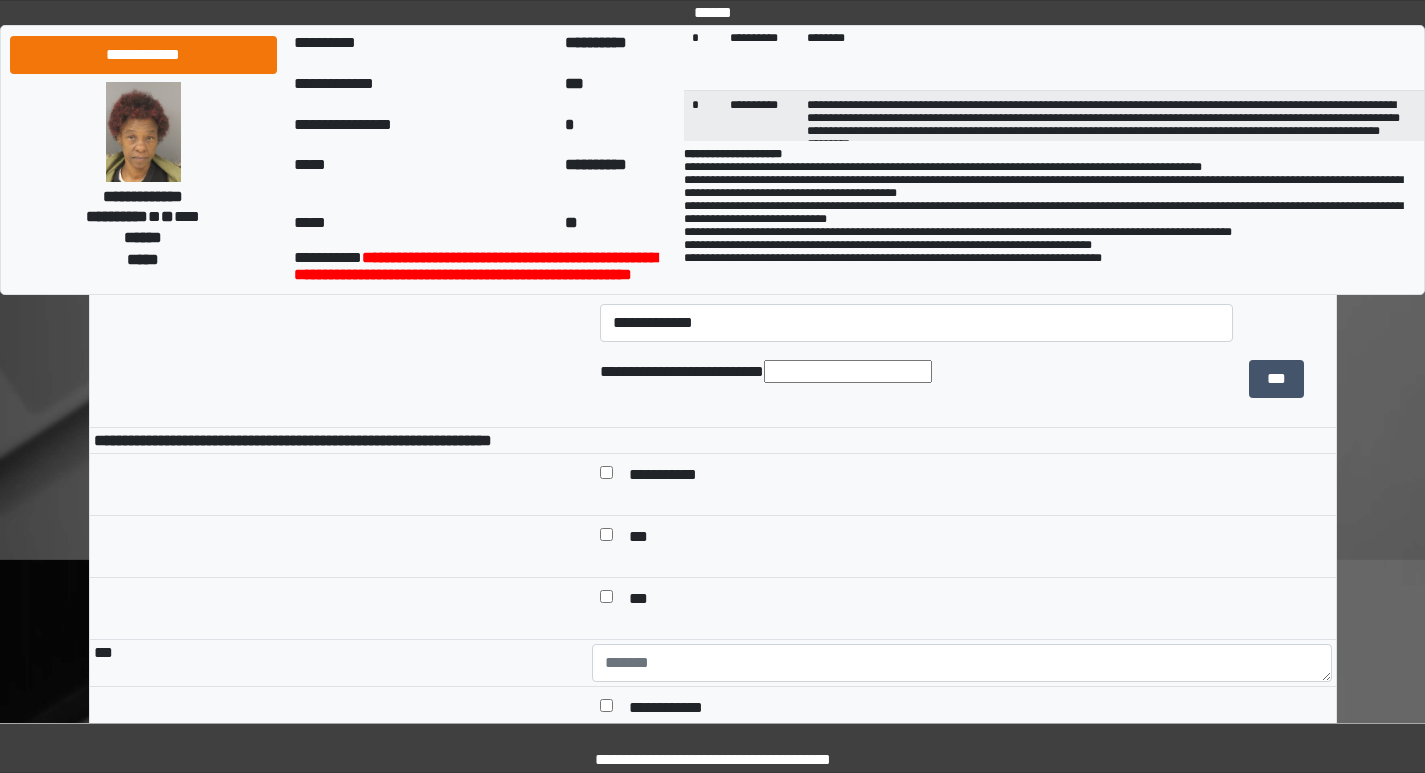 scroll, scrollTop: 2200, scrollLeft: 0, axis: vertical 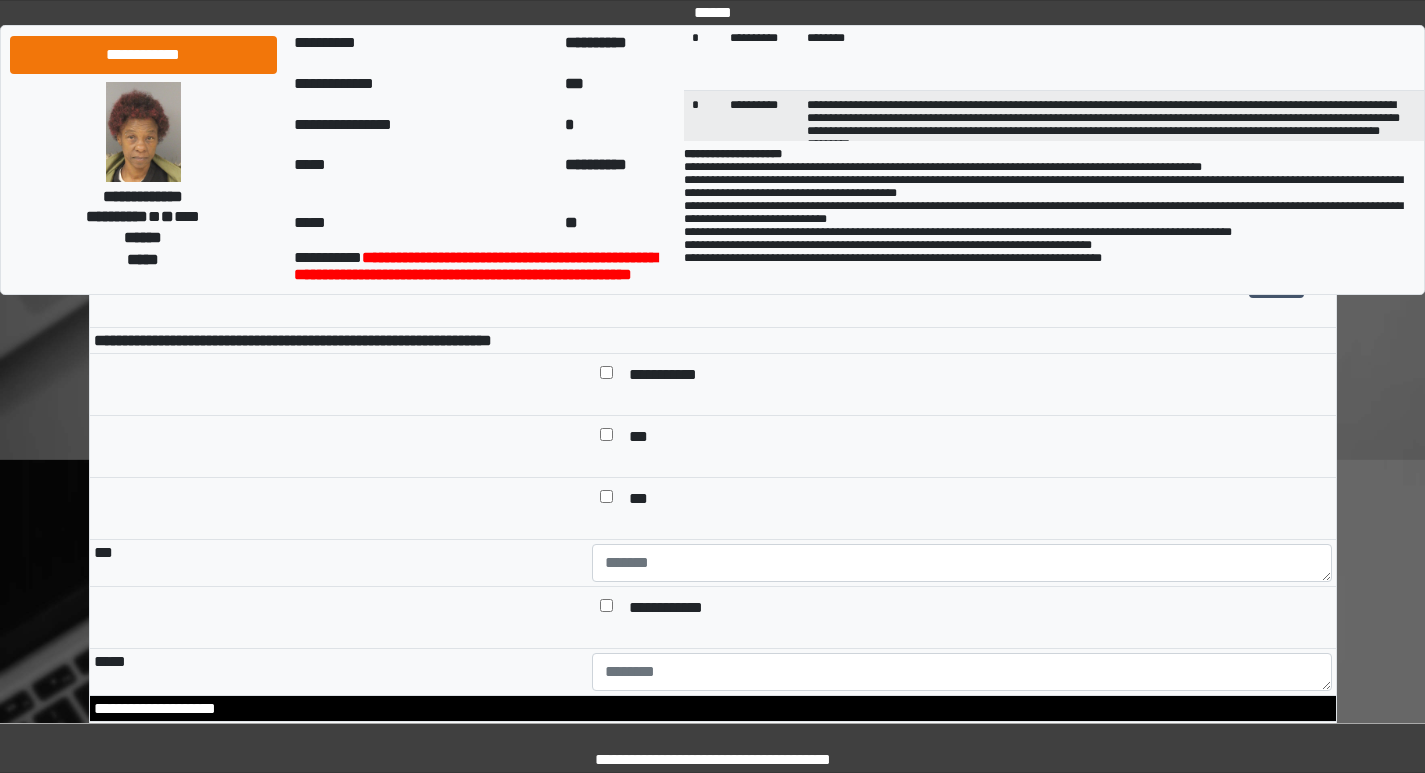click on "**********" at bounding box center [669, 376] 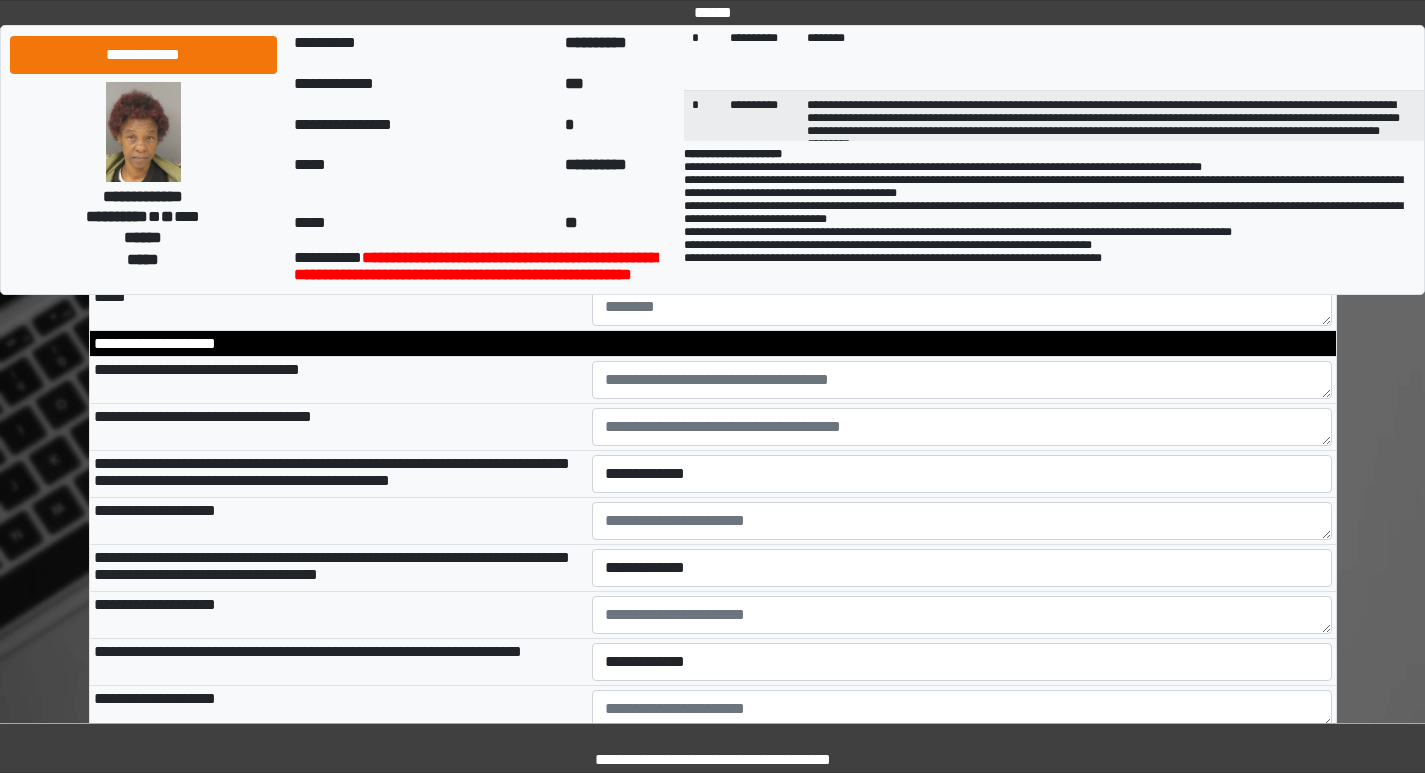 scroll, scrollTop: 2600, scrollLeft: 0, axis: vertical 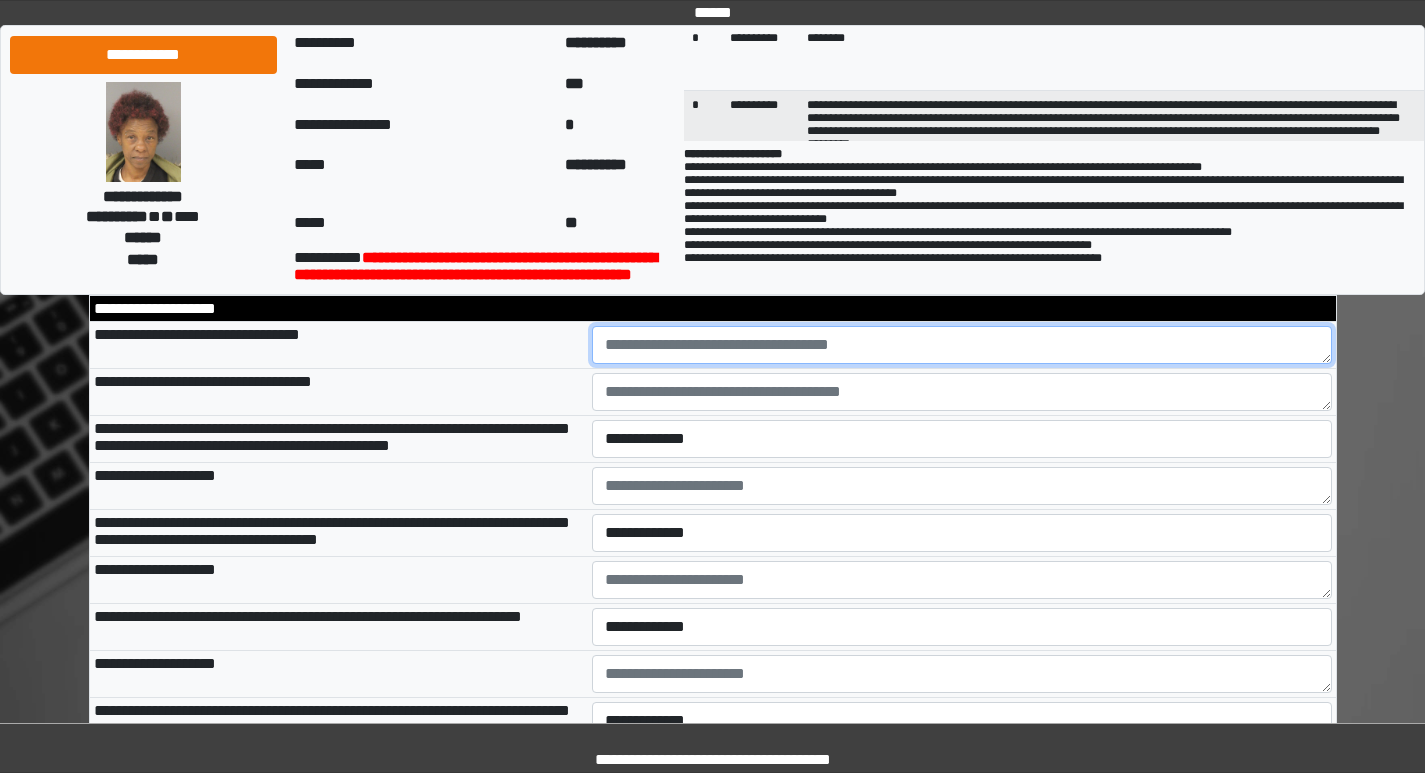 click at bounding box center [962, 345] 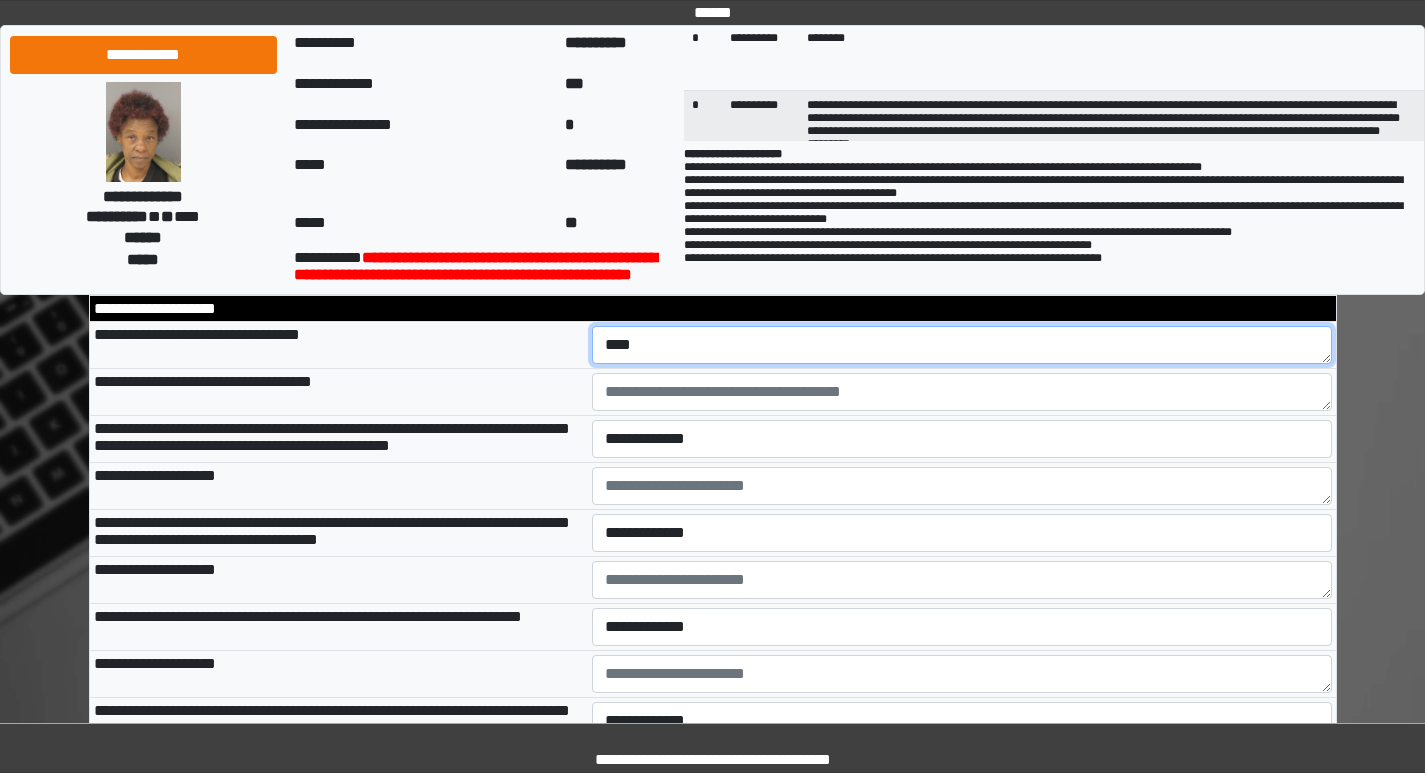 click on "****" at bounding box center (962, 345) 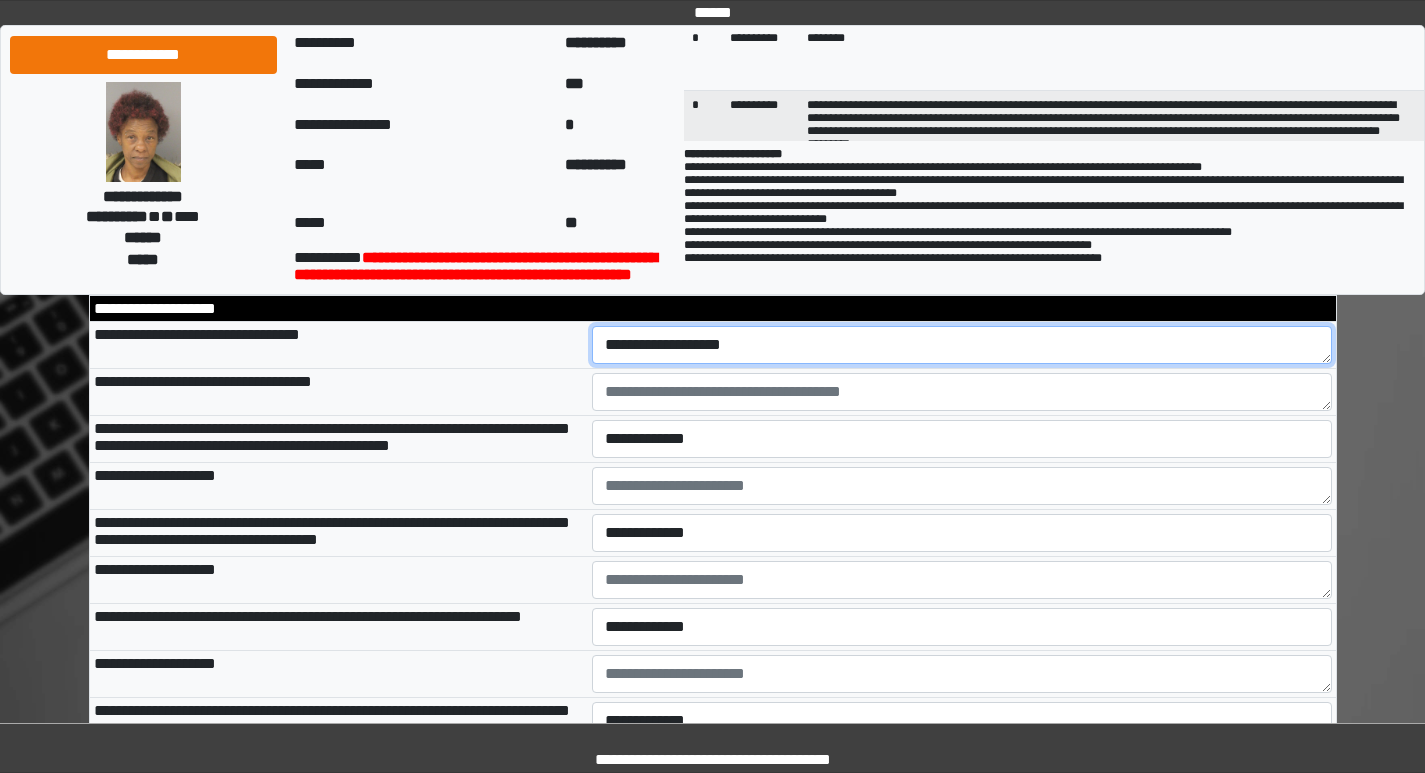 type on "**********" 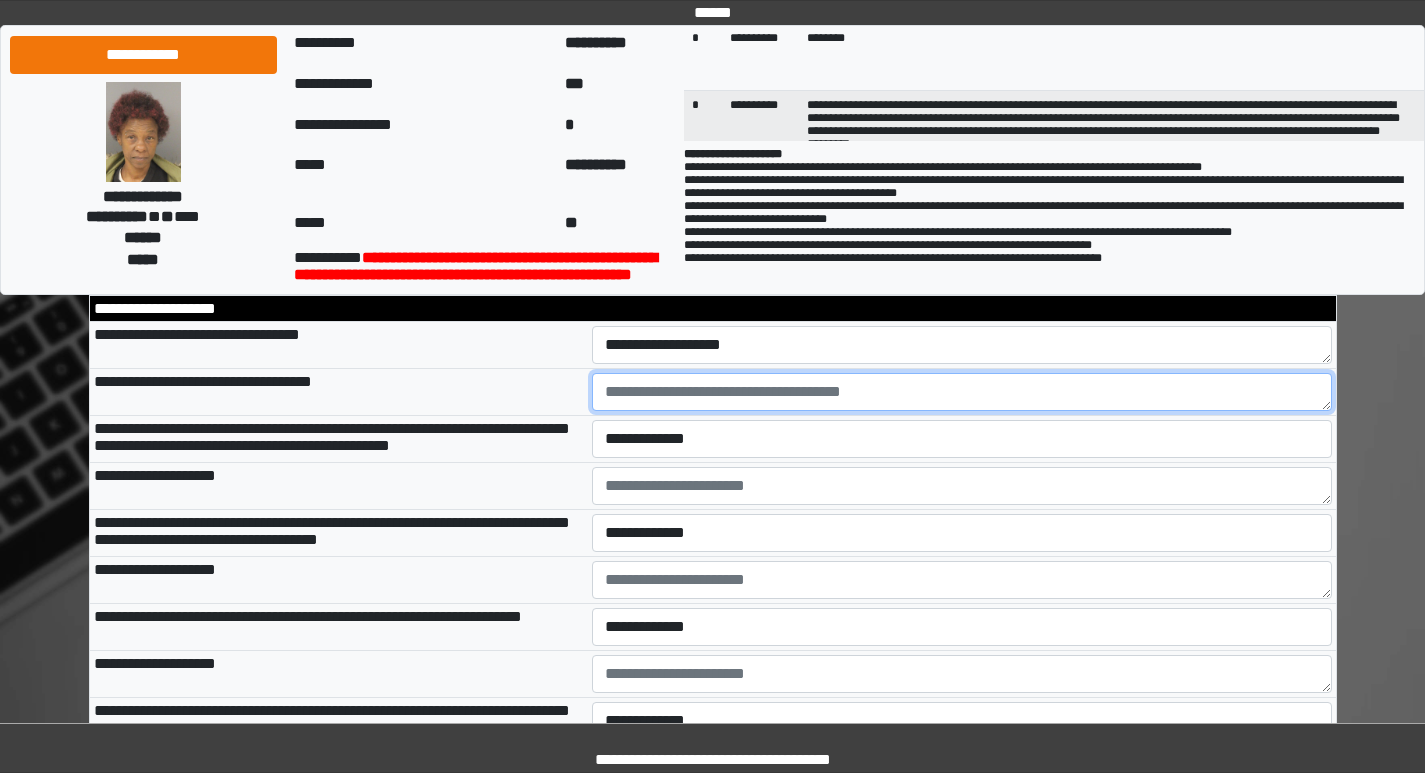 click at bounding box center [962, 392] 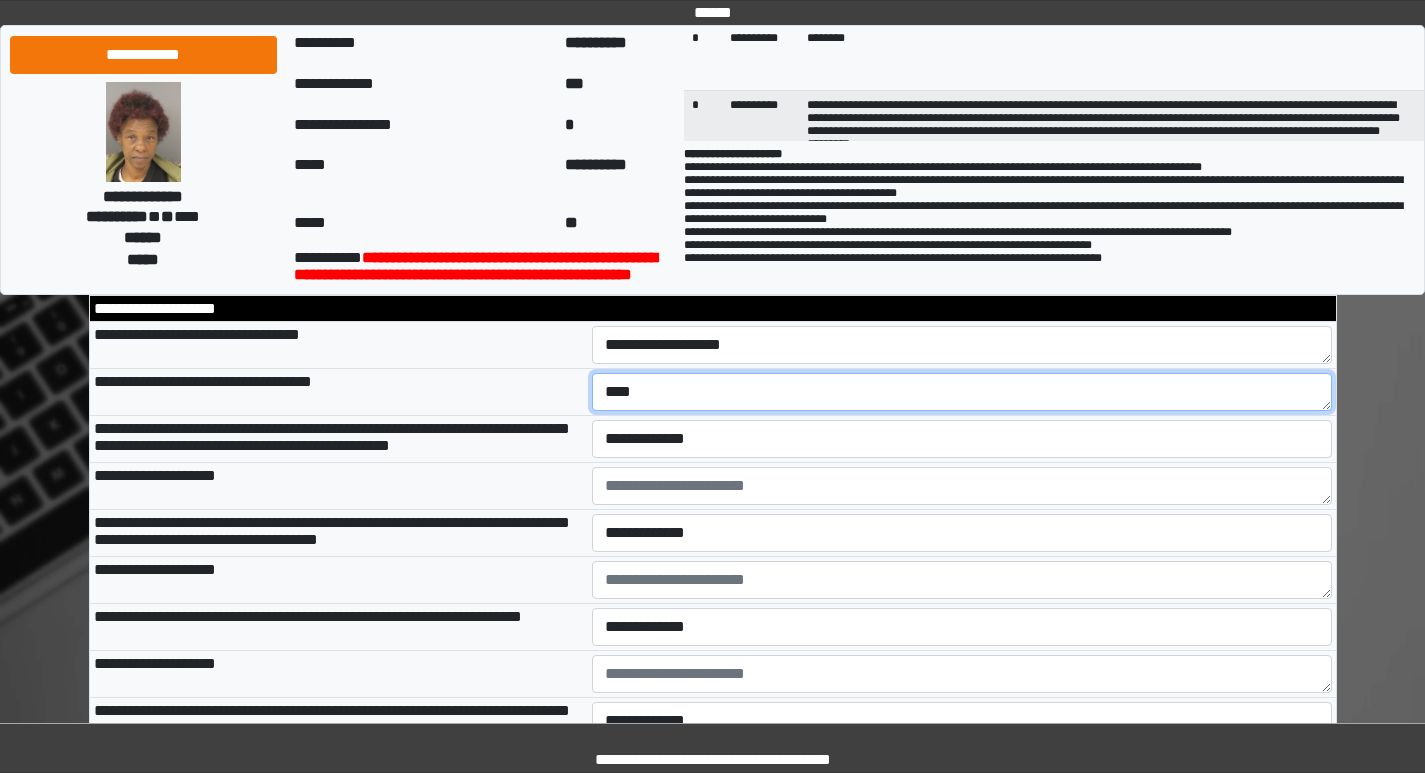 type on "****" 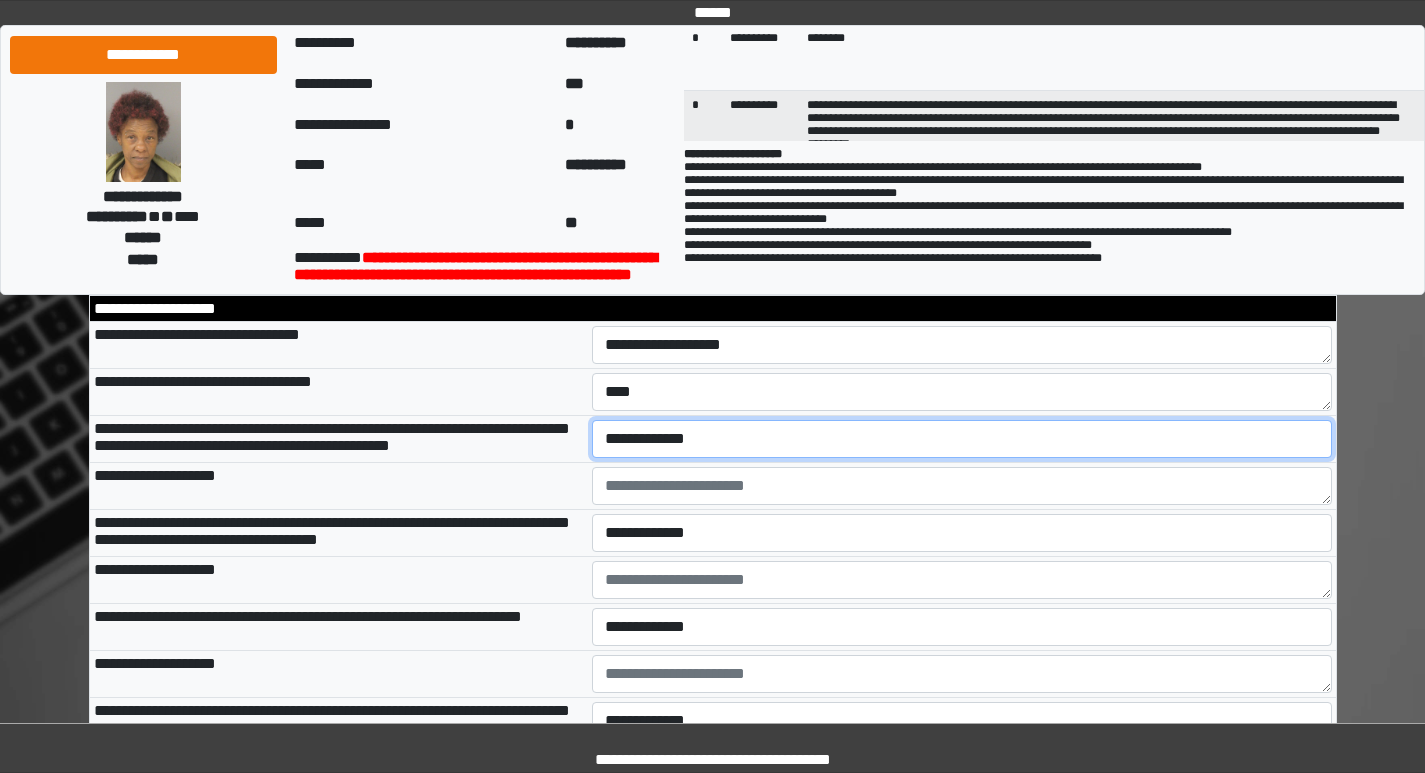 click on "**********" at bounding box center (962, 439) 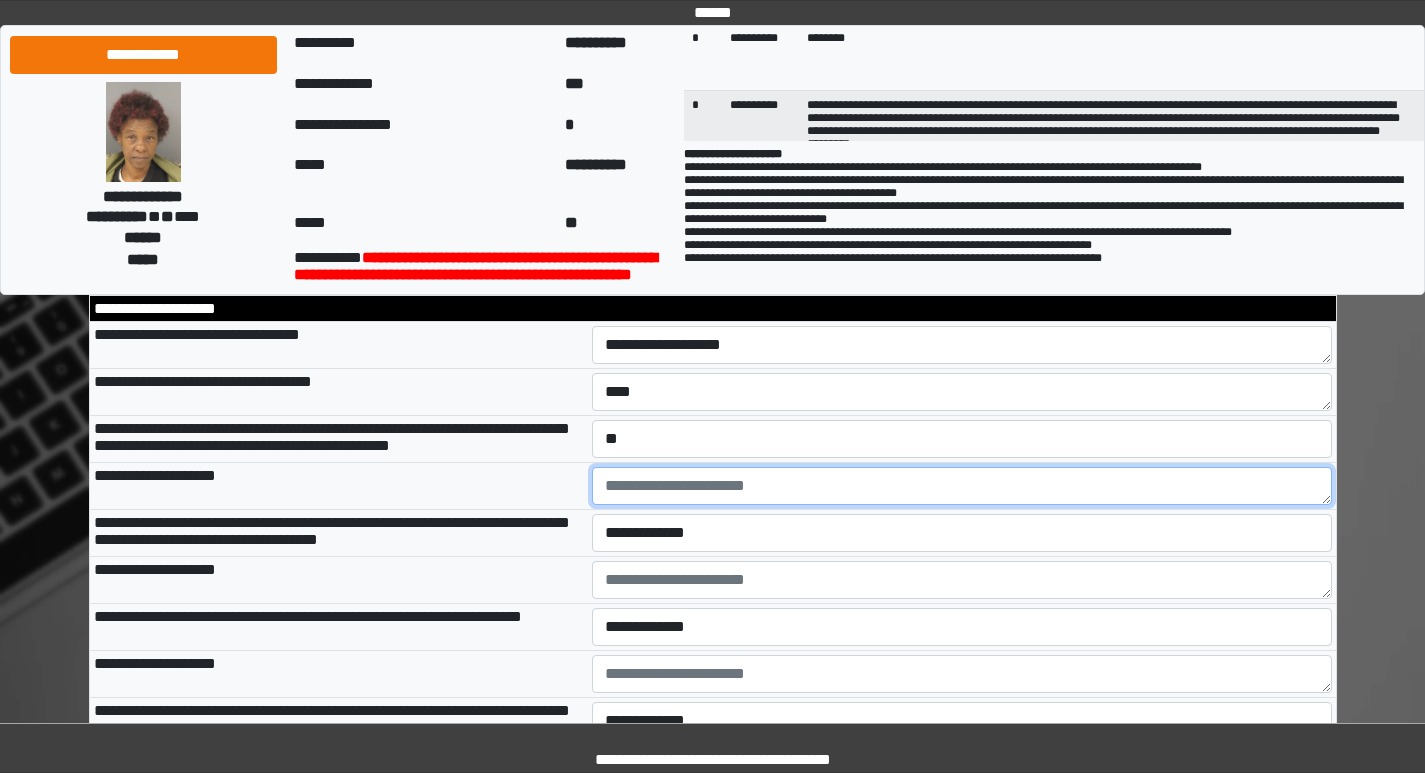 click at bounding box center [962, 486] 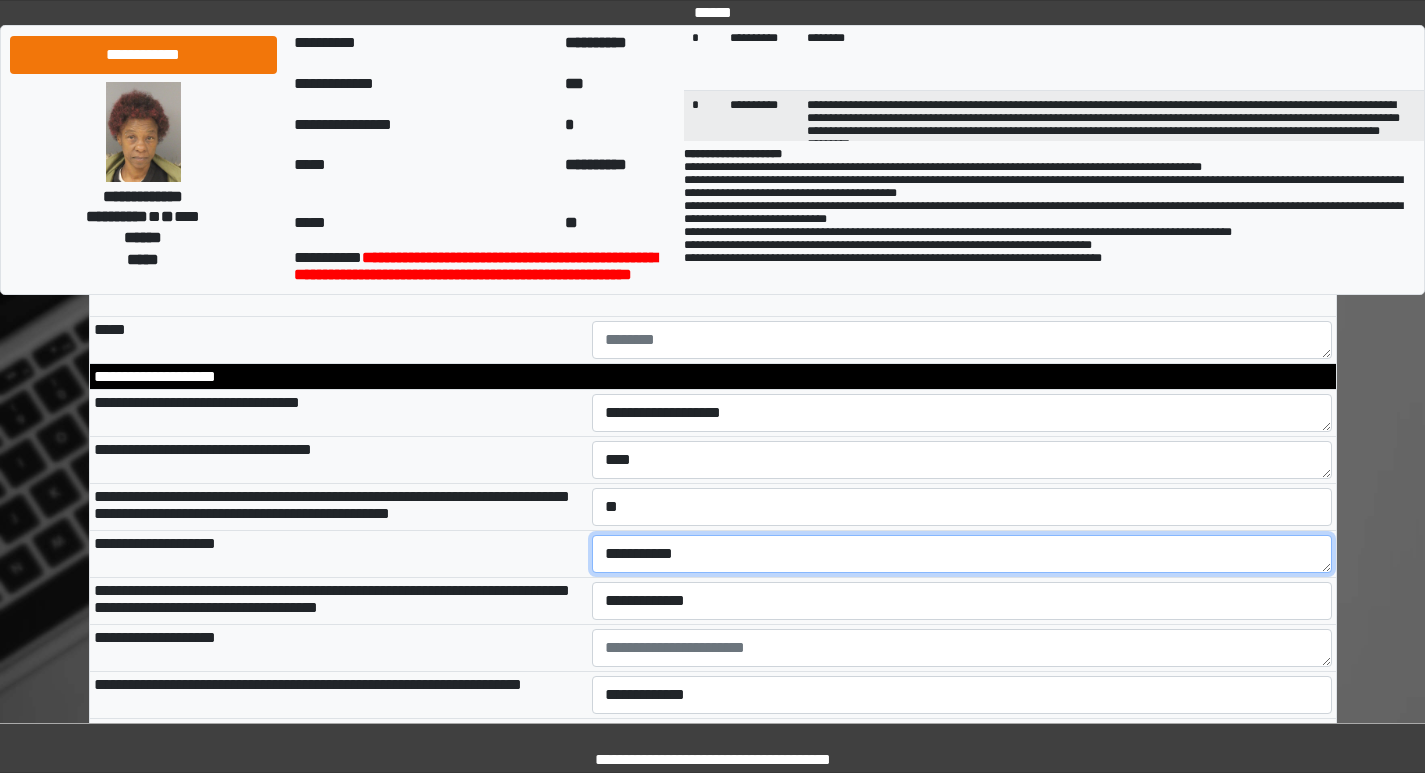 scroll, scrollTop: 2500, scrollLeft: 0, axis: vertical 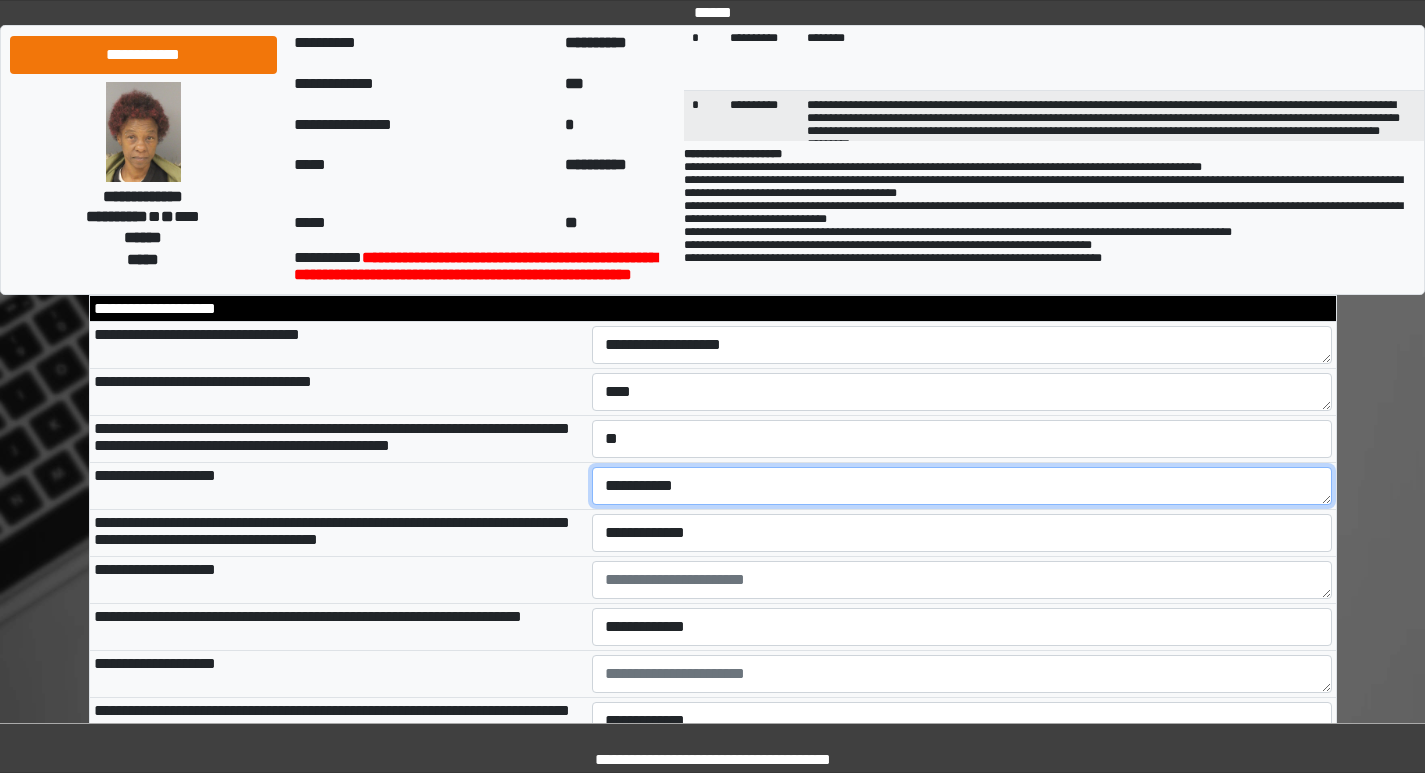 click on "**********" at bounding box center (962, 486) 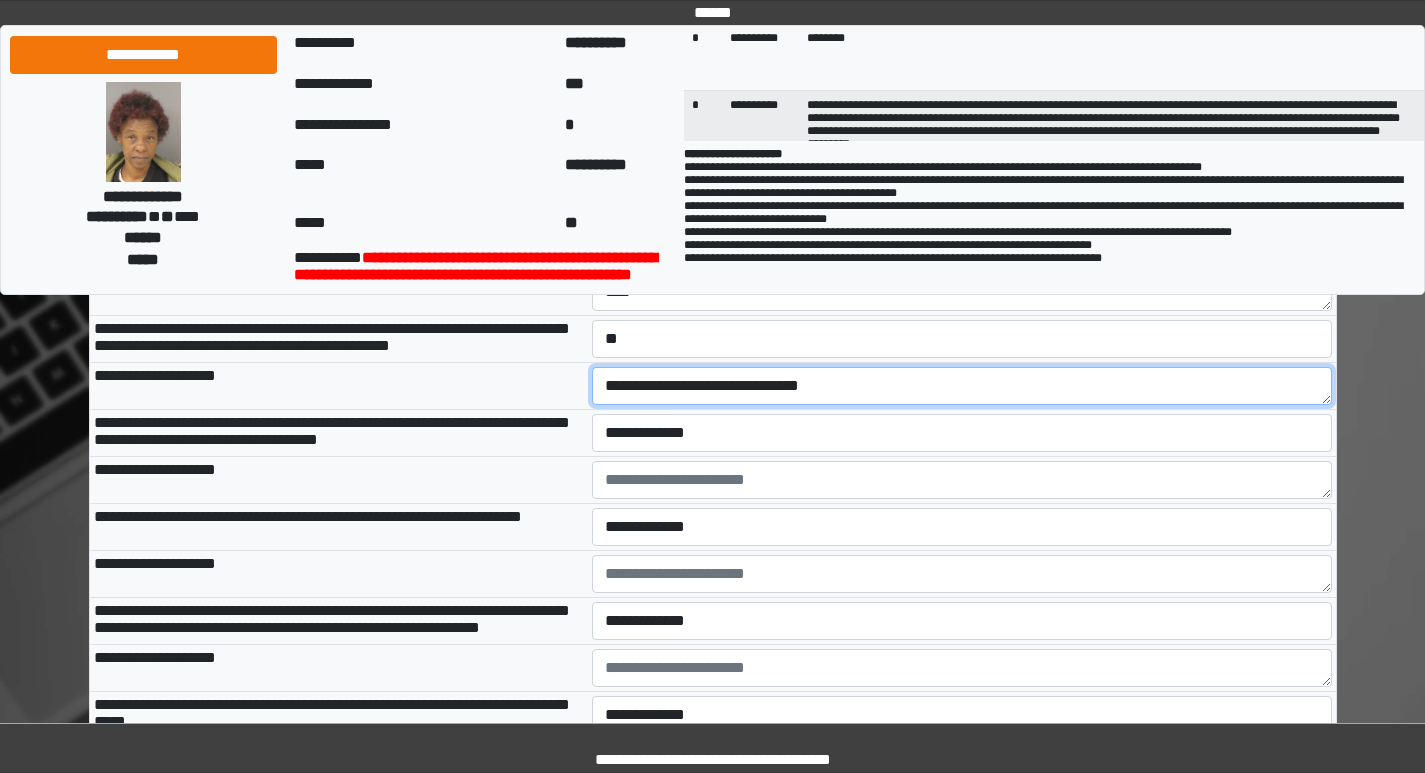 scroll, scrollTop: 2800, scrollLeft: 0, axis: vertical 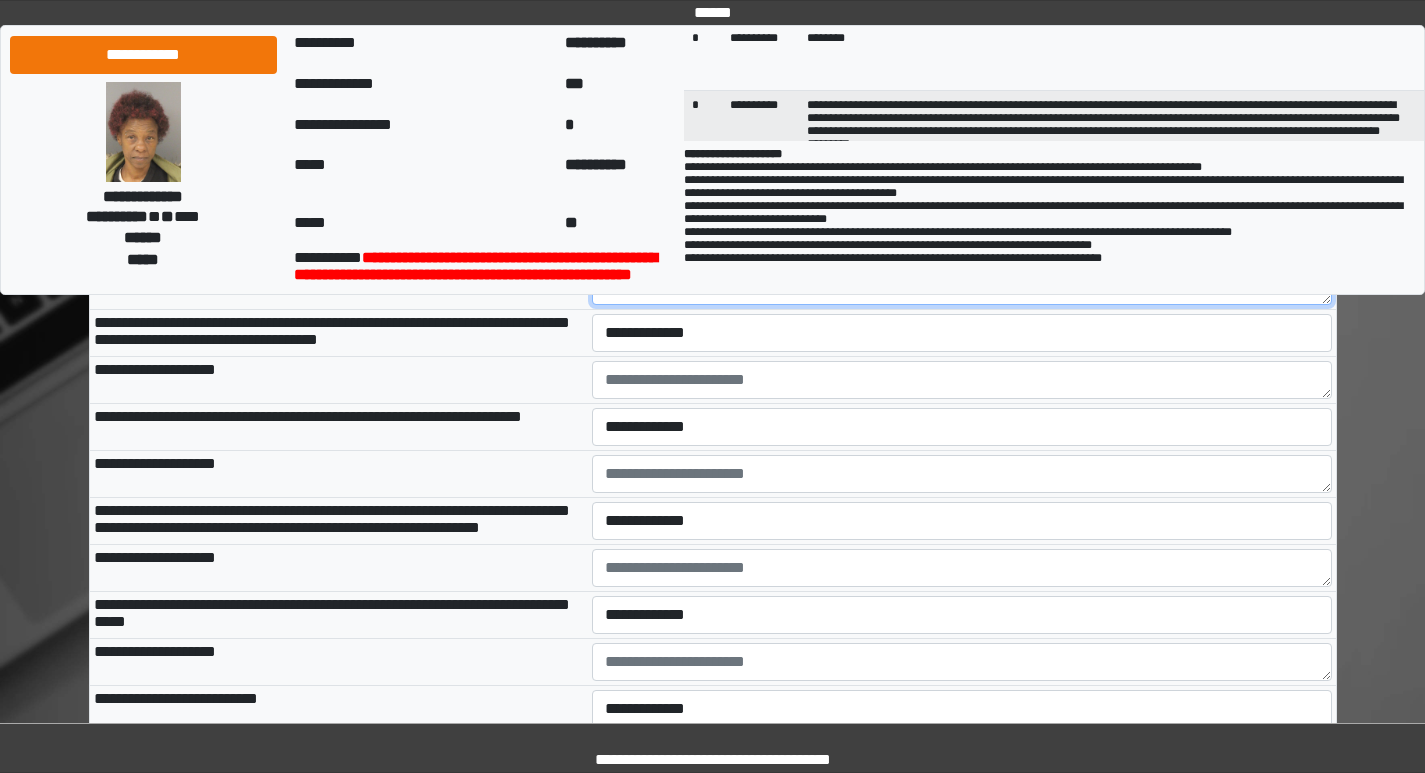 type on "**********" 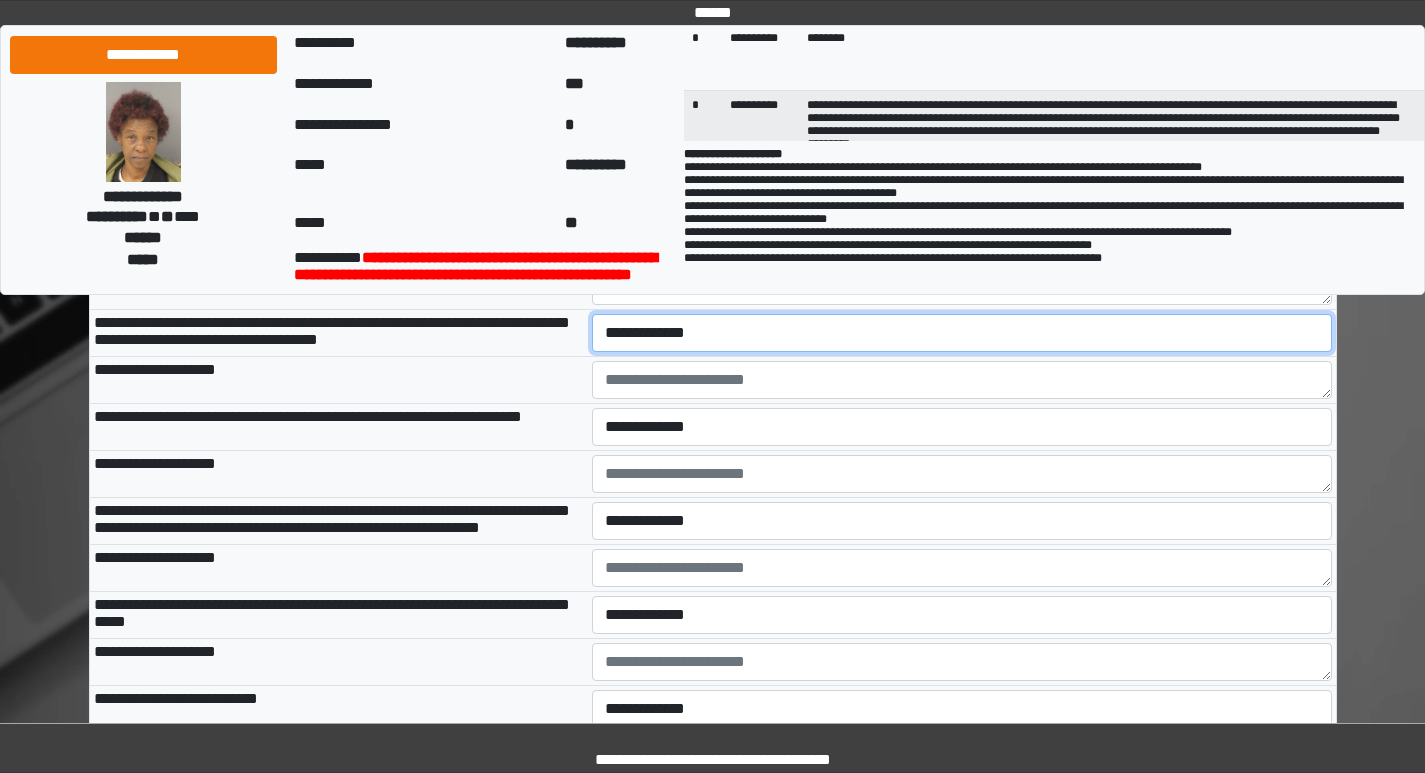 click on "**********" at bounding box center [962, 333] 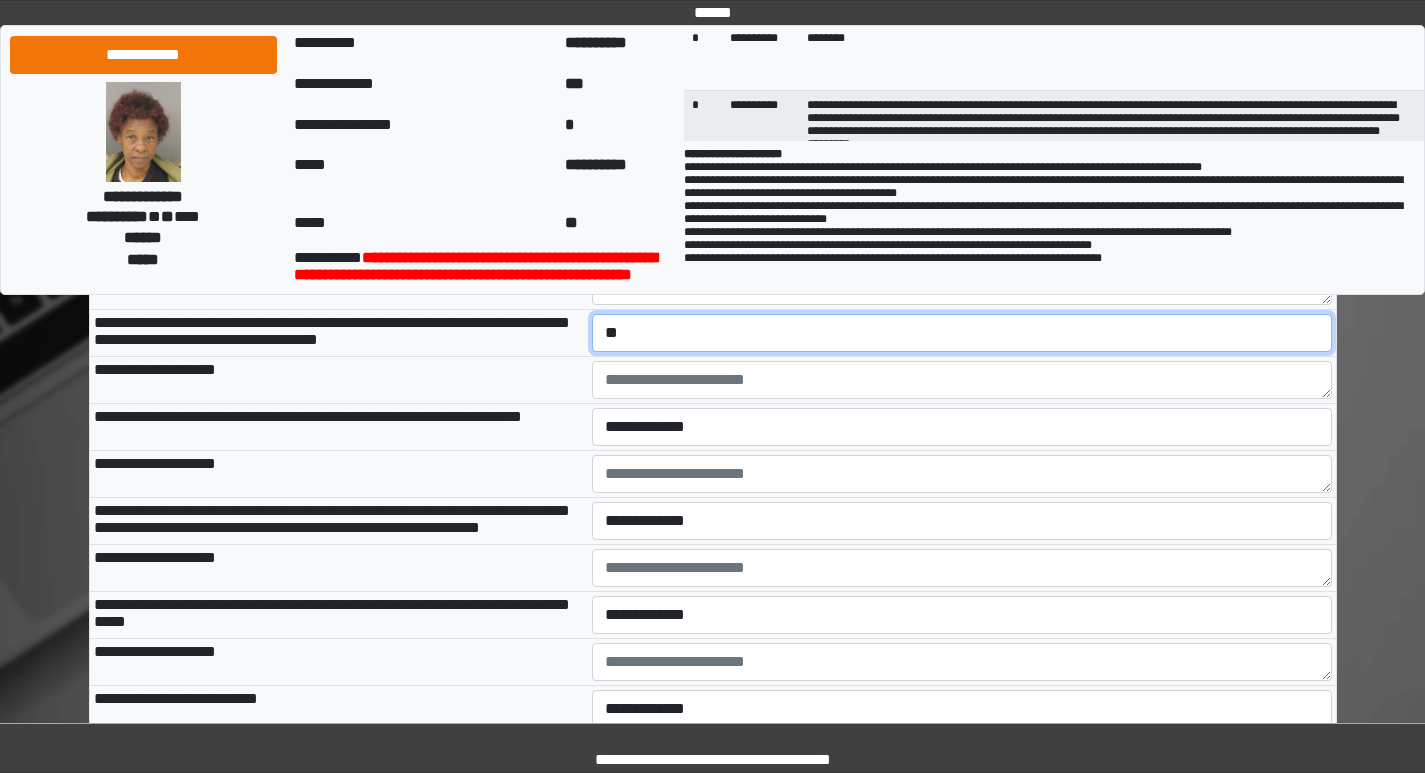 click on "**********" at bounding box center [962, 333] 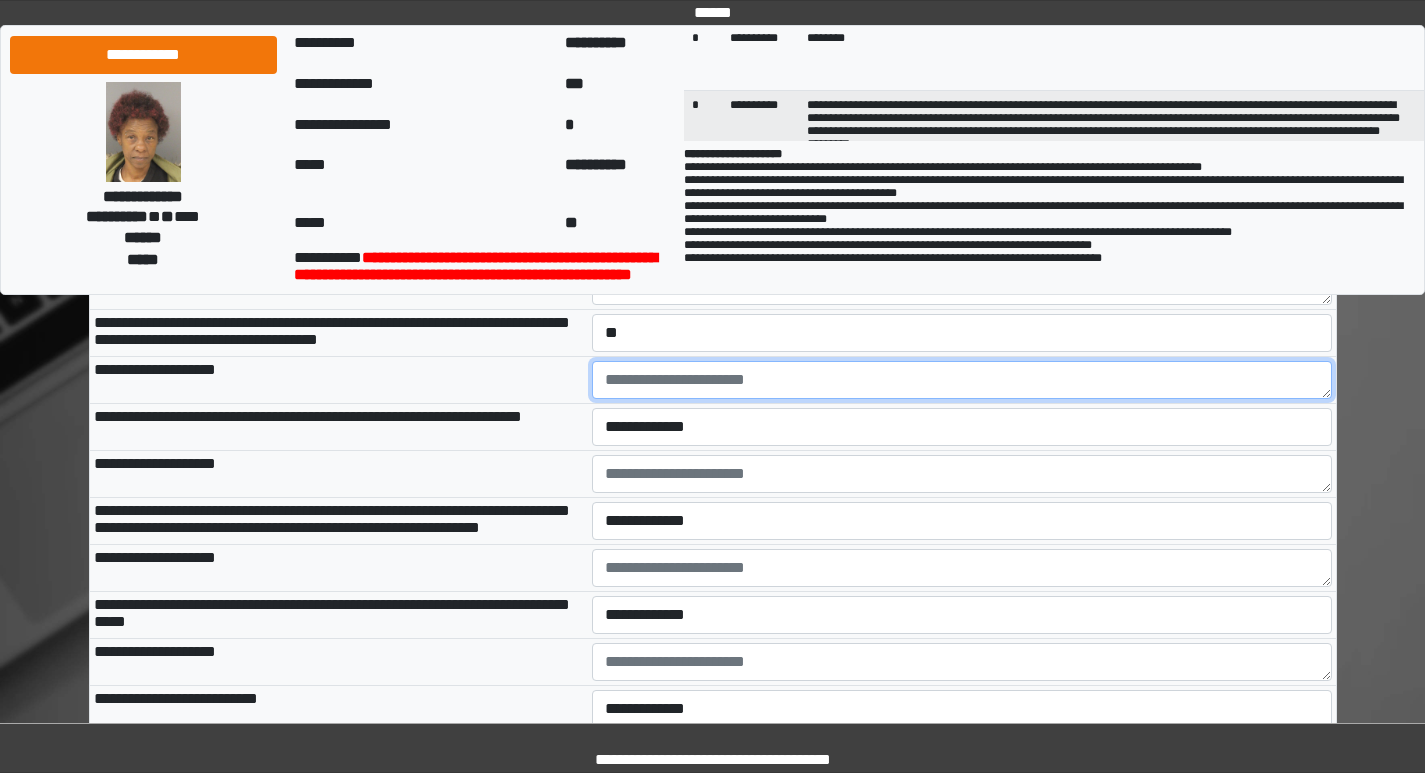 click at bounding box center (962, 380) 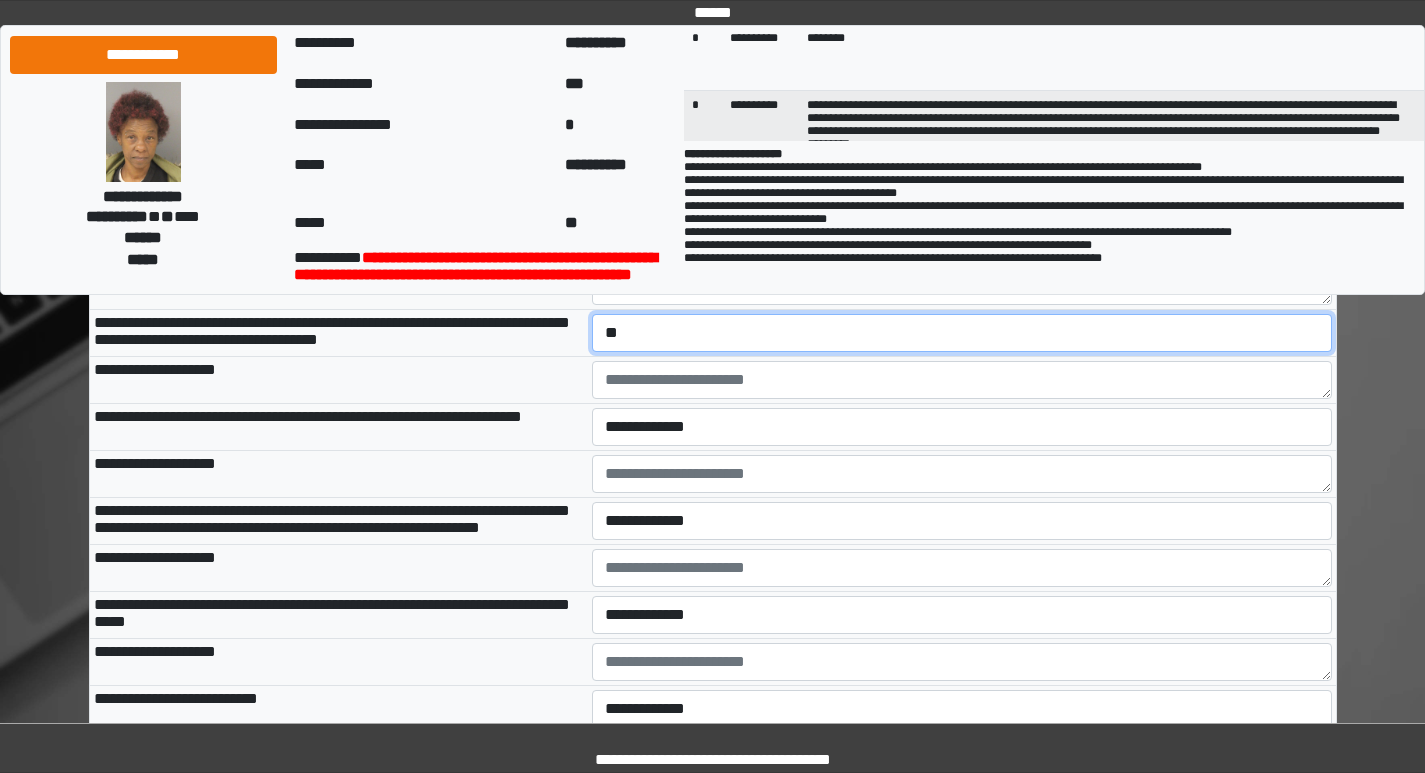 click on "**********" at bounding box center (962, 333) 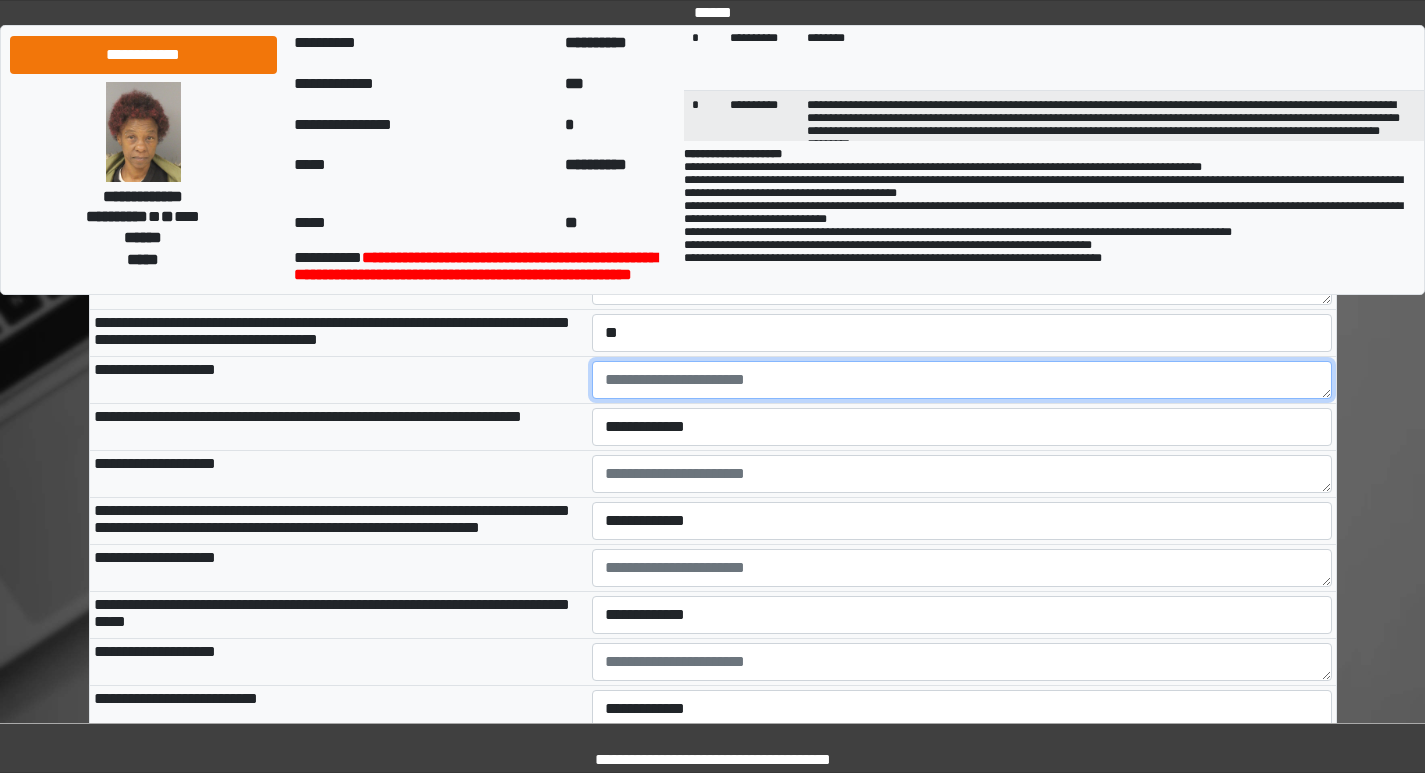 click at bounding box center (962, 380) 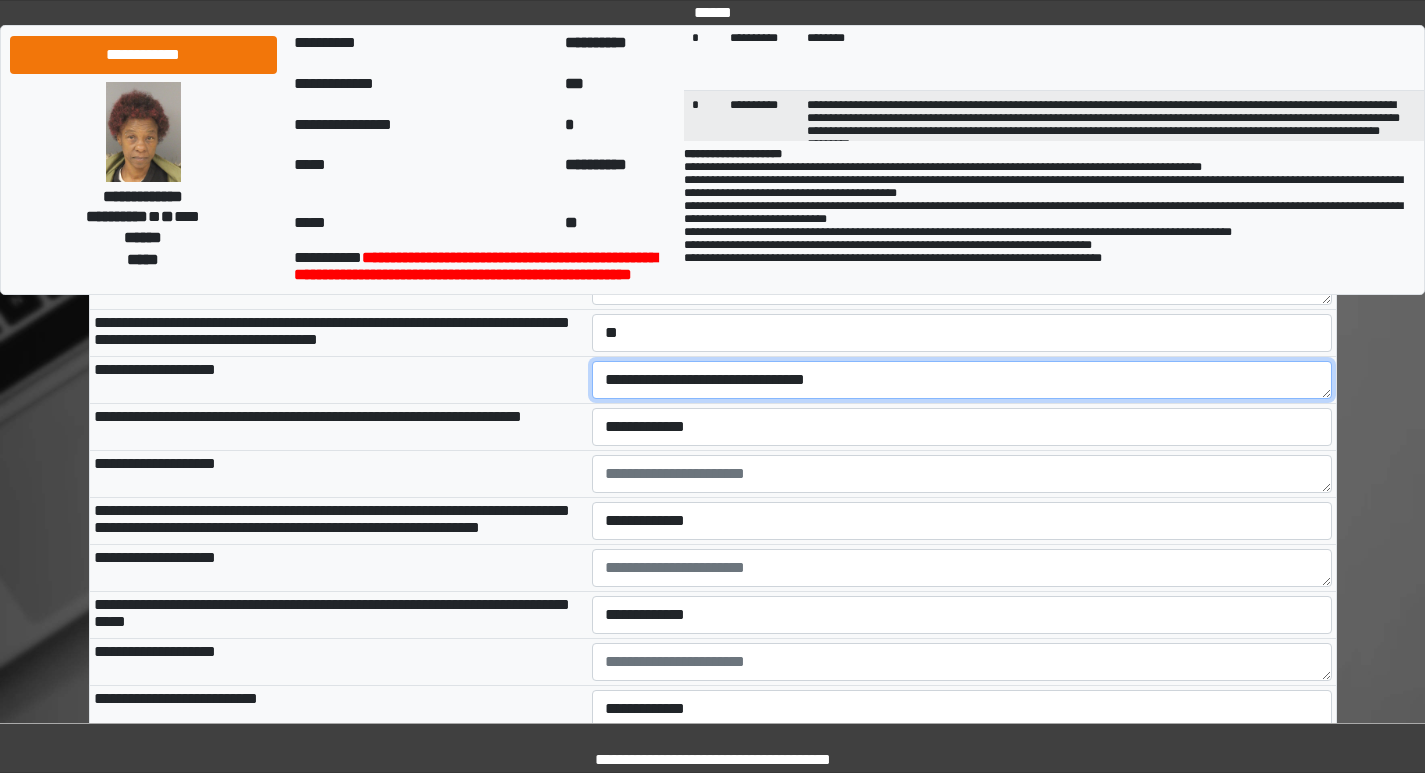 drag, startPoint x: 704, startPoint y: 453, endPoint x: 641, endPoint y: 438, distance: 64.7611 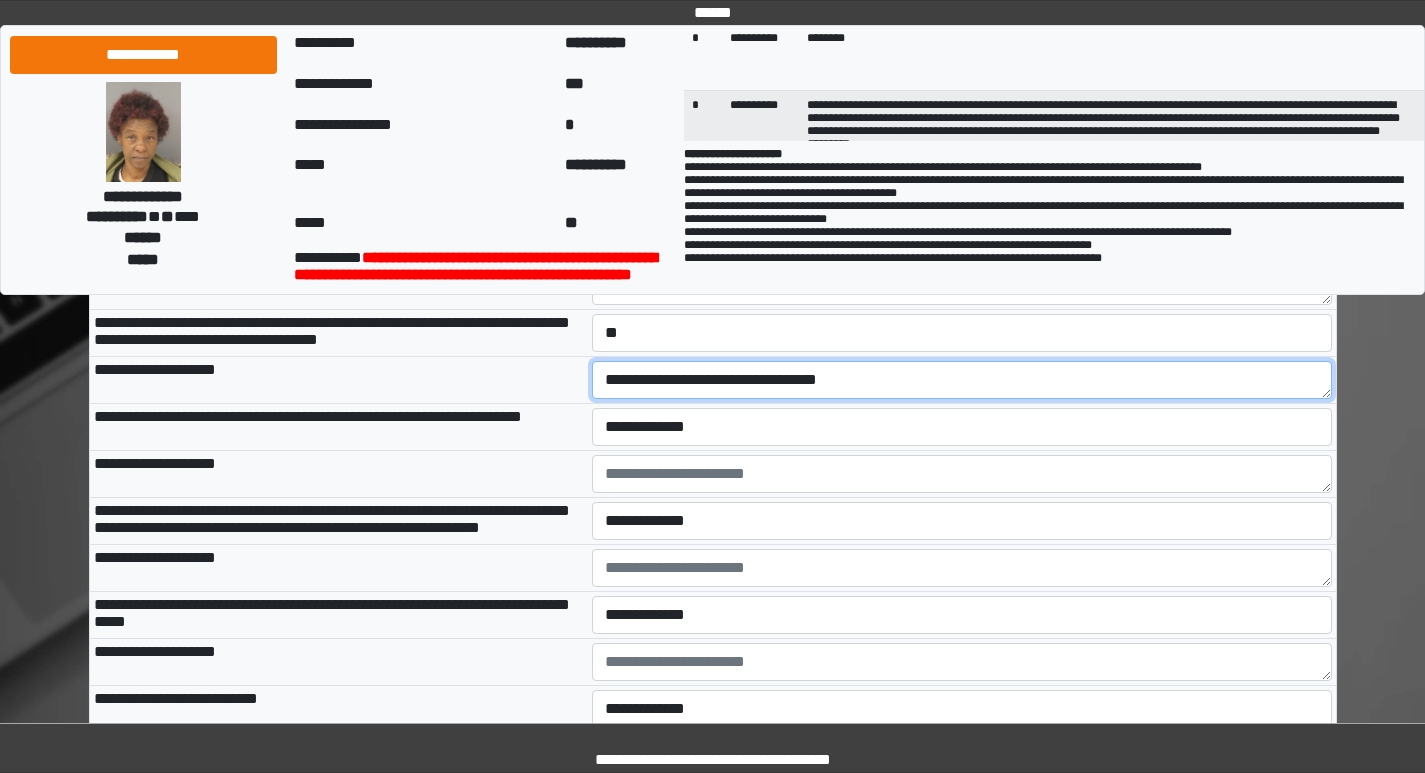 type on "**********" 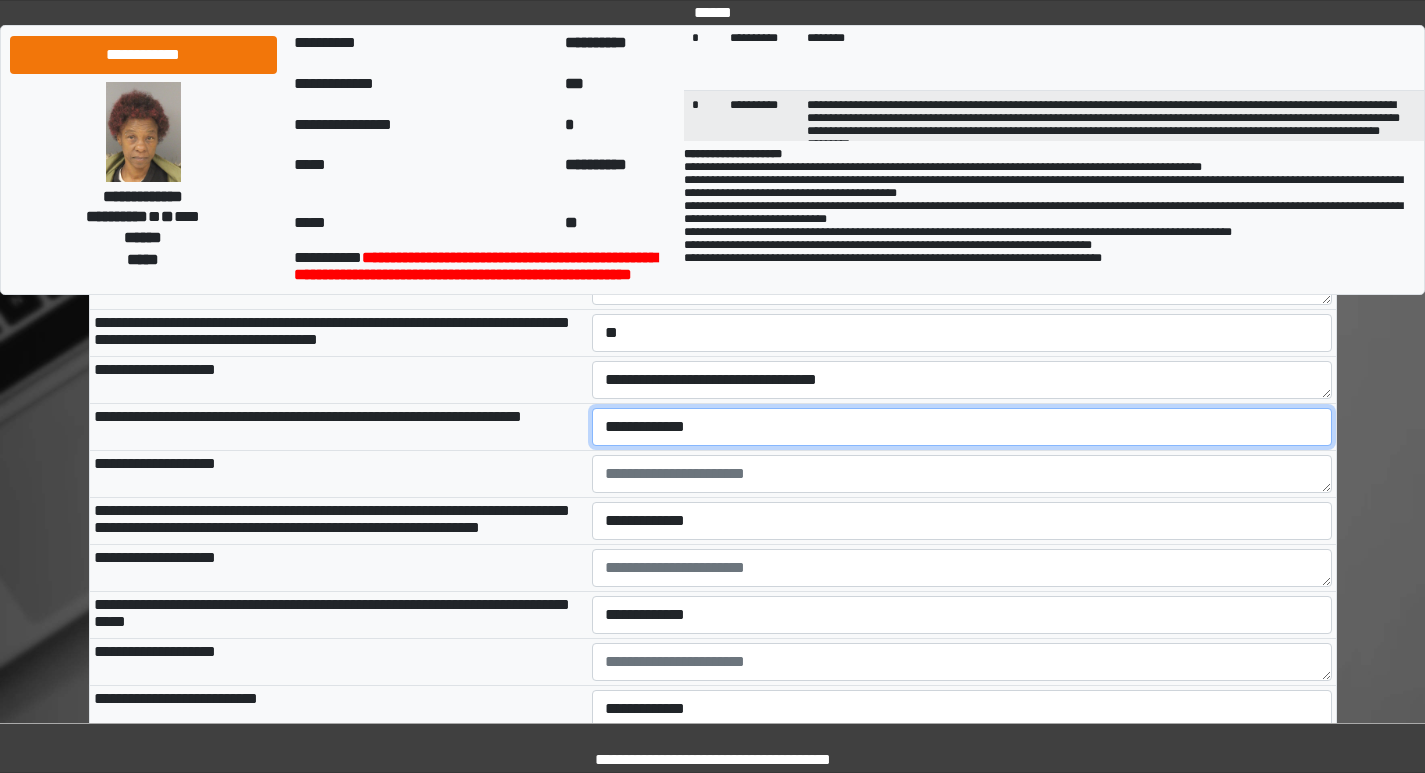 click on "**********" at bounding box center (962, 427) 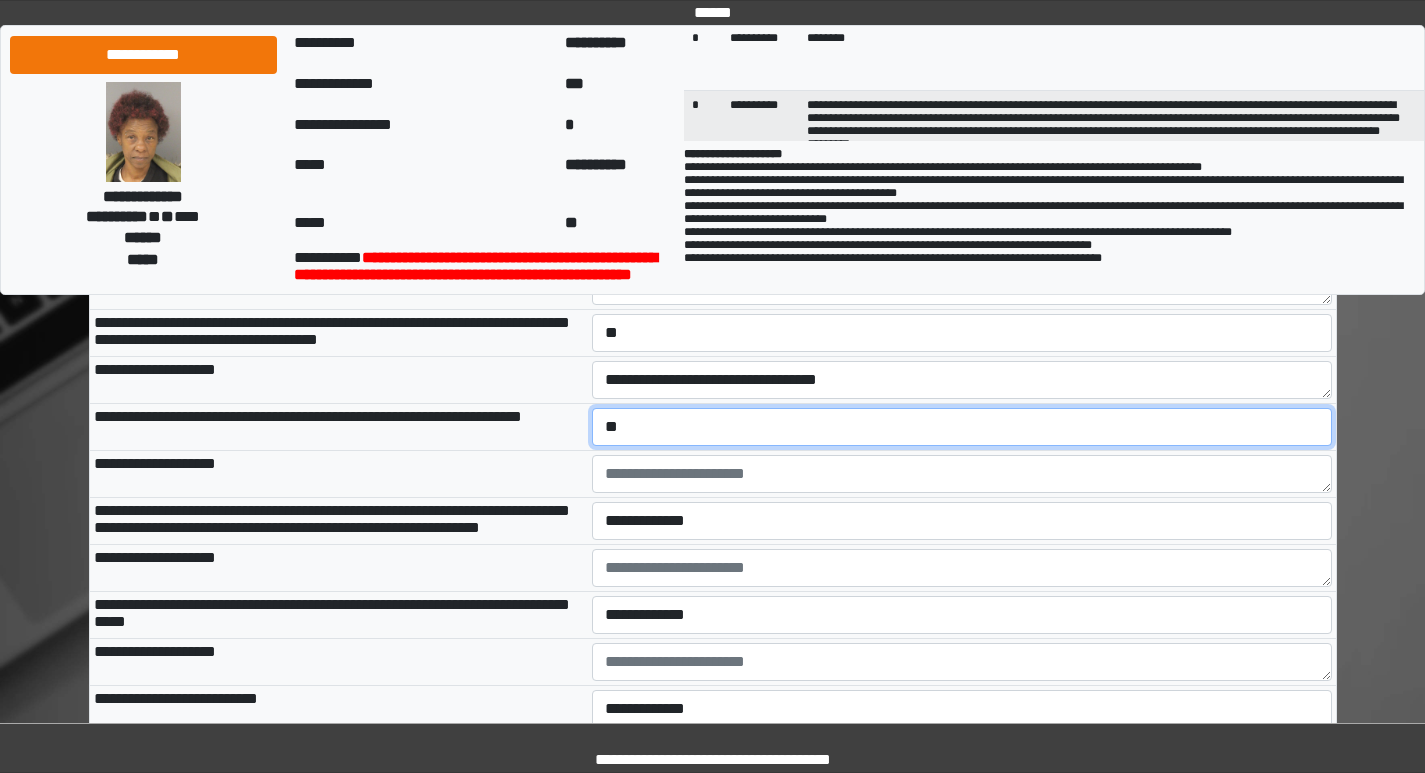 scroll, scrollTop: 2900, scrollLeft: 0, axis: vertical 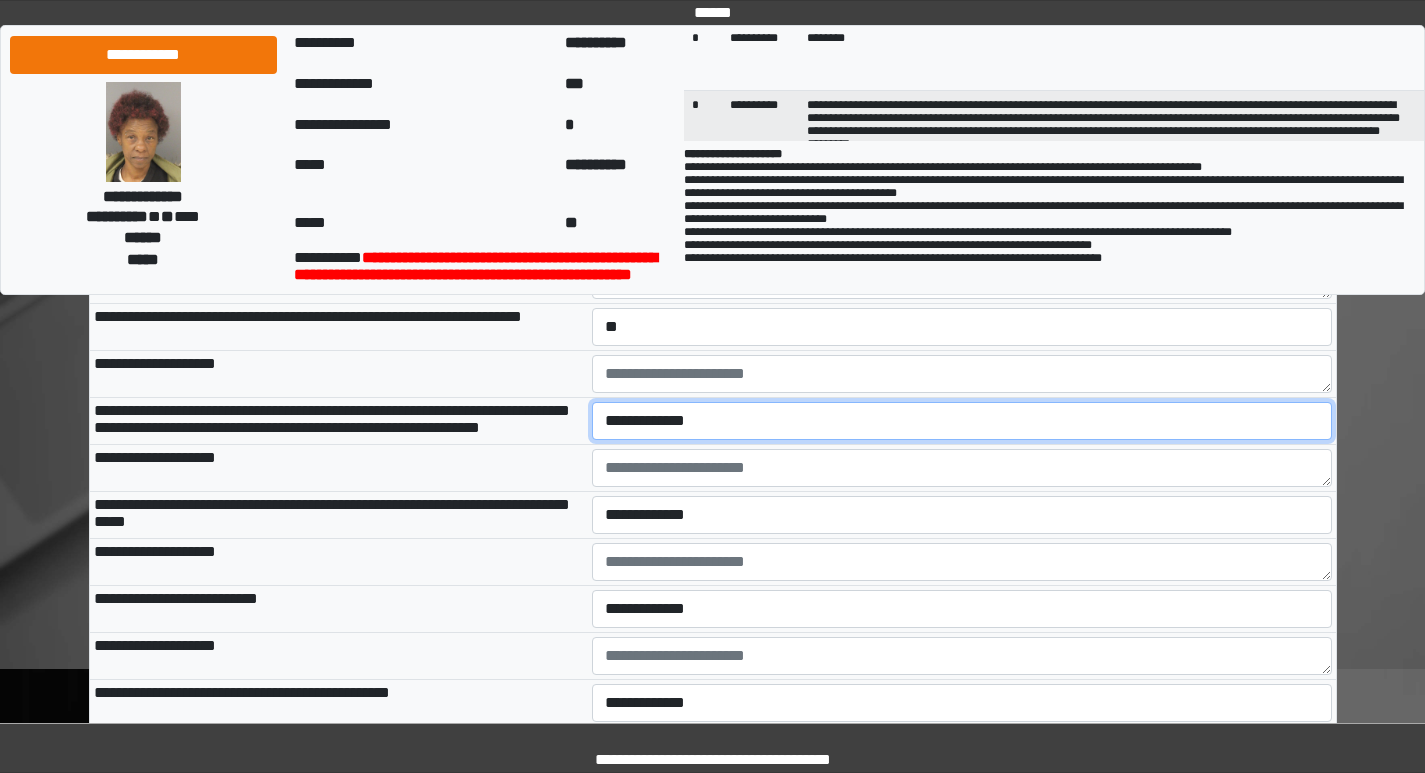 click on "**********" at bounding box center [962, 421] 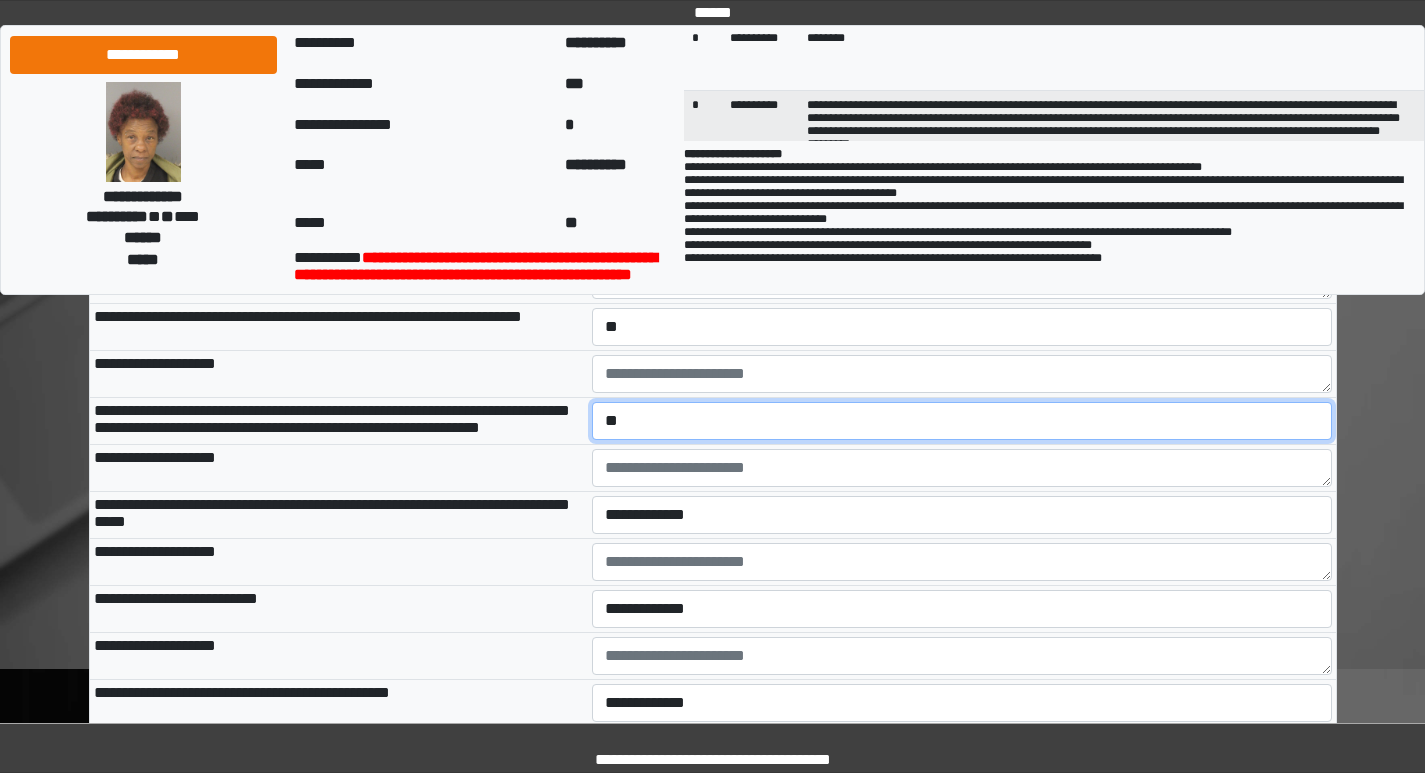 click on "**********" at bounding box center (962, 421) 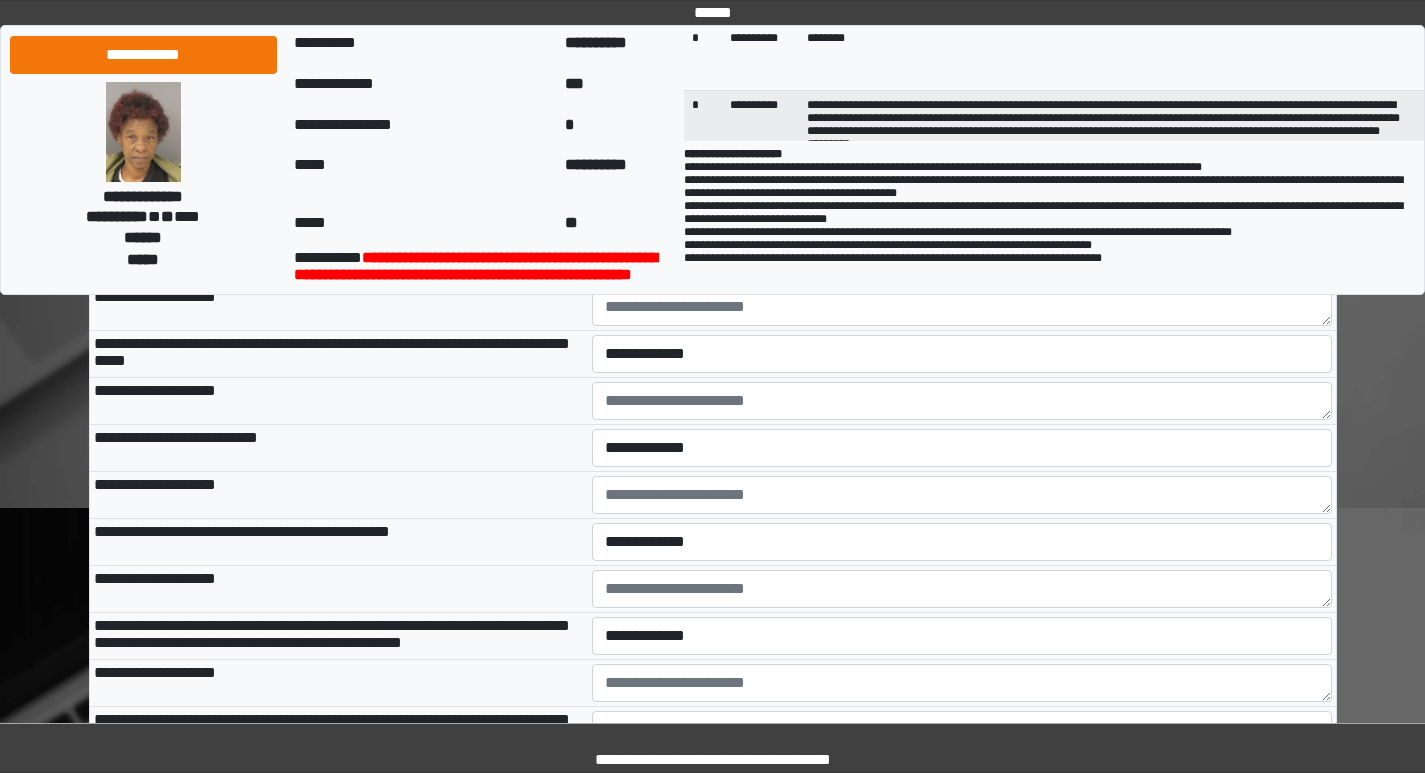 scroll, scrollTop: 3000, scrollLeft: 0, axis: vertical 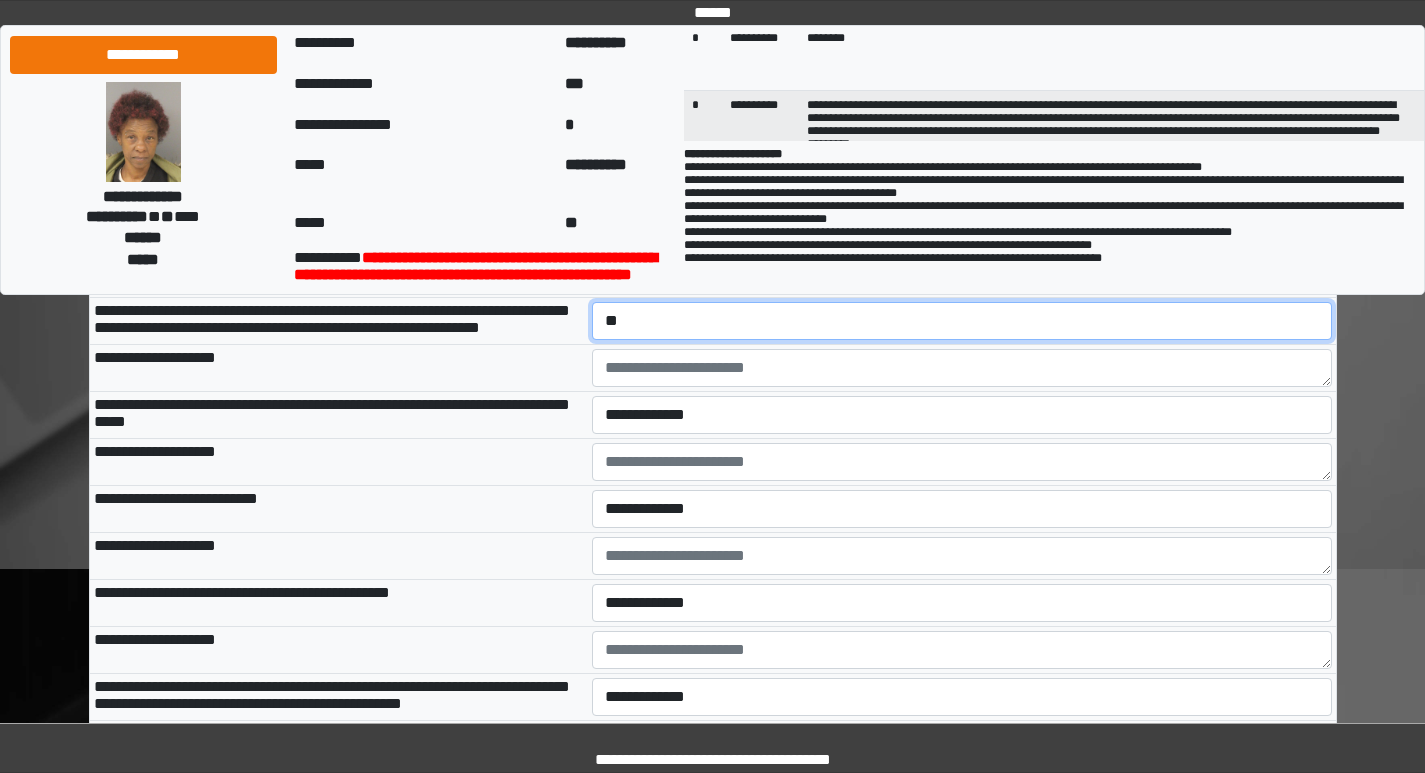 click on "**********" at bounding box center (962, 321) 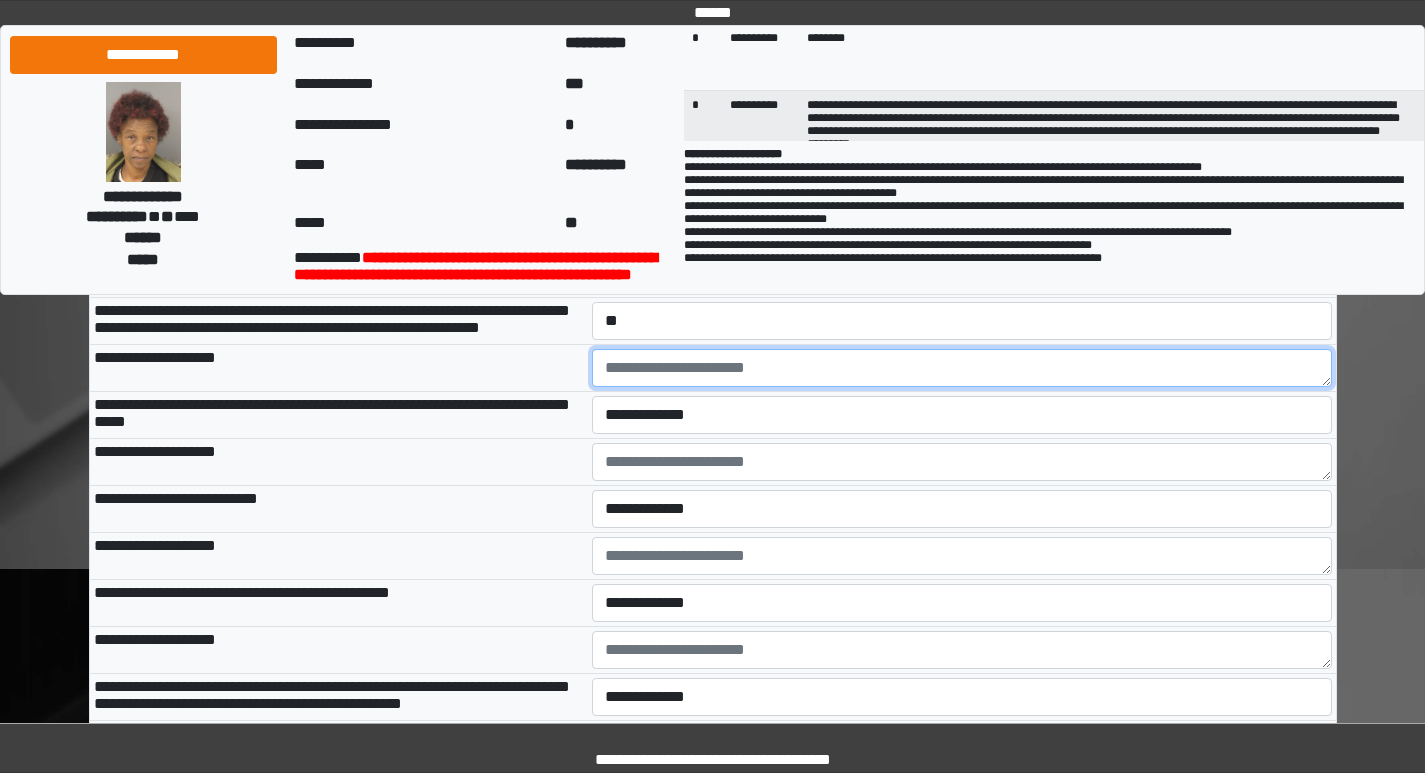 click at bounding box center [962, 368] 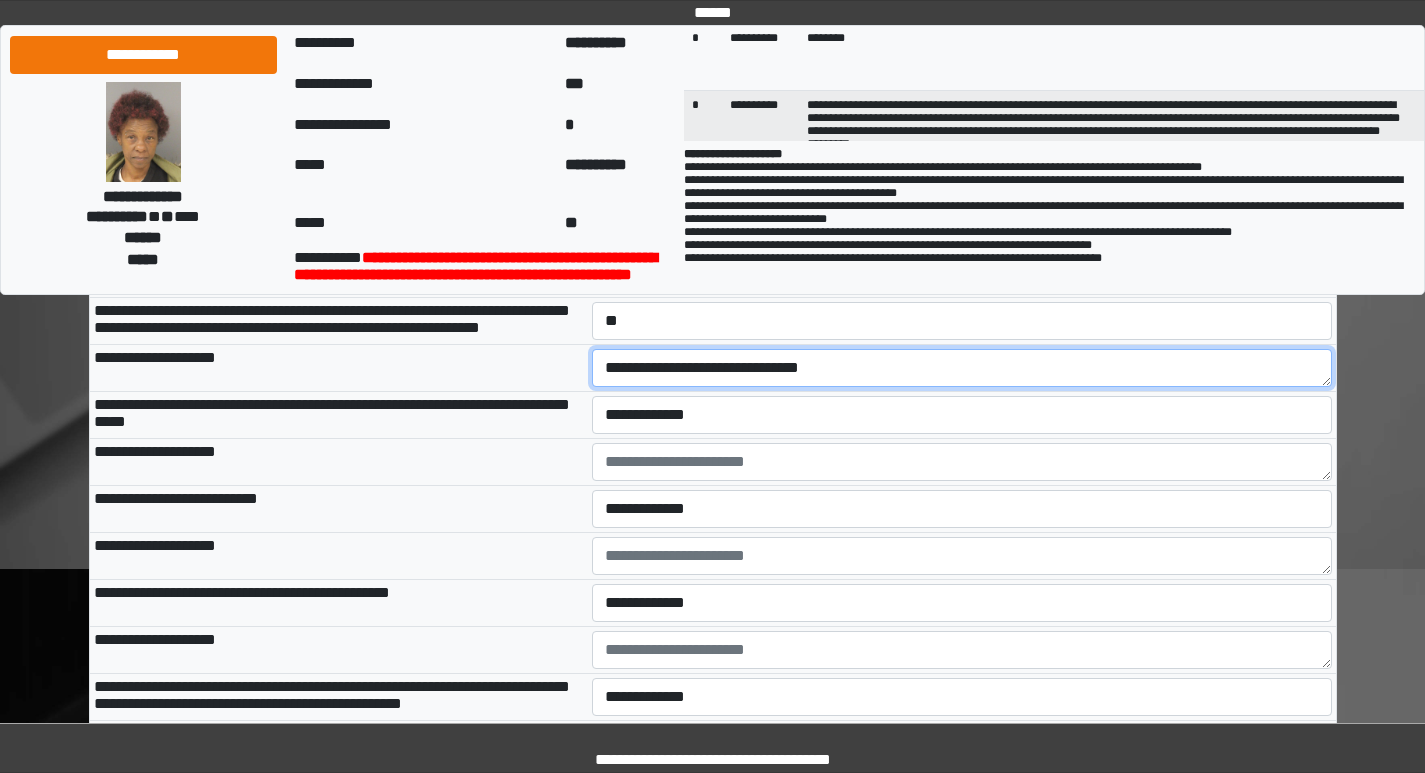 type on "**********" 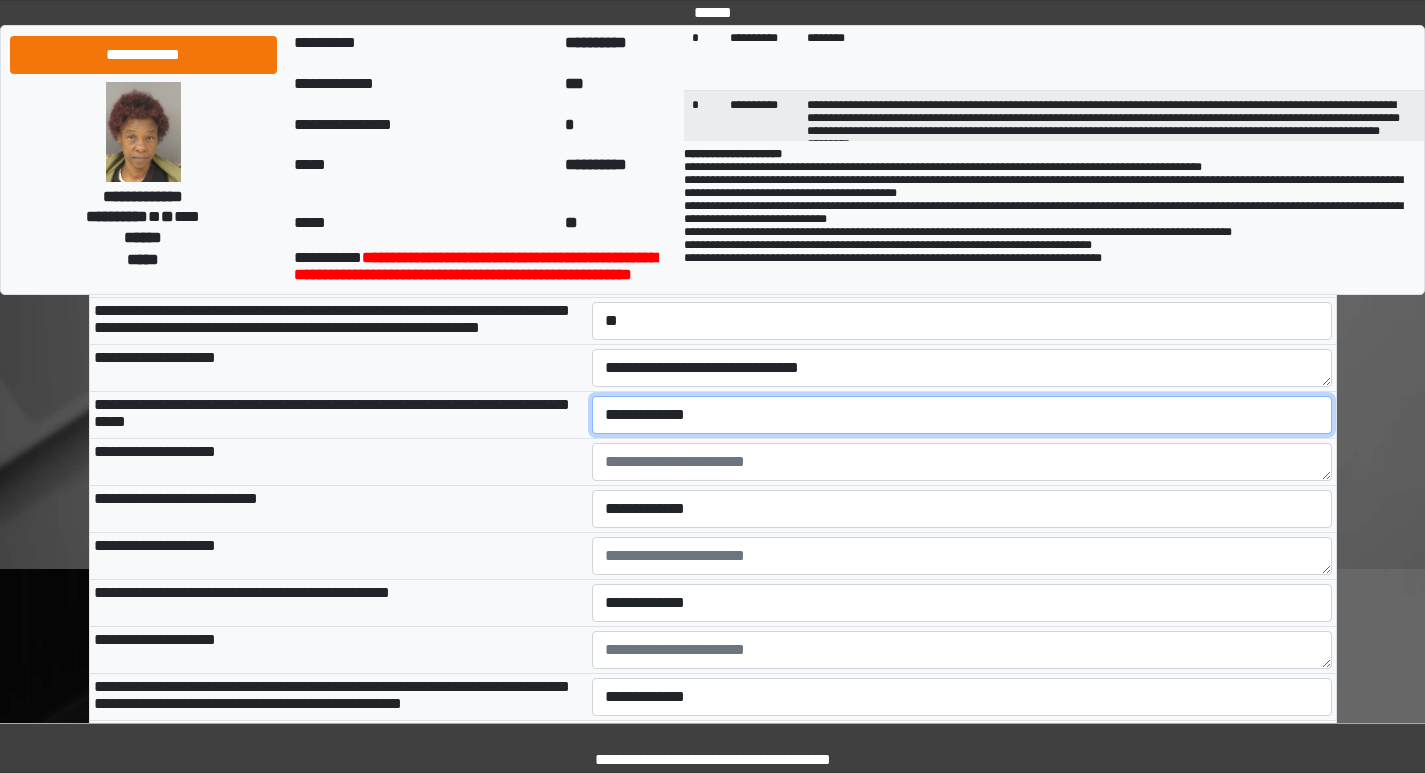 click on "**********" at bounding box center (962, 415) 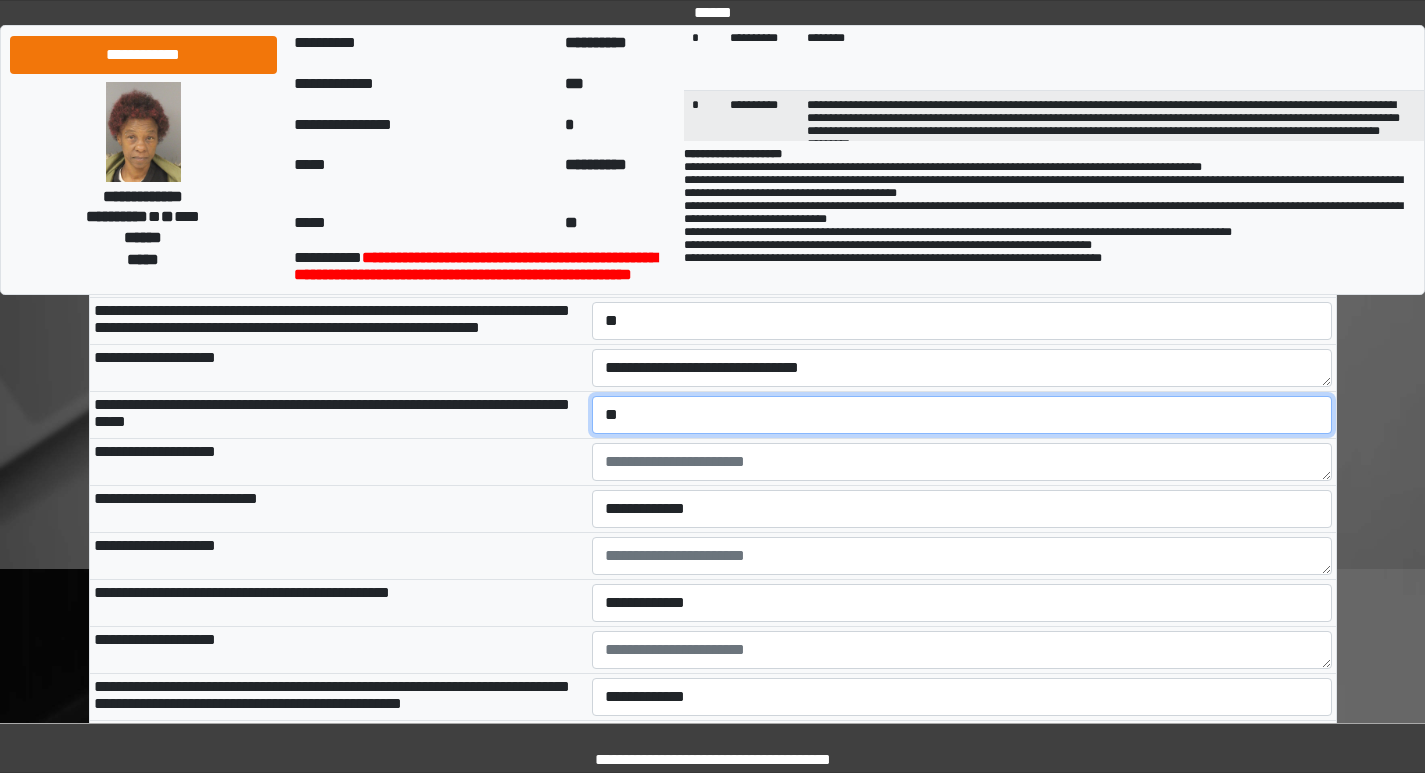 click on "**********" at bounding box center (962, 415) 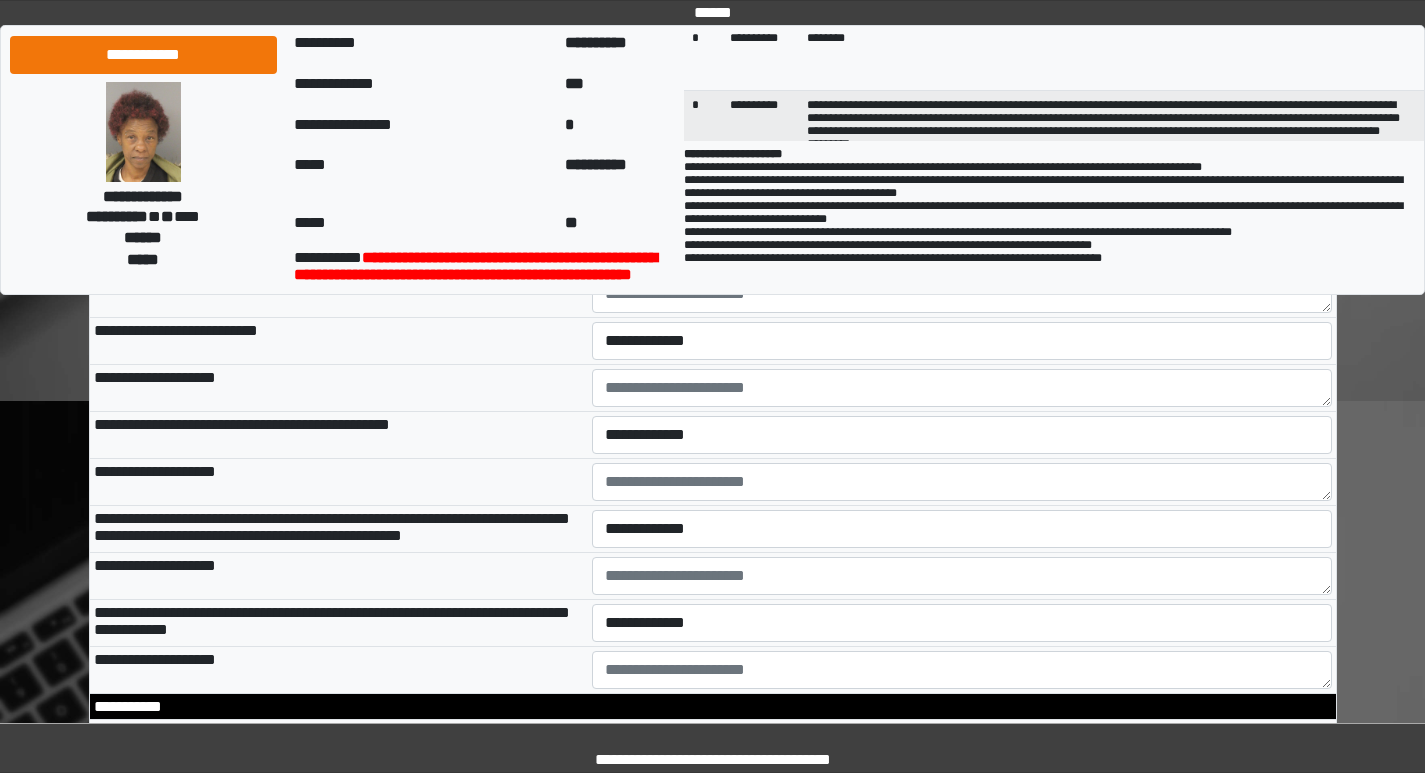 scroll, scrollTop: 3200, scrollLeft: 0, axis: vertical 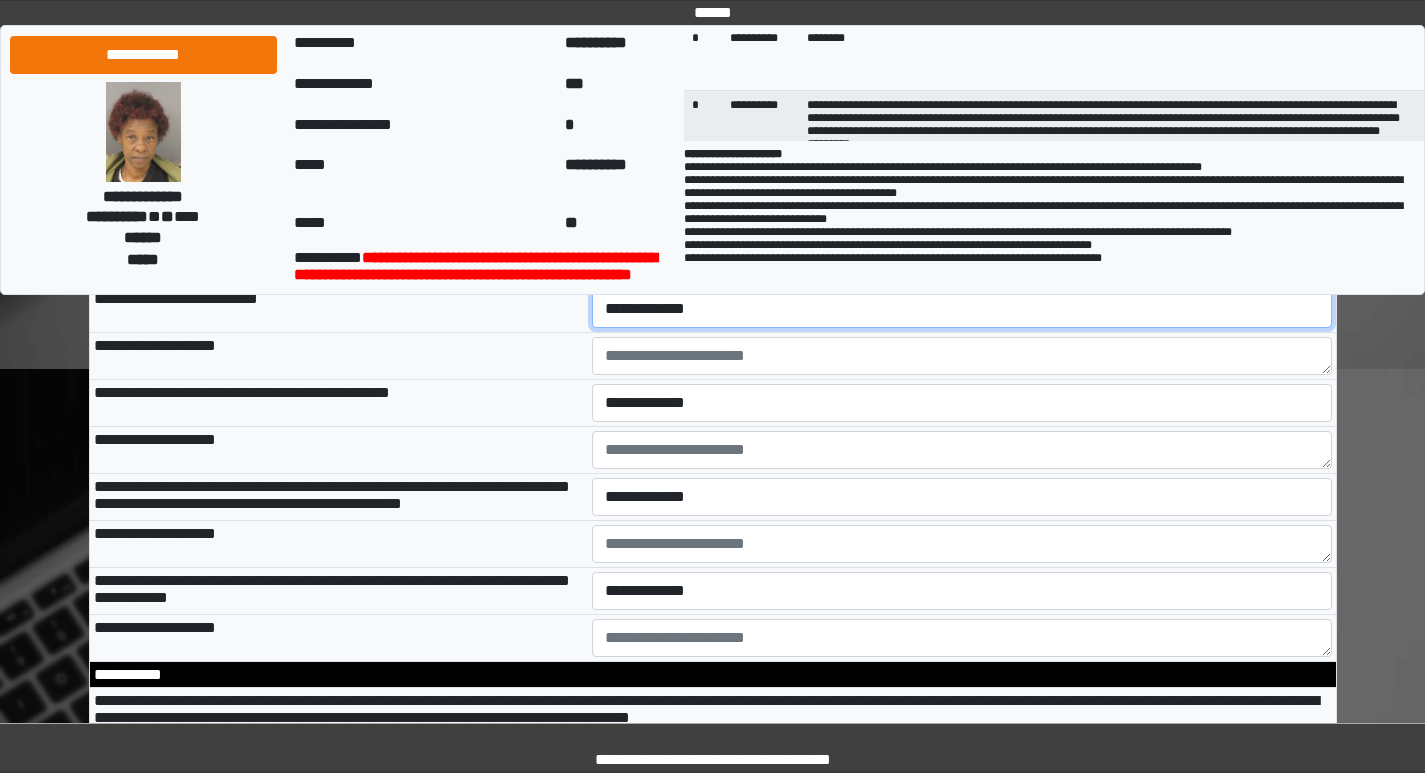 click on "**********" at bounding box center [962, 309] 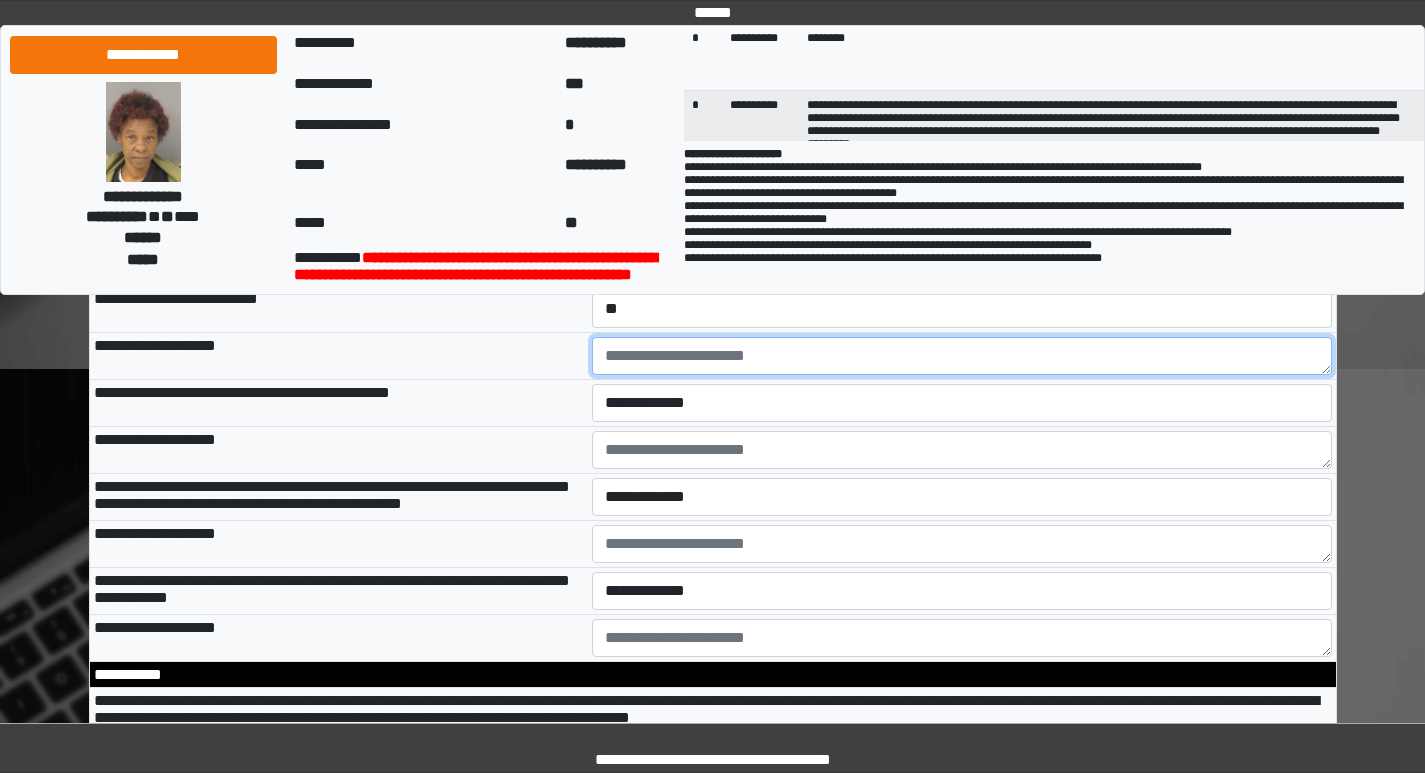 click at bounding box center [962, 356] 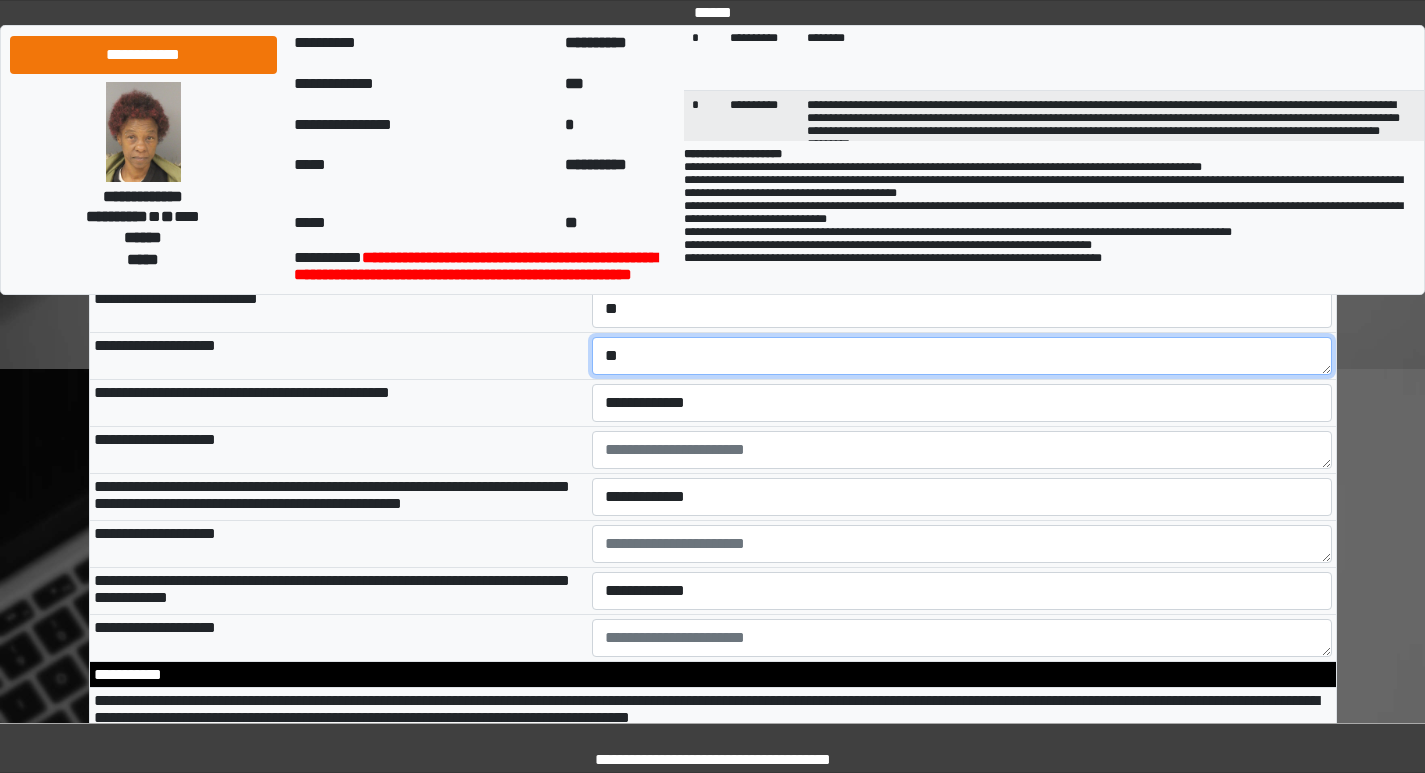 type on "**" 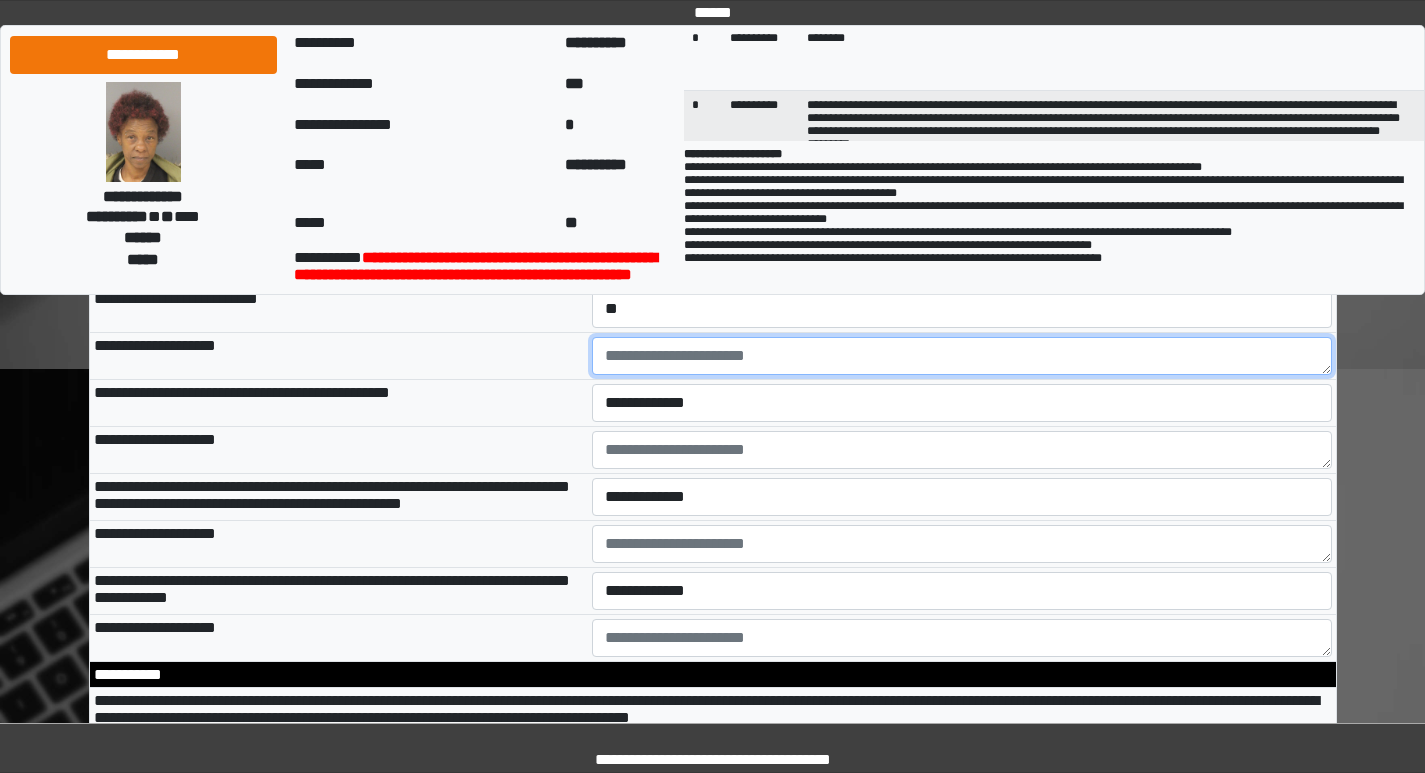 type 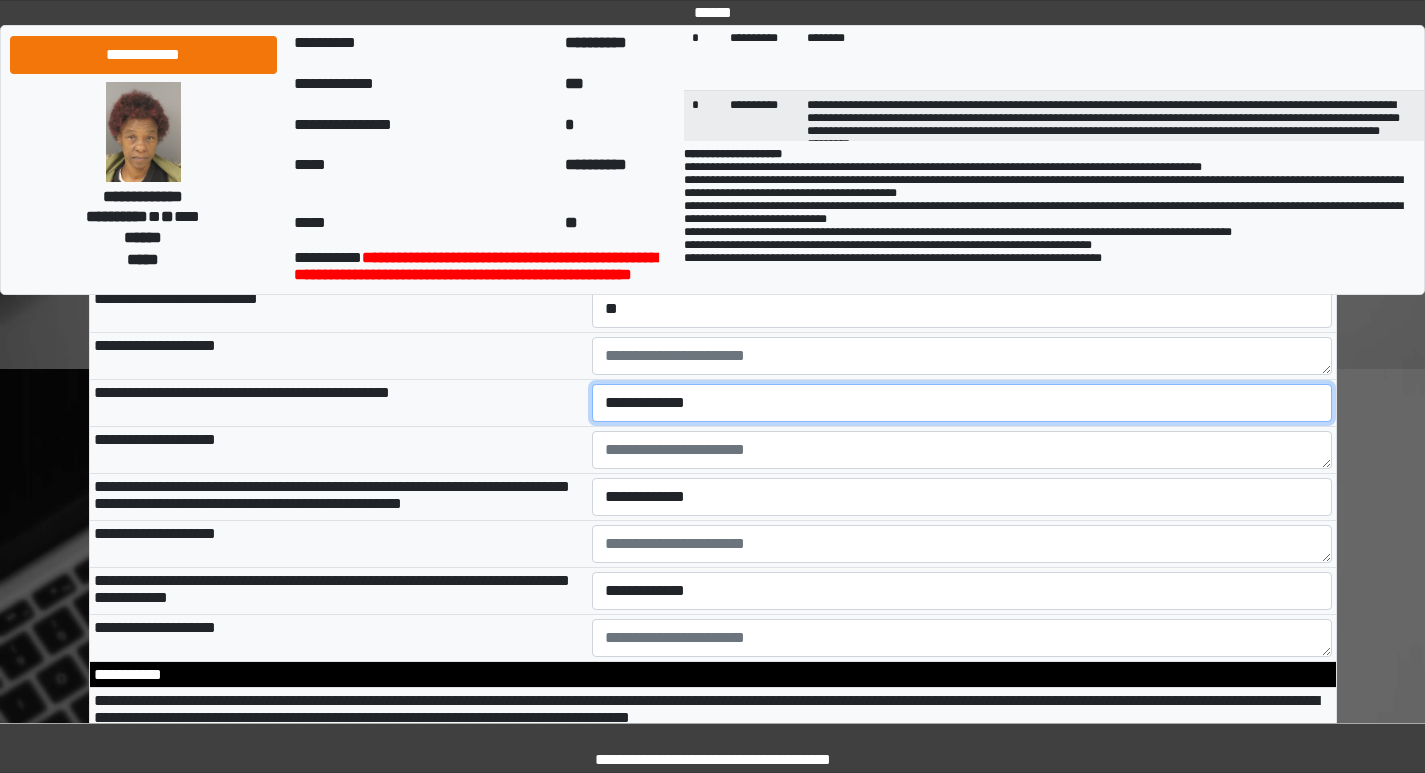 click on "**********" at bounding box center (962, 403) 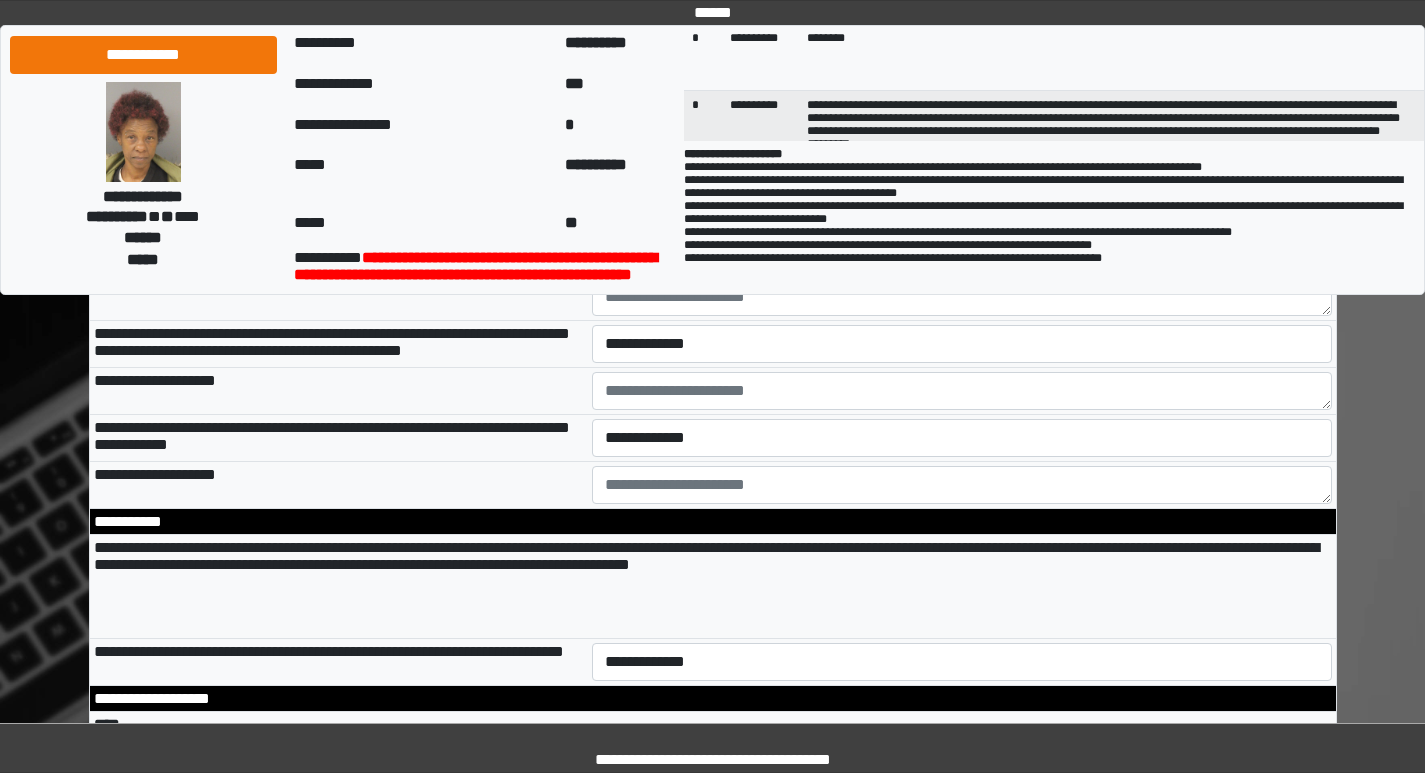 scroll, scrollTop: 3400, scrollLeft: 0, axis: vertical 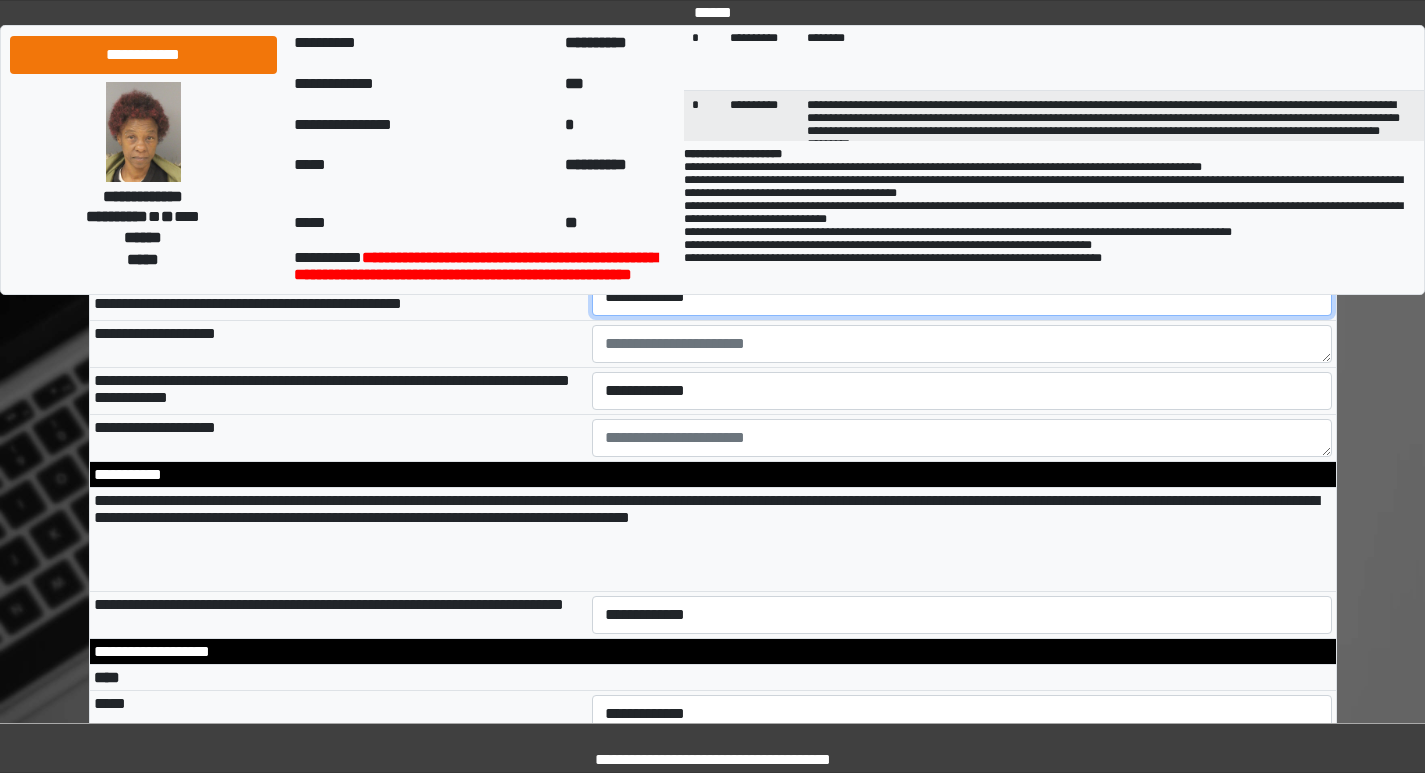 click on "**********" at bounding box center [962, 297] 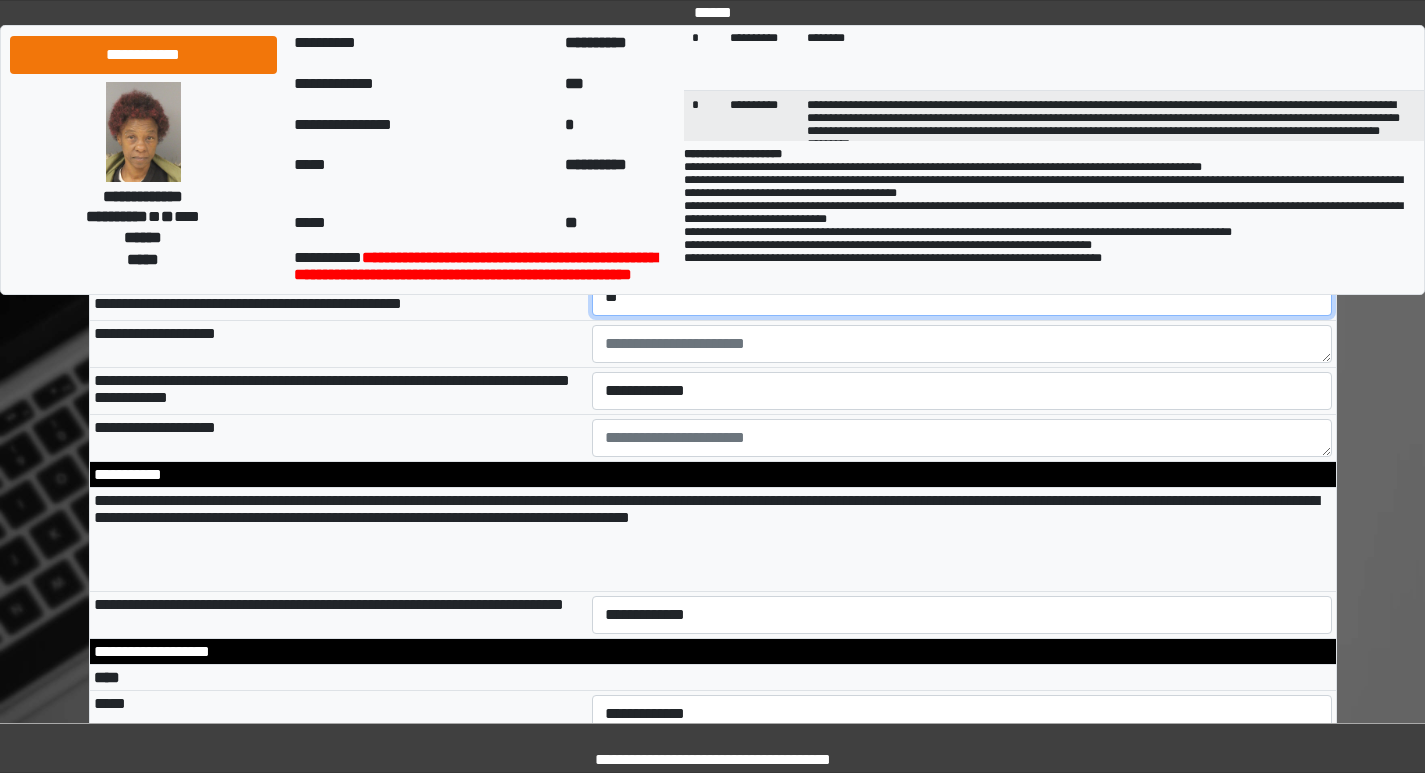 click on "**********" at bounding box center (962, 297) 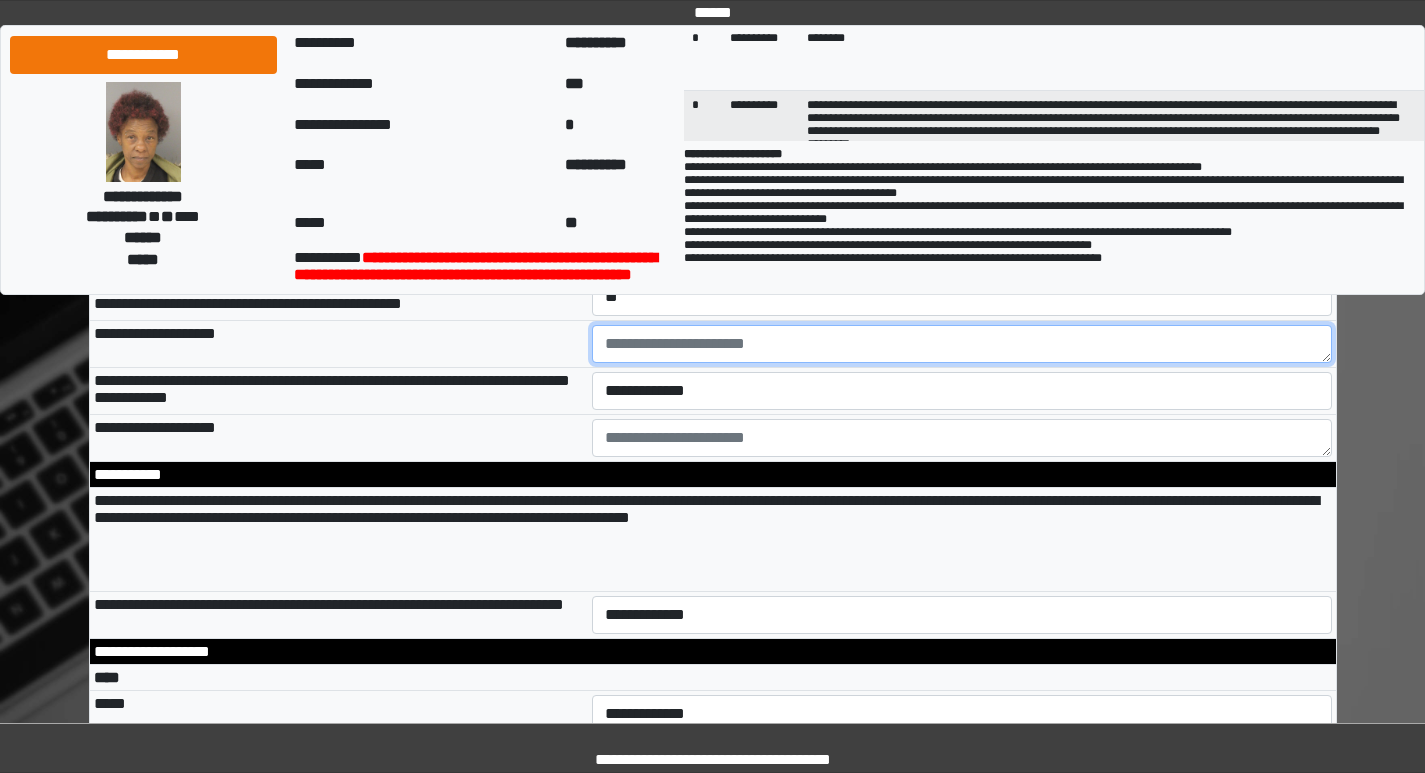 click at bounding box center [962, 344] 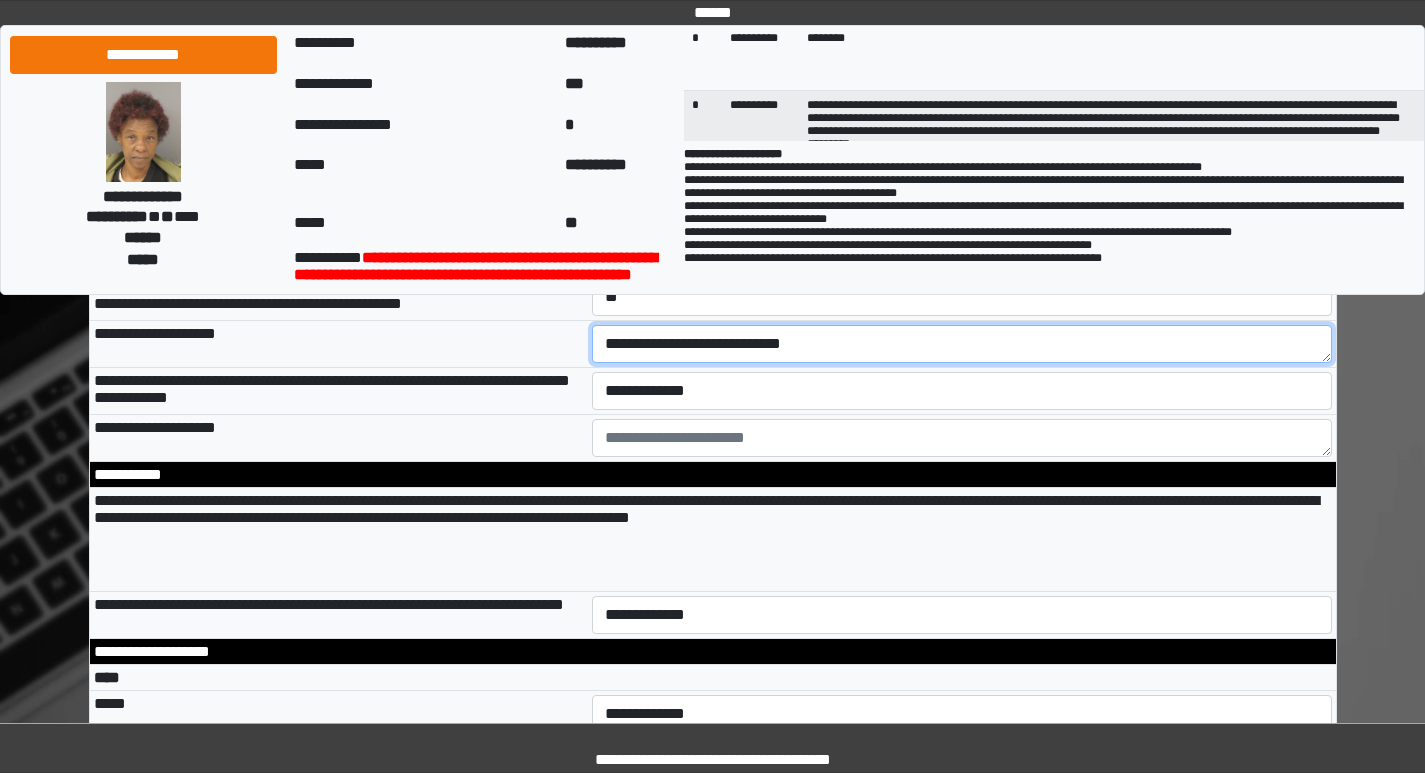 type on "**********" 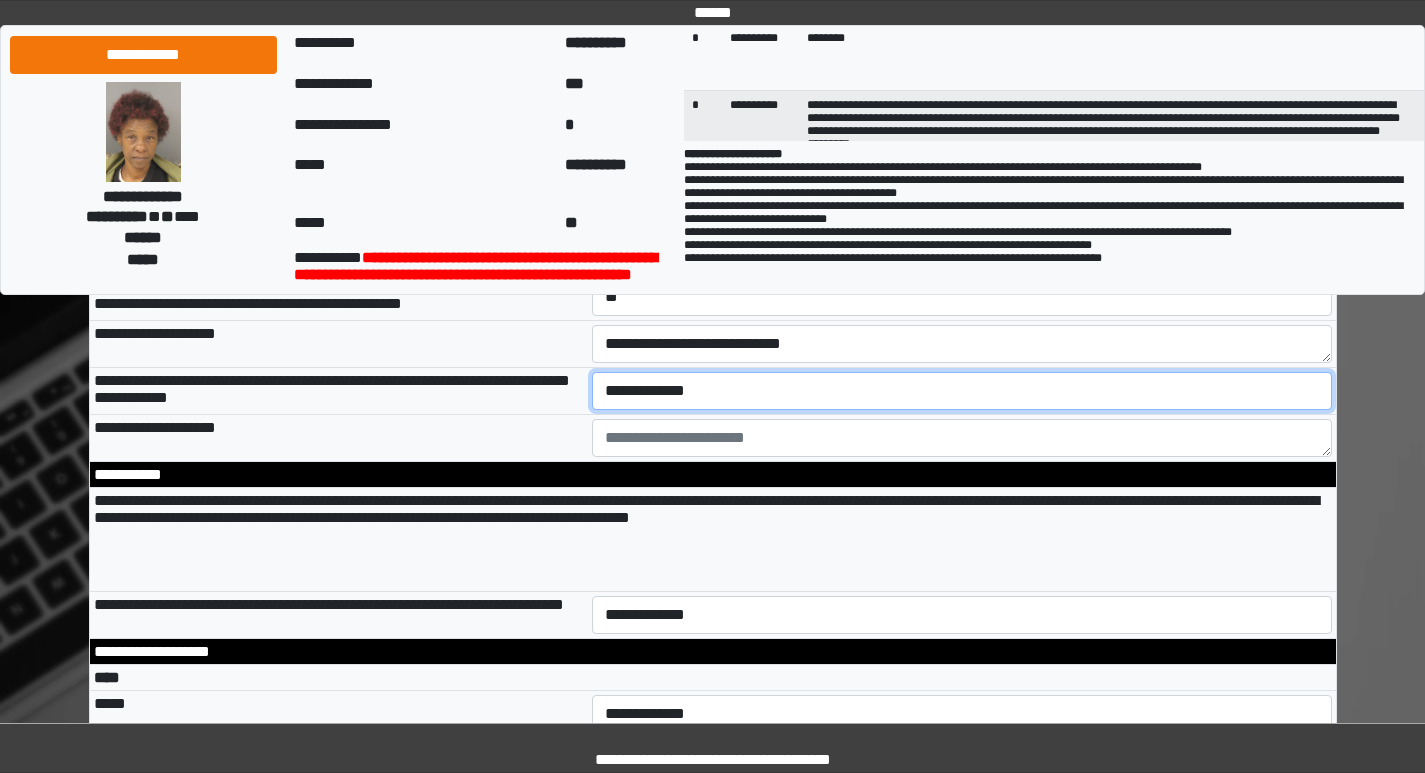 click on "**********" at bounding box center (962, 391) 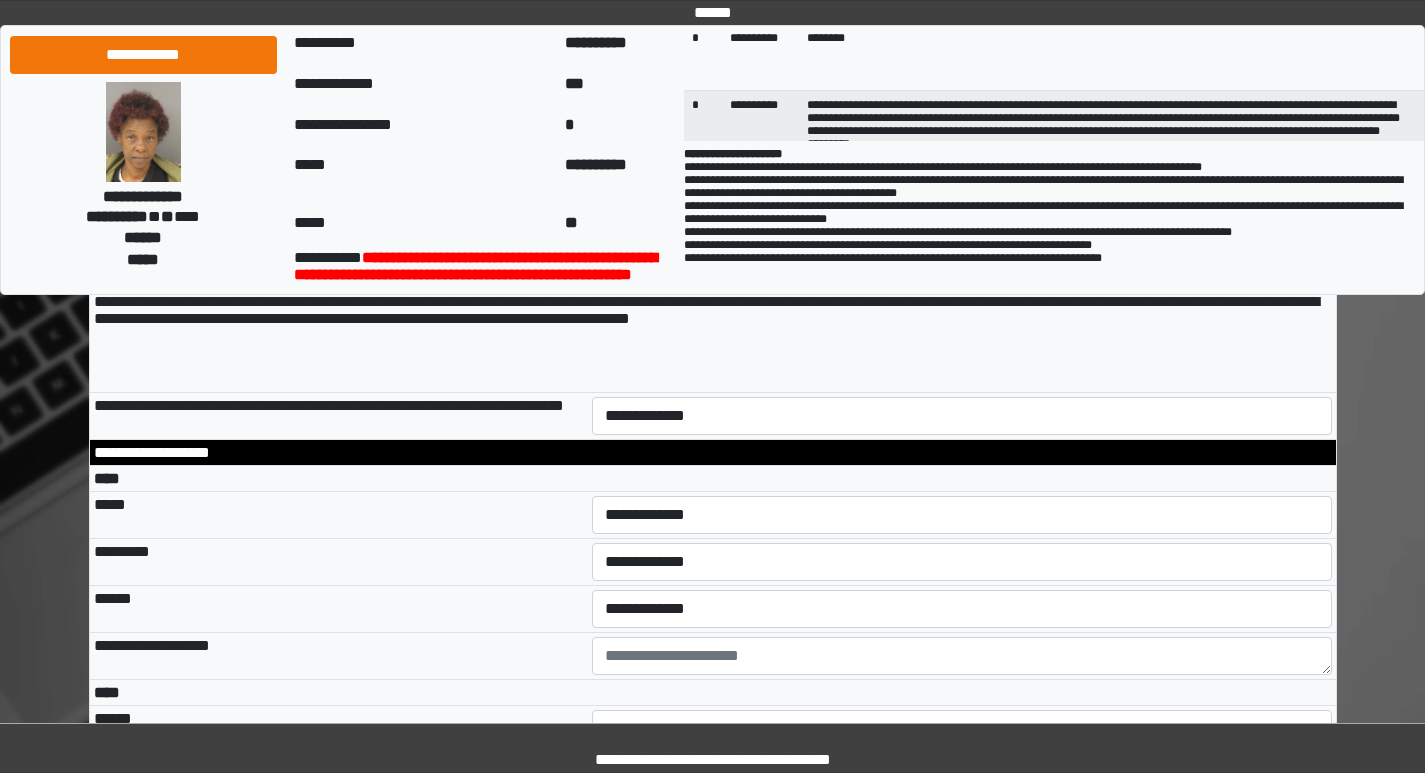 scroll, scrollTop: 3600, scrollLeft: 0, axis: vertical 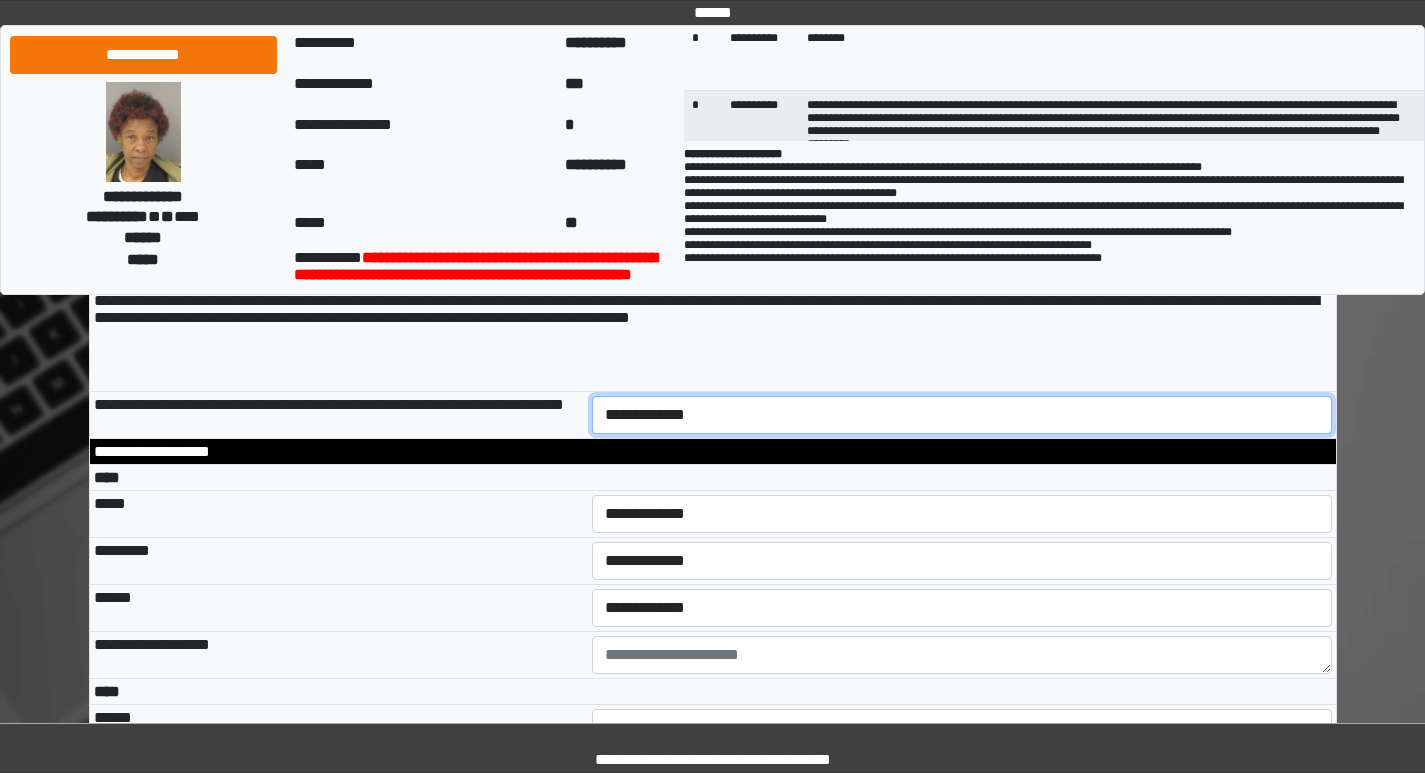 click on "**********" at bounding box center [962, 415] 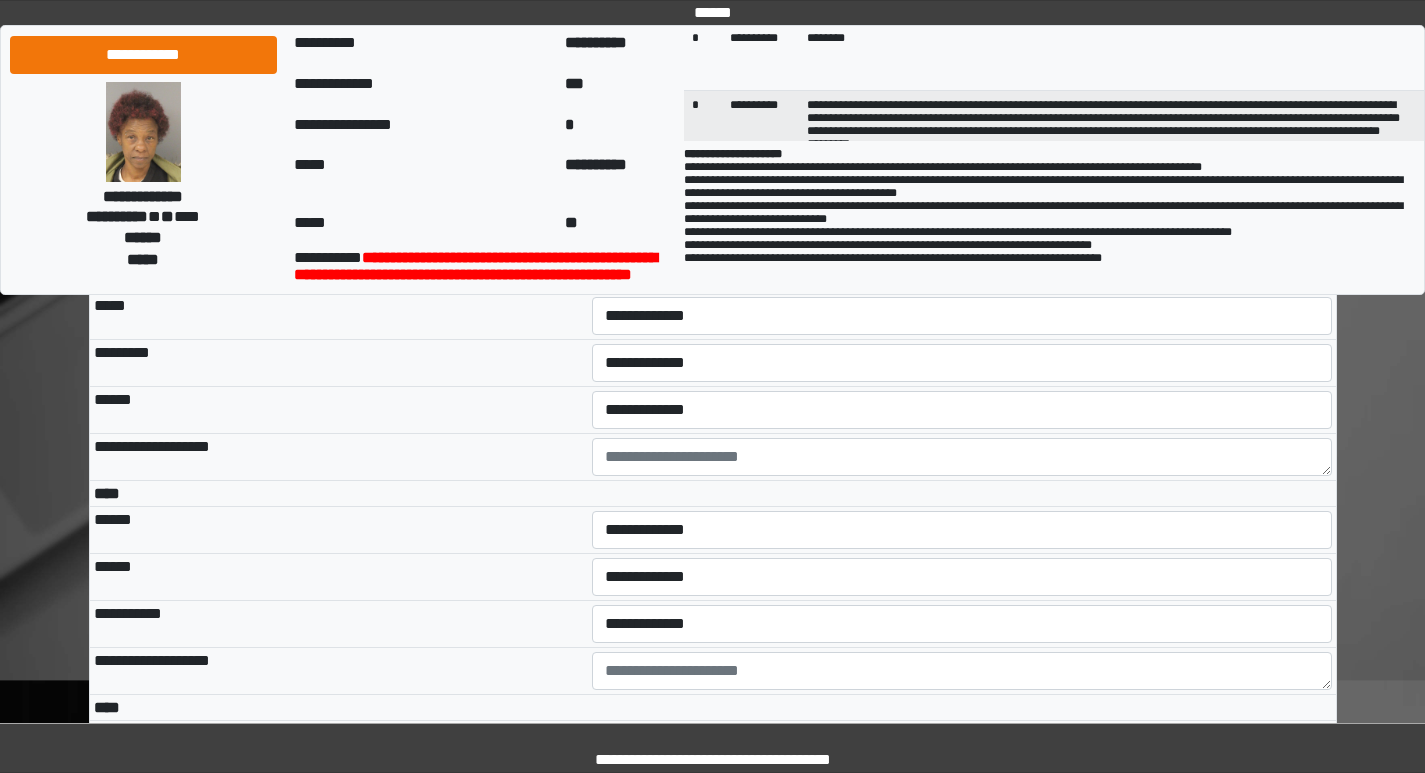 scroll, scrollTop: 3800, scrollLeft: 0, axis: vertical 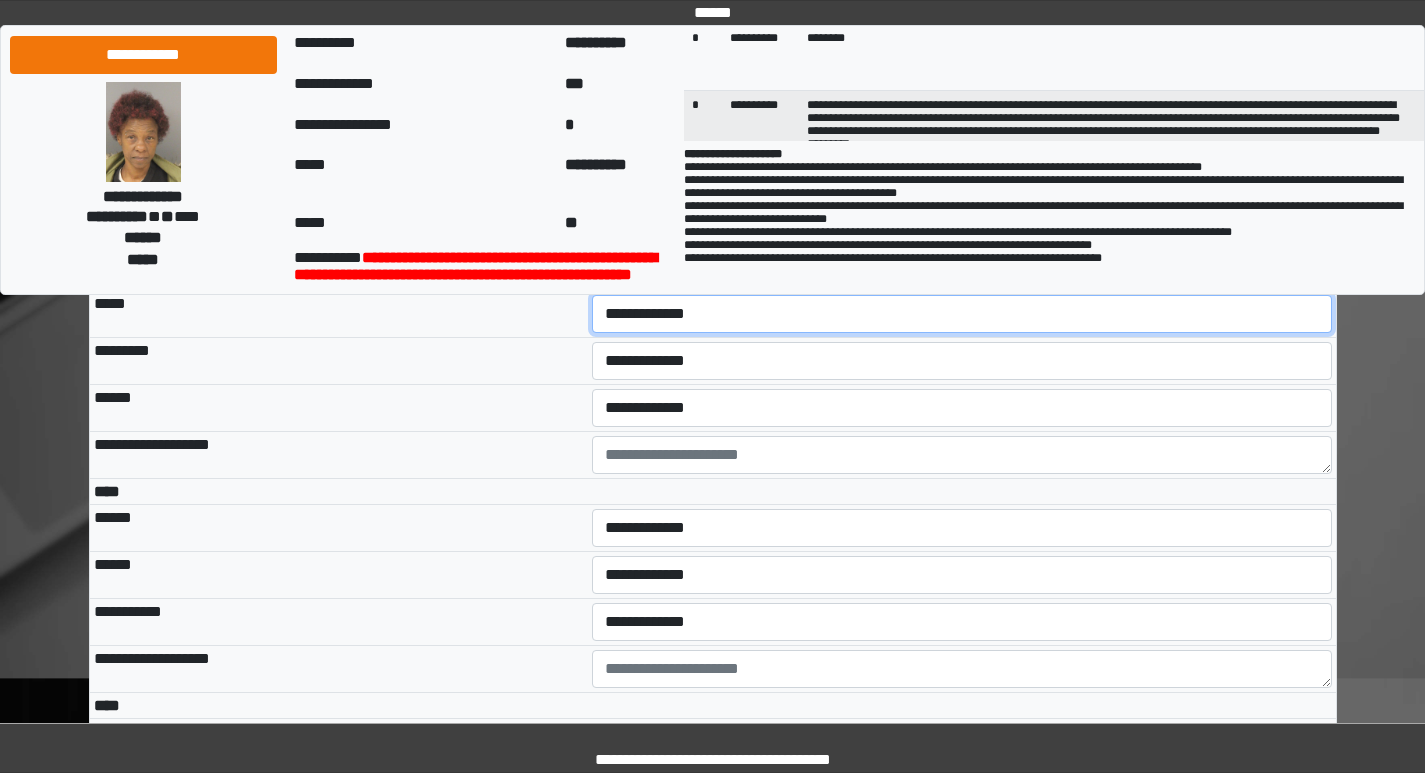 click on "**********" at bounding box center (962, 314) 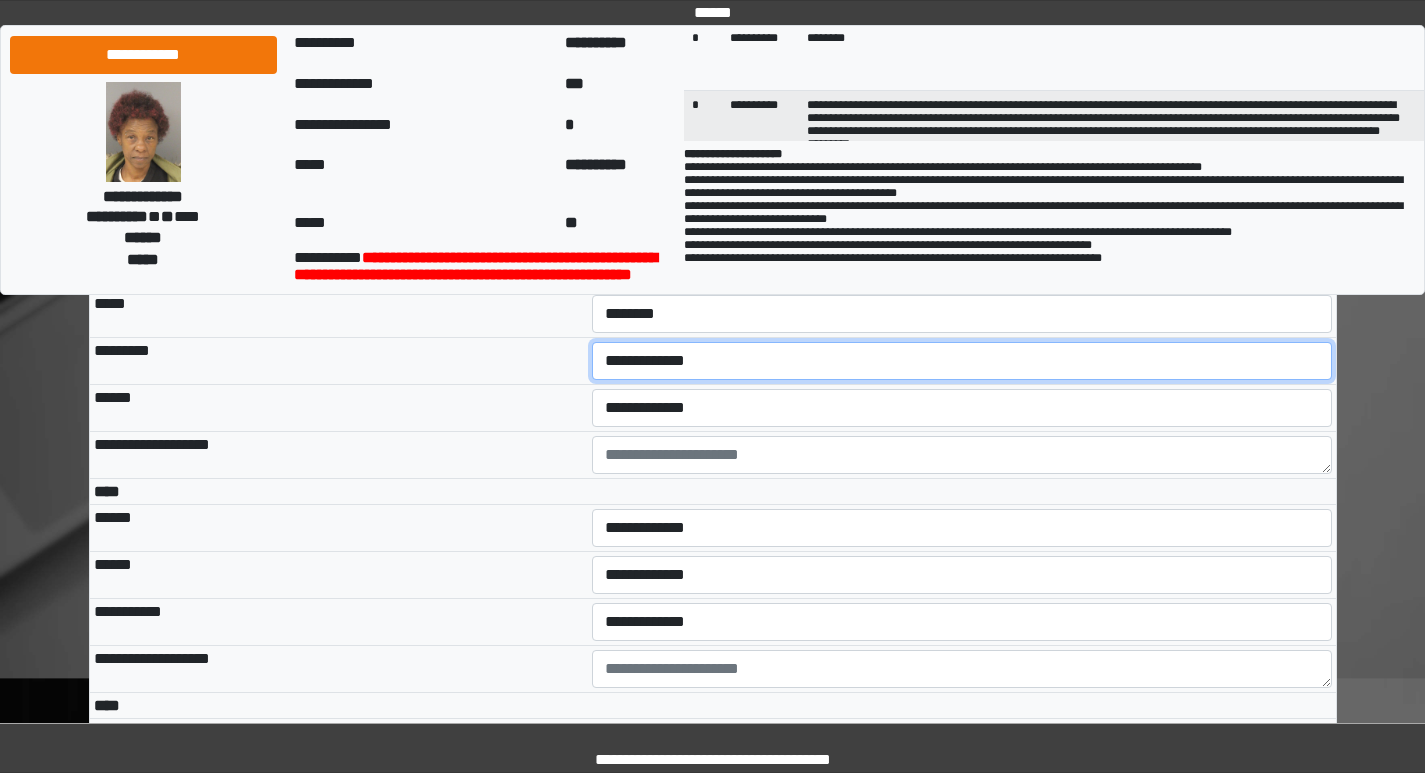 click on "**********" at bounding box center [962, 361] 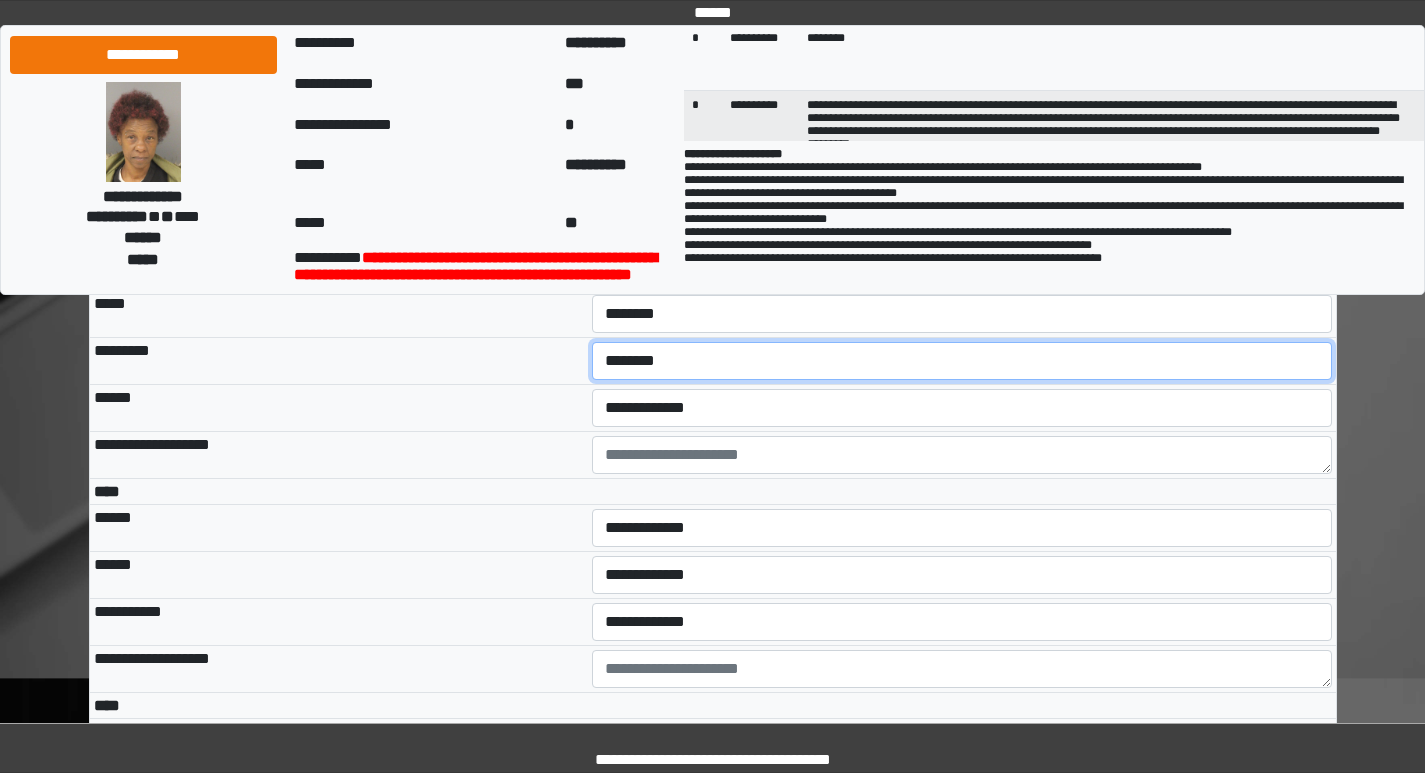 click on "**********" at bounding box center (962, 361) 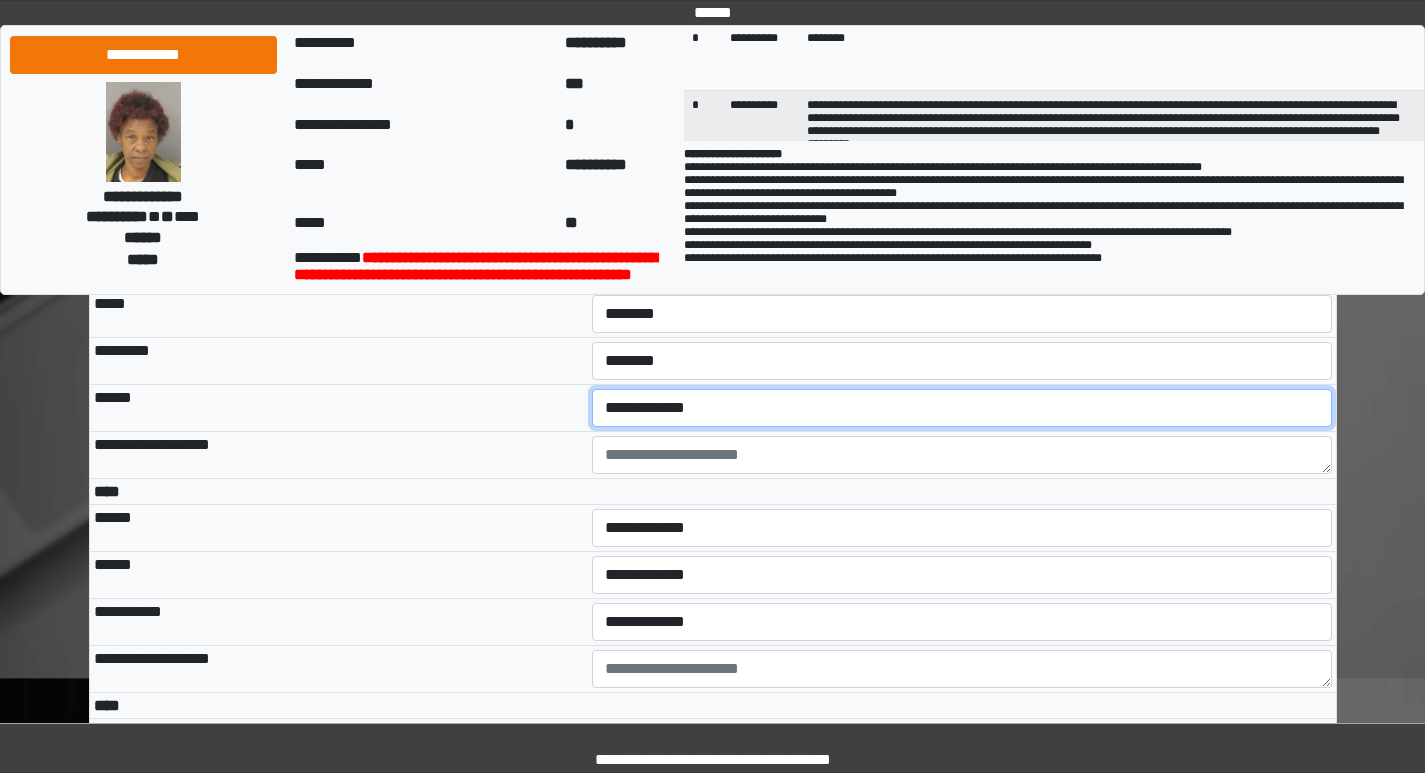 drag, startPoint x: 631, startPoint y: 533, endPoint x: 630, endPoint y: 549, distance: 16.03122 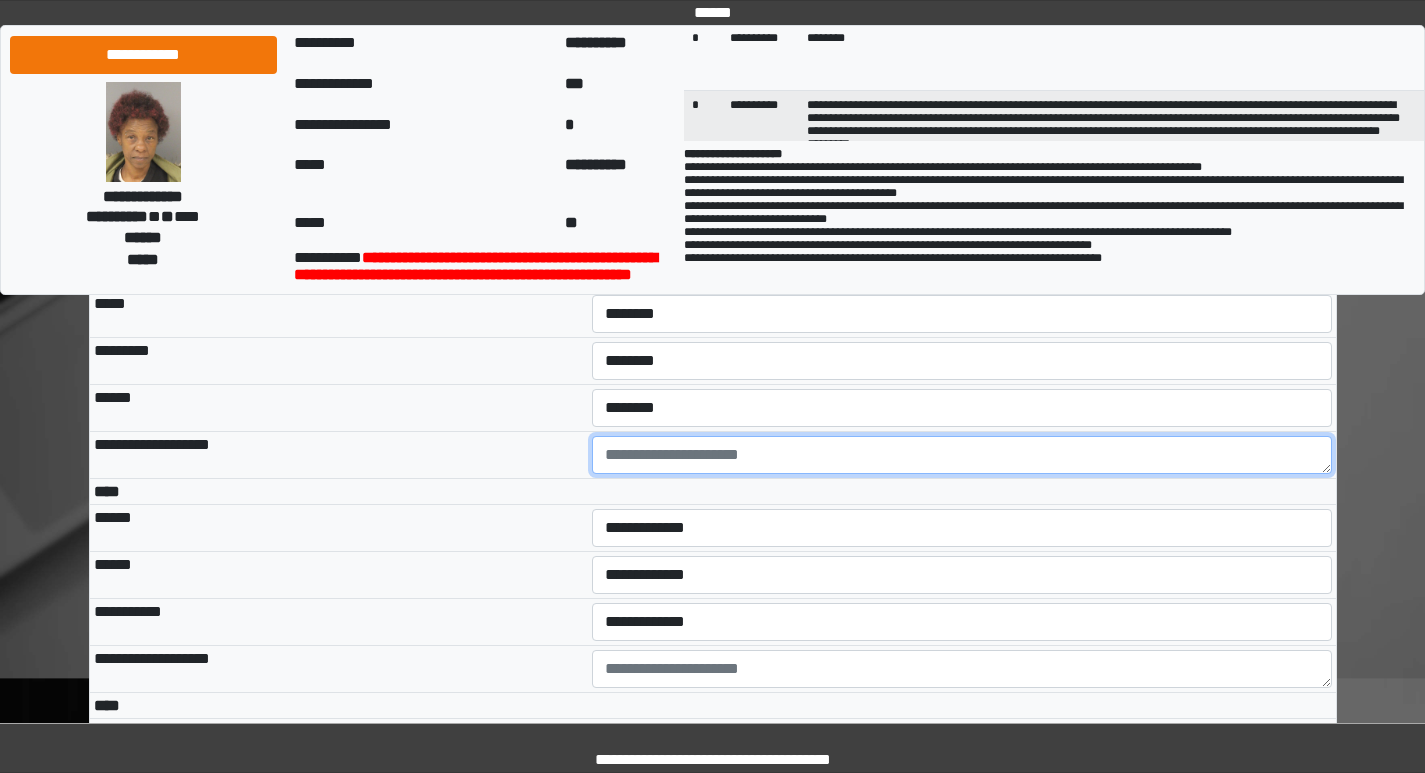 click at bounding box center [962, 455] 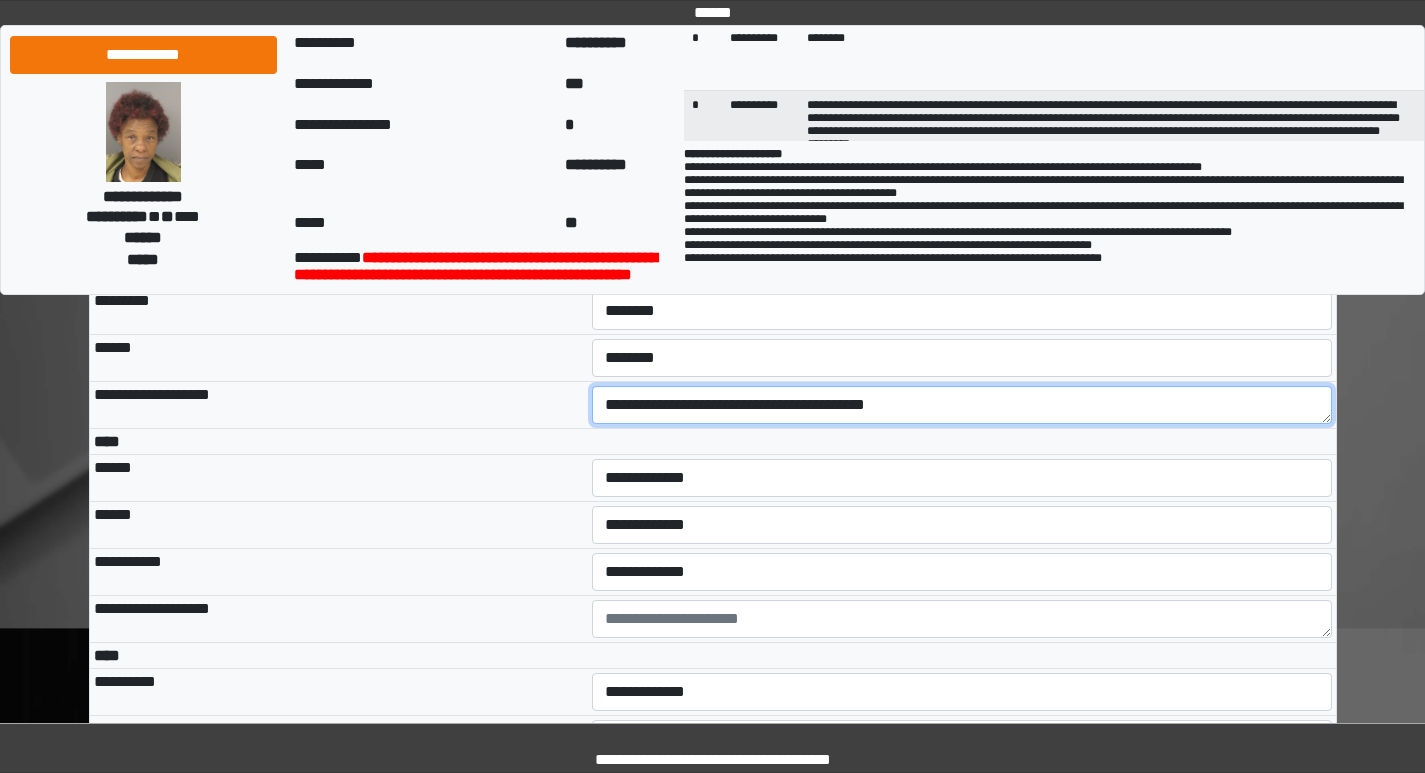 scroll, scrollTop: 3900, scrollLeft: 0, axis: vertical 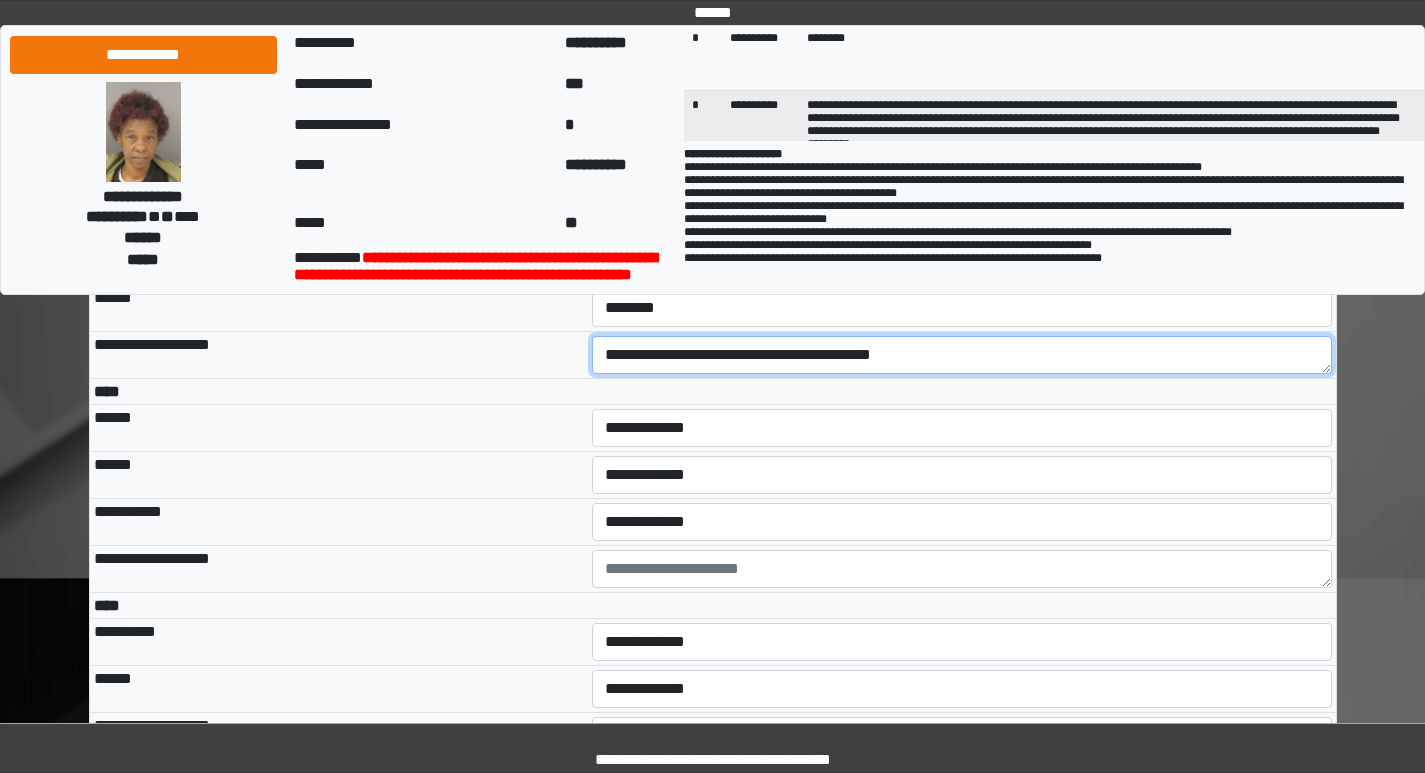 click on "**********" at bounding box center (962, 355) 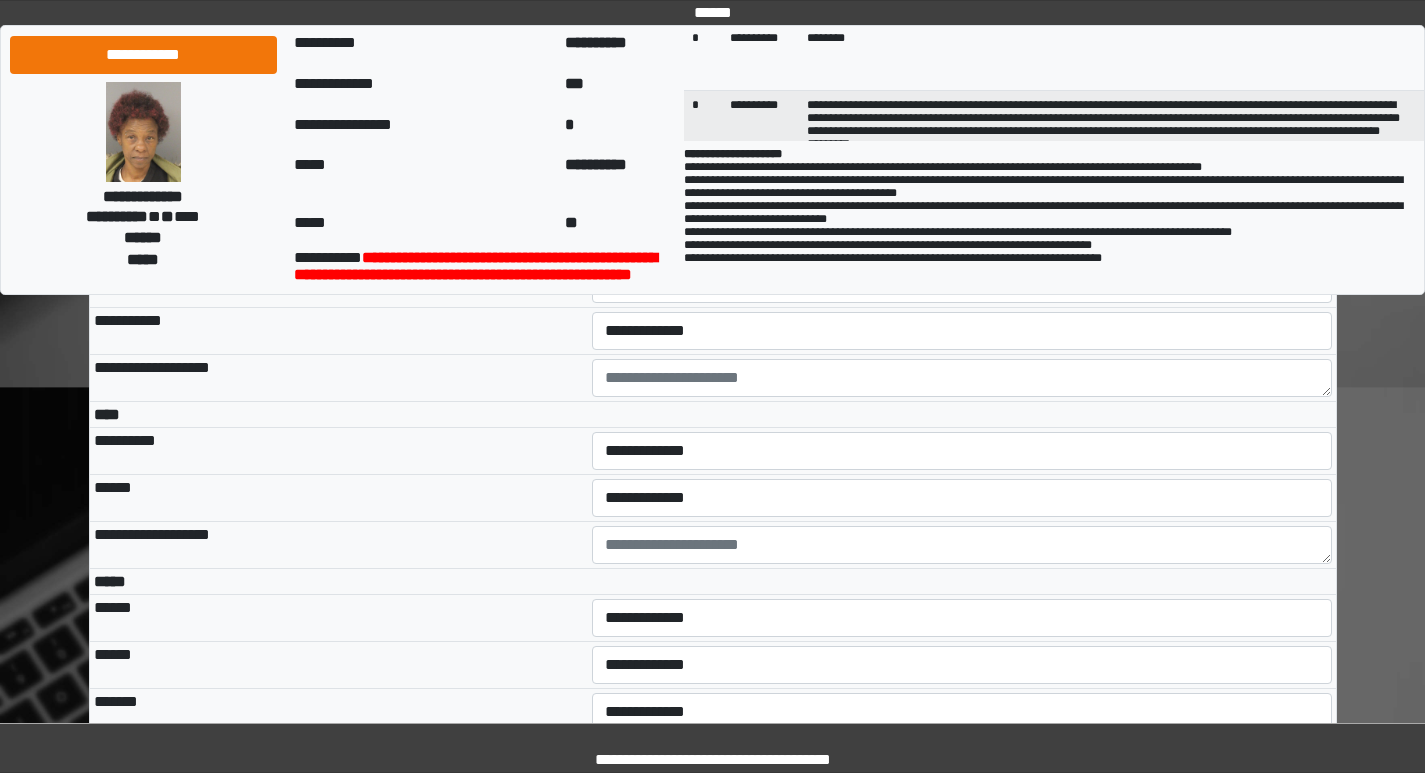 scroll, scrollTop: 4100, scrollLeft: 0, axis: vertical 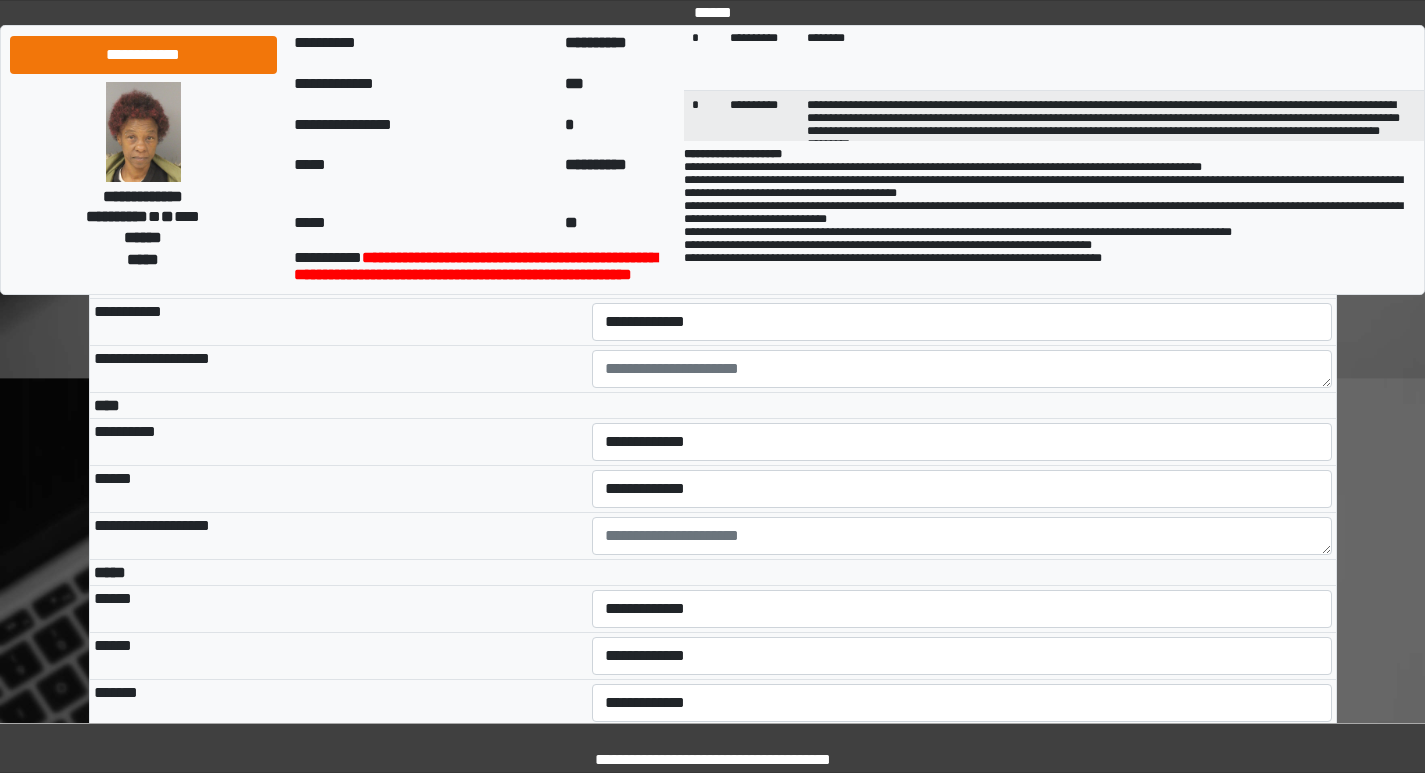 type on "**********" 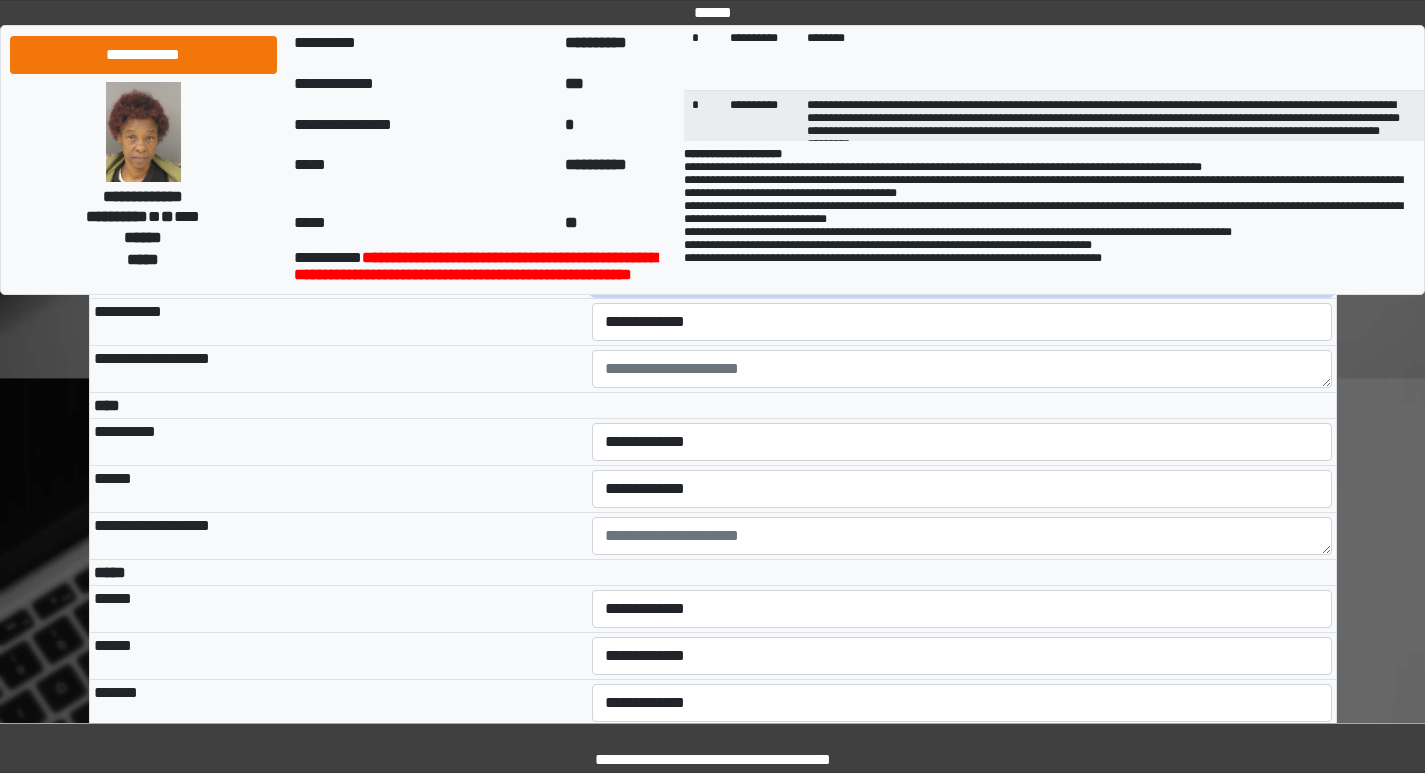 drag, startPoint x: 704, startPoint y: 393, endPoint x: 694, endPoint y: 423, distance: 31.622776 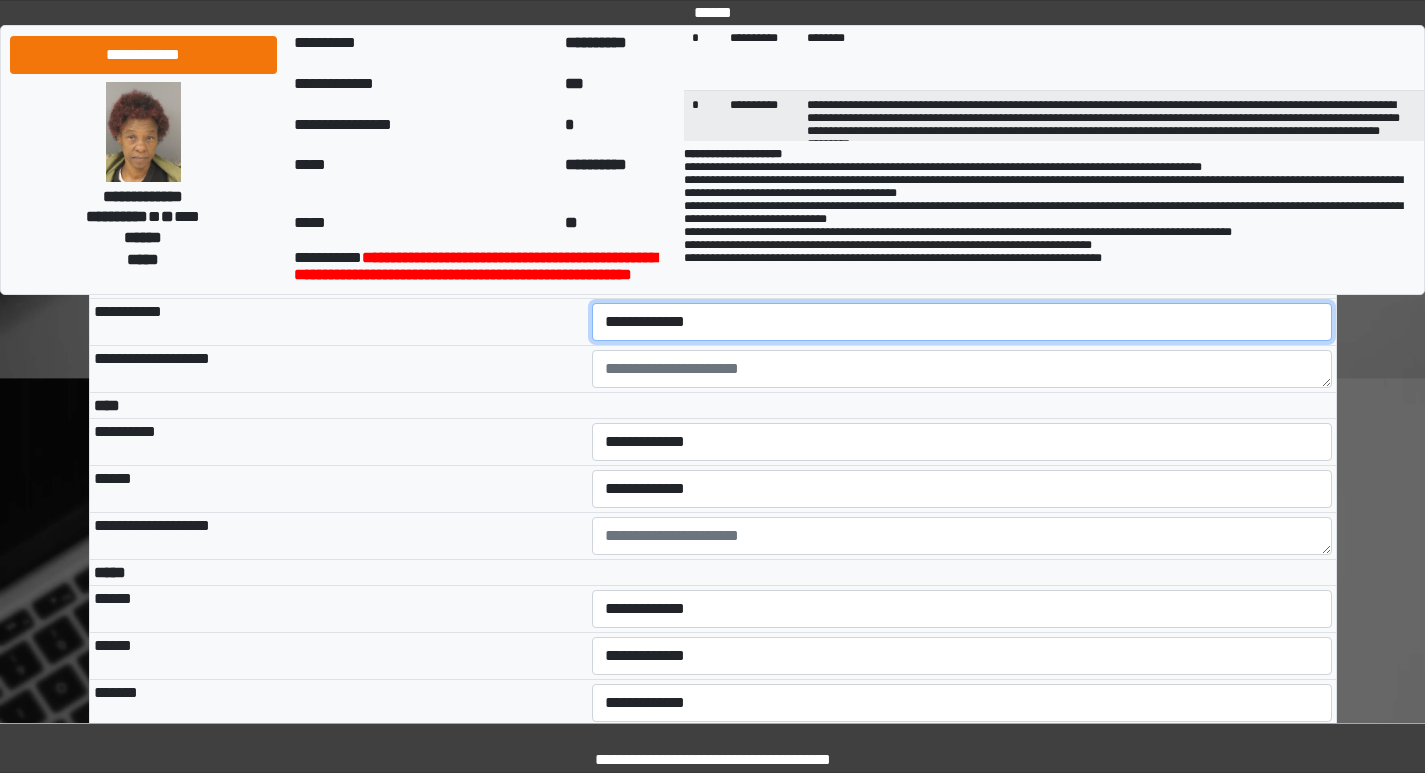 click on "**********" at bounding box center [962, 322] 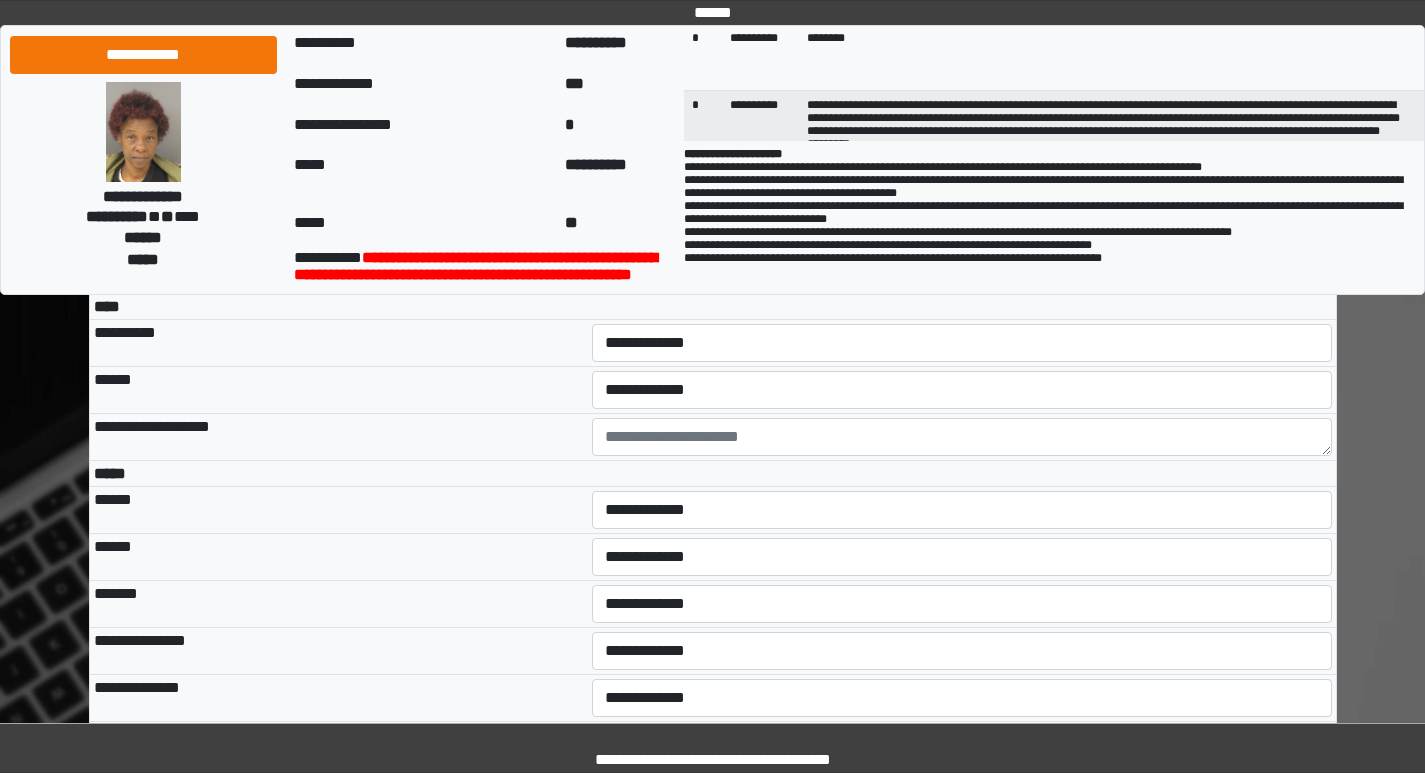 scroll, scrollTop: 4200, scrollLeft: 0, axis: vertical 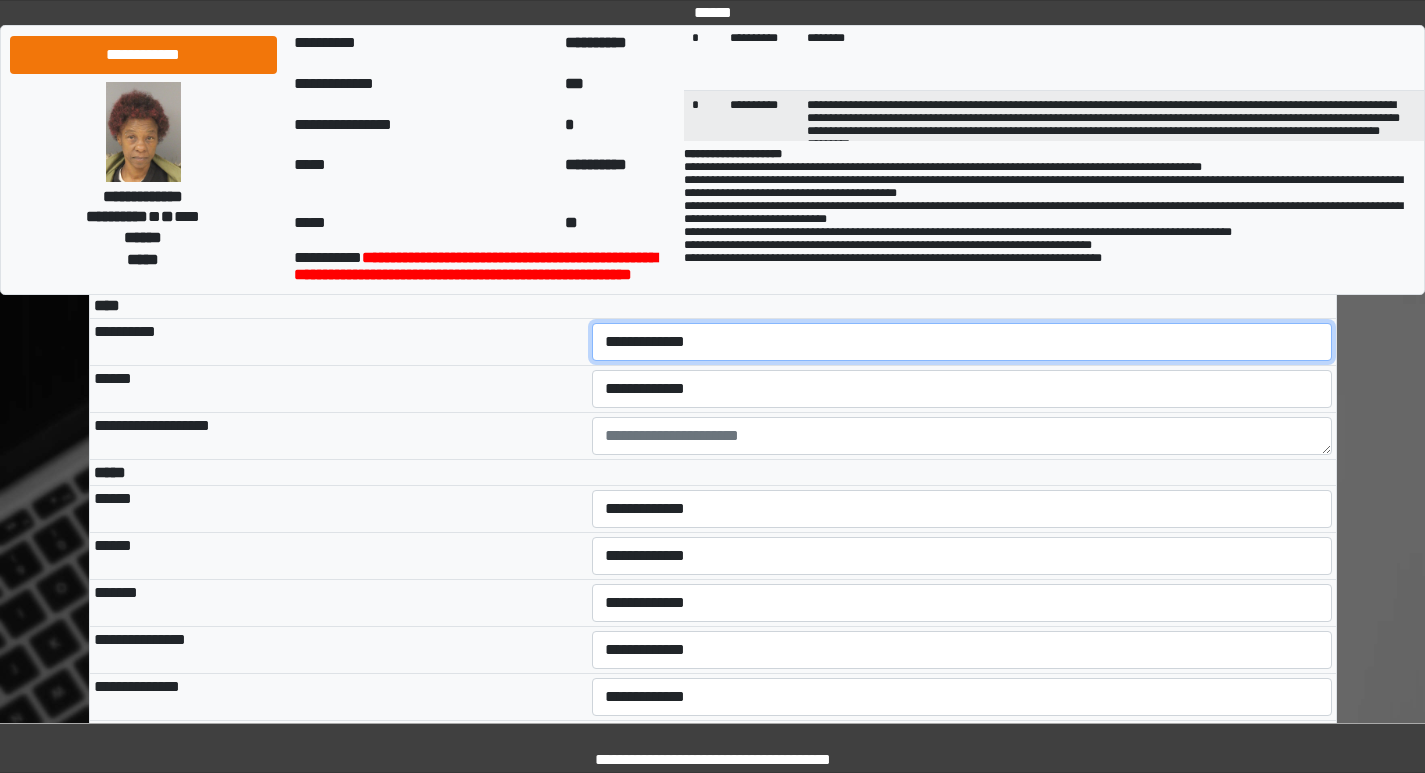 click on "**********" at bounding box center (962, 342) 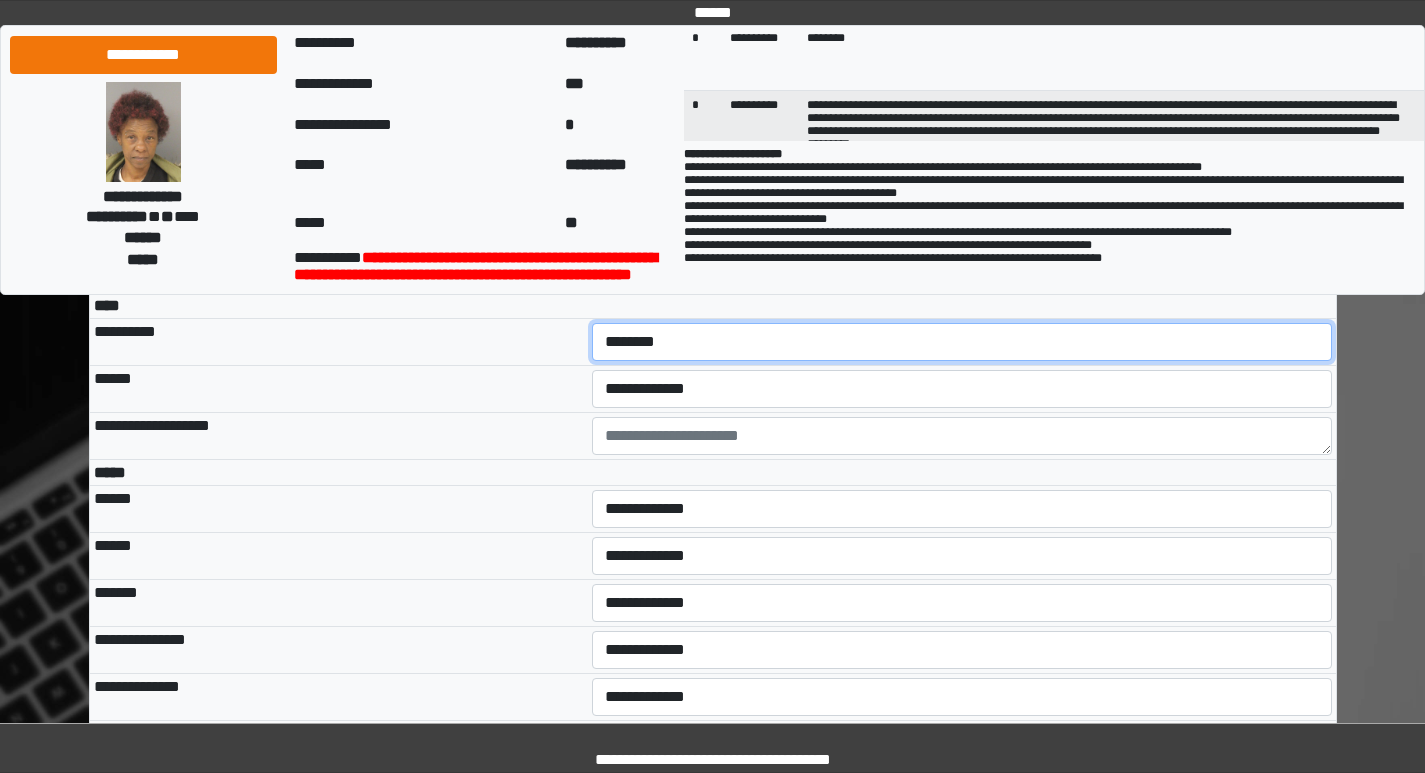 click on "**********" at bounding box center [962, 342] 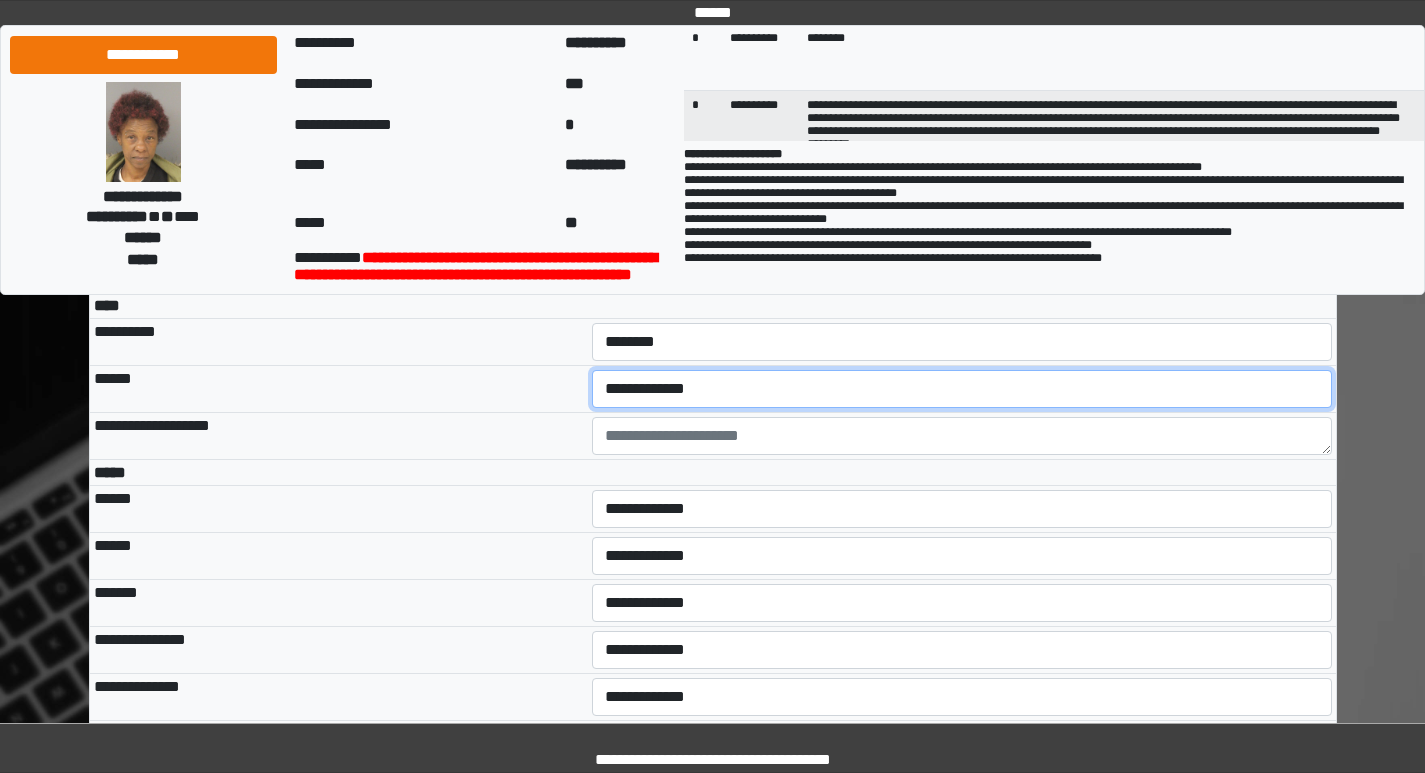 click on "**********" at bounding box center [962, 389] 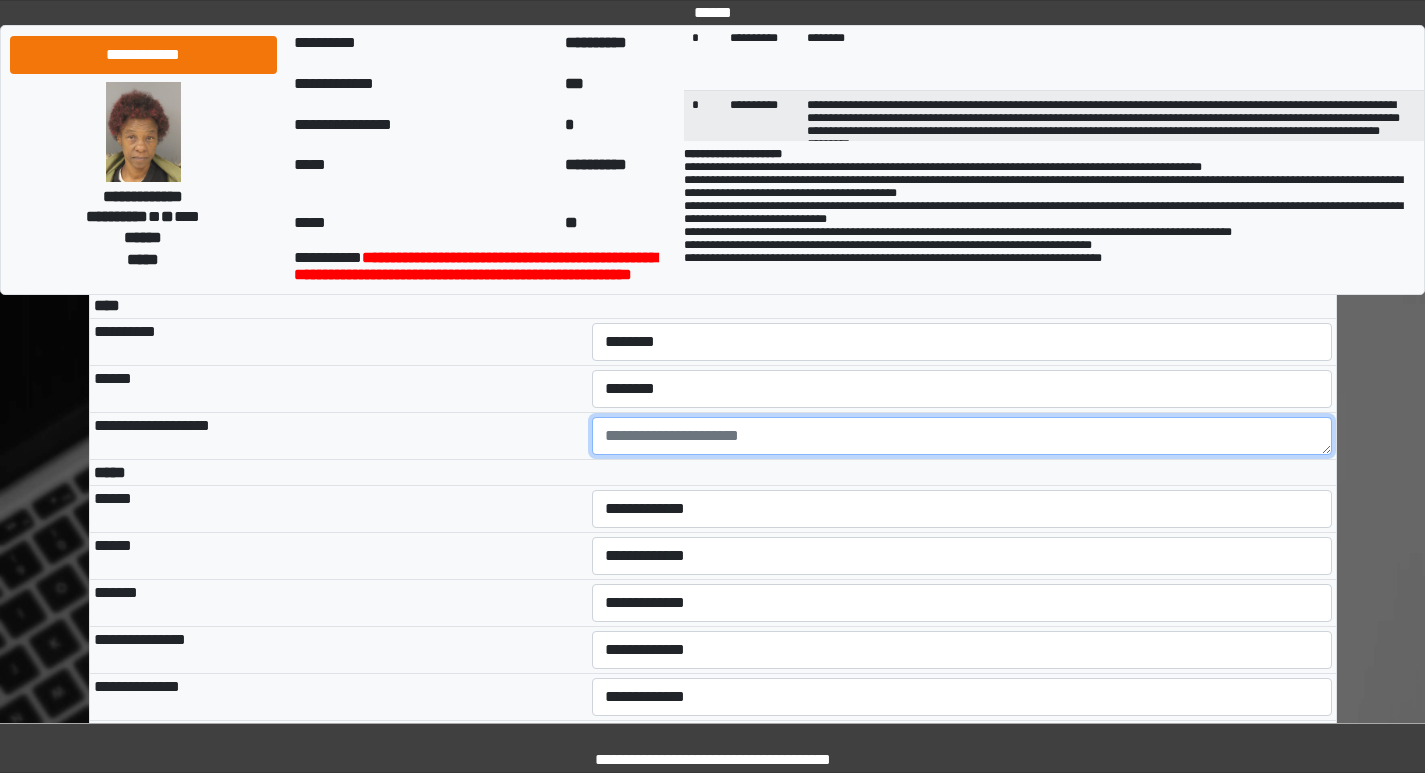 click at bounding box center (962, 436) 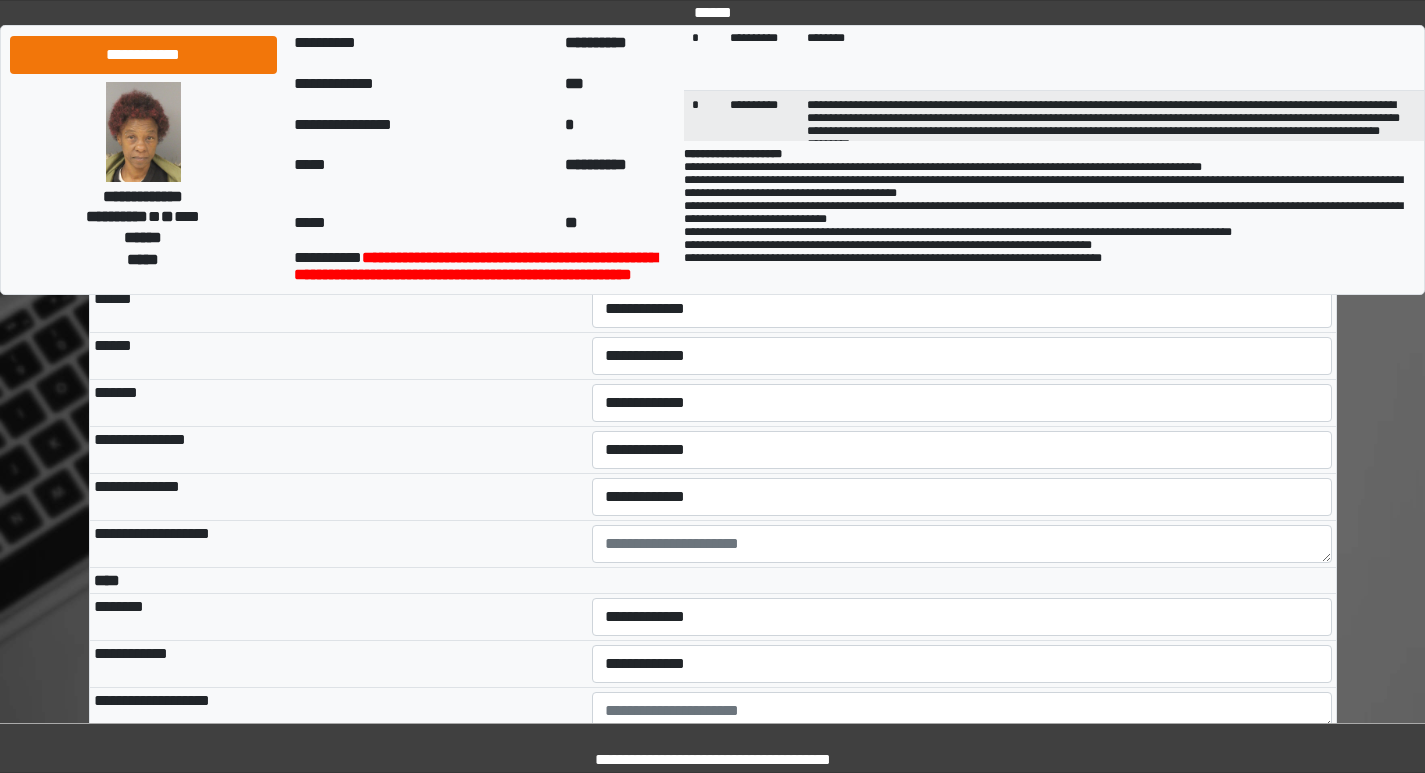 scroll, scrollTop: 4500, scrollLeft: 0, axis: vertical 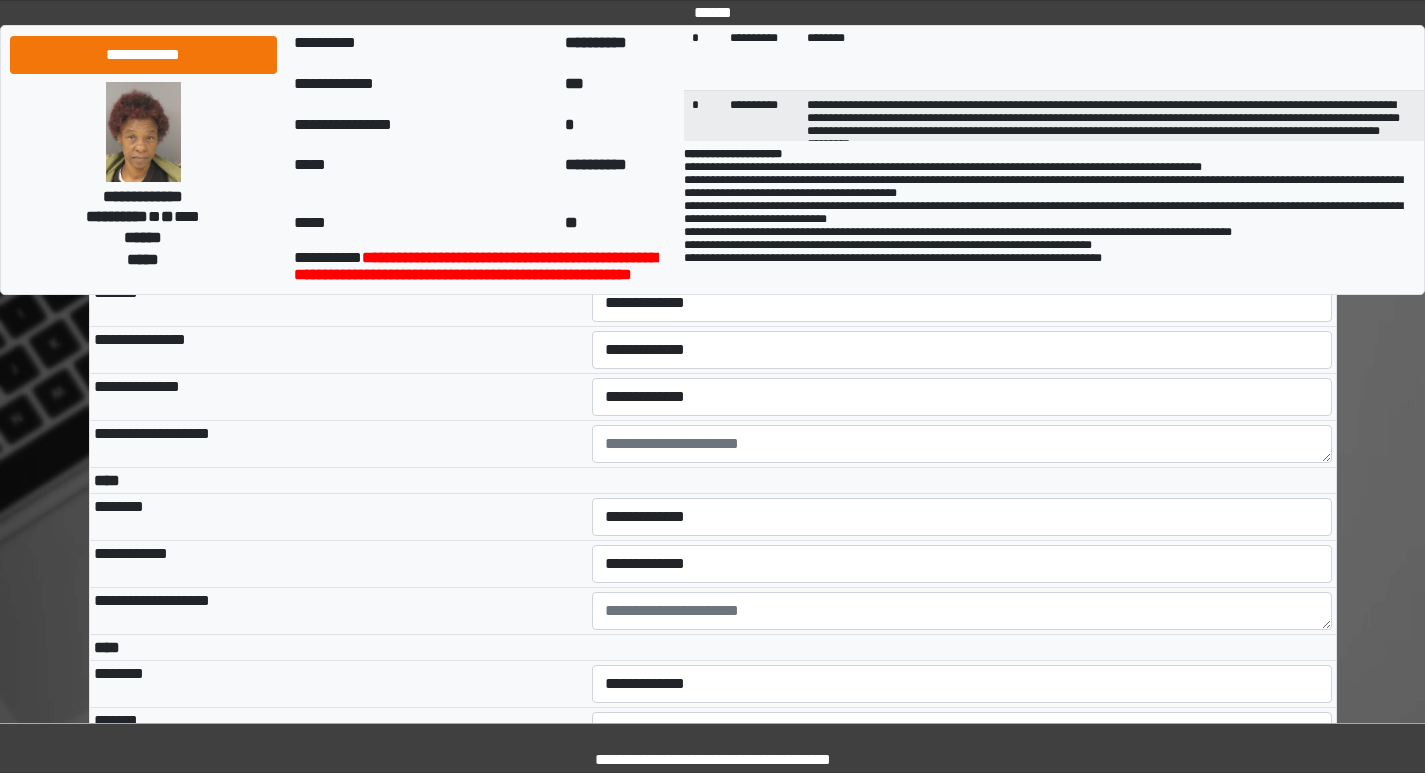 type on "**********" 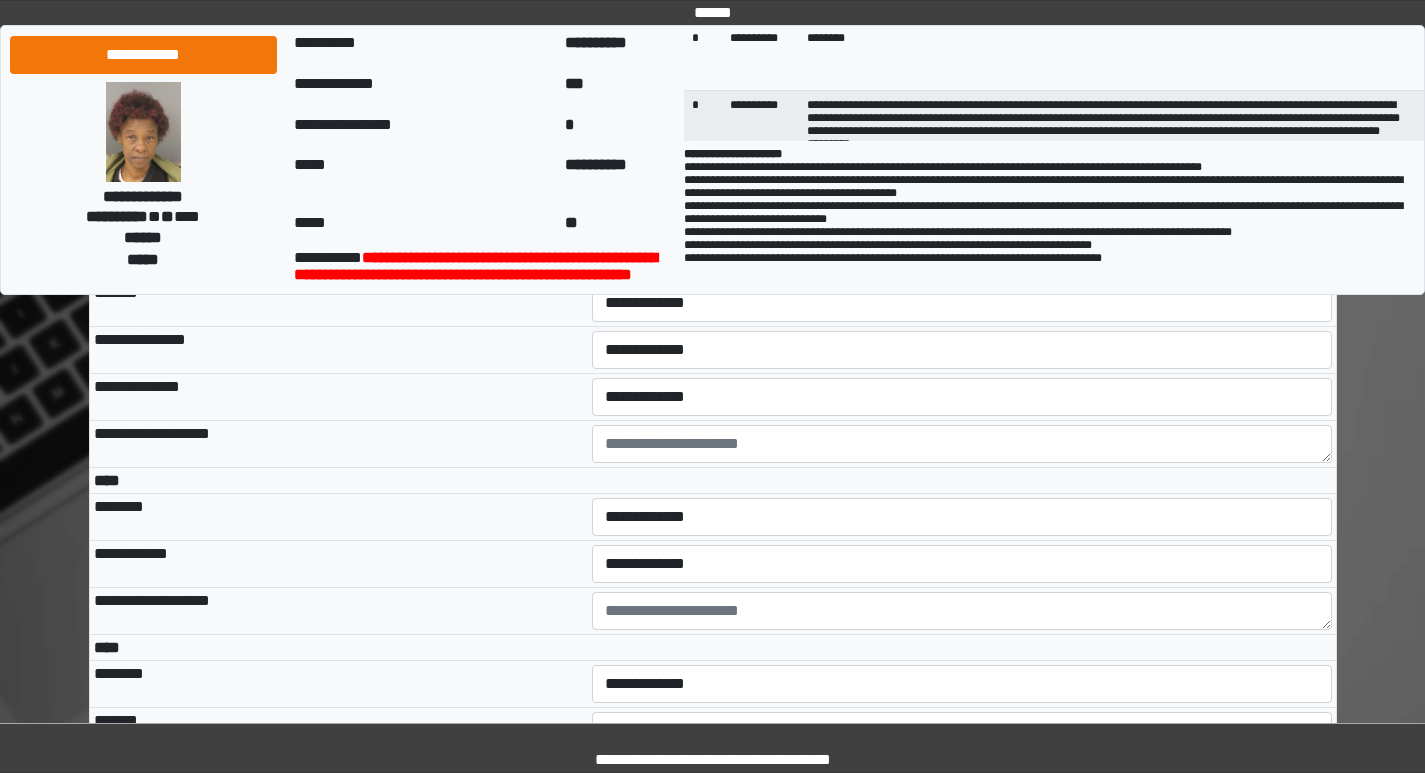 select on "***" 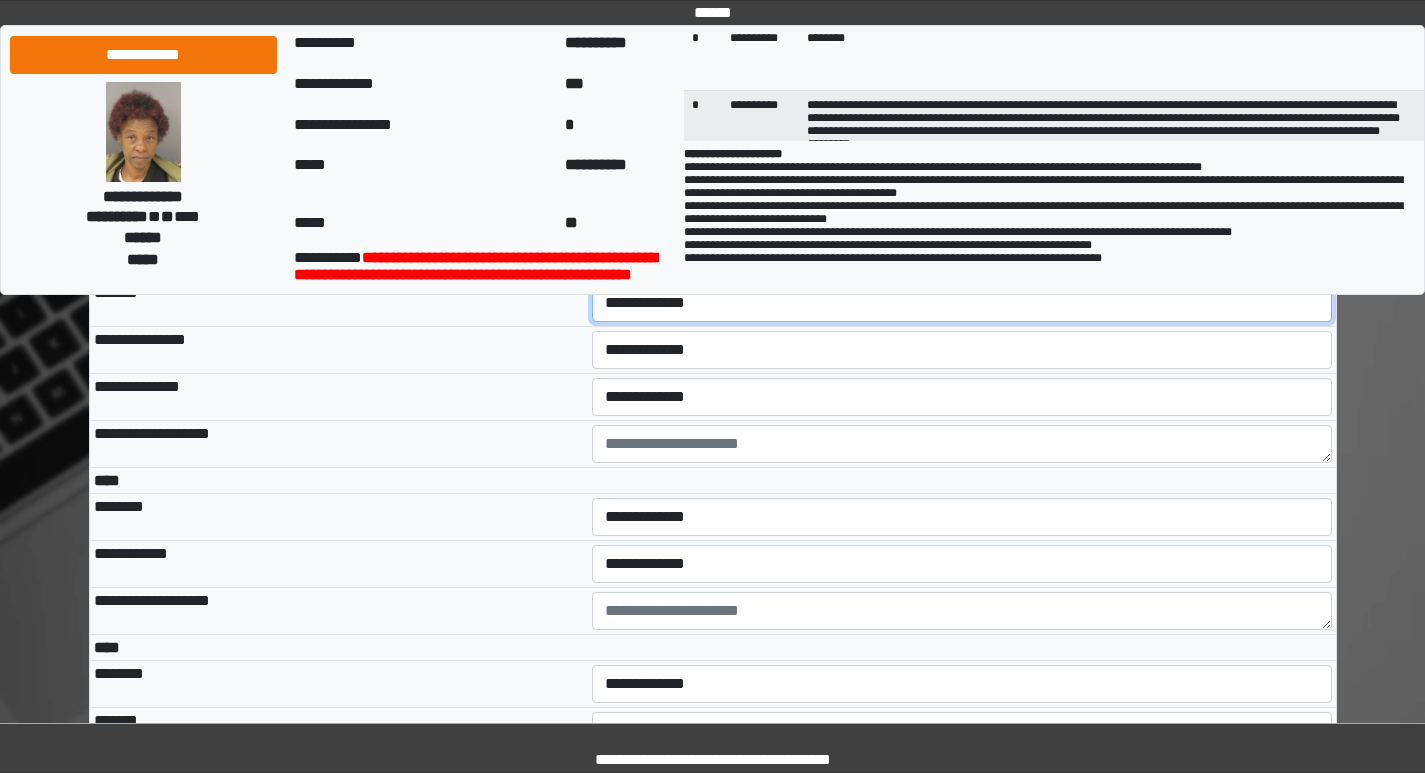 click on "**********" at bounding box center [962, 303] 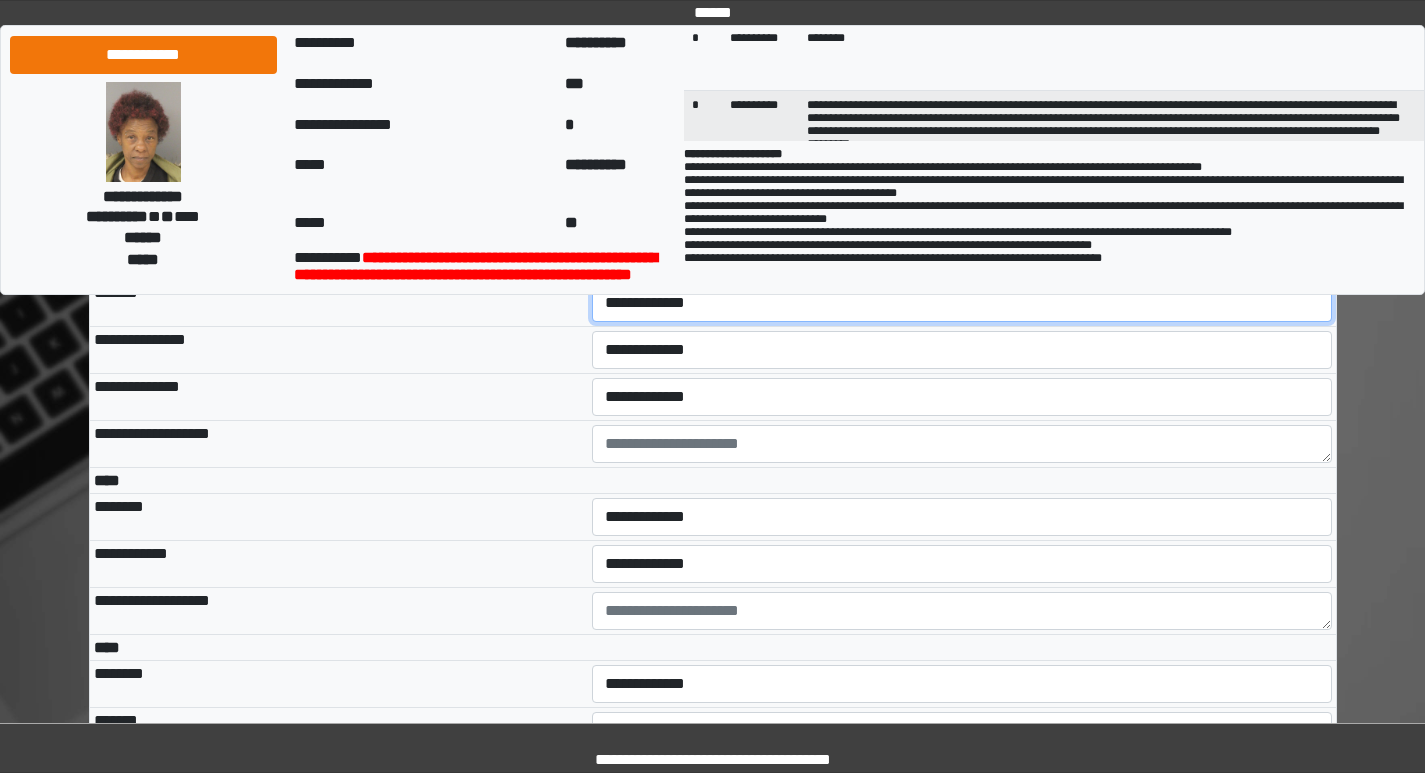 select on "***" 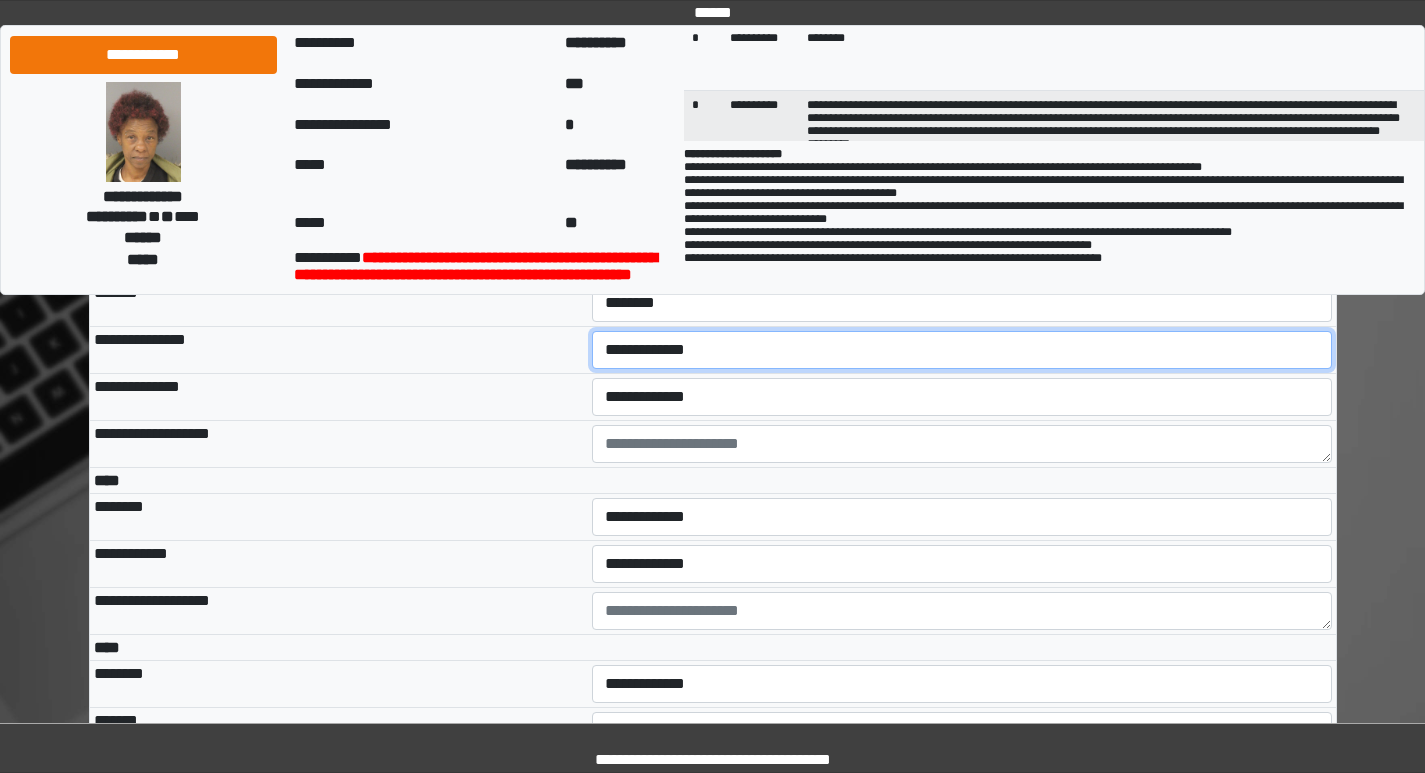 click on "**********" at bounding box center [962, 350] 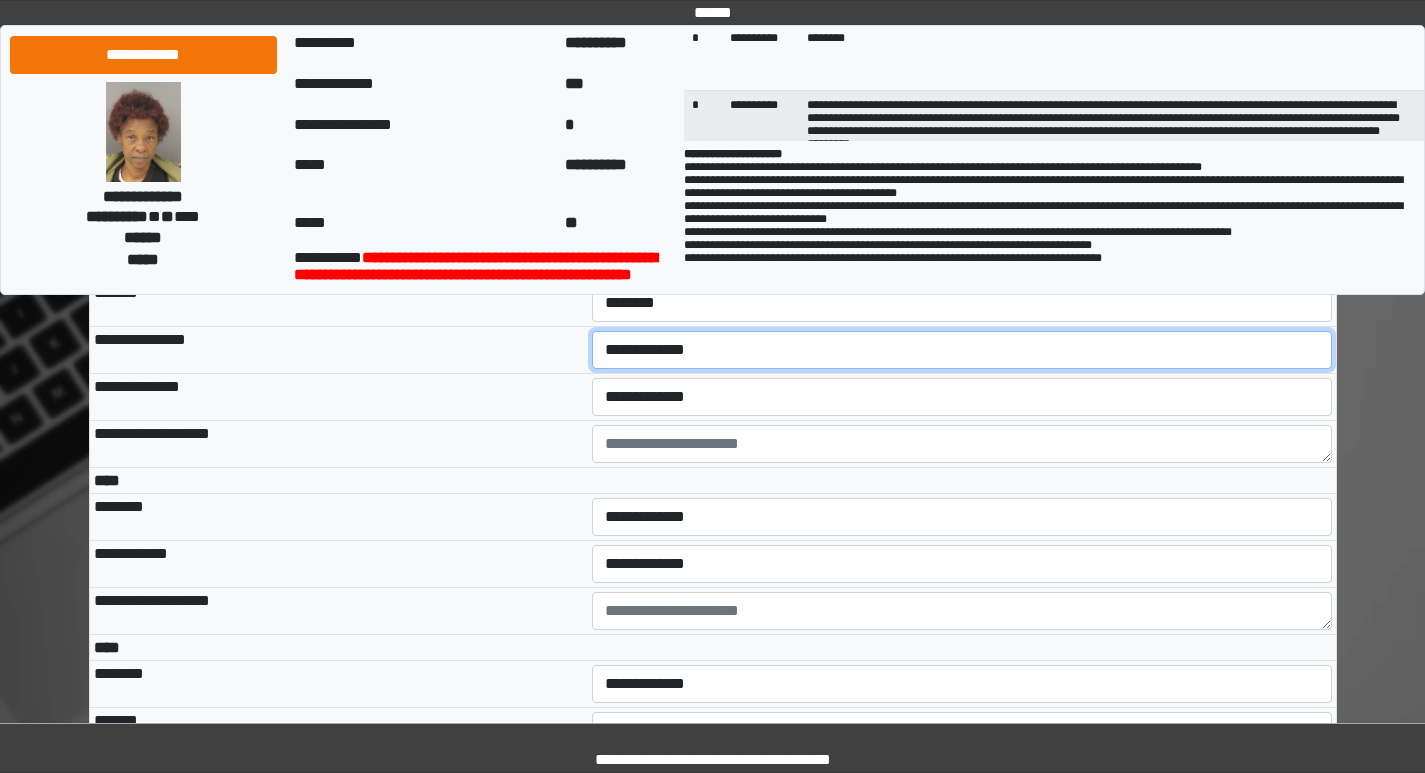 select on "***" 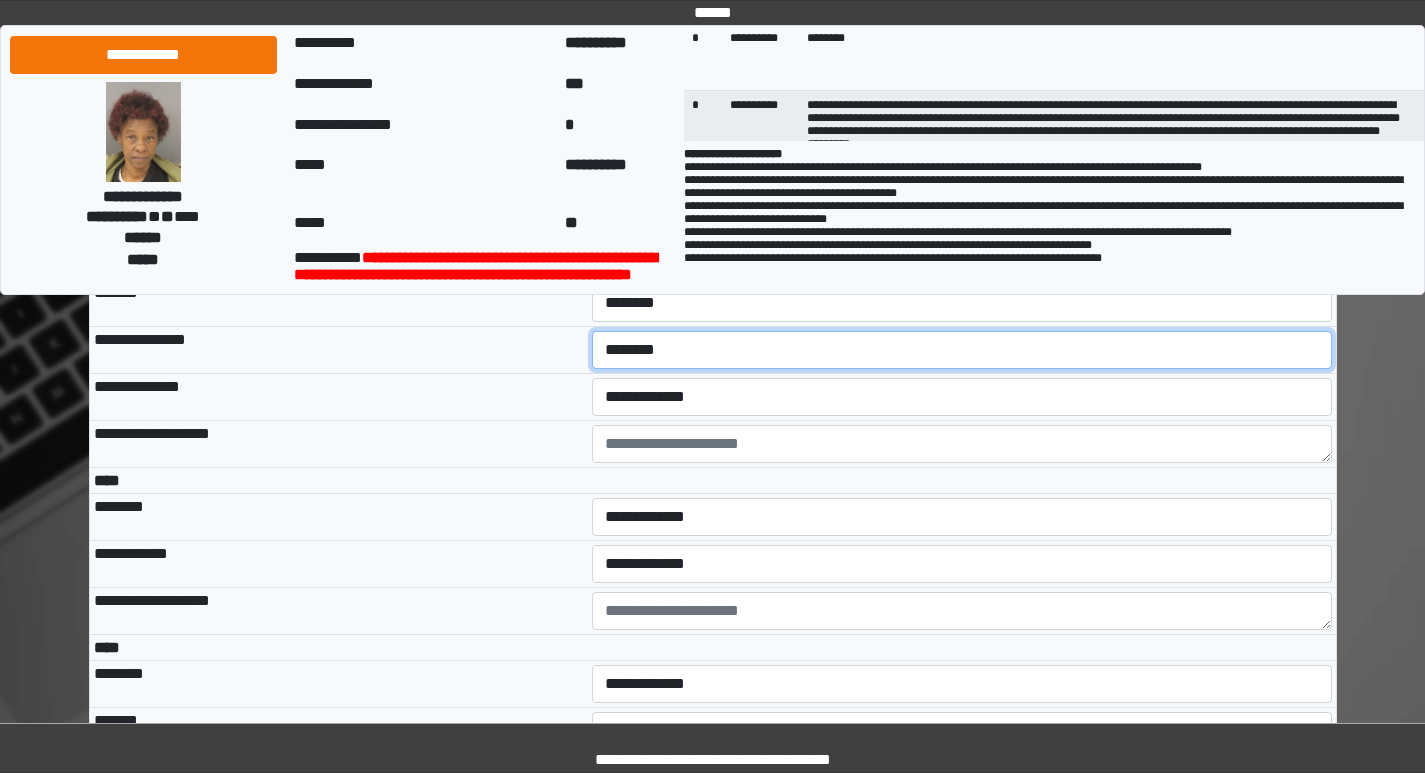 click on "**********" at bounding box center [962, 350] 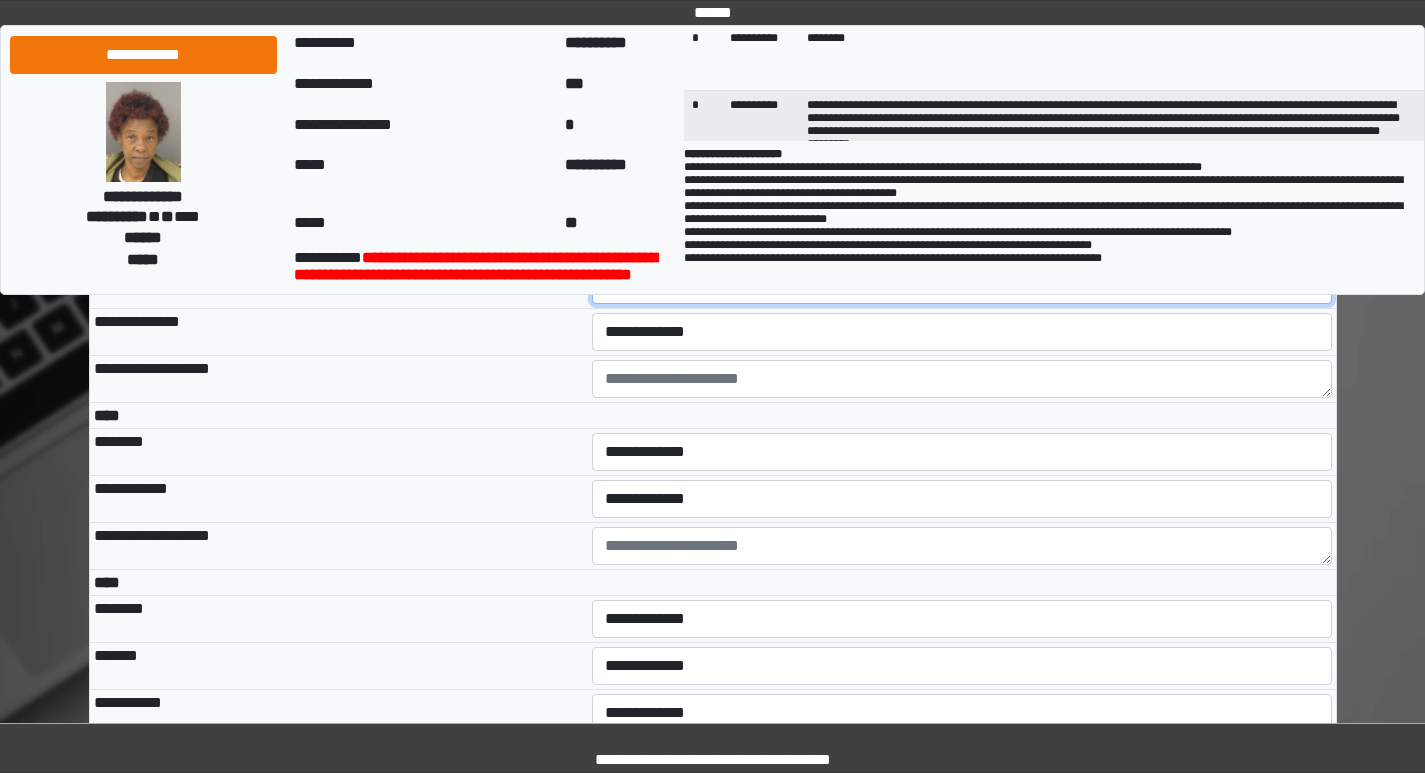 scroll, scrollTop: 4600, scrollLeft: 0, axis: vertical 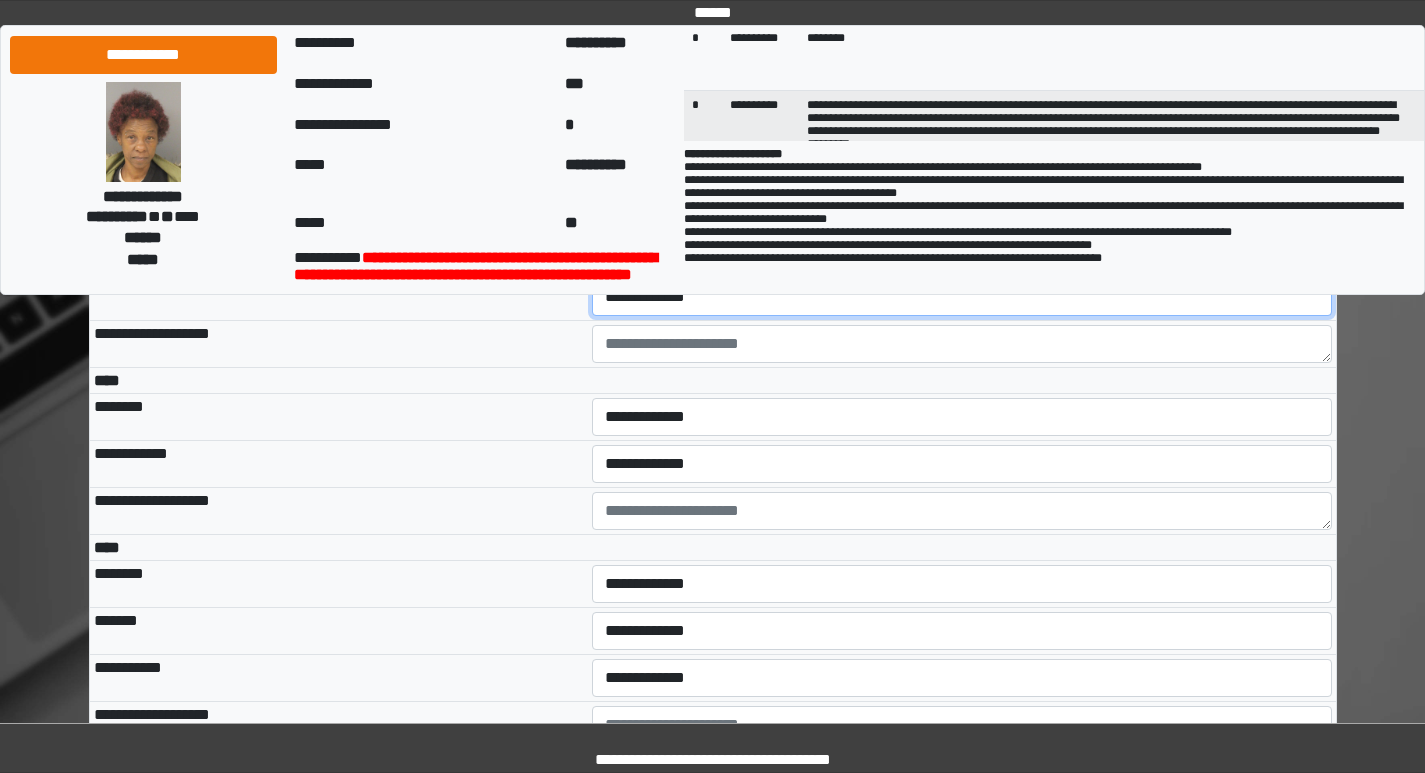 click on "**********" at bounding box center [962, 297] 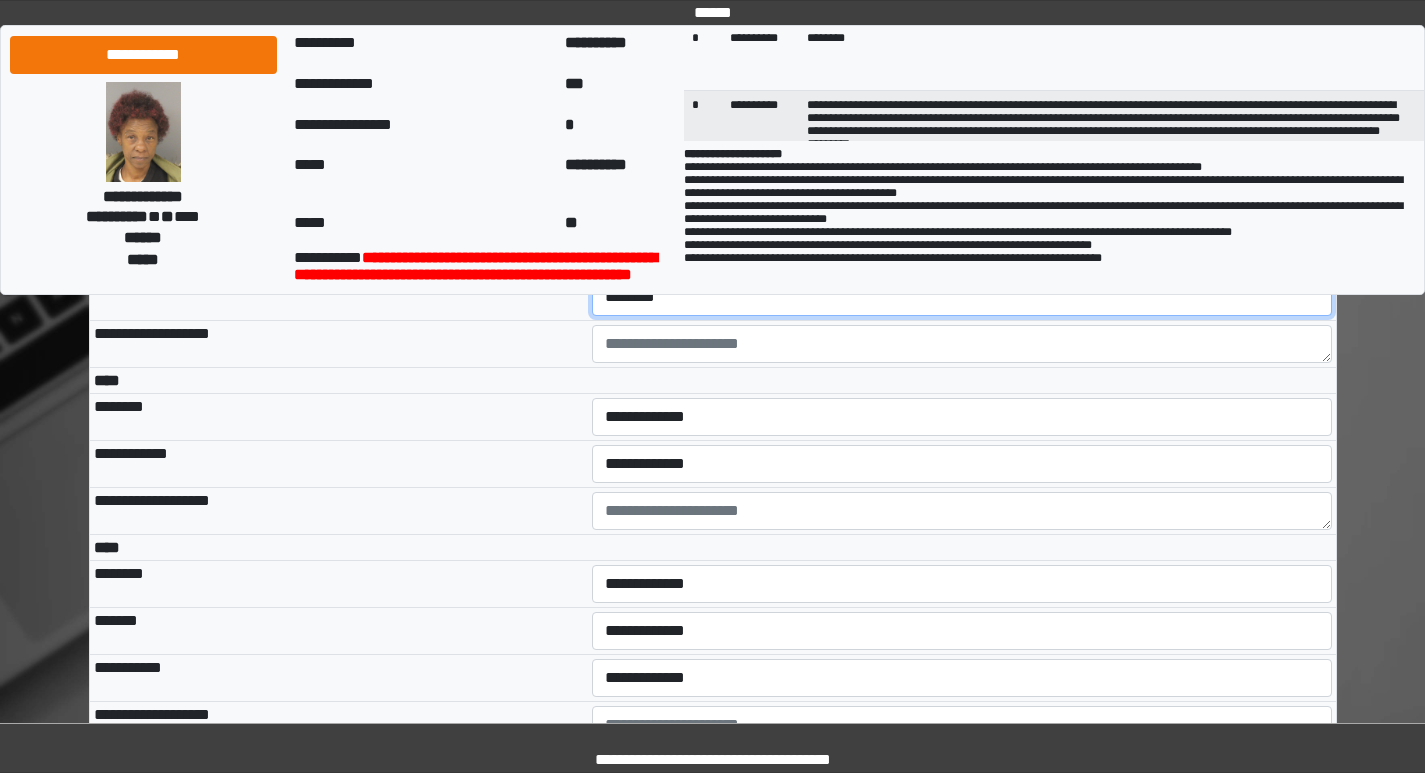 click on "**********" at bounding box center (962, 297) 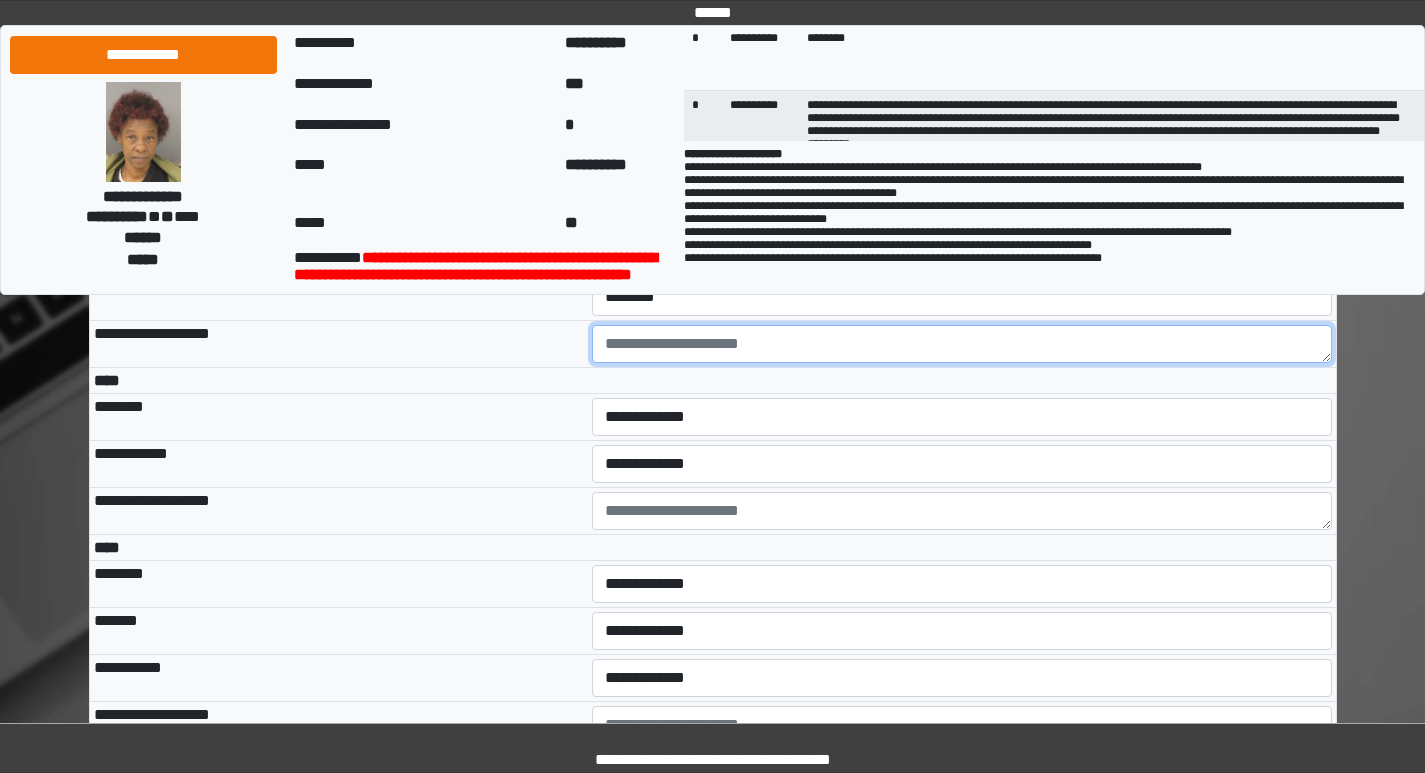 click at bounding box center (962, 344) 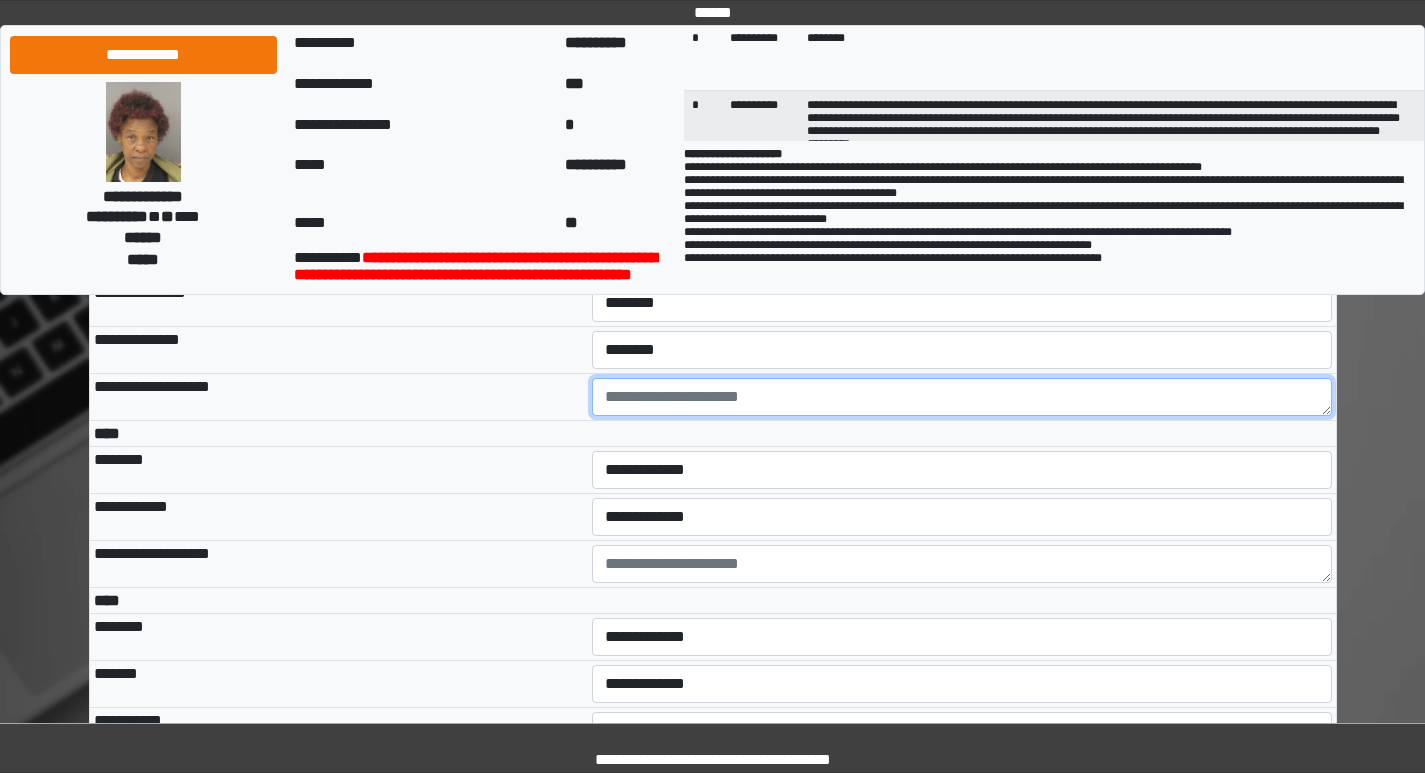 scroll, scrollTop: 4500, scrollLeft: 0, axis: vertical 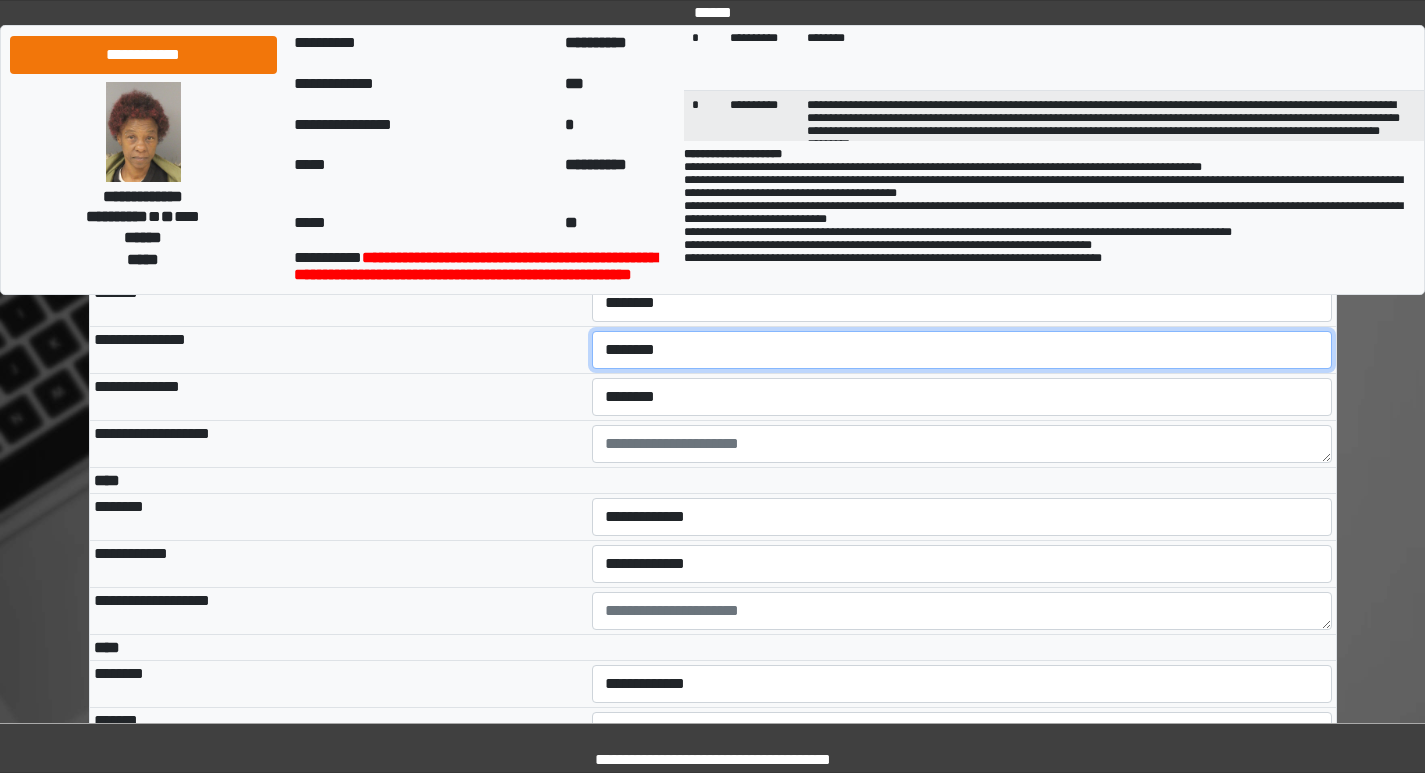 drag, startPoint x: 642, startPoint y: 482, endPoint x: 641, endPoint y: 492, distance: 10.049875 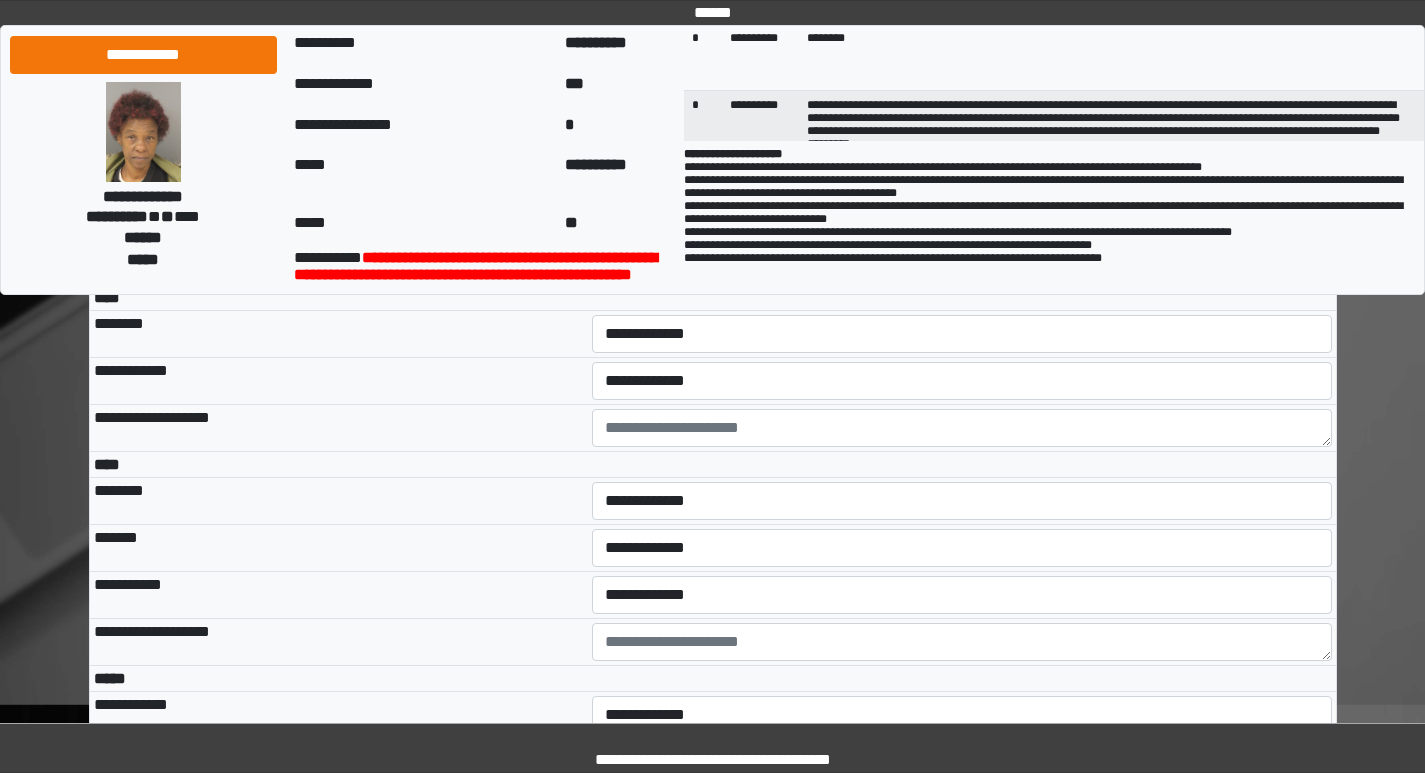 scroll, scrollTop: 4700, scrollLeft: 0, axis: vertical 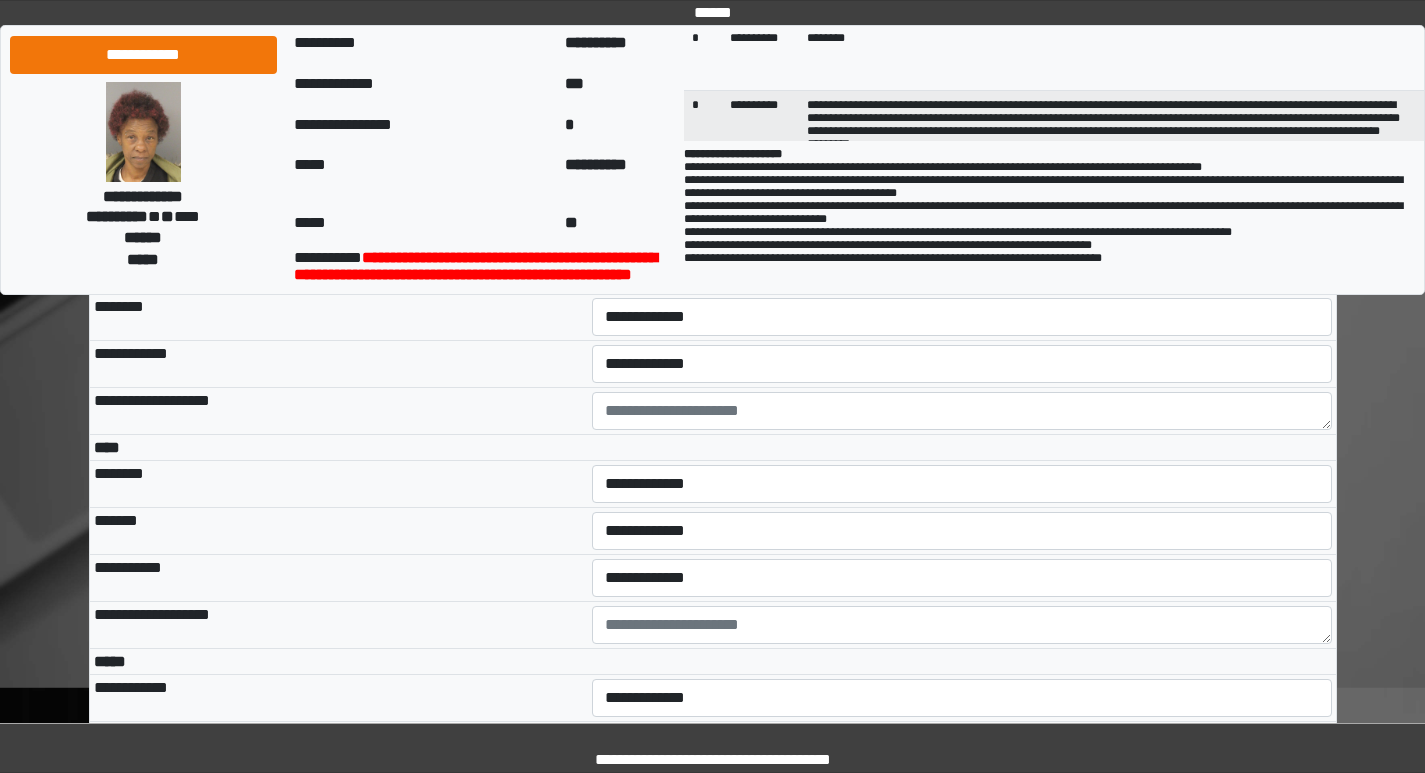 click at bounding box center [962, 244] 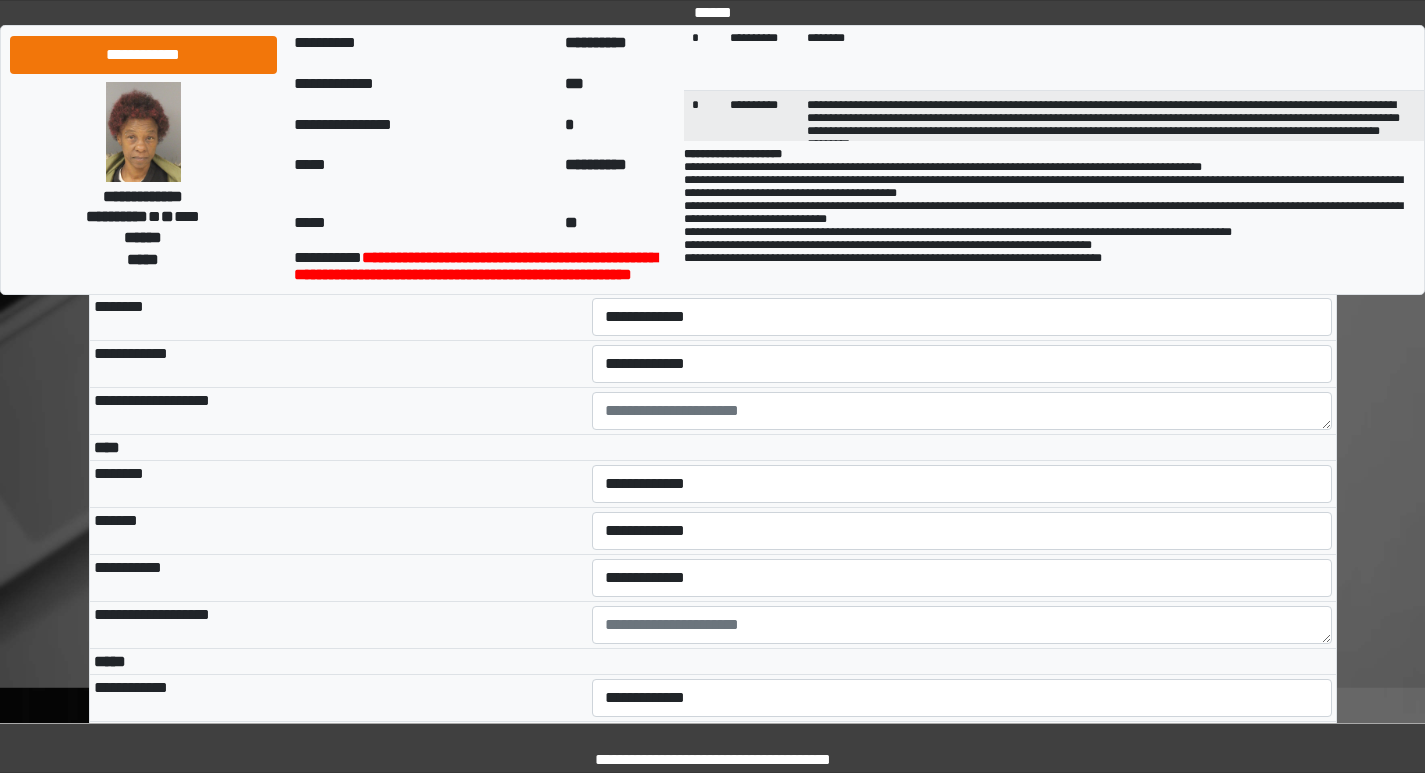 type on "*" 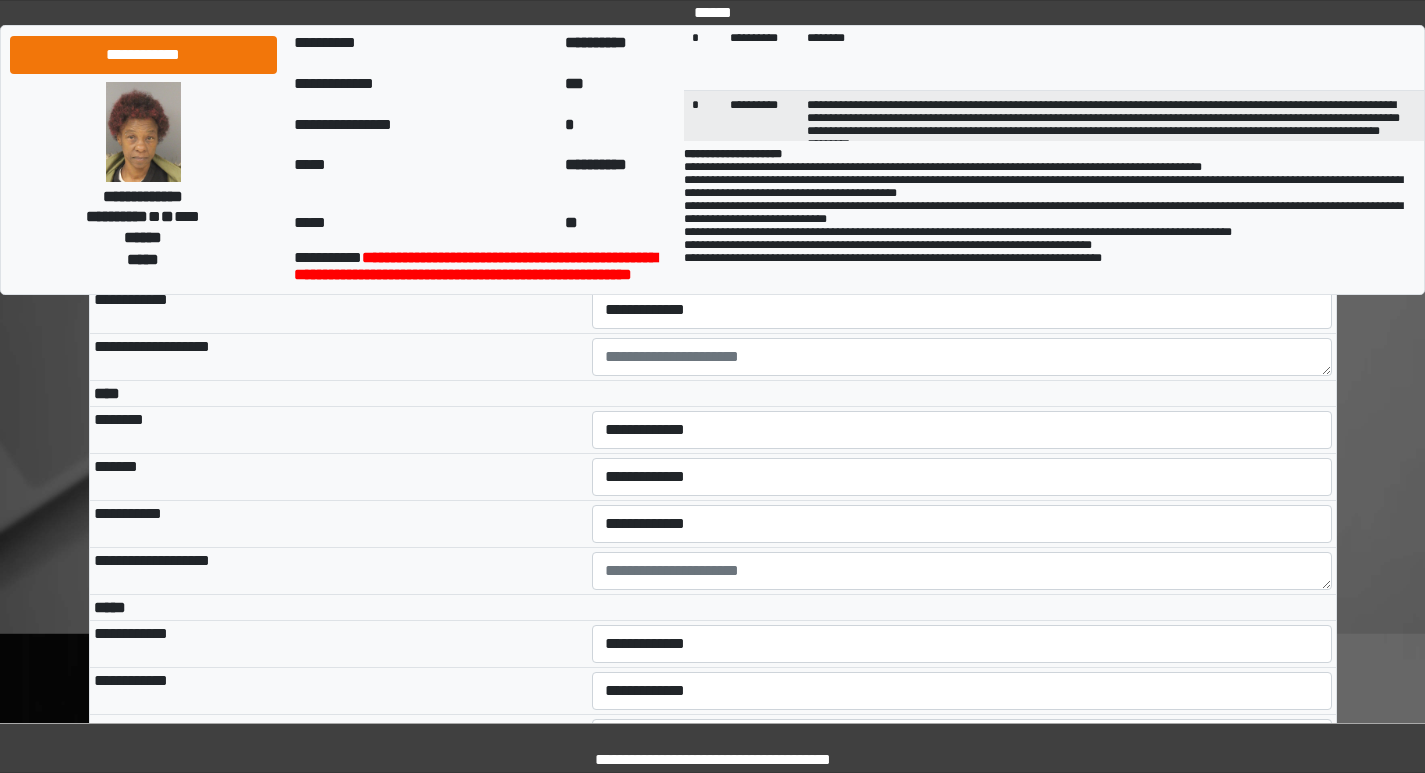 scroll, scrollTop: 4800, scrollLeft: 0, axis: vertical 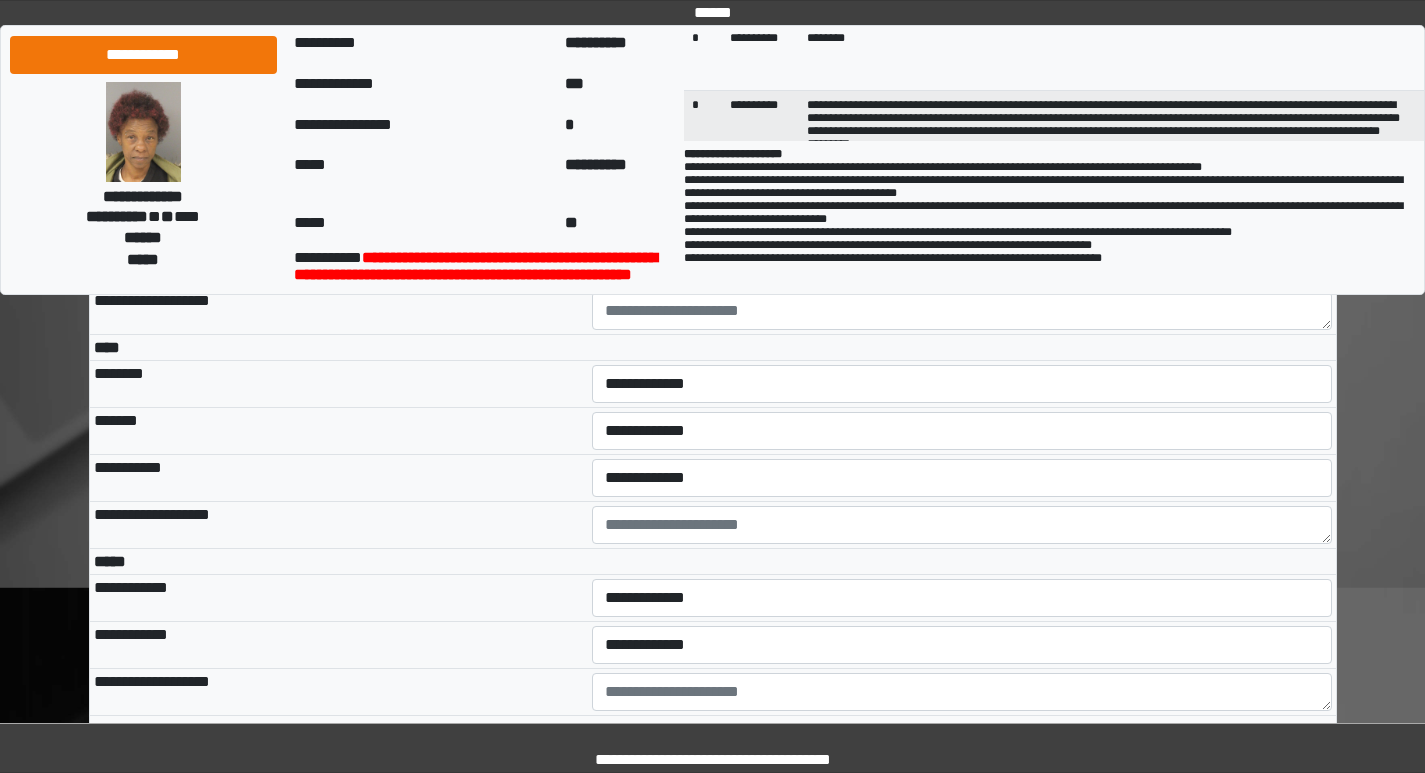 type on "**********" 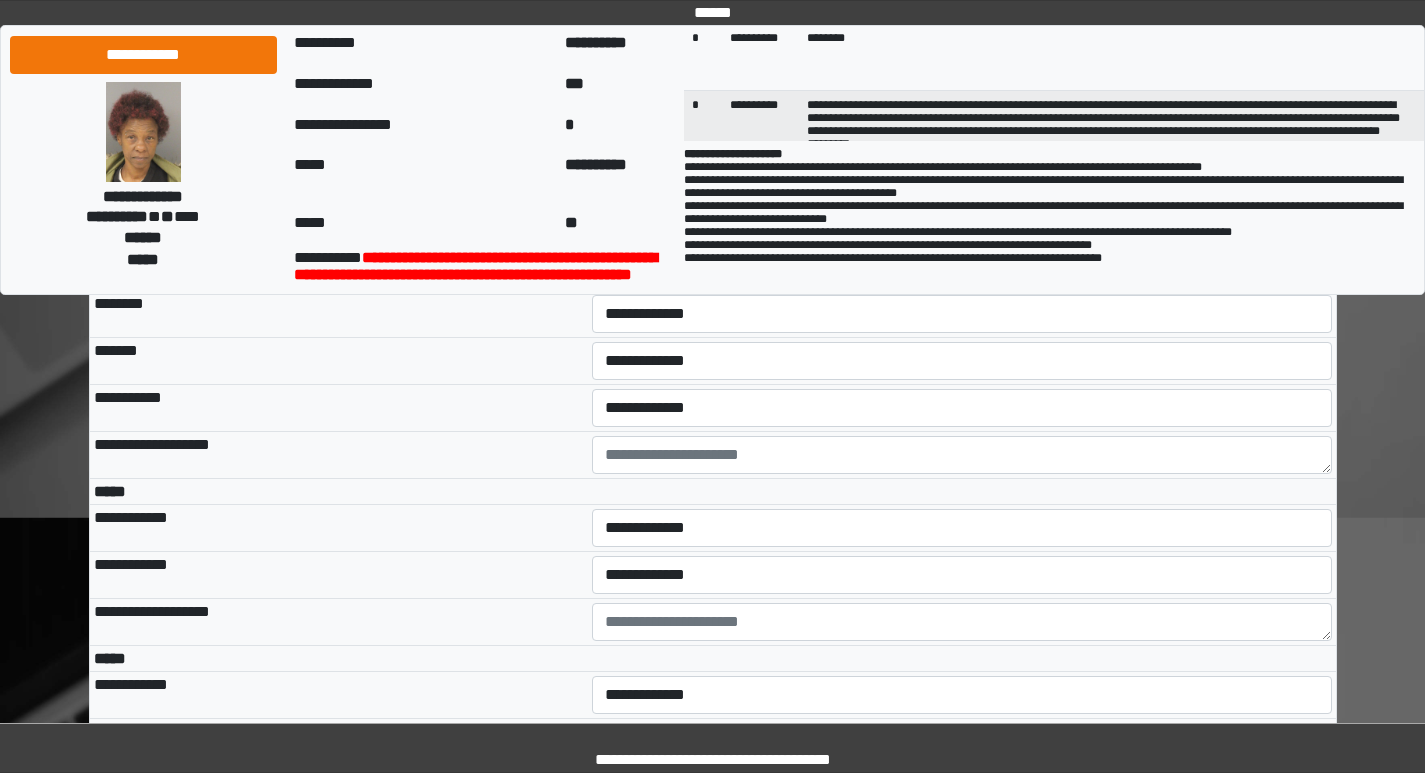 scroll, scrollTop: 4900, scrollLeft: 0, axis: vertical 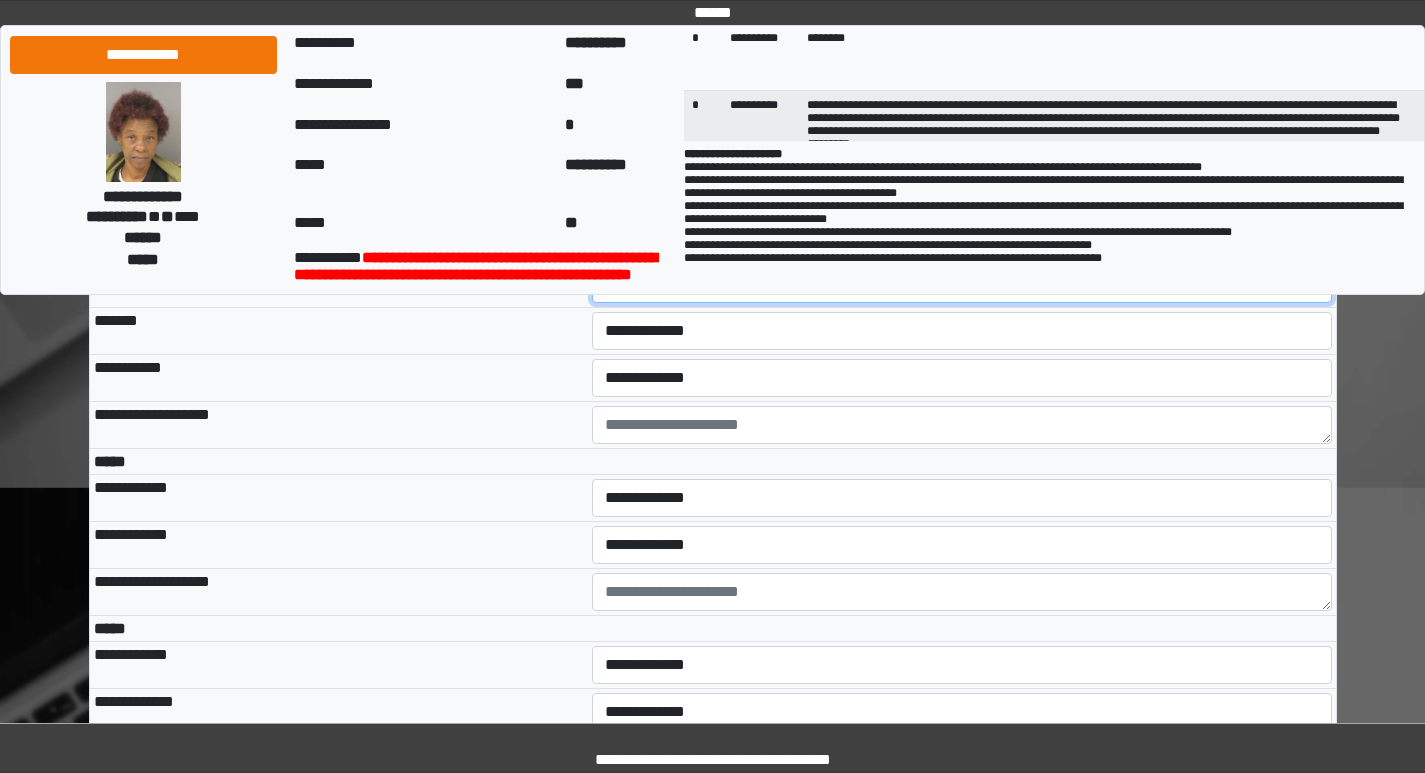 drag, startPoint x: 652, startPoint y: 431, endPoint x: 651, endPoint y: 446, distance: 15.033297 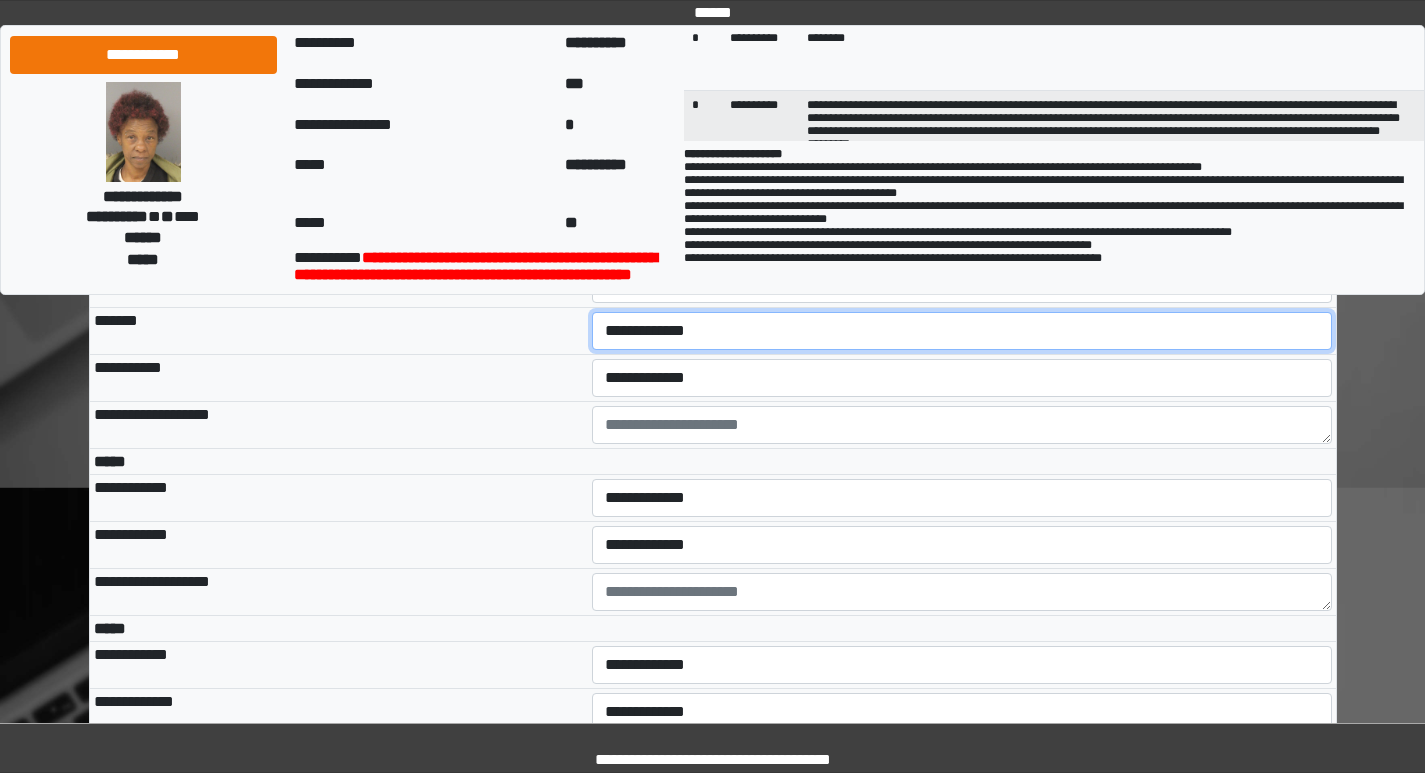 click on "**********" at bounding box center [962, 331] 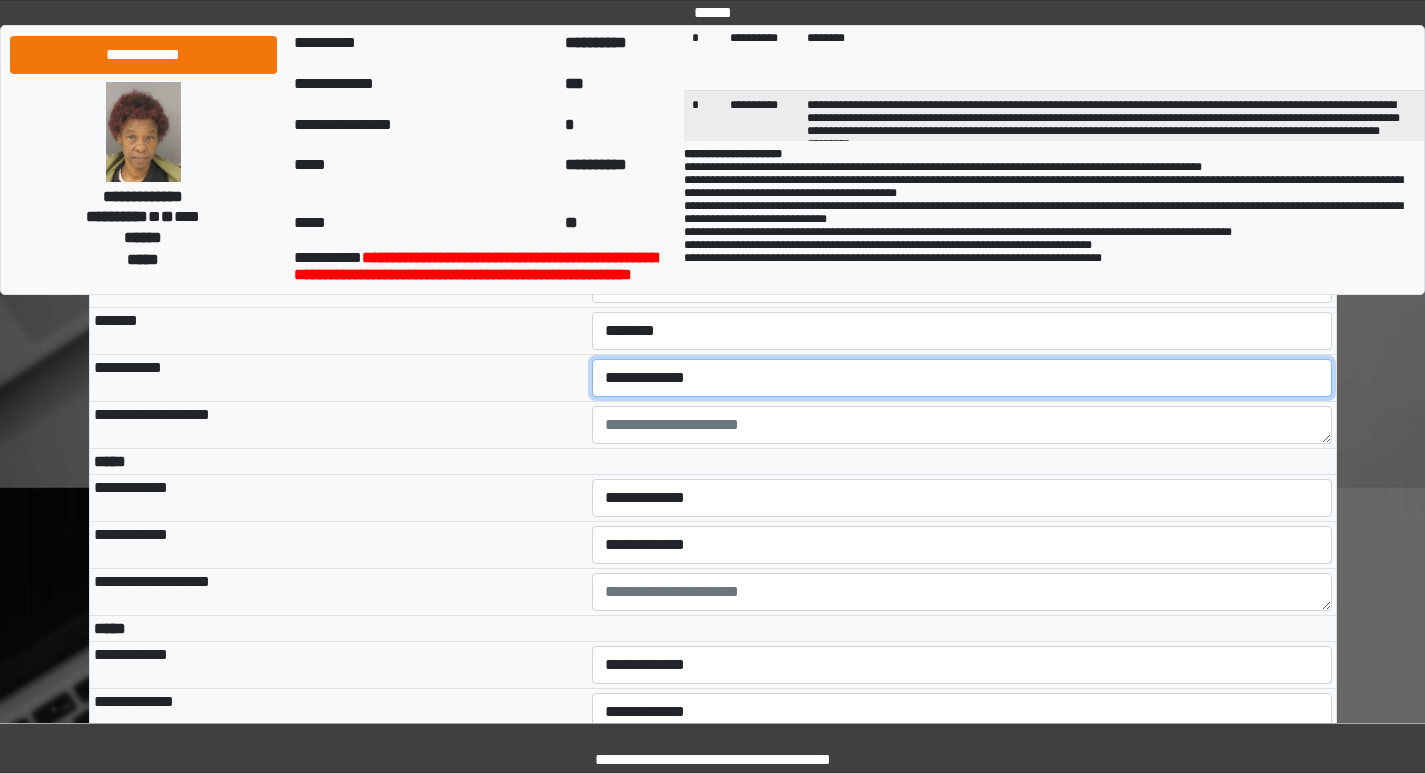 click on "**********" at bounding box center (962, 378) 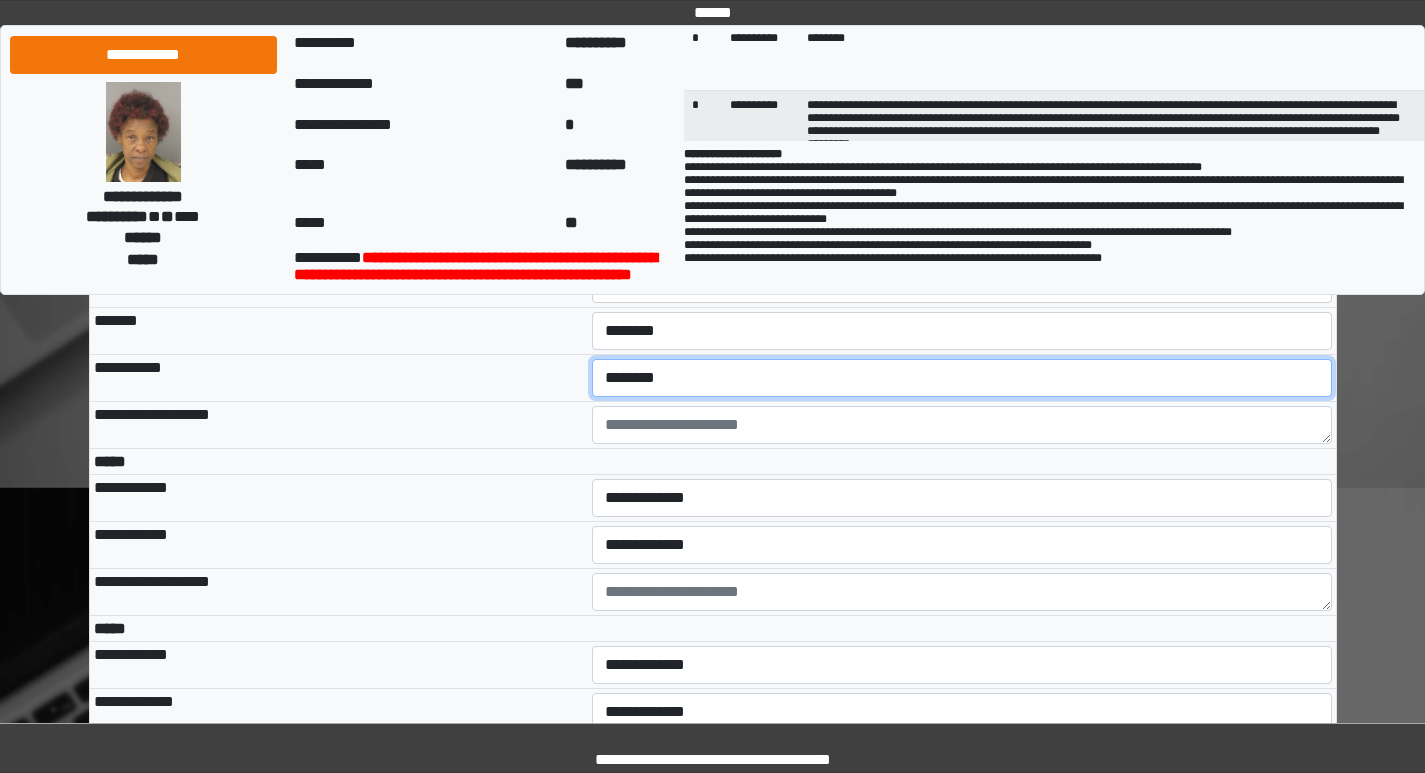 scroll, scrollTop: 5000, scrollLeft: 0, axis: vertical 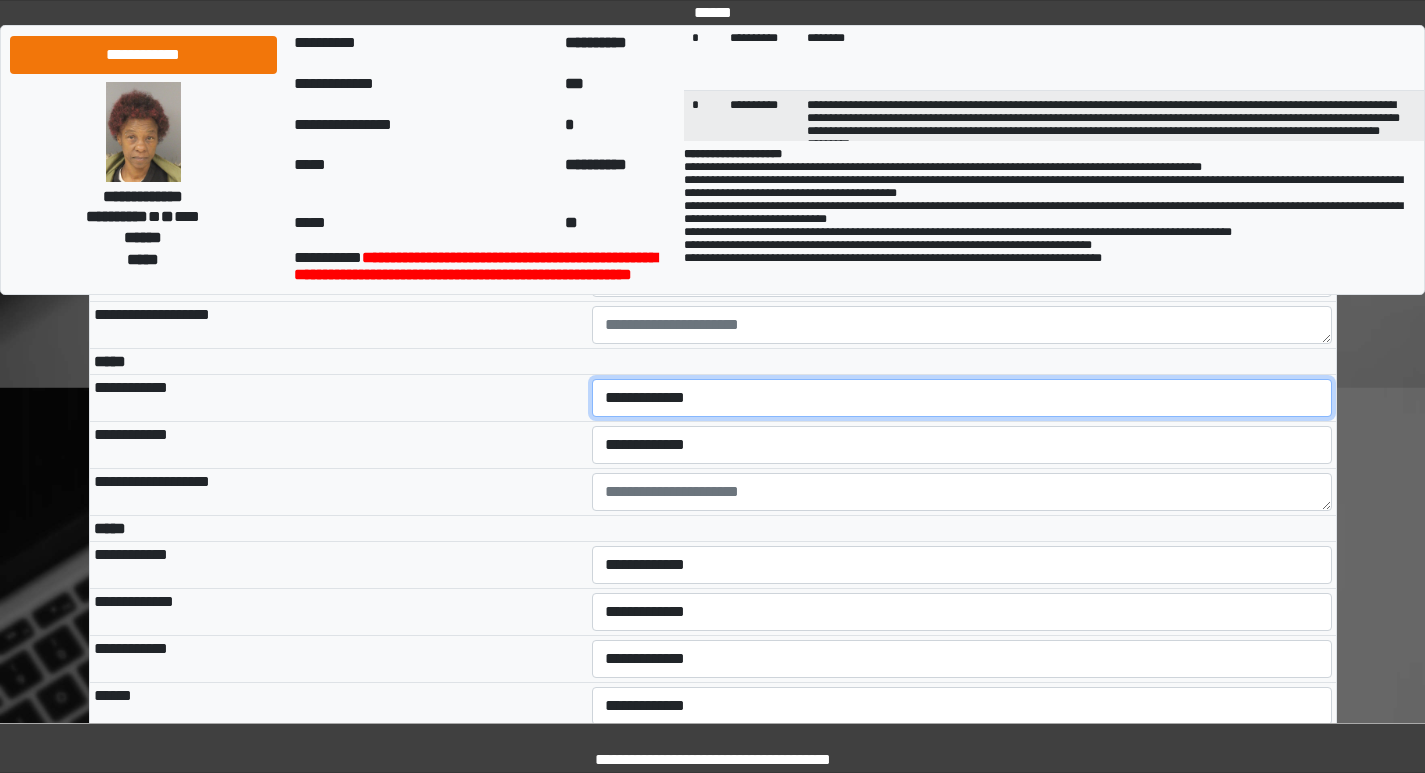 drag, startPoint x: 670, startPoint y: 545, endPoint x: 647, endPoint y: 565, distance: 30.479502 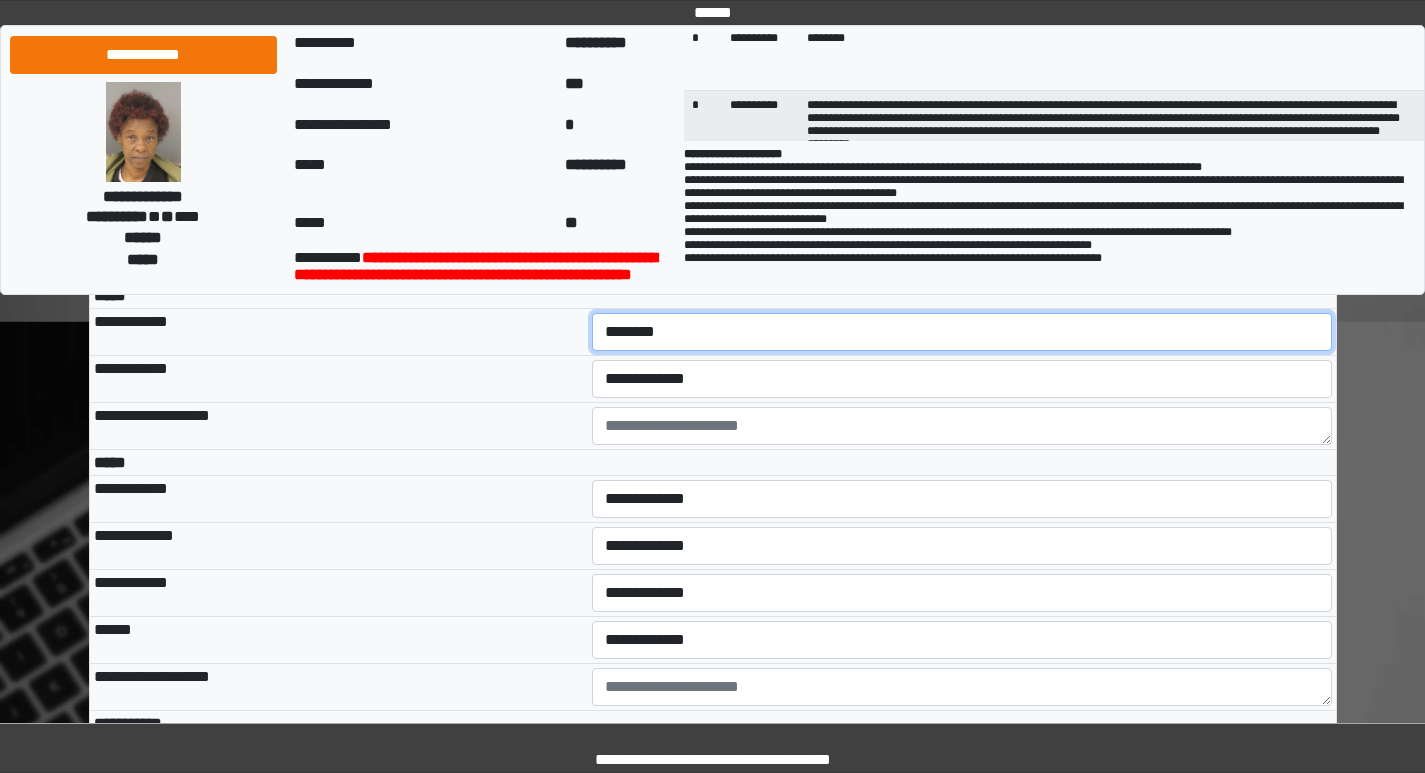 scroll, scrollTop: 5100, scrollLeft: 0, axis: vertical 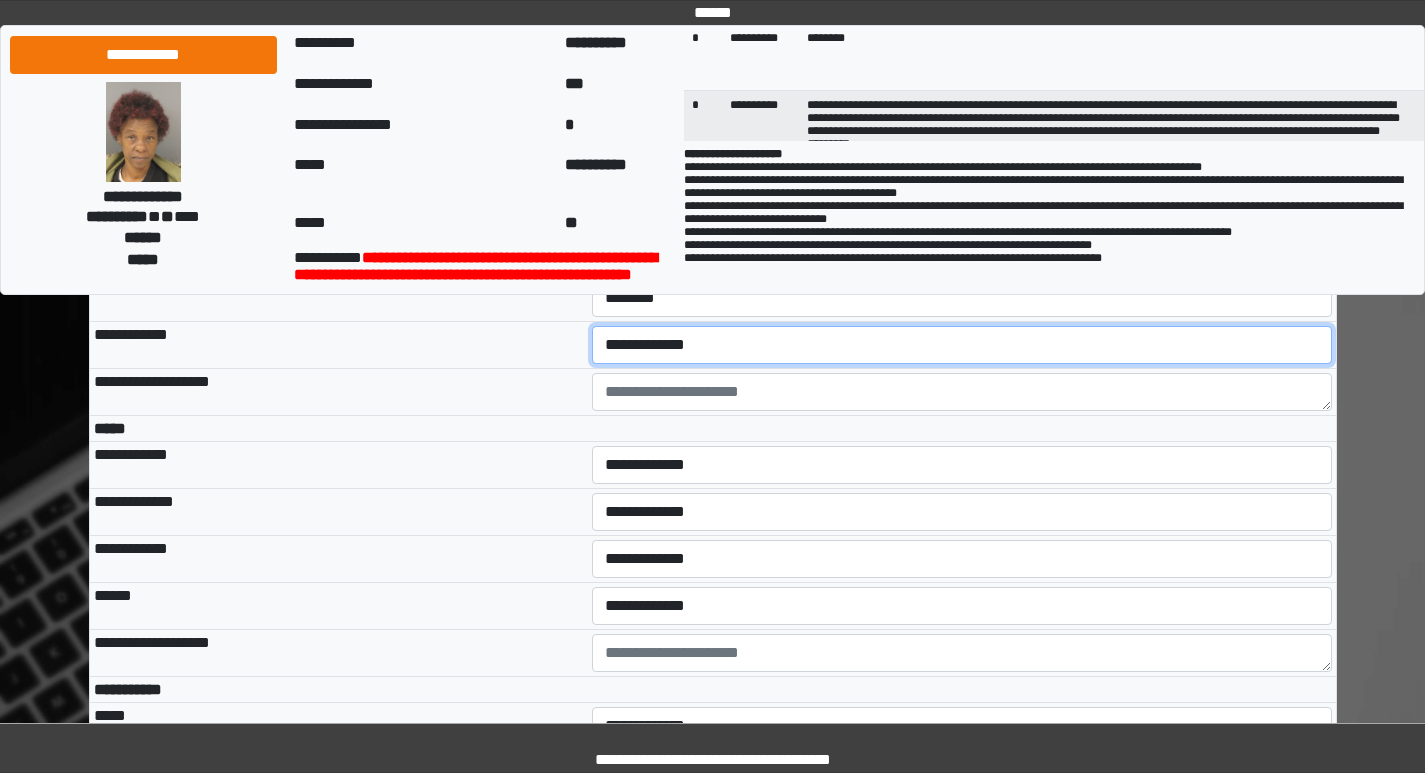 click on "**********" at bounding box center [962, 345] 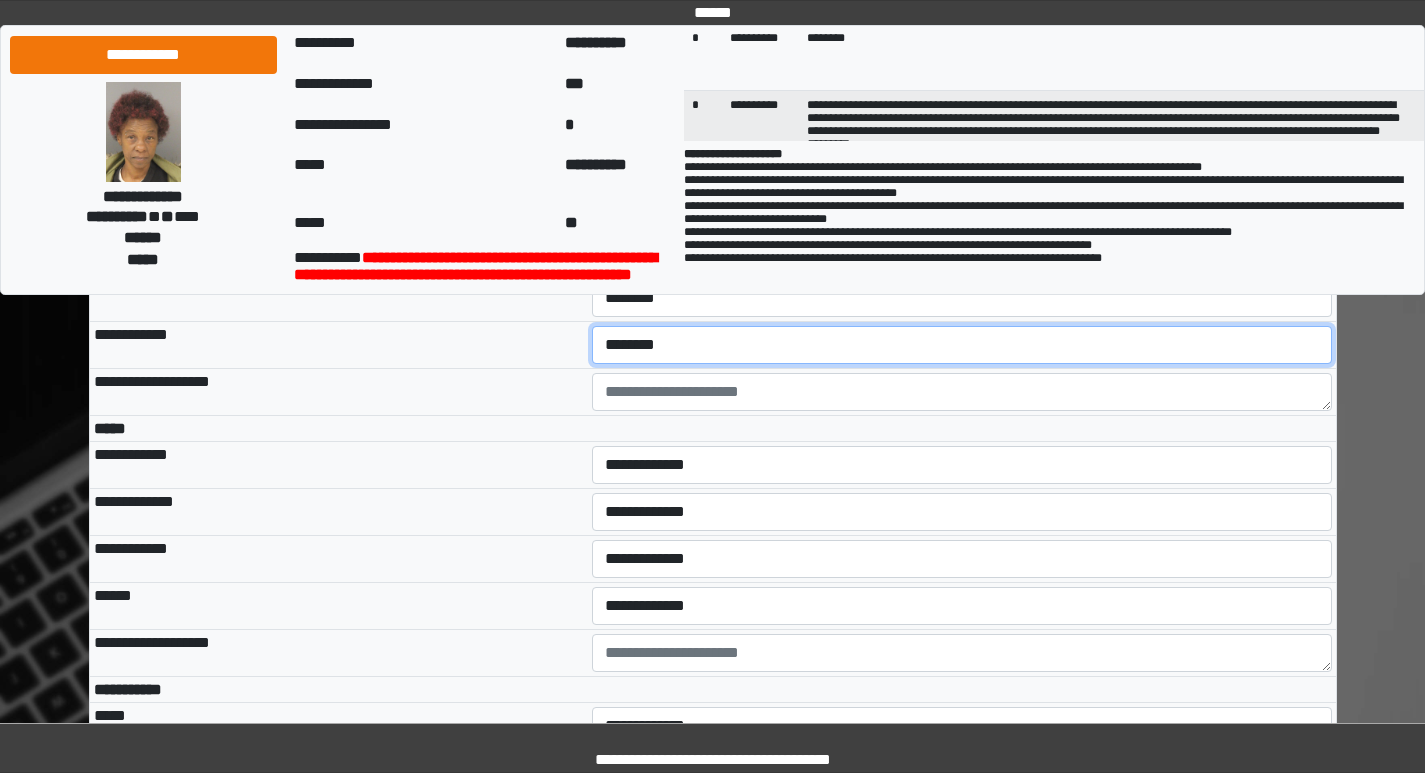 click on "**********" at bounding box center (962, 345) 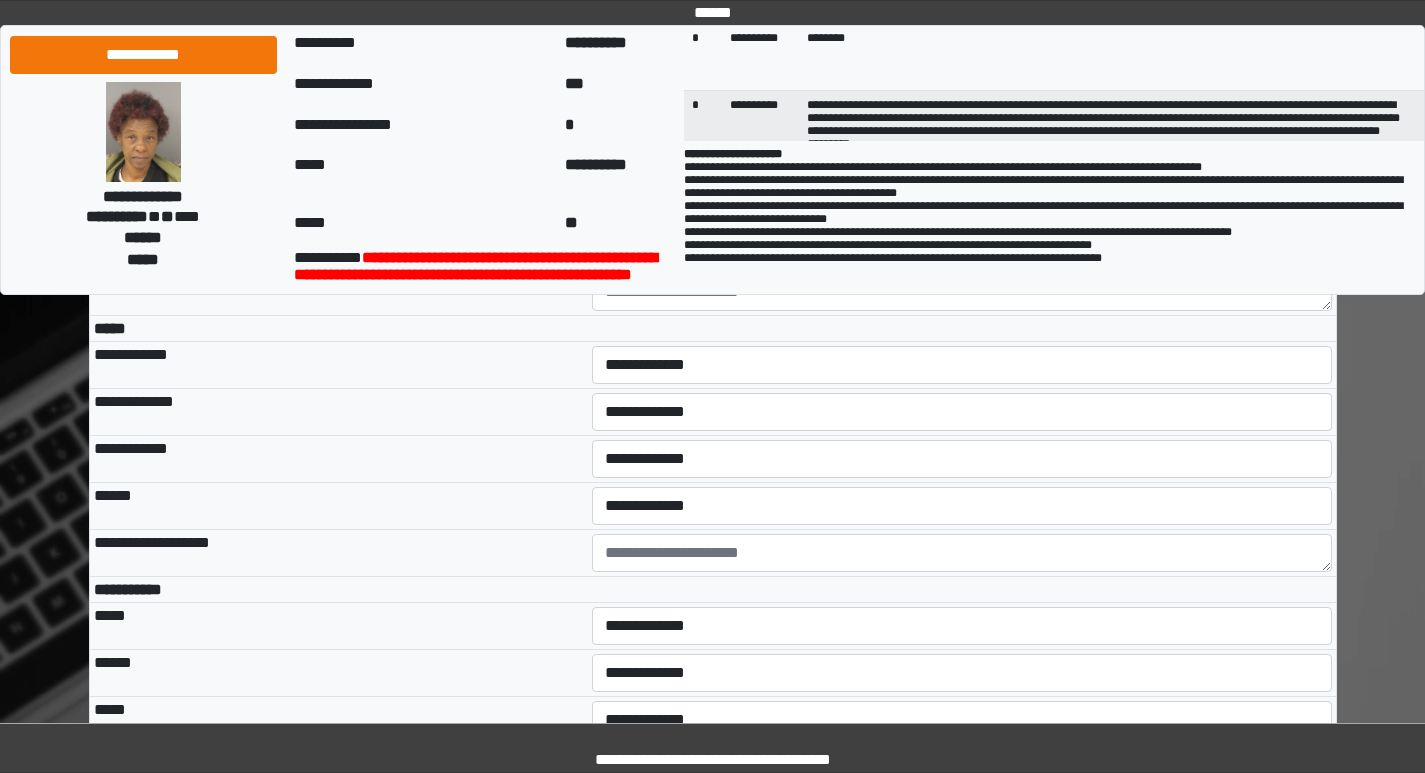 scroll, scrollTop: 5300, scrollLeft: 0, axis: vertical 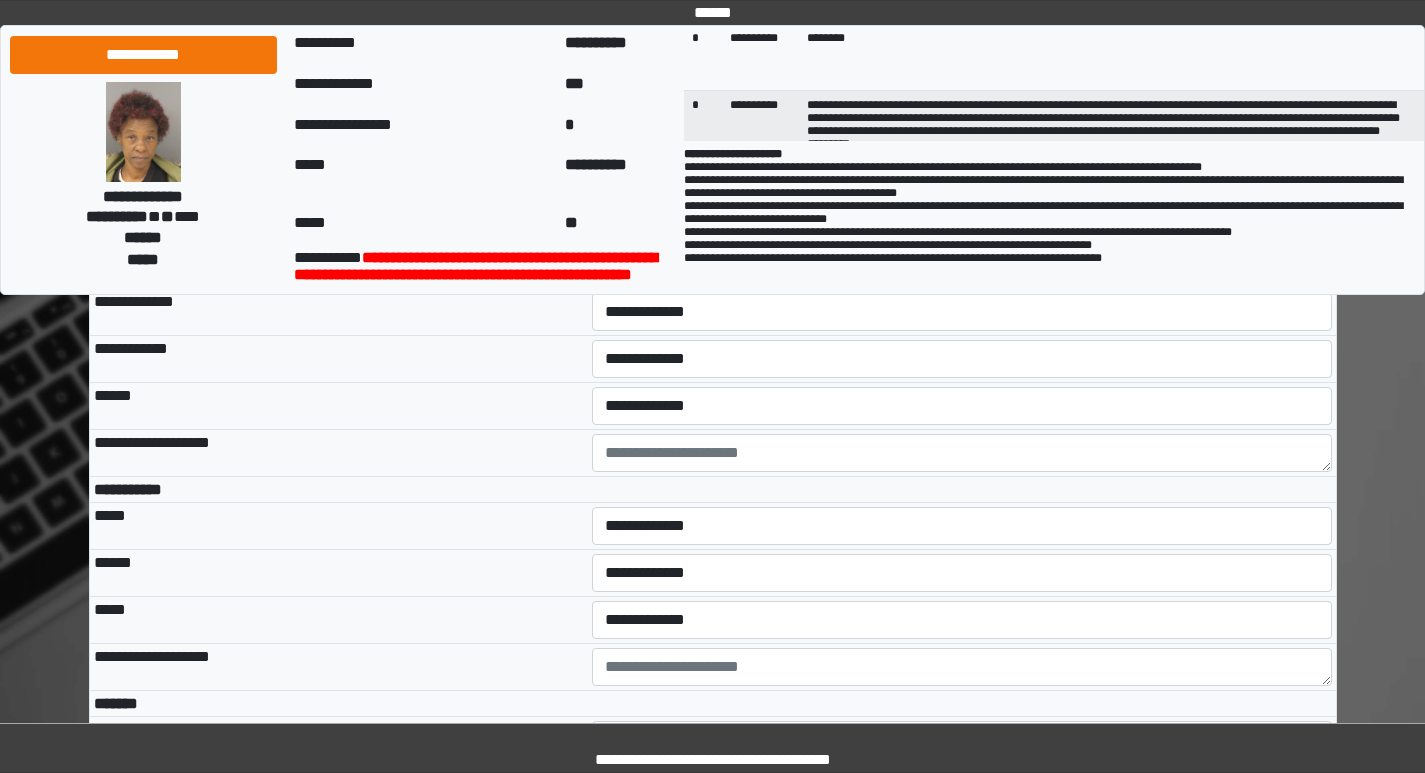 click on "**********" at bounding box center (962, 265) 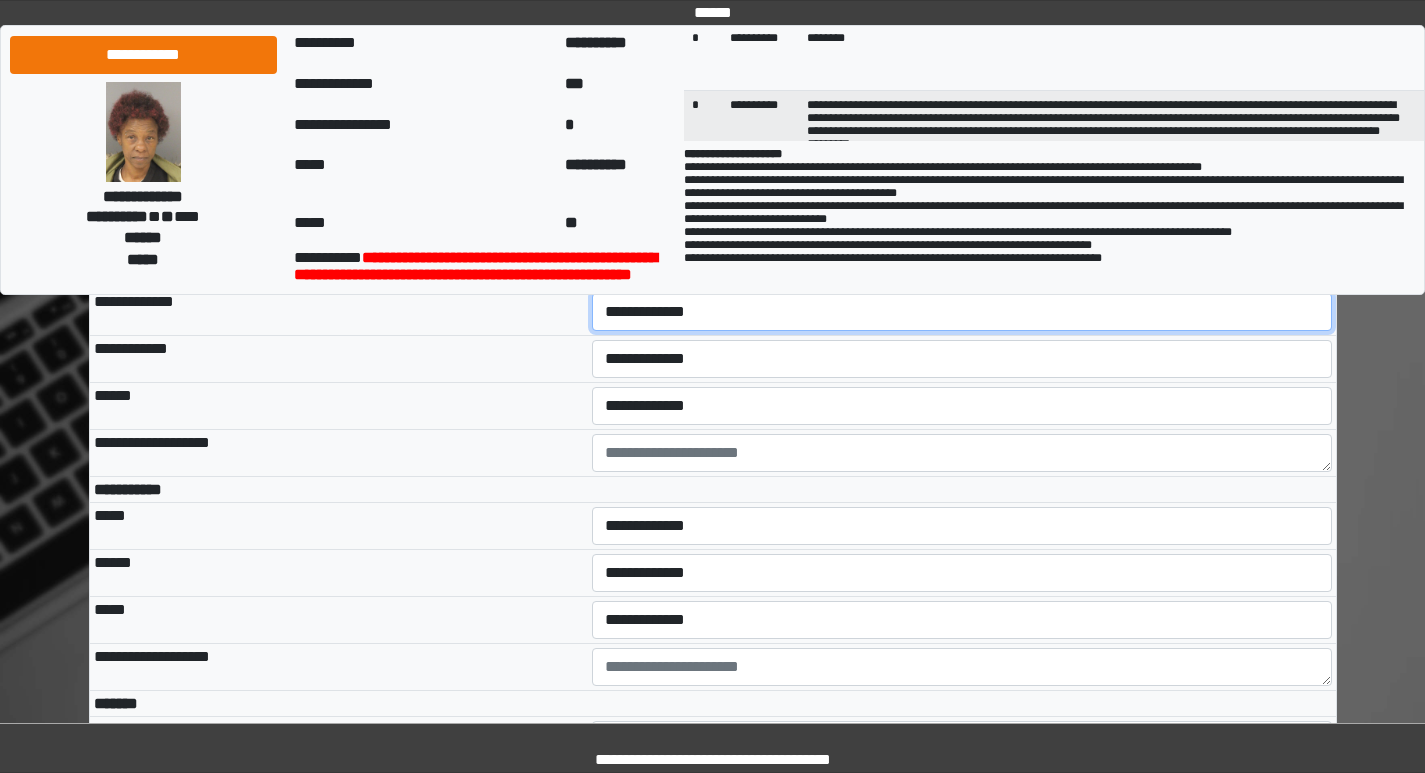 click on "**********" at bounding box center [962, 312] 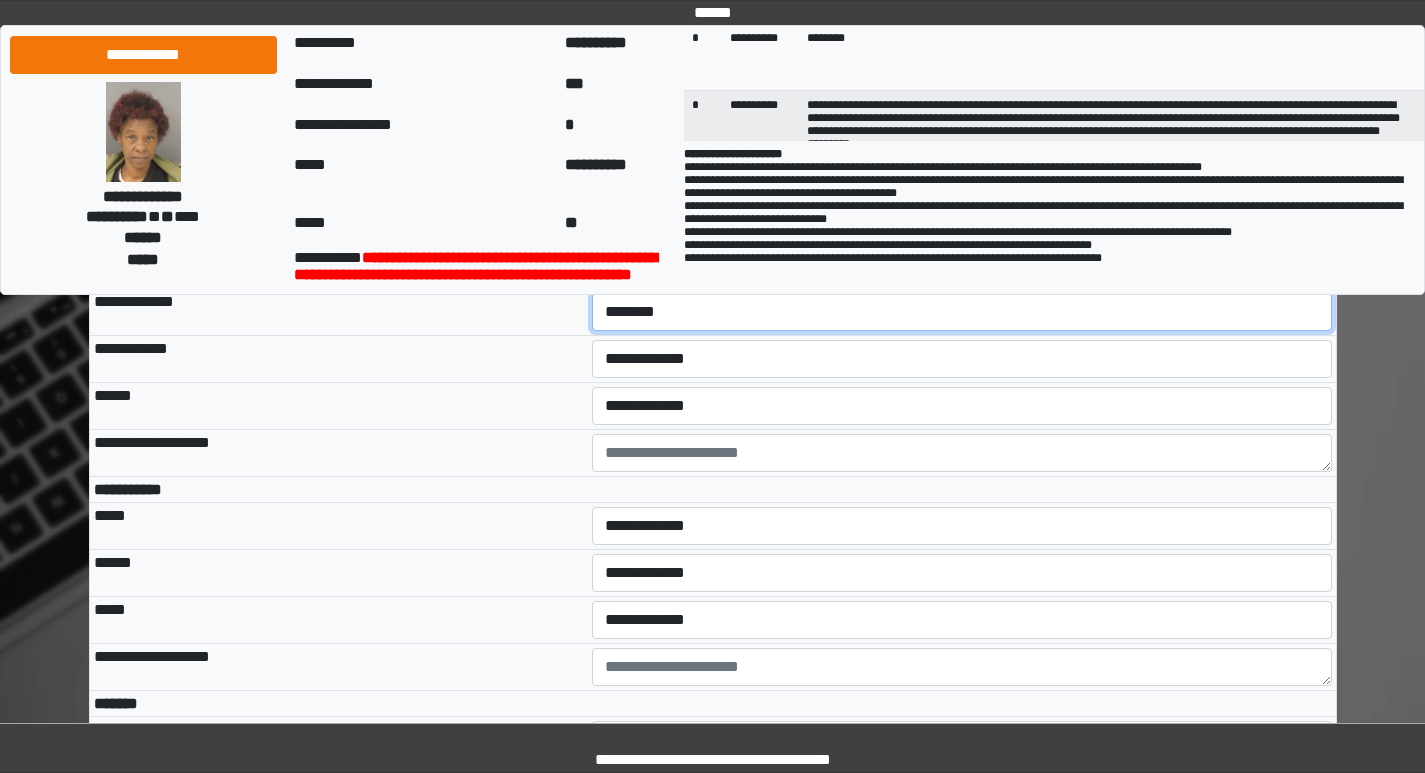 click on "**********" at bounding box center [962, 312] 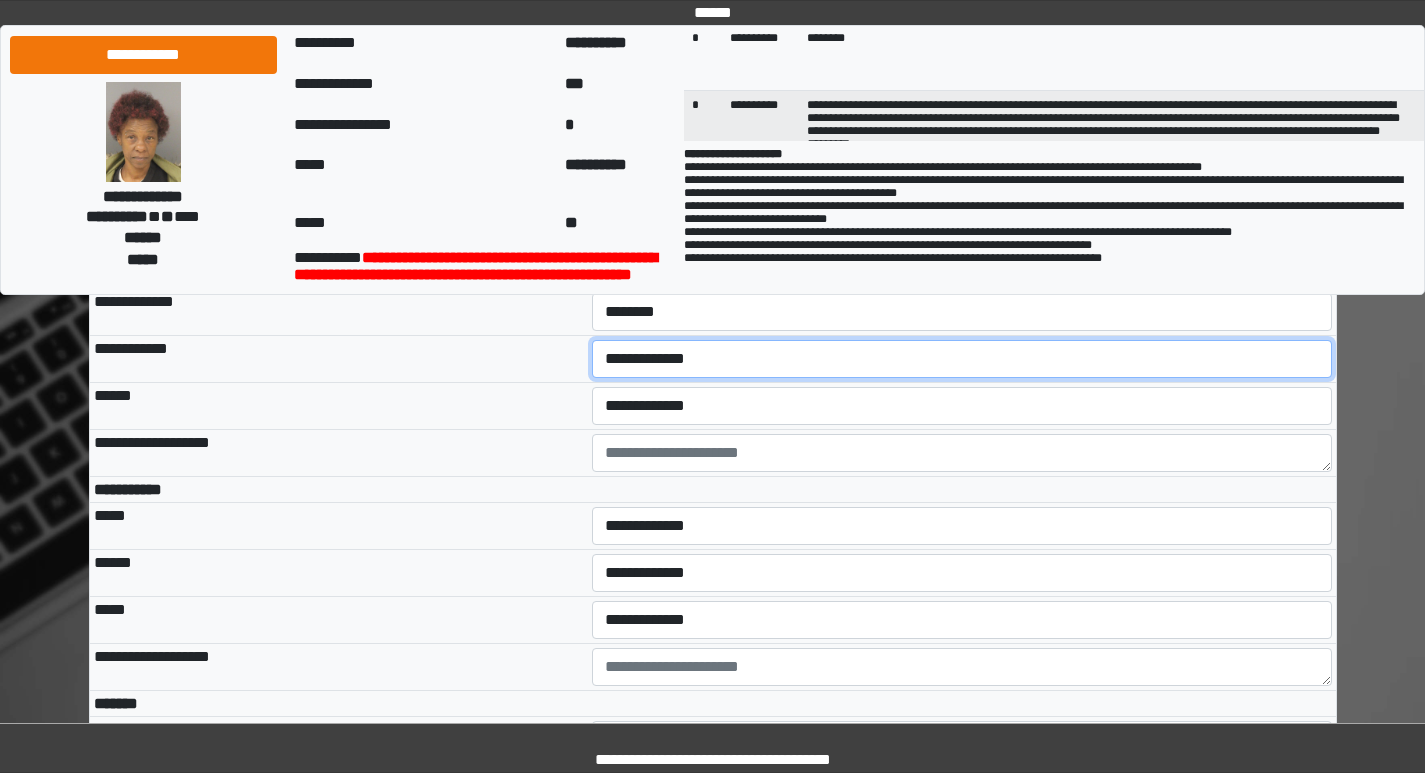 click on "**********" at bounding box center [962, 359] 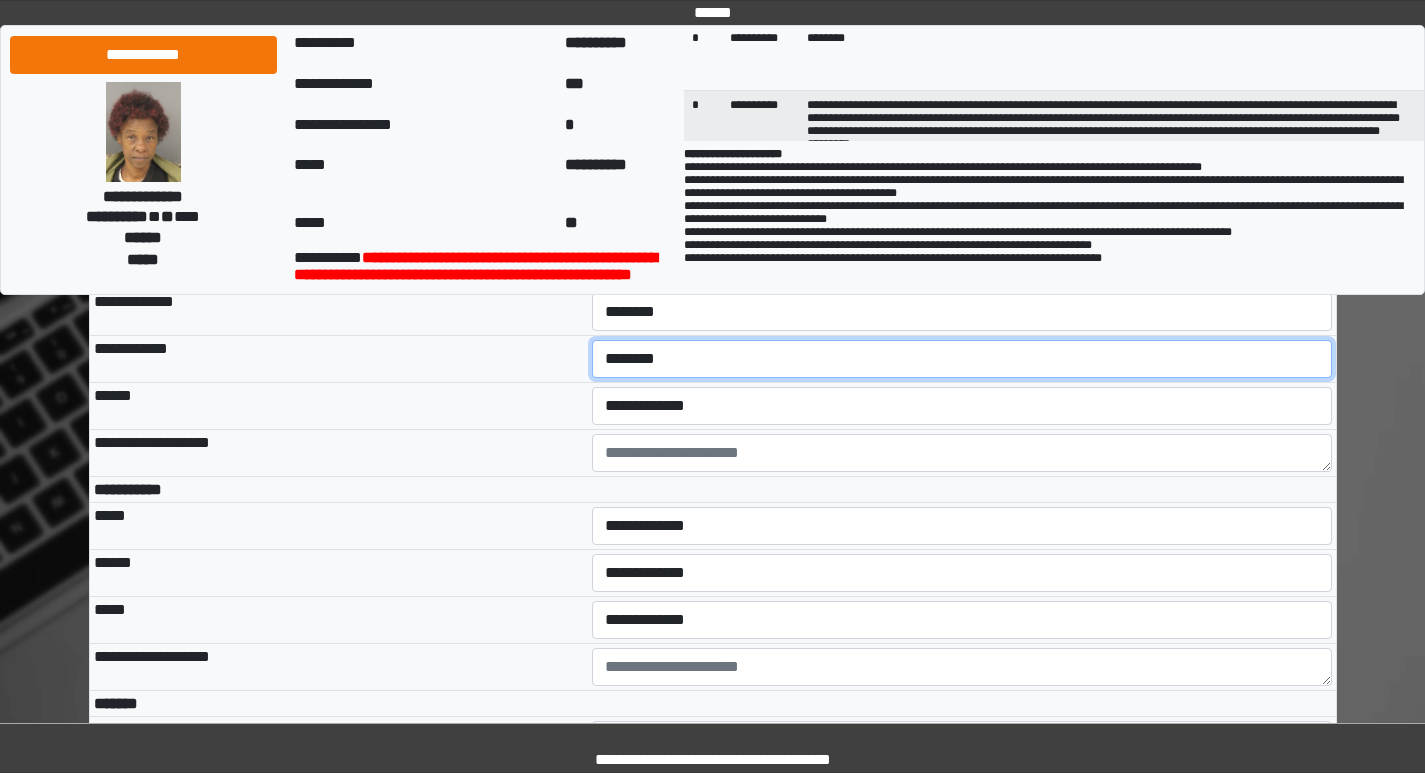 click on "**********" at bounding box center [962, 359] 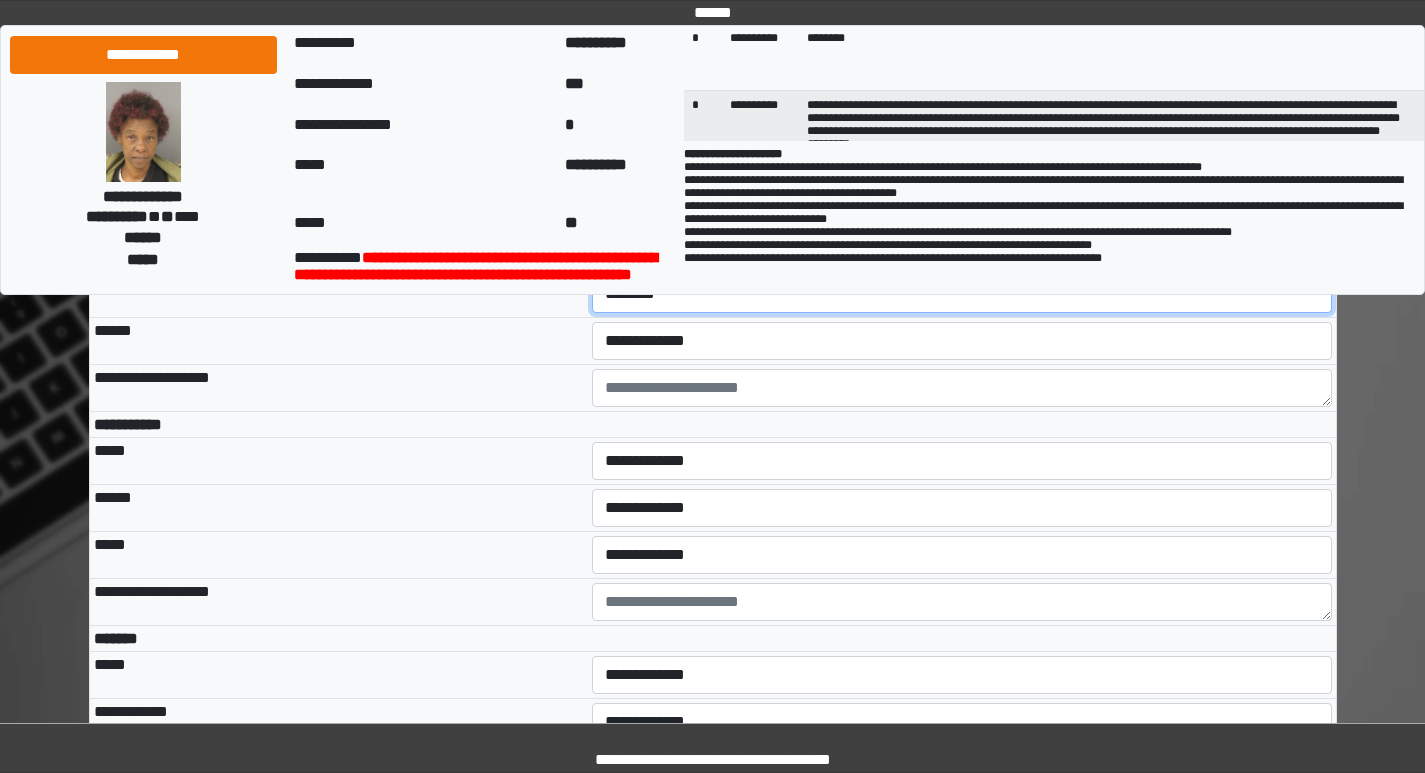 scroll, scrollTop: 5400, scrollLeft: 0, axis: vertical 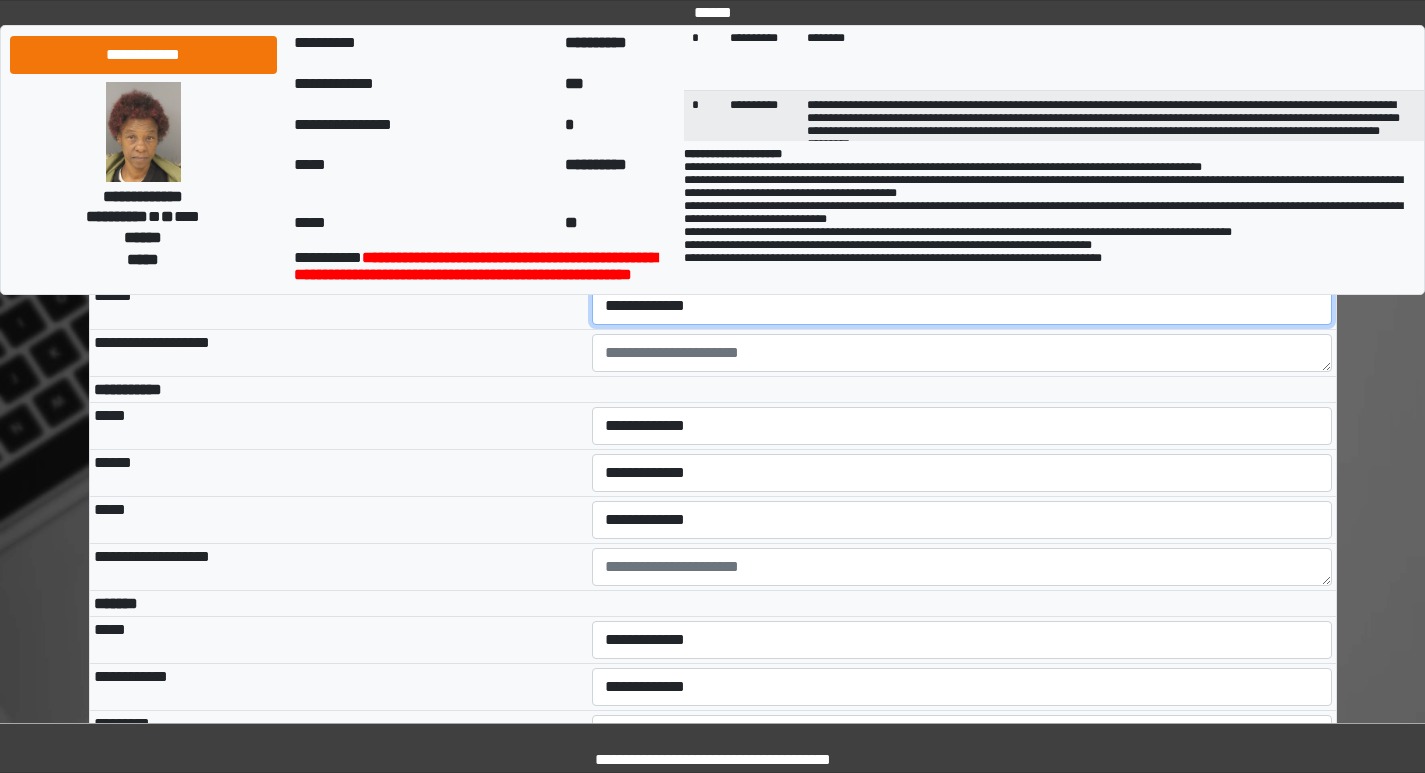click on "**********" at bounding box center [962, 306] 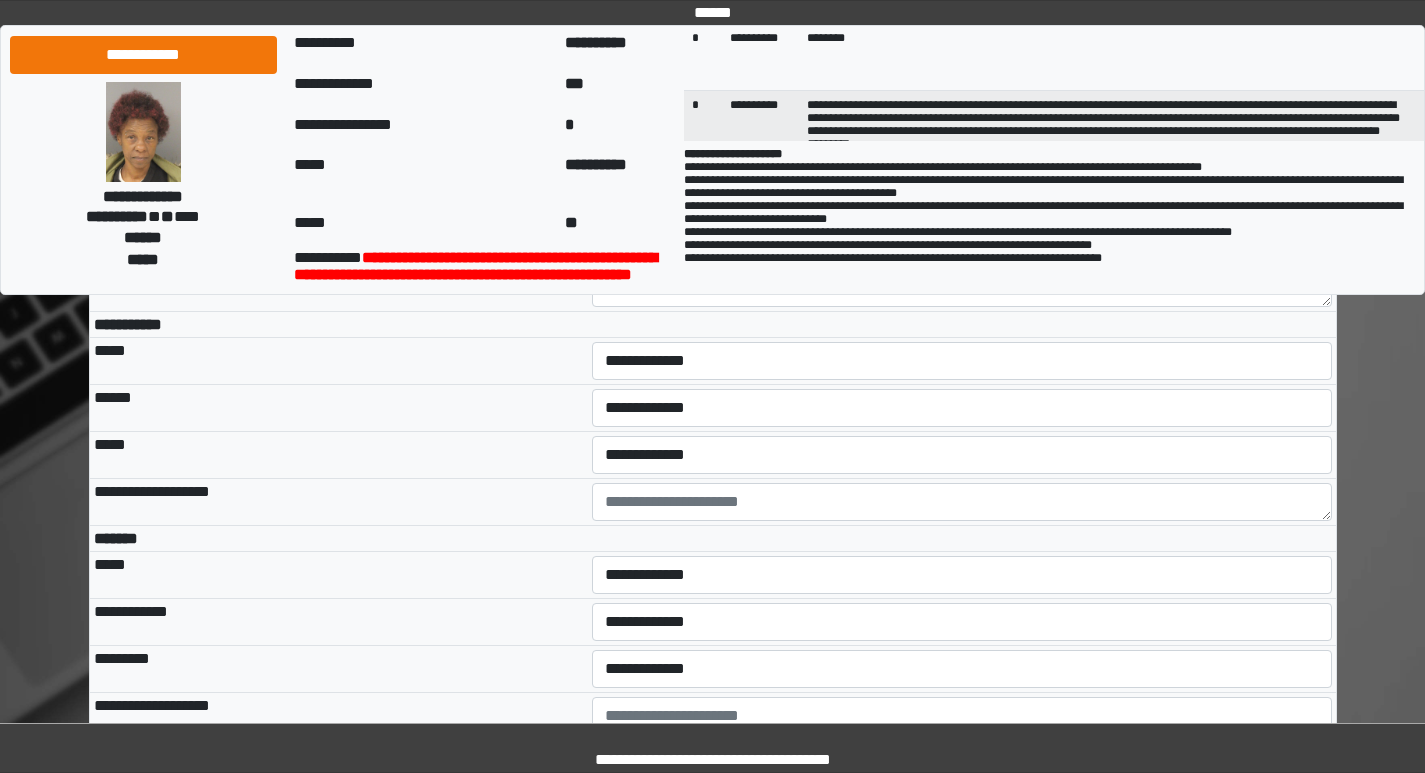 scroll, scrollTop: 5500, scrollLeft: 0, axis: vertical 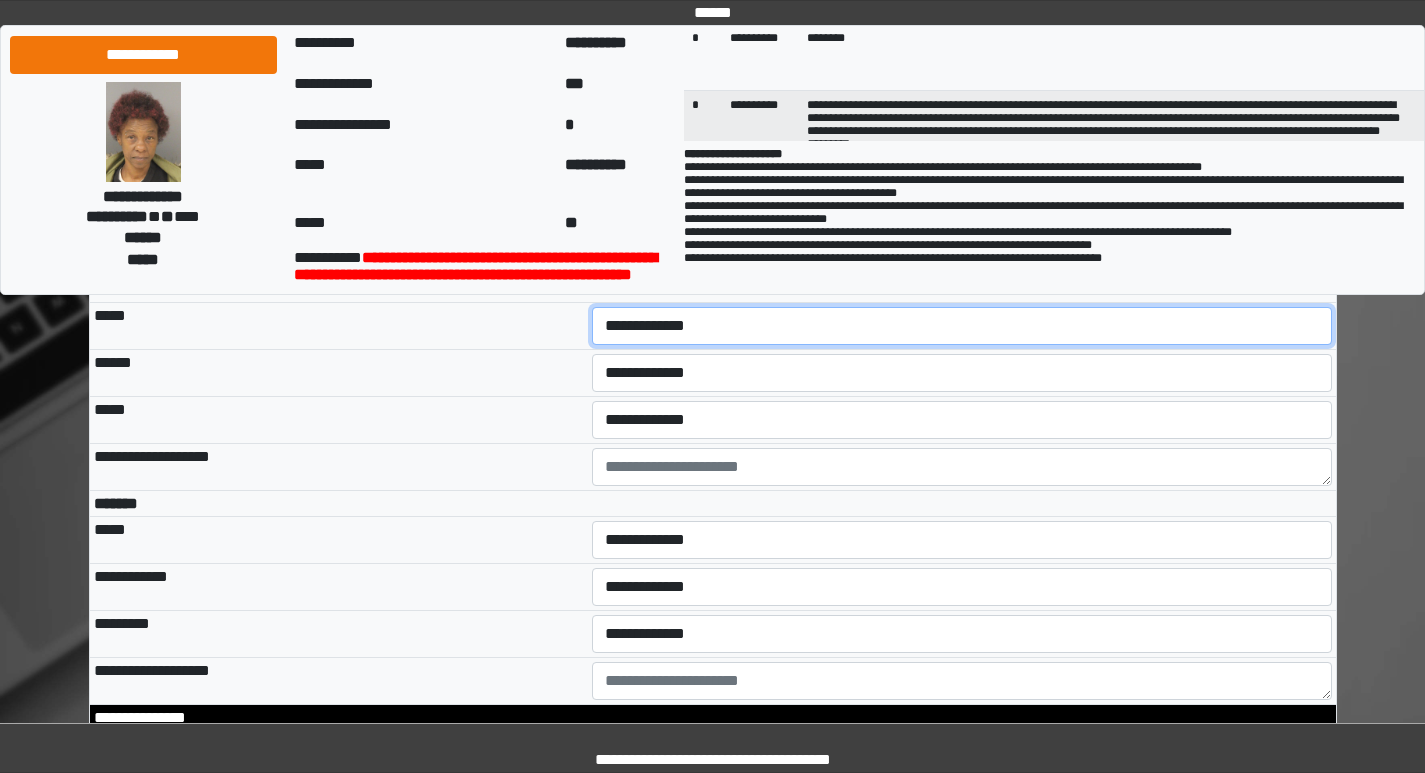 click on "**********" at bounding box center (962, 326) 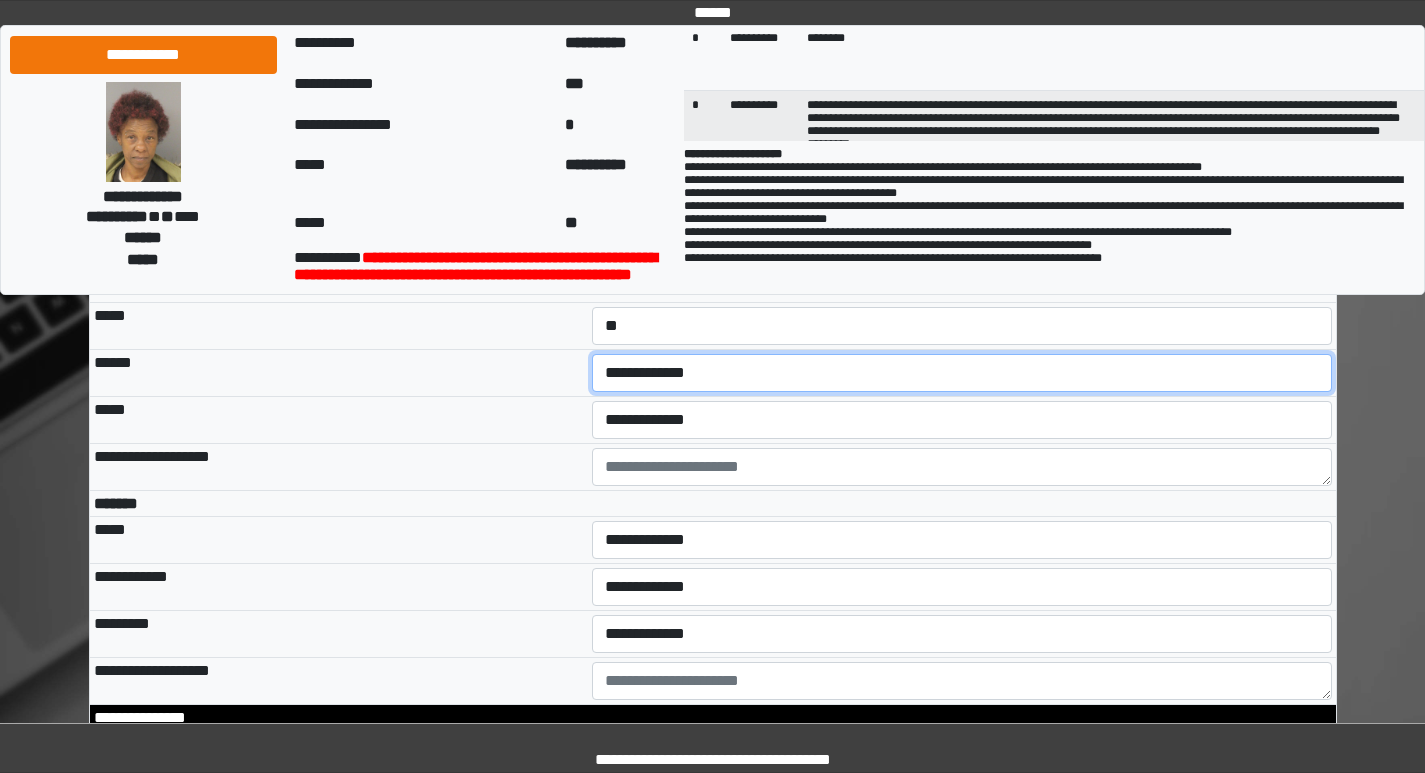 click on "**********" at bounding box center [962, 373] 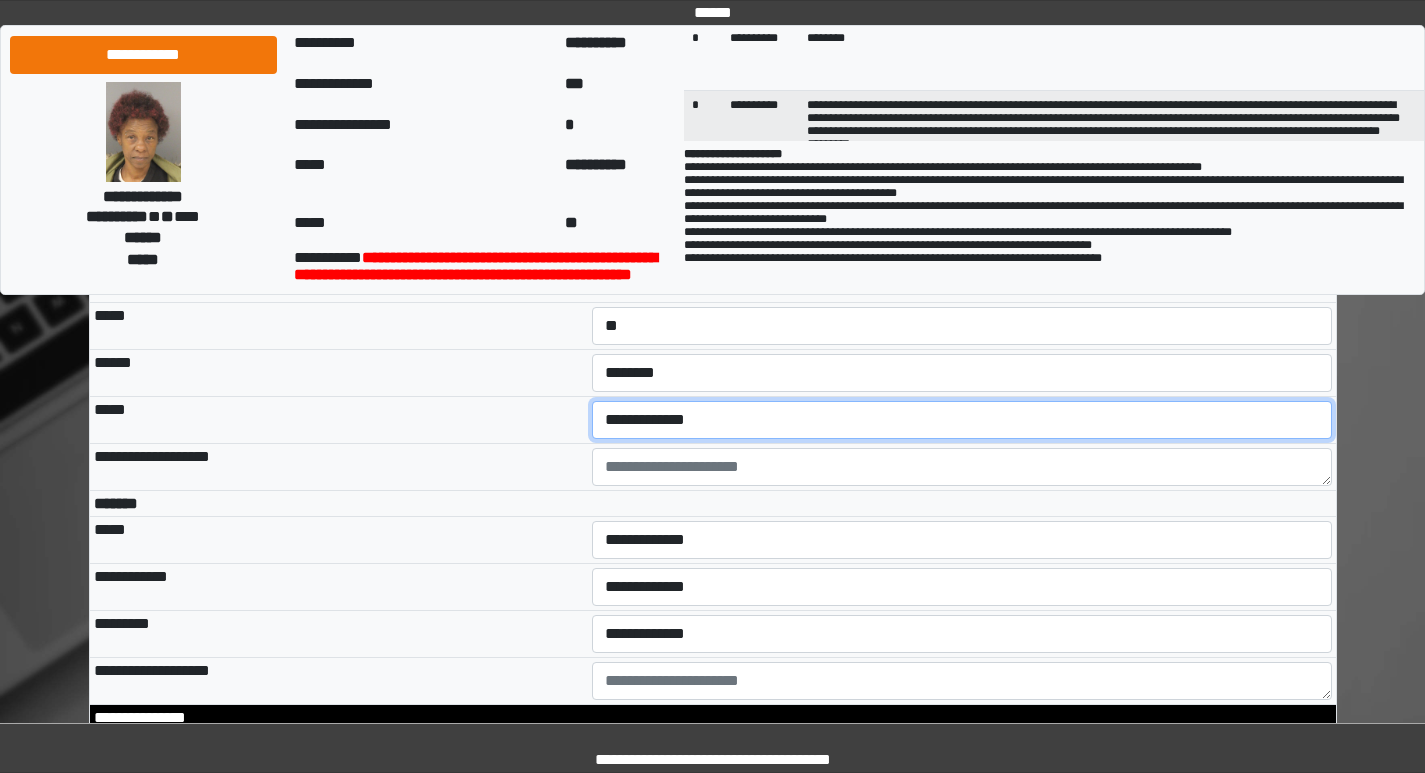 click on "**********" at bounding box center (962, 420) 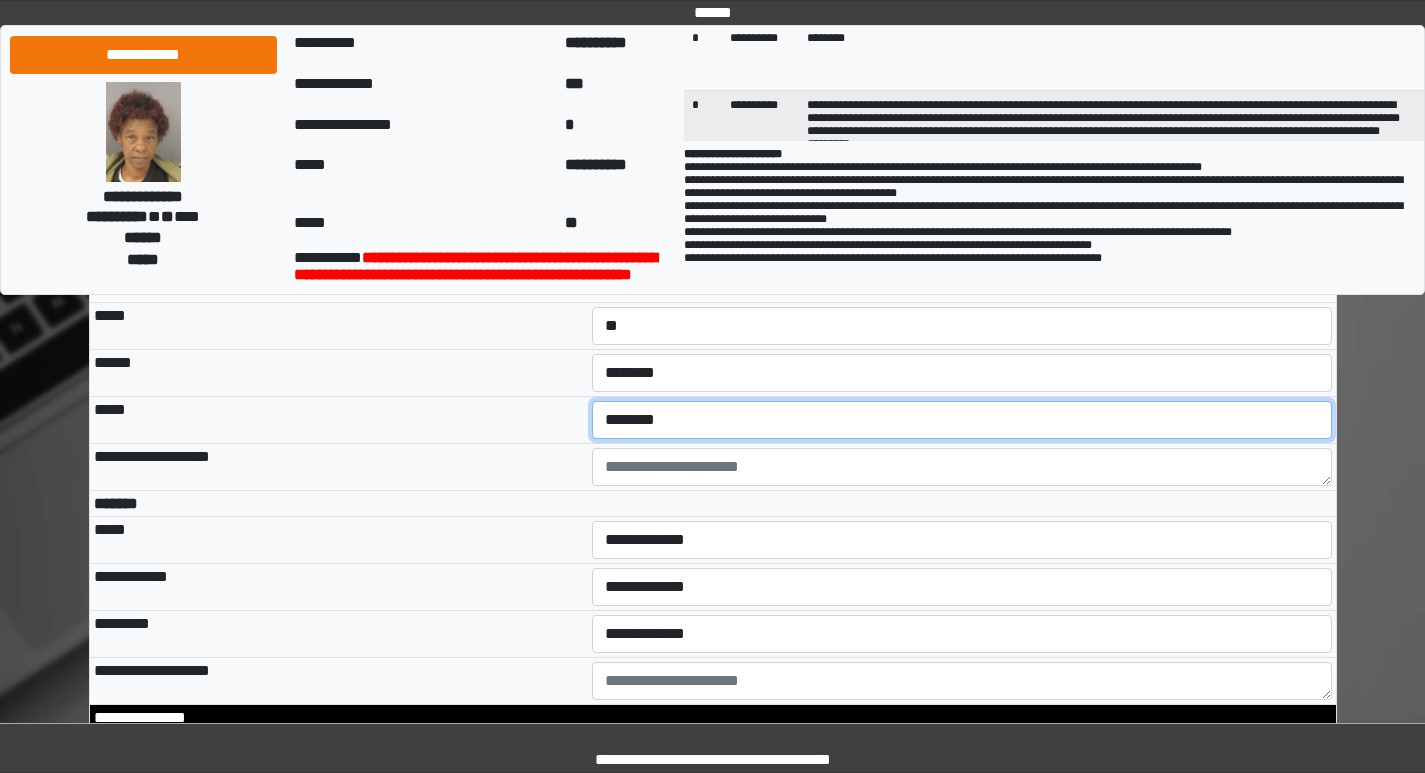 click on "**********" at bounding box center (962, 420) 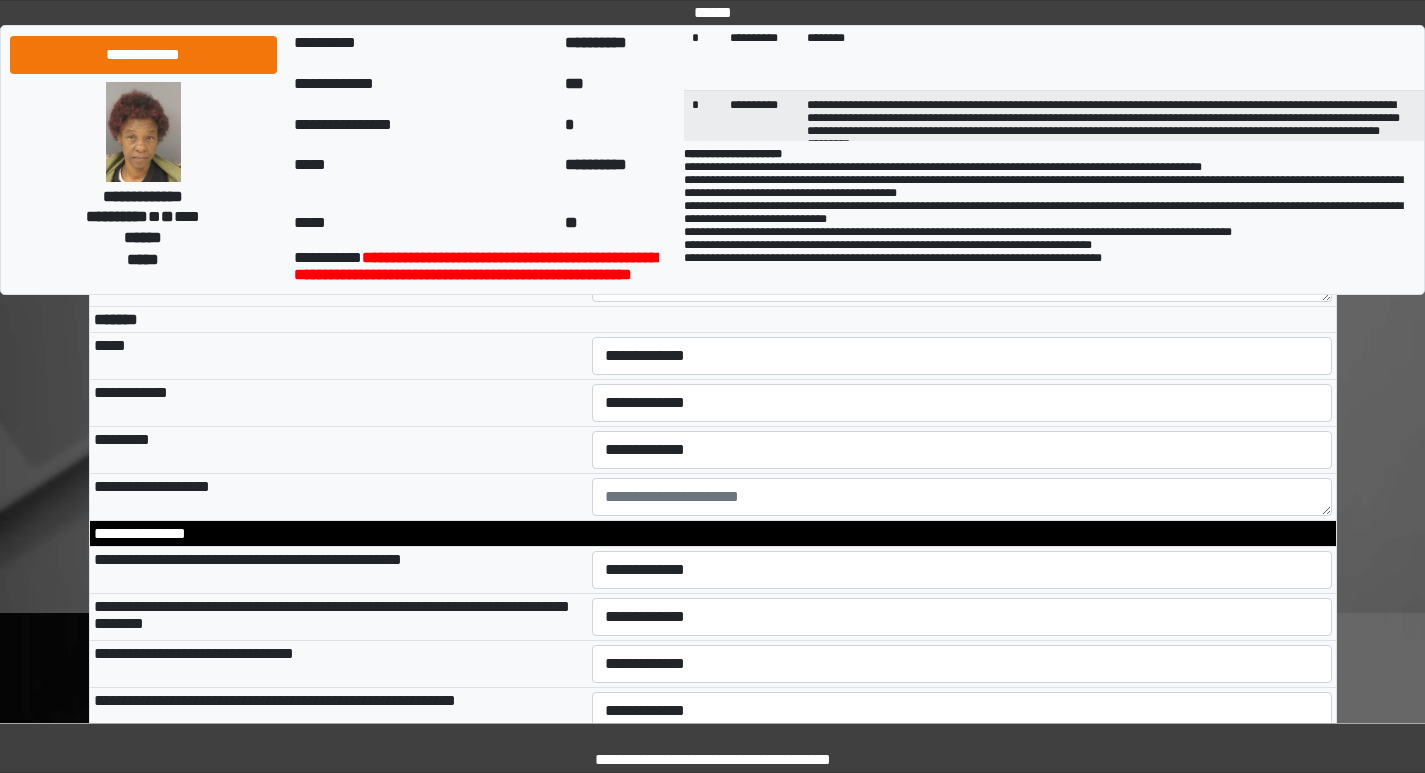 scroll, scrollTop: 5700, scrollLeft: 0, axis: vertical 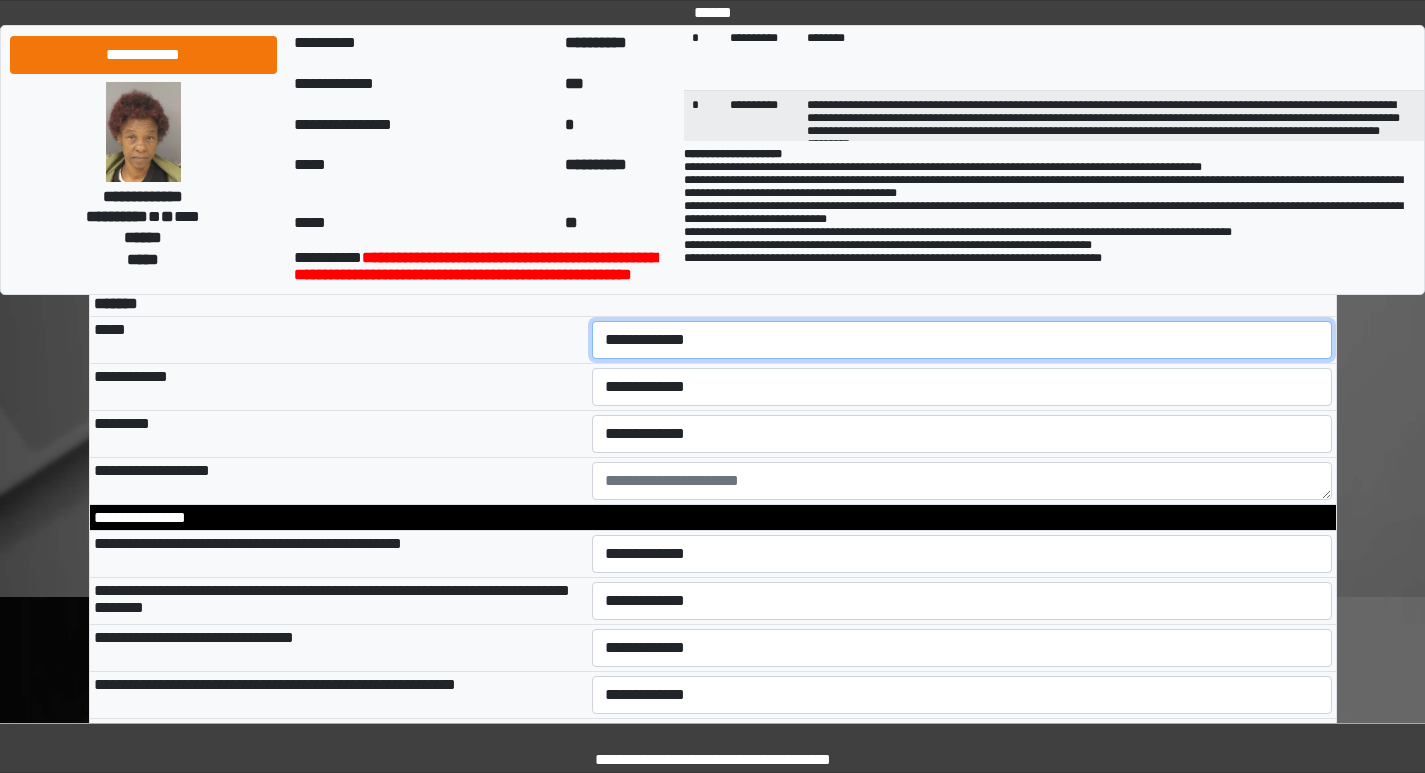 click on "**********" at bounding box center (962, 340) 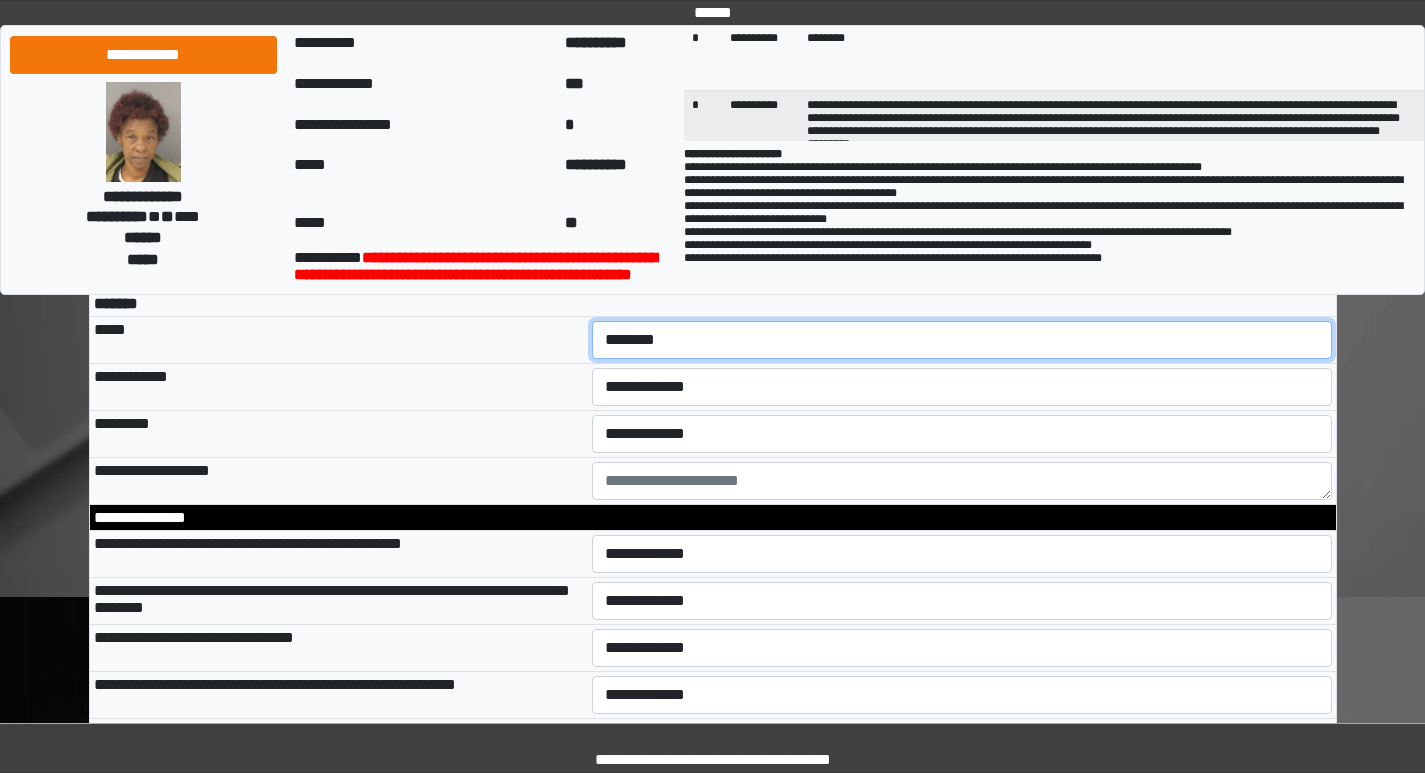 click on "**********" at bounding box center [962, 340] 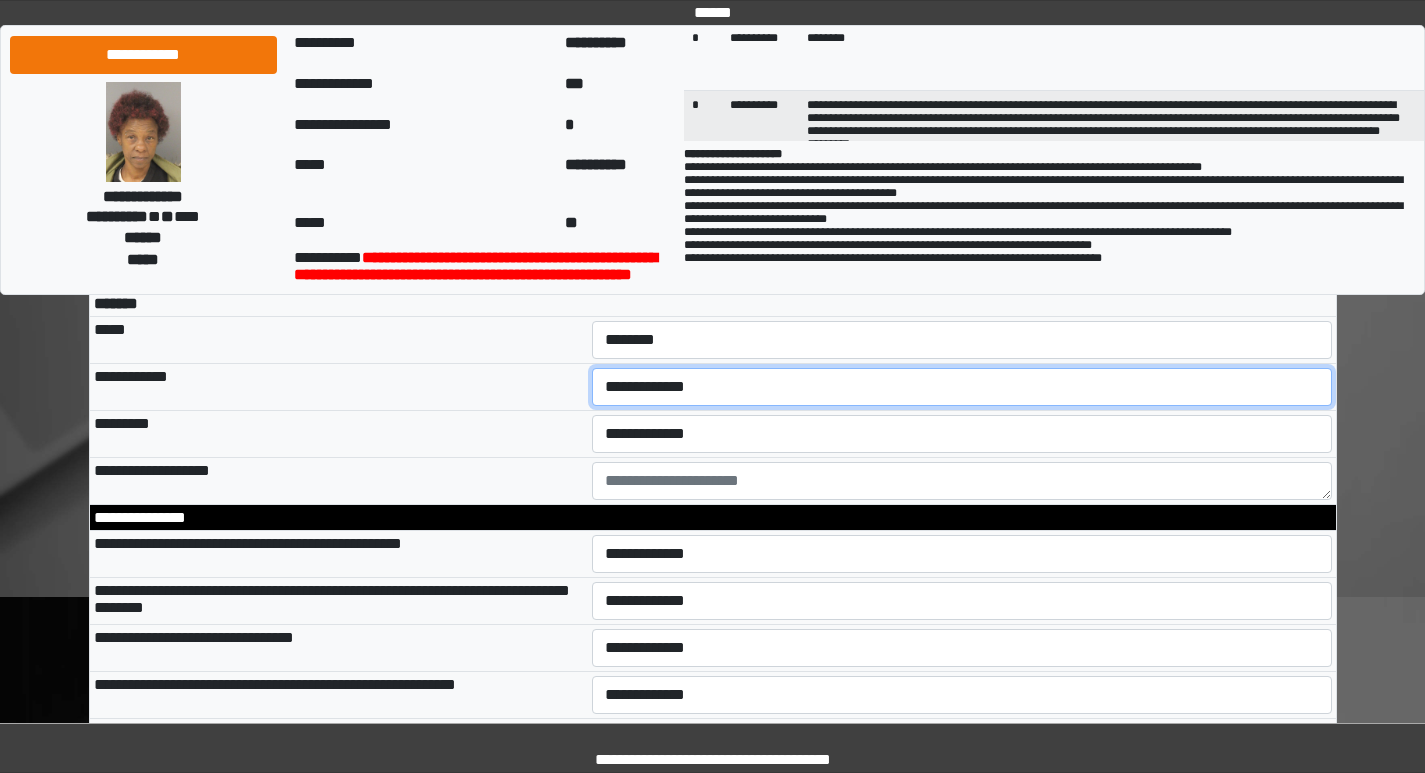 click on "**********" at bounding box center (962, 387) 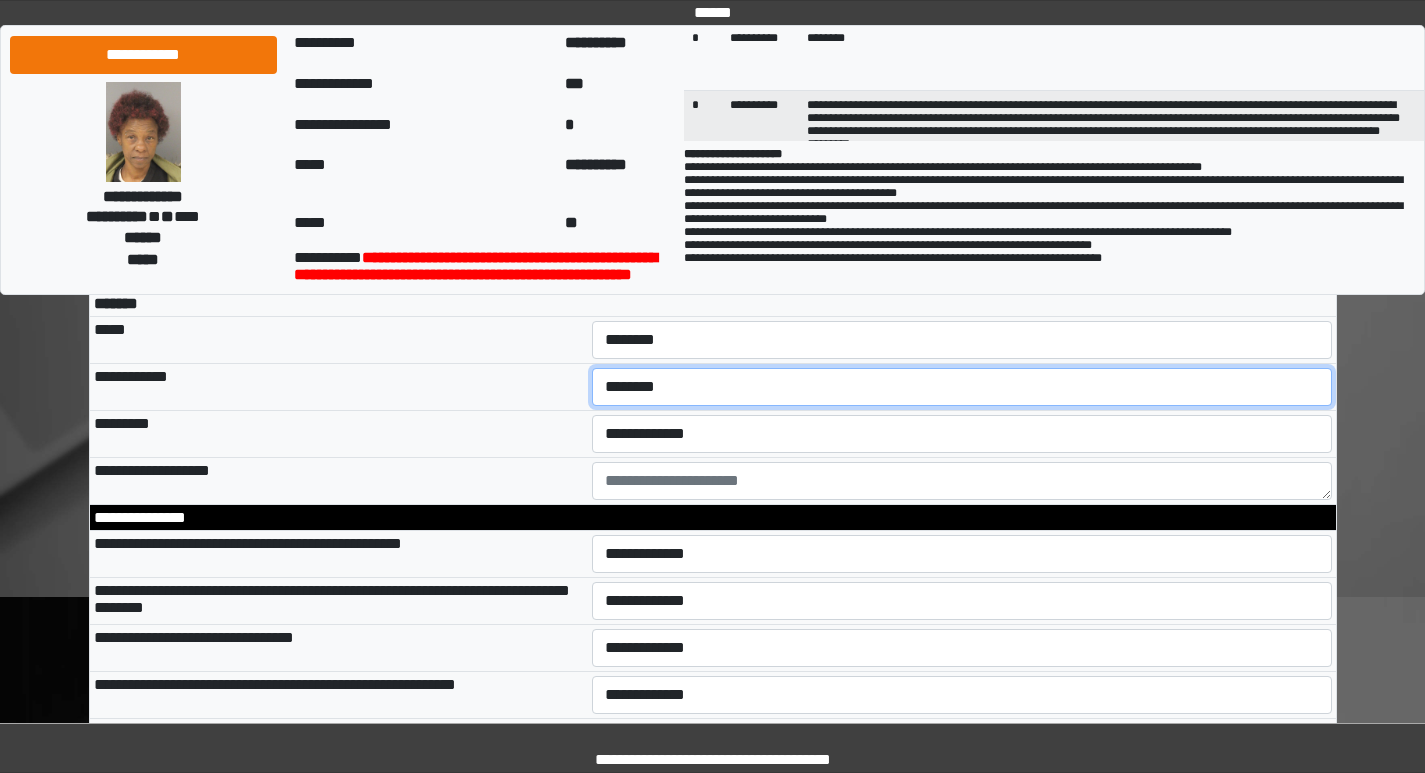 click on "**********" at bounding box center (962, 387) 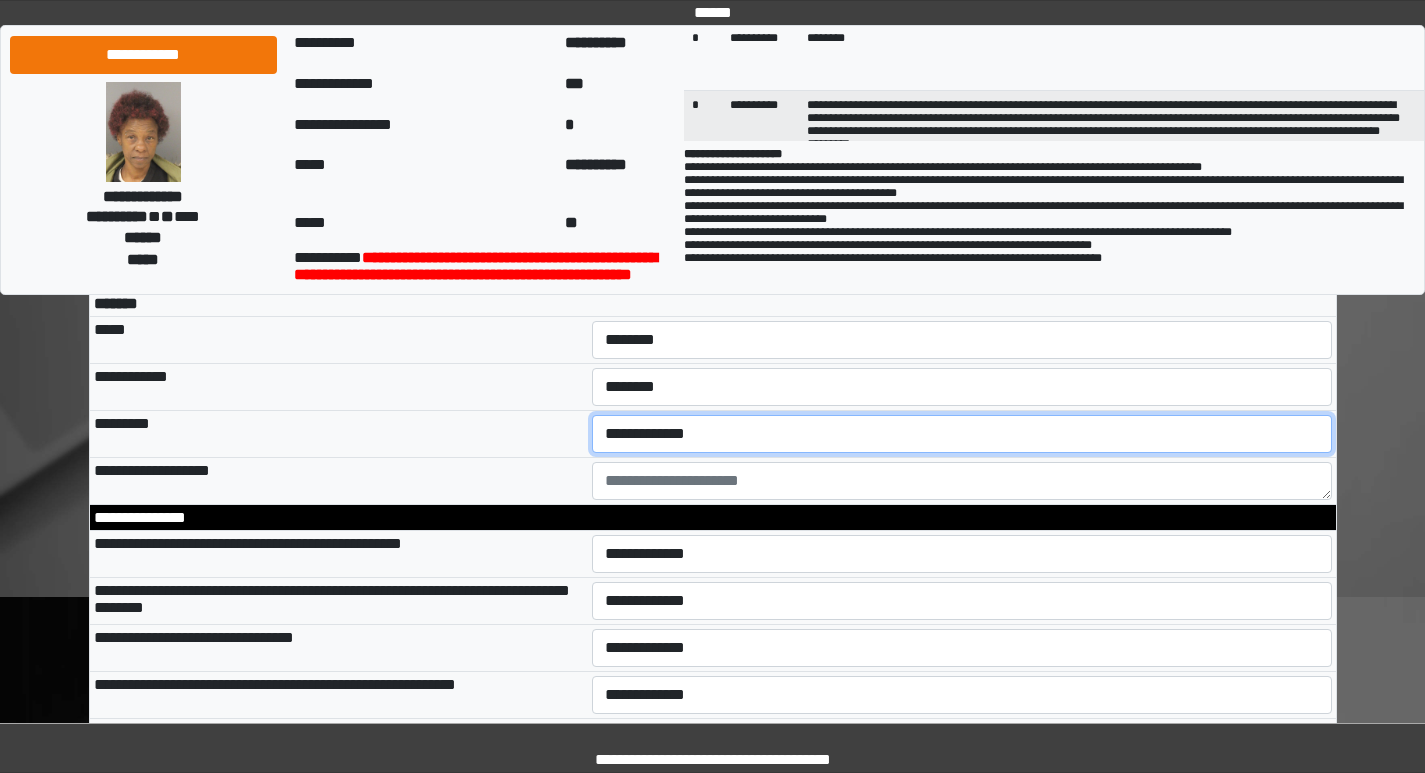 click on "**********" at bounding box center [962, 434] 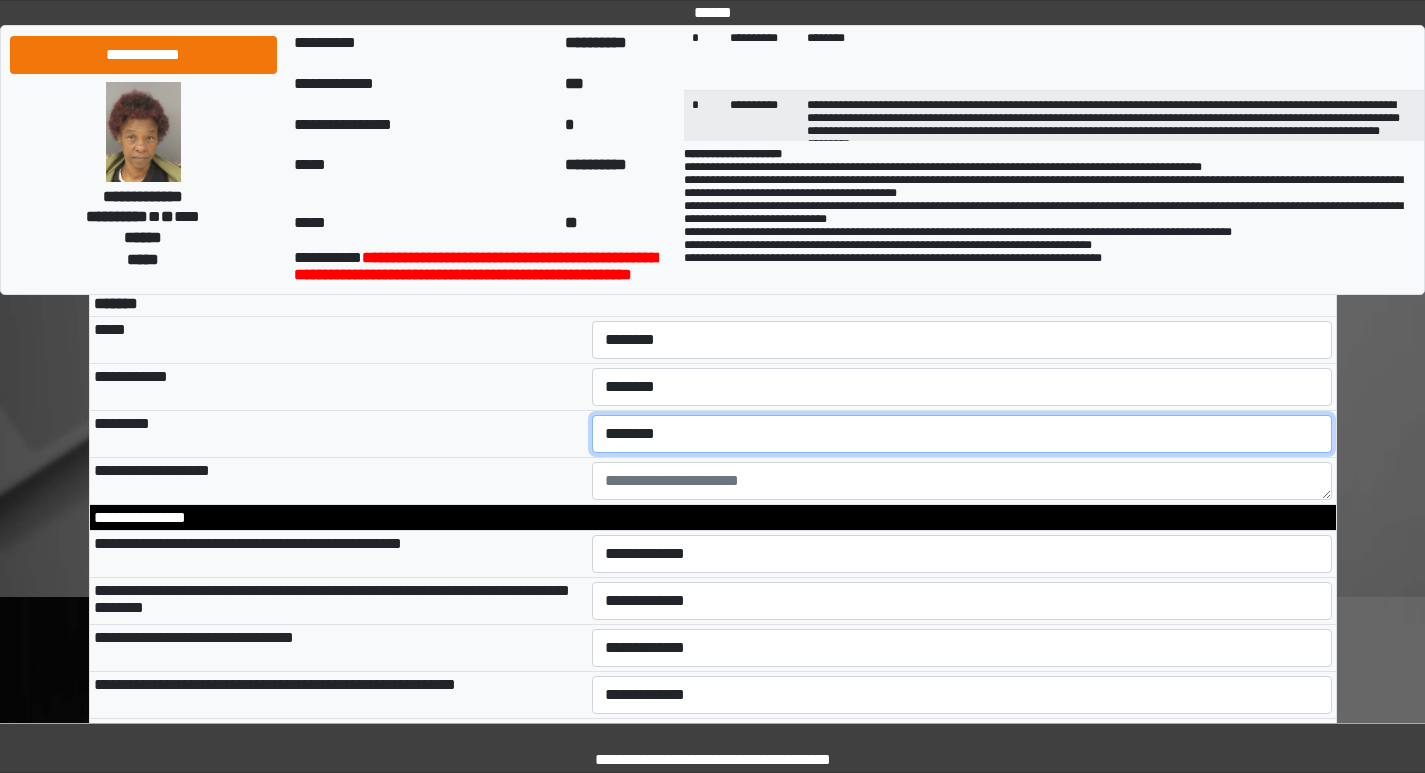 click on "**********" at bounding box center (962, 434) 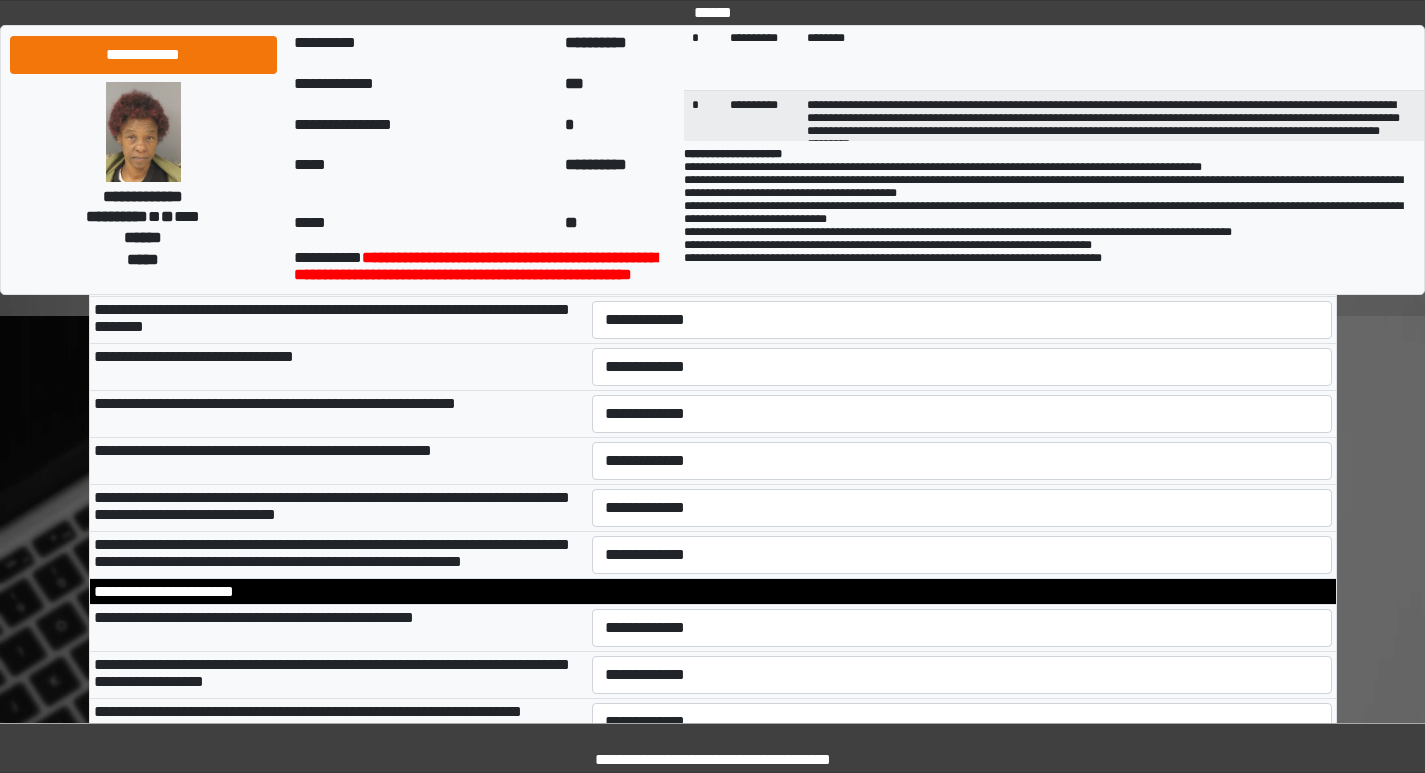 scroll, scrollTop: 6000, scrollLeft: 0, axis: vertical 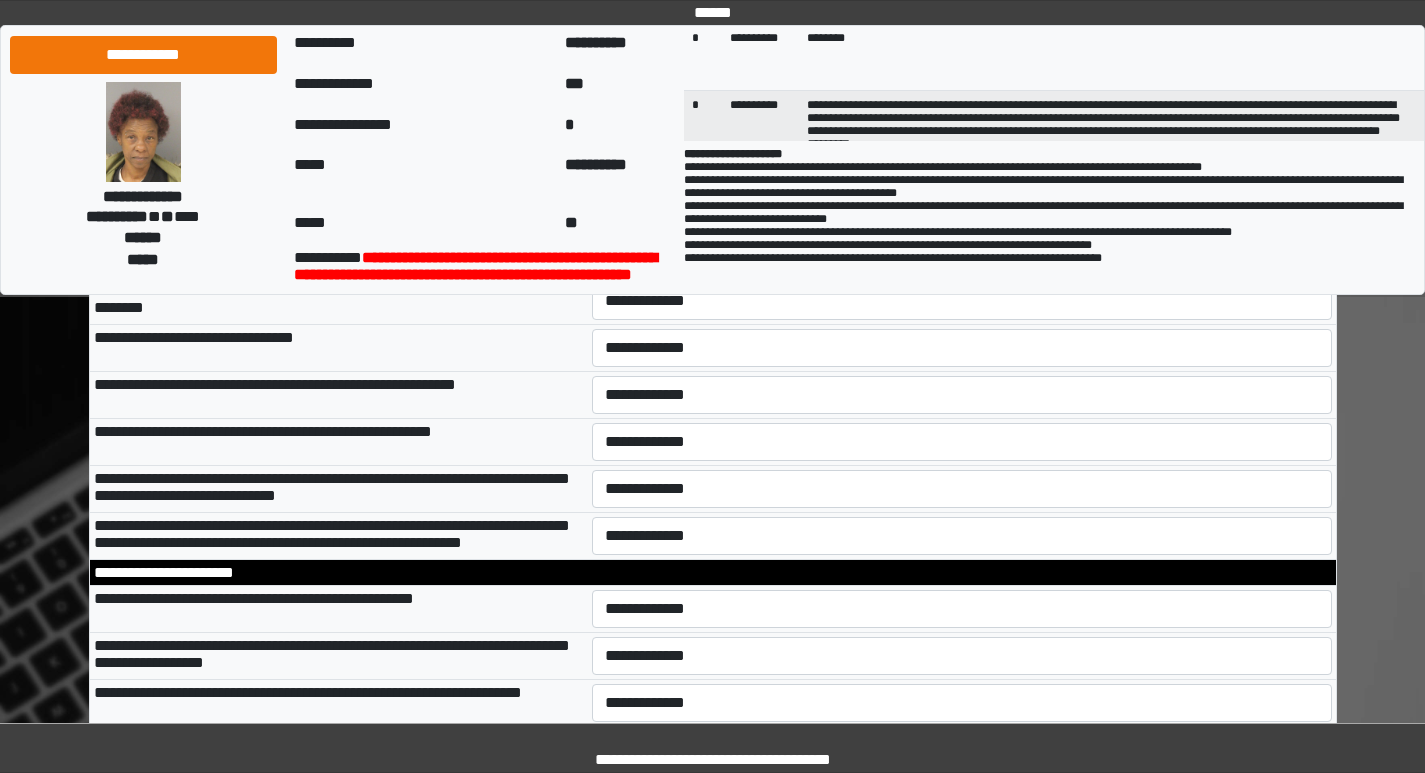 click on "**********" at bounding box center [962, 254] 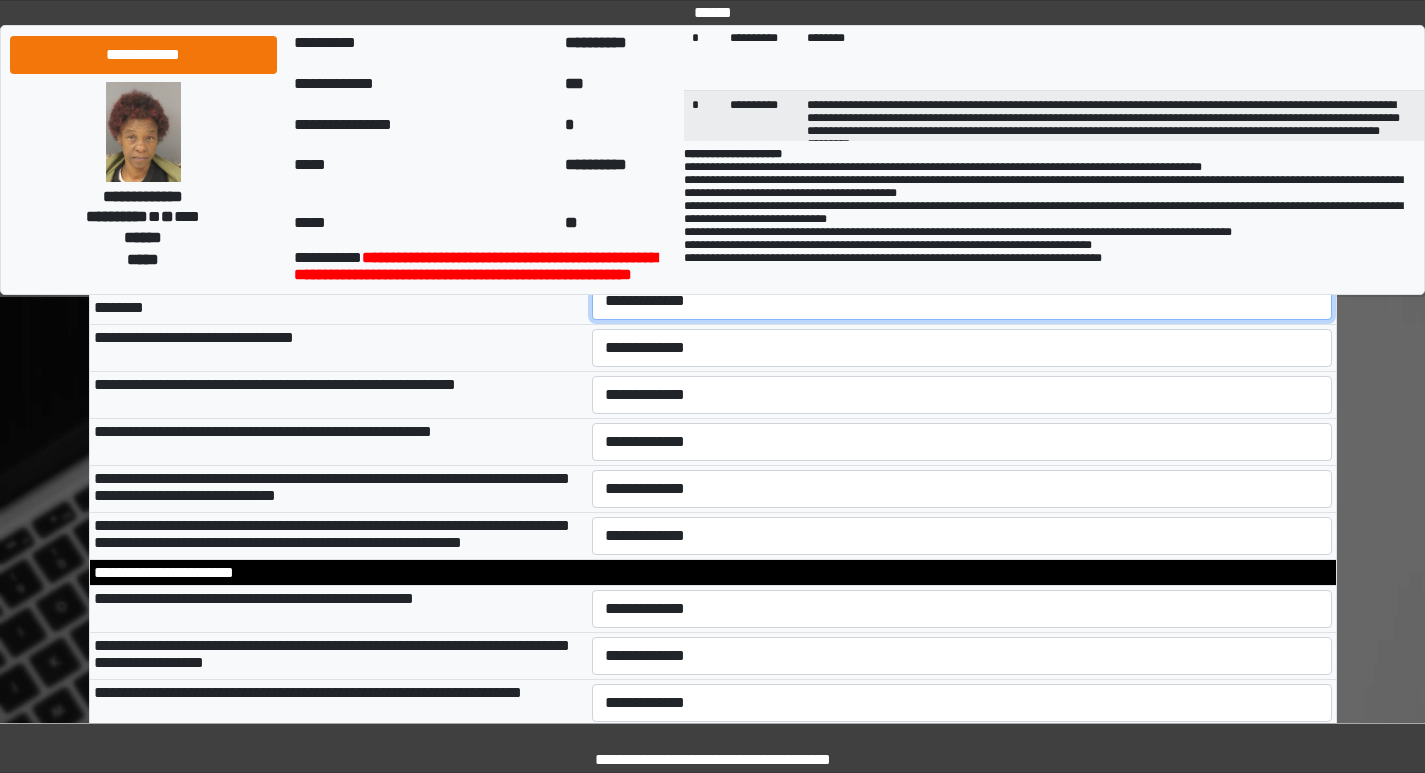 click on "**********" at bounding box center [962, 301] 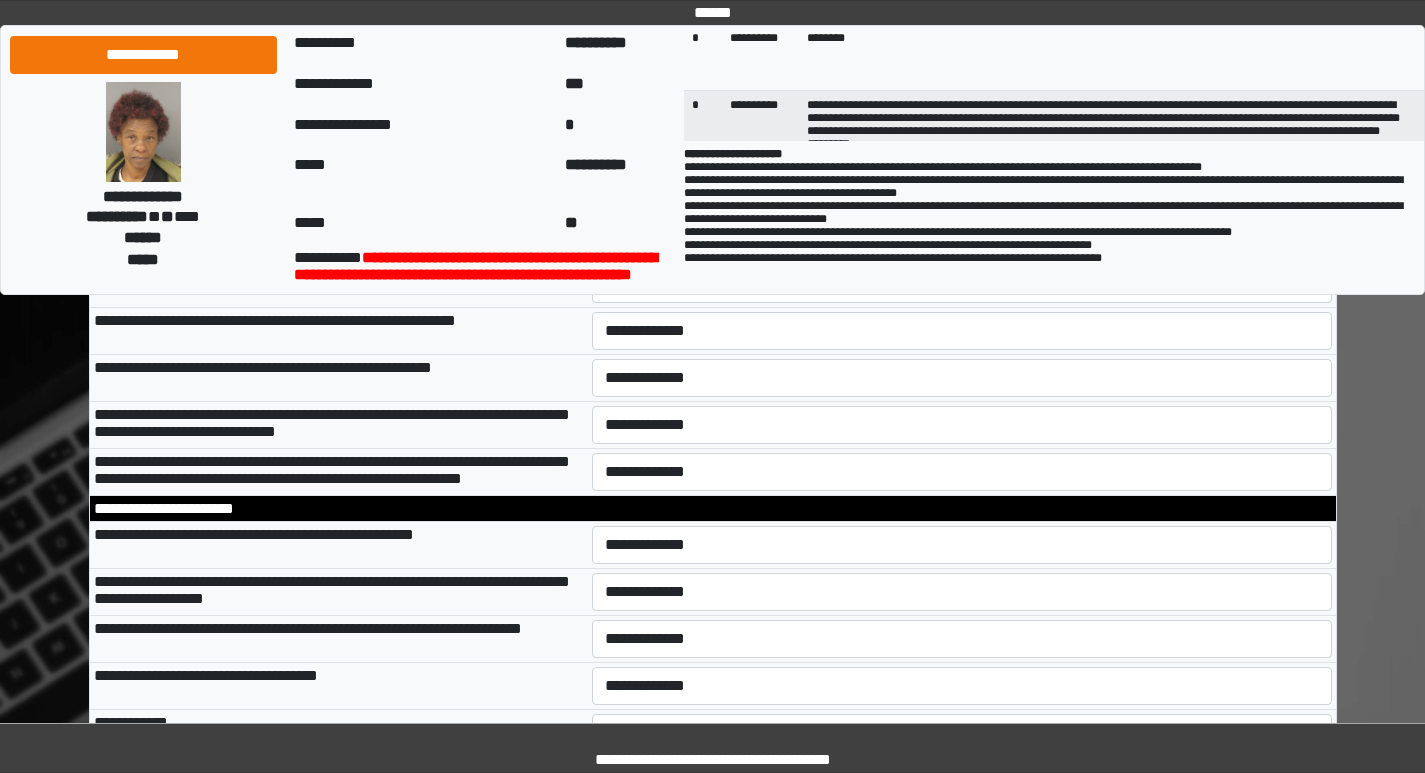 scroll, scrollTop: 6100, scrollLeft: 0, axis: vertical 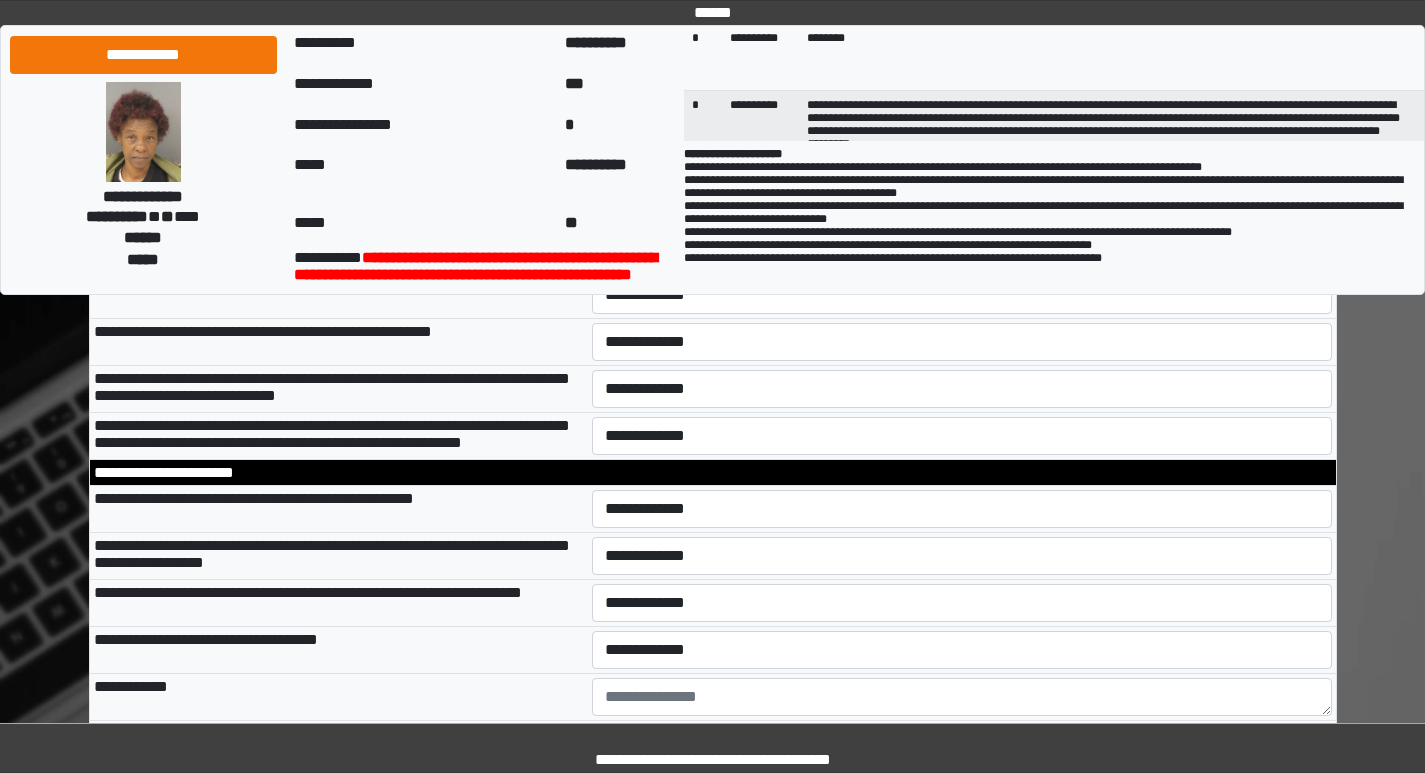 click on "**********" at bounding box center (962, 248) 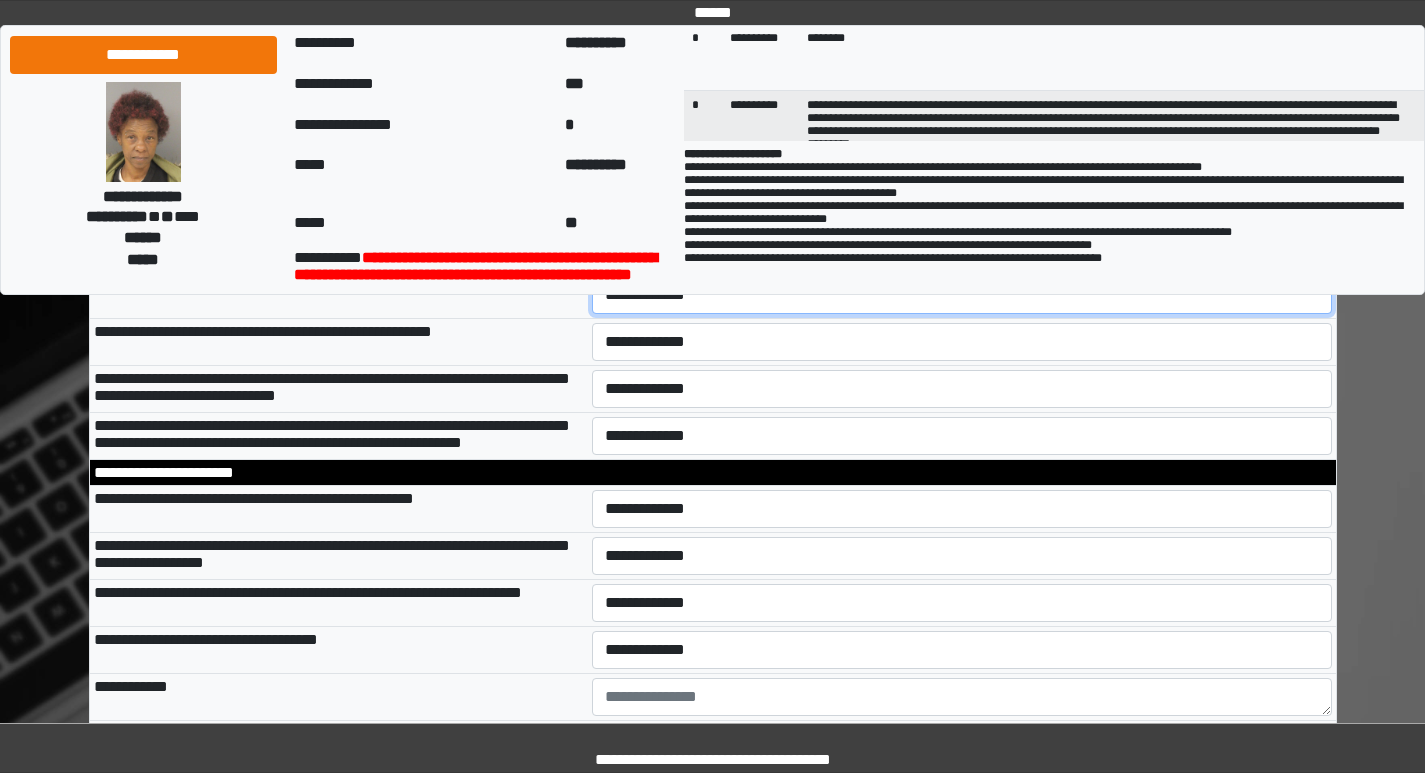 click on "**********" at bounding box center [962, 295] 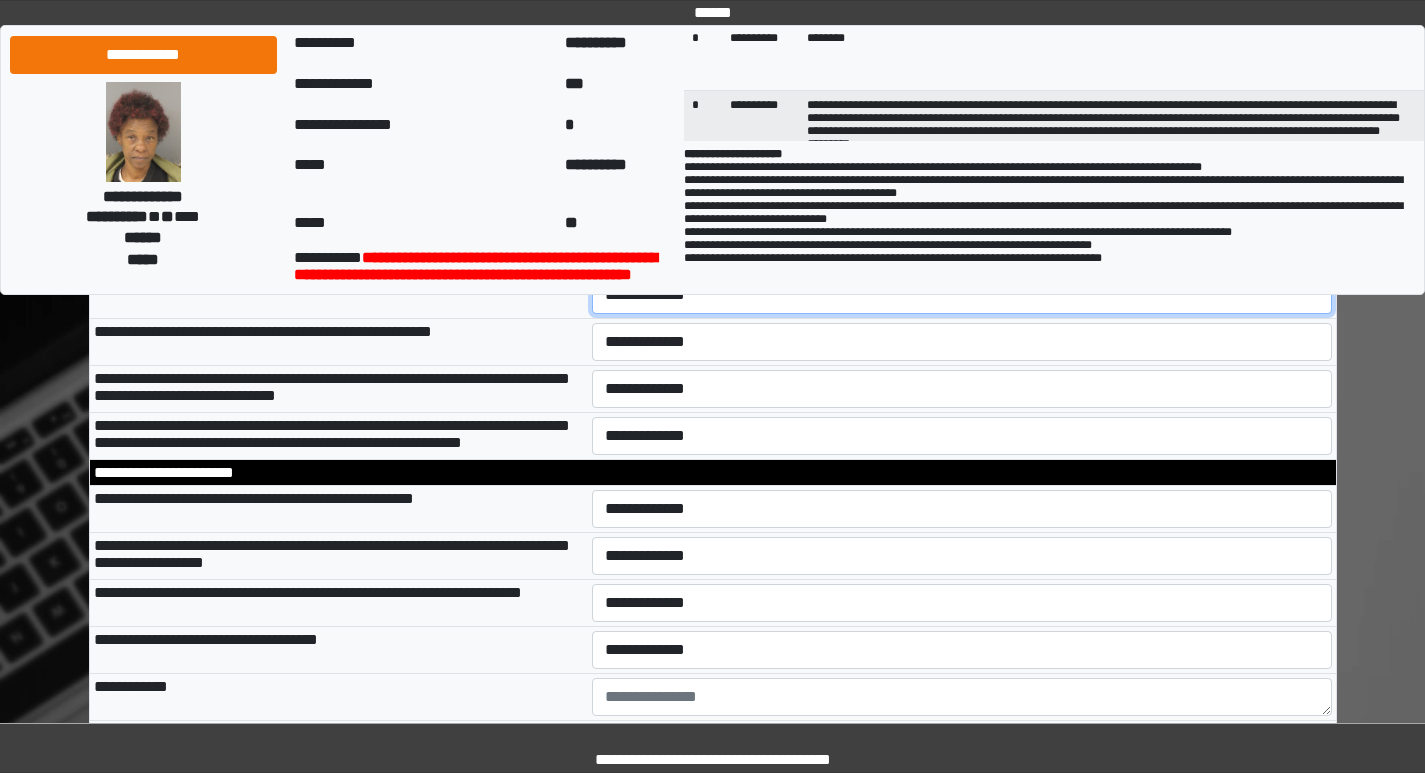 select on "*" 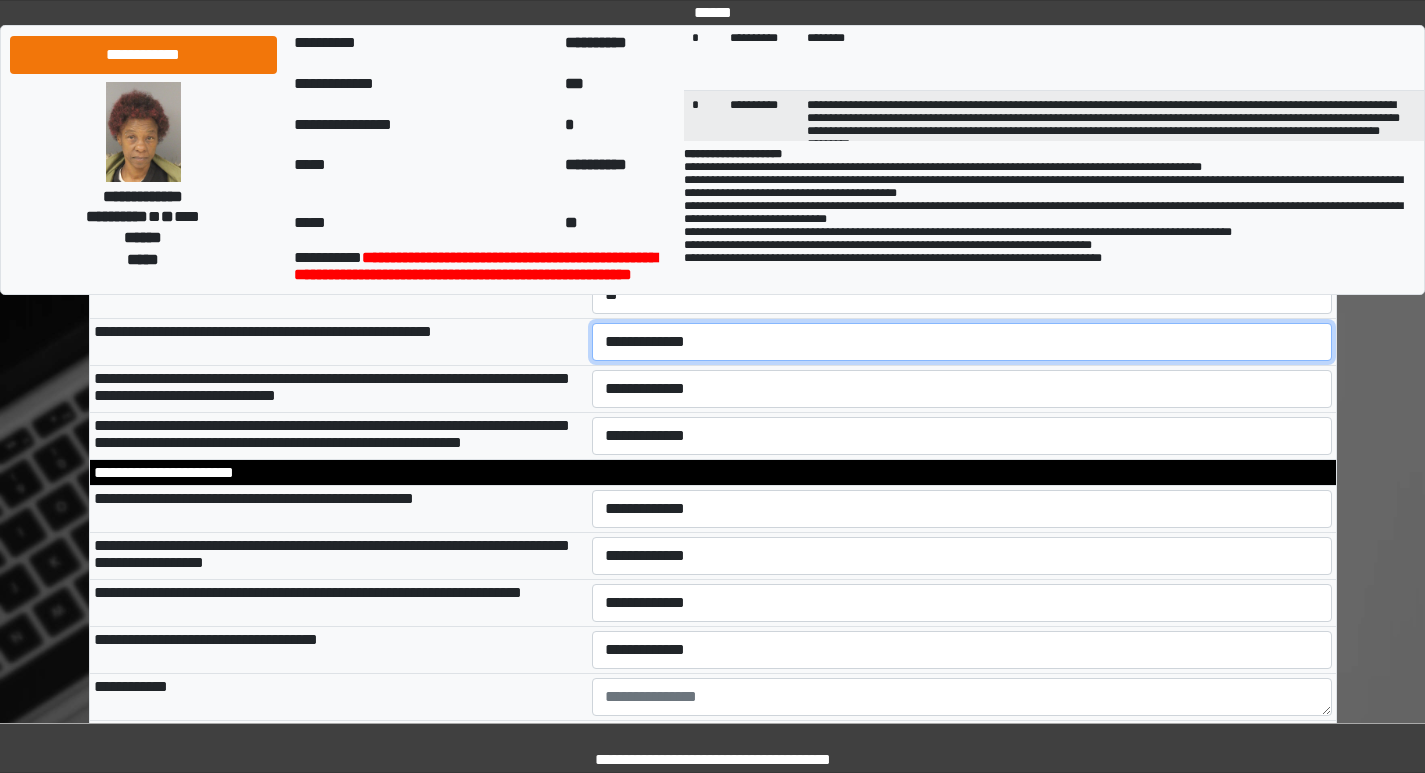 click on "**********" at bounding box center [962, 342] 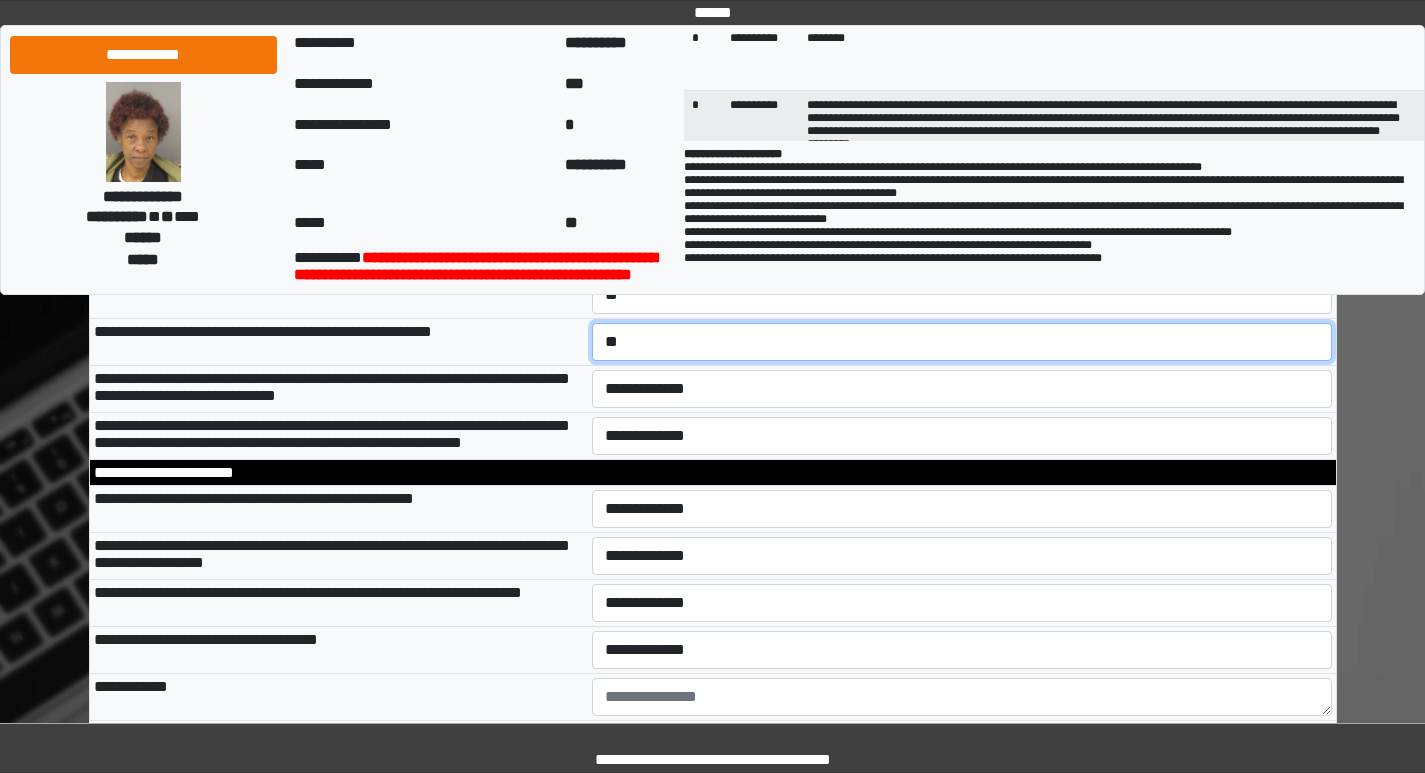 click on "**********" at bounding box center (962, 342) 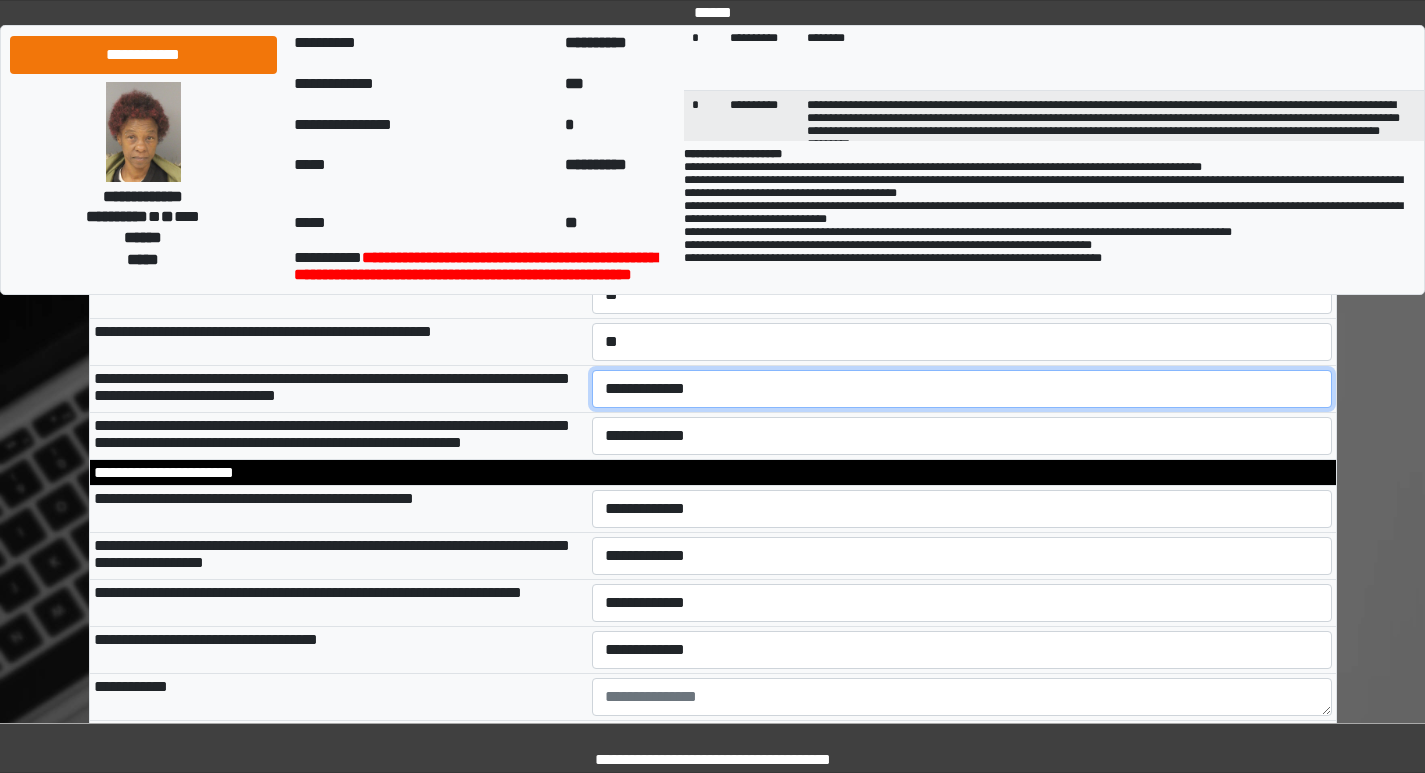 click on "**********" at bounding box center (962, 389) 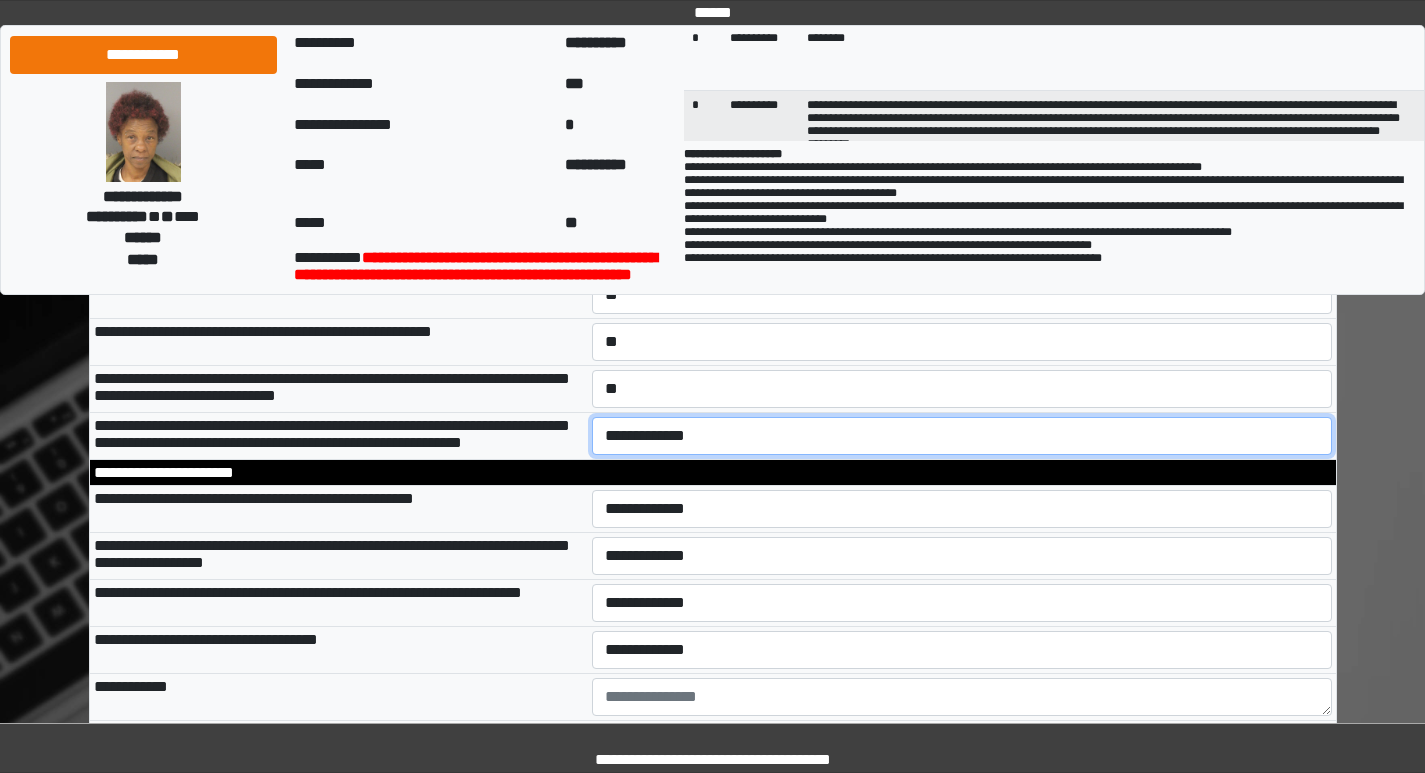 click on "**********" at bounding box center [962, 436] 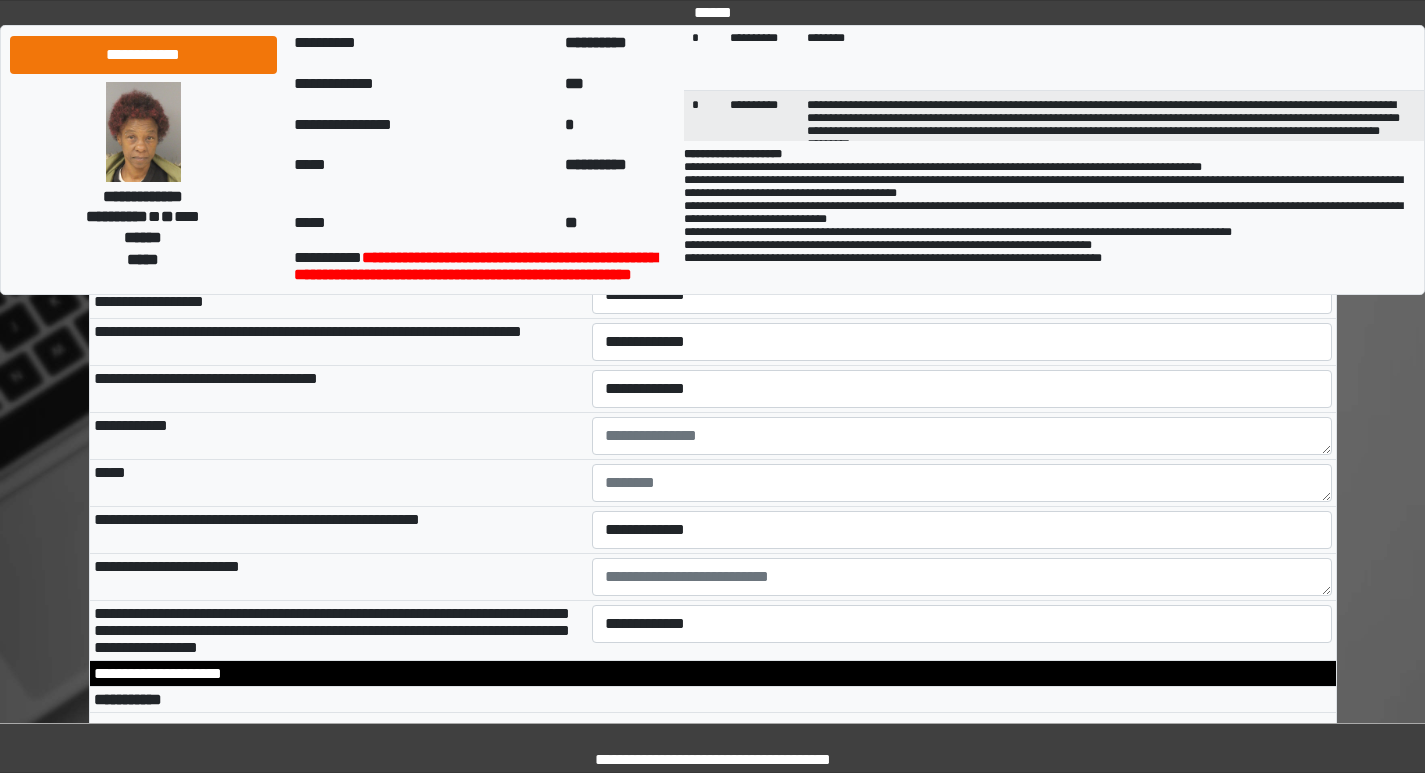 scroll, scrollTop: 6300, scrollLeft: 0, axis: vertical 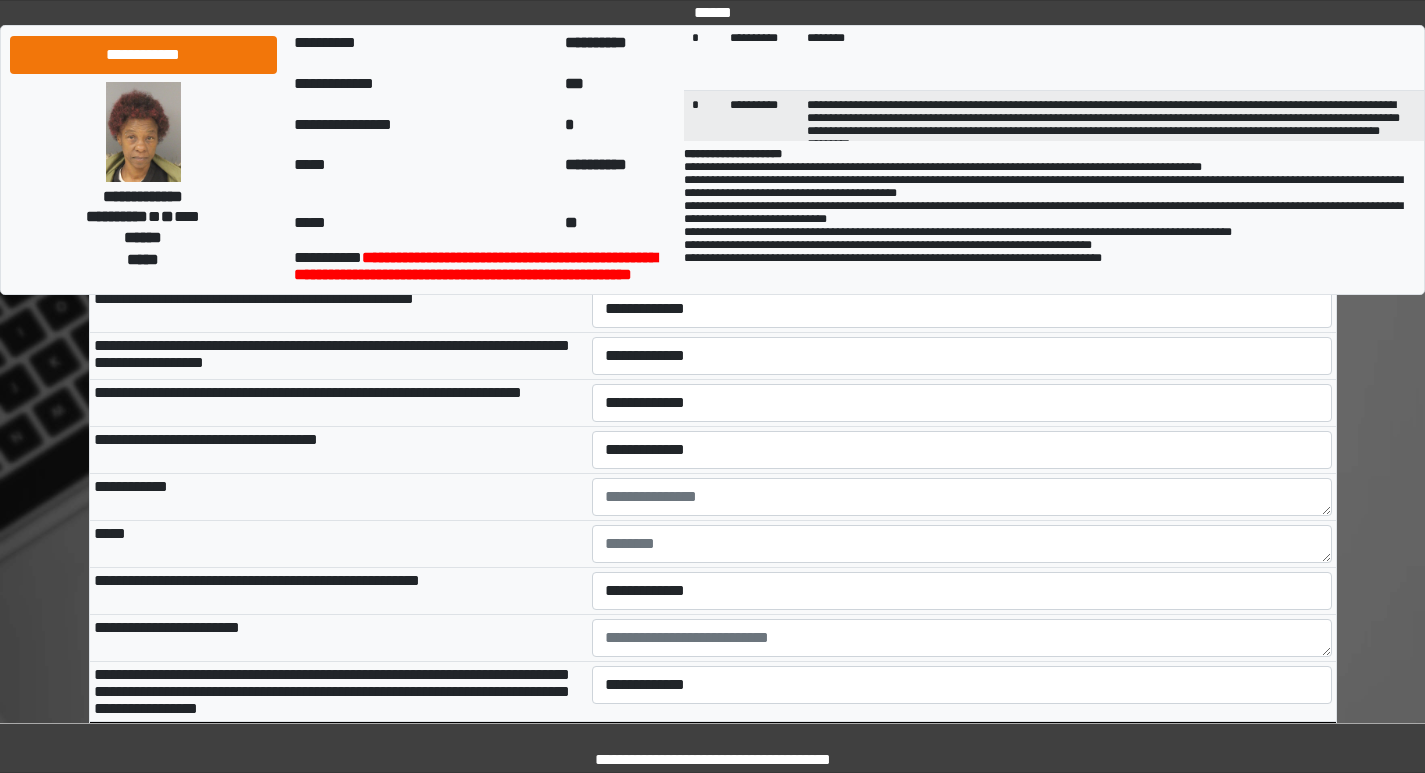 click on "**********" at bounding box center [962, 236] 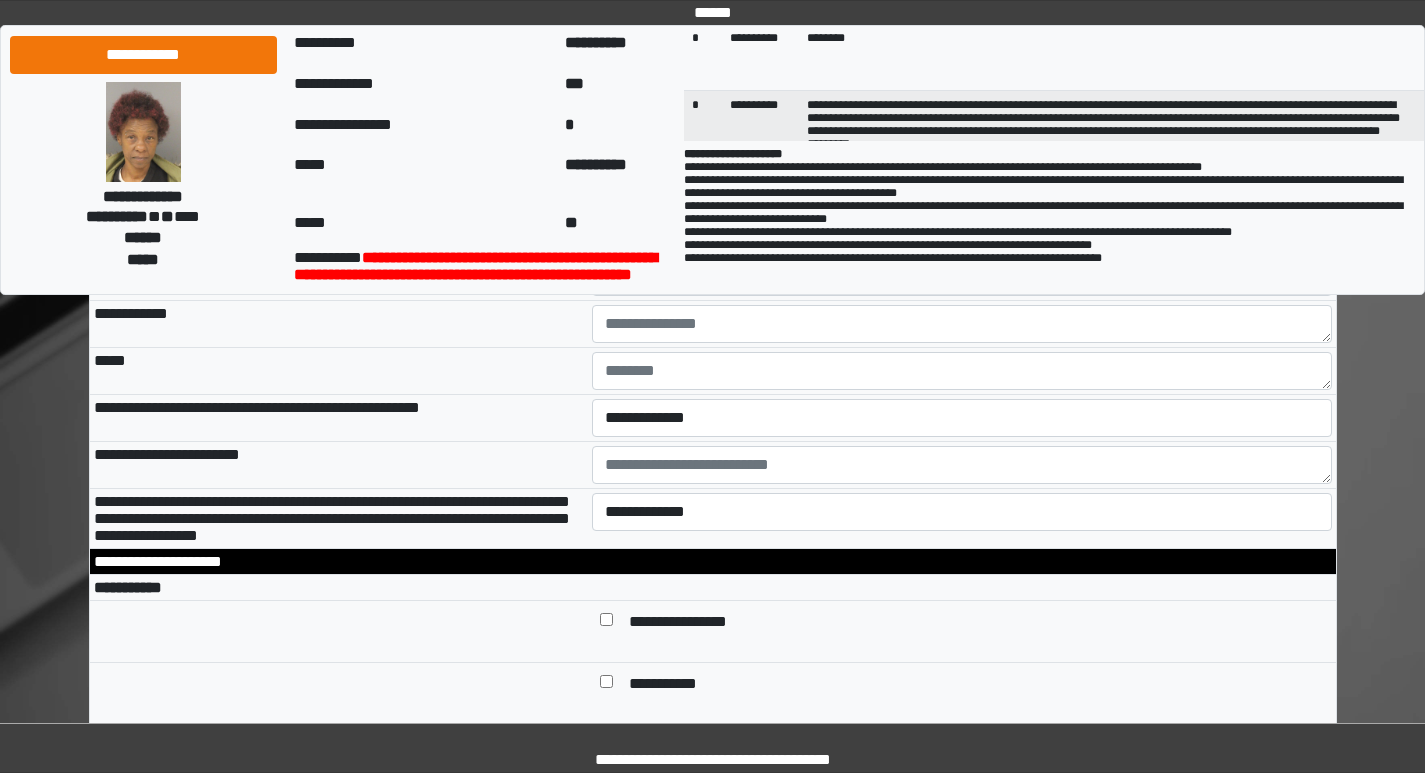 scroll, scrollTop: 6500, scrollLeft: 0, axis: vertical 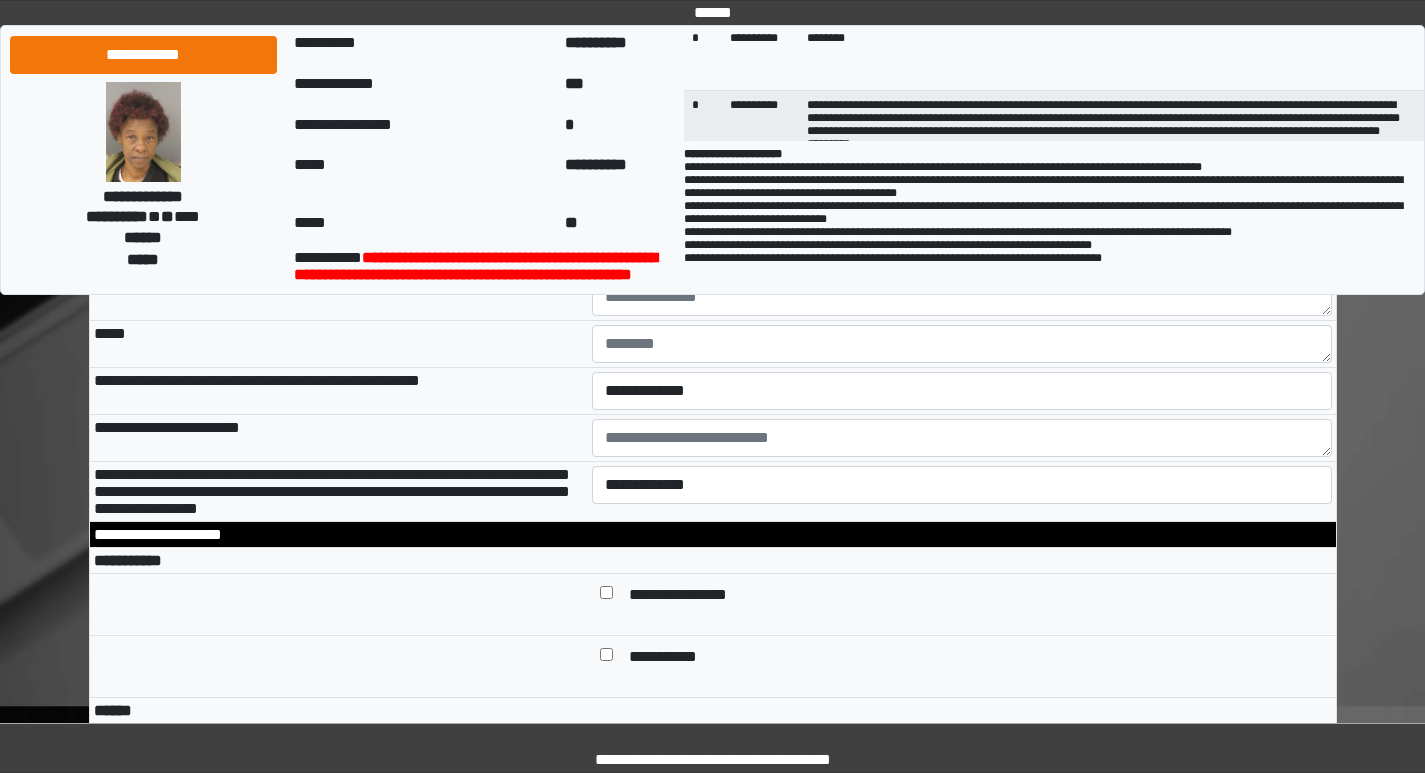 click on "**********" at bounding box center (962, 109) 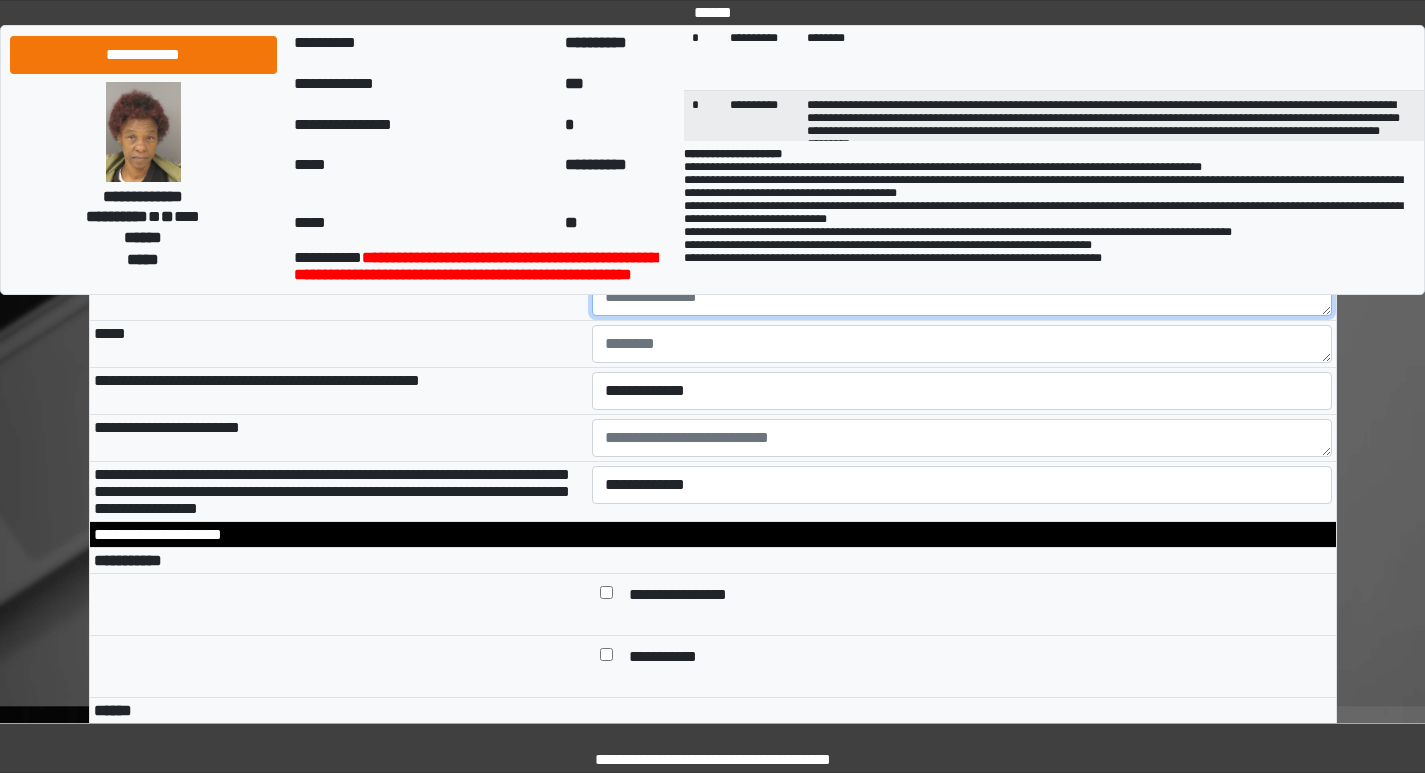 click at bounding box center (962, 297) 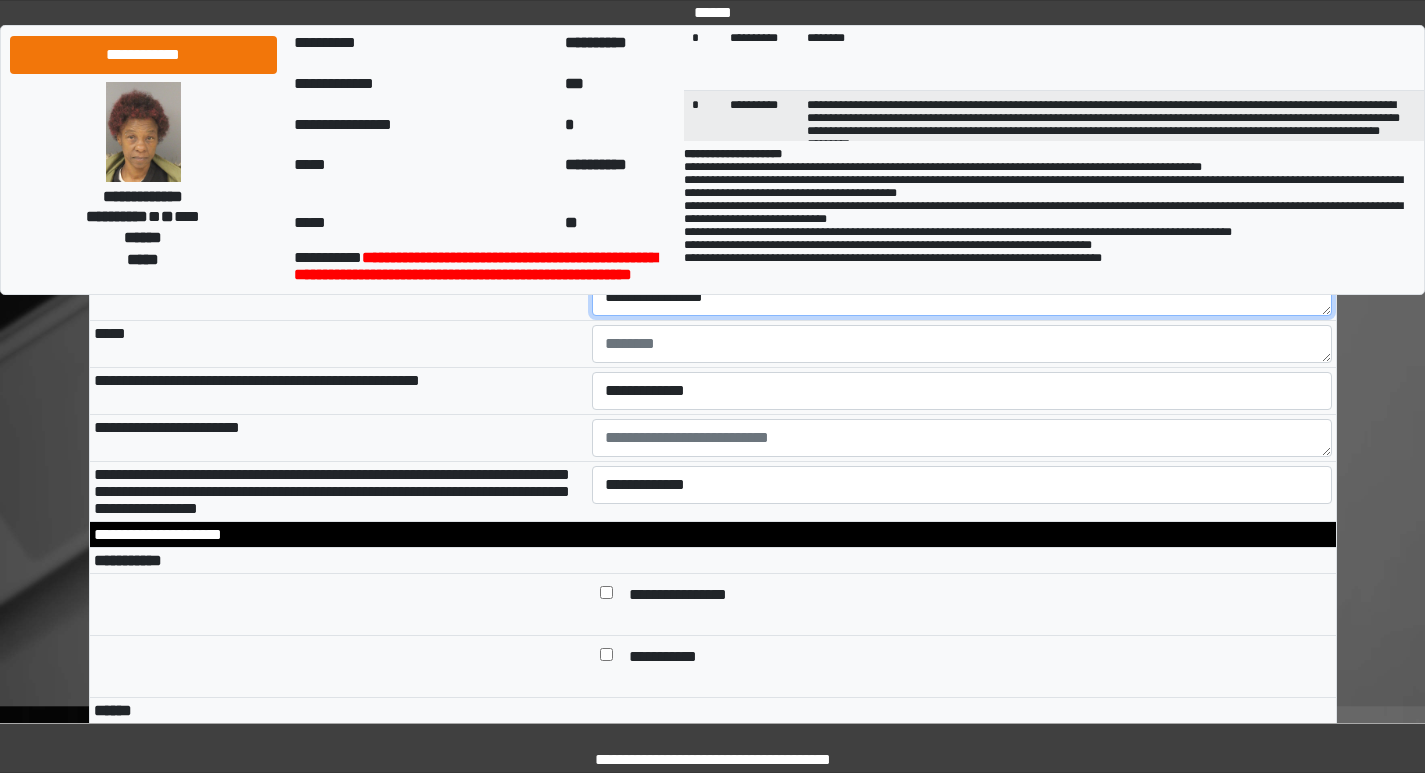 click on "**********" at bounding box center (962, 297) 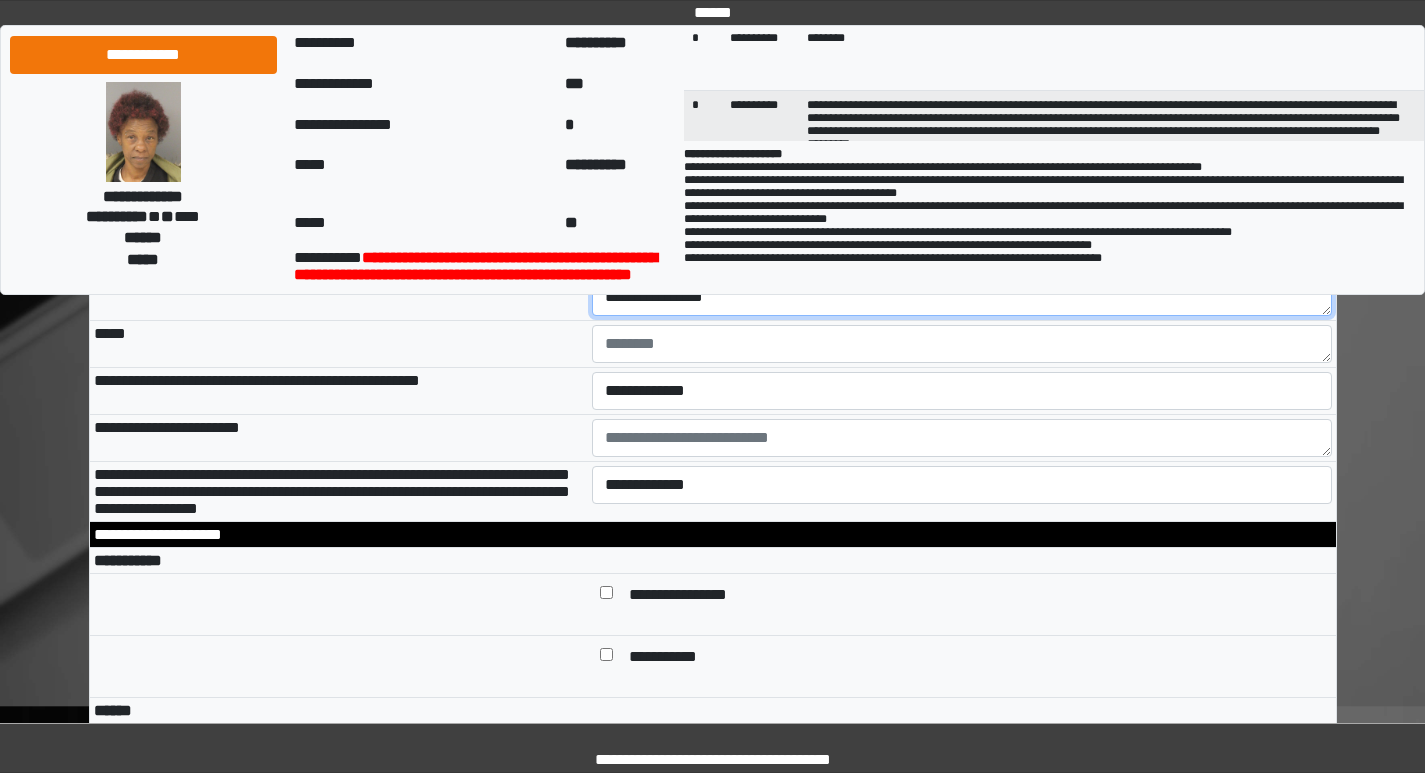 click on "**********" at bounding box center (962, 297) 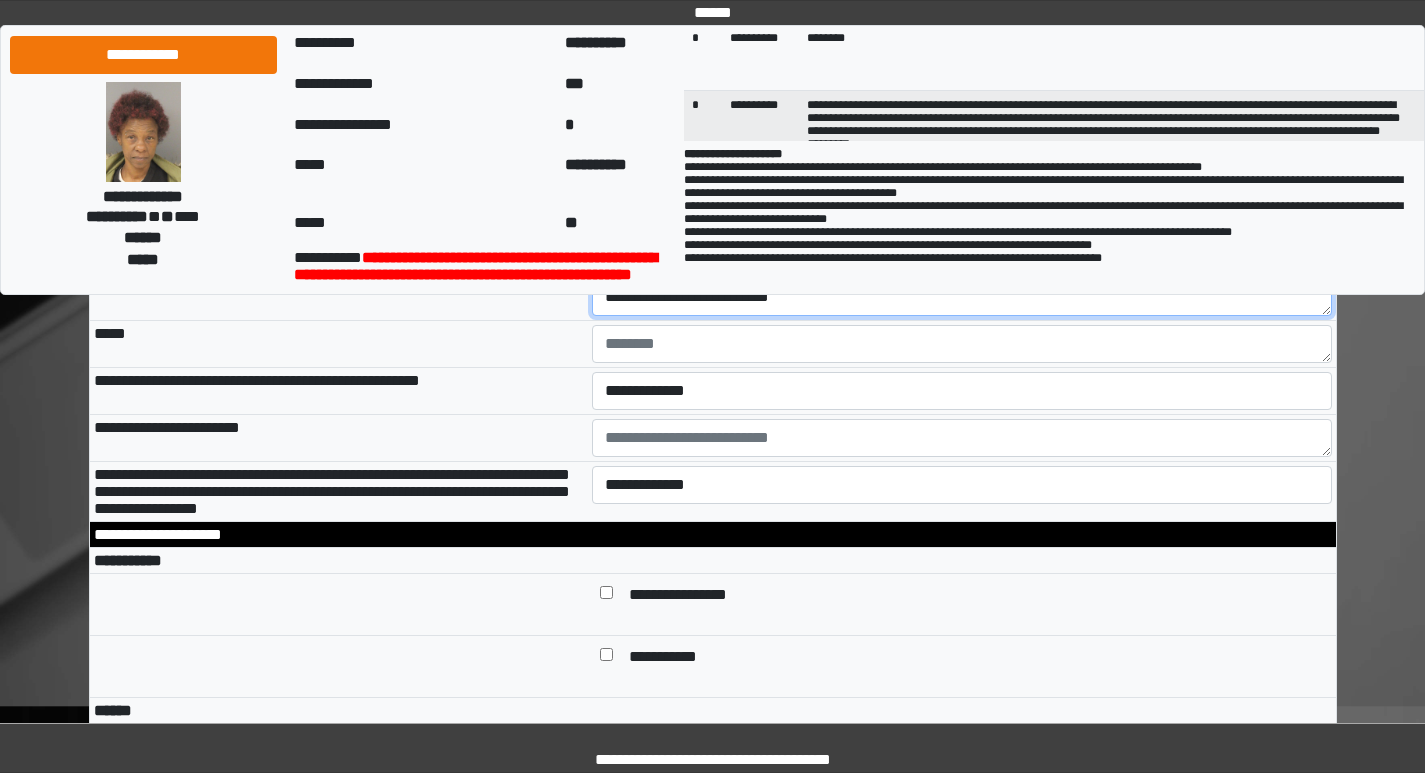 type on "**********" 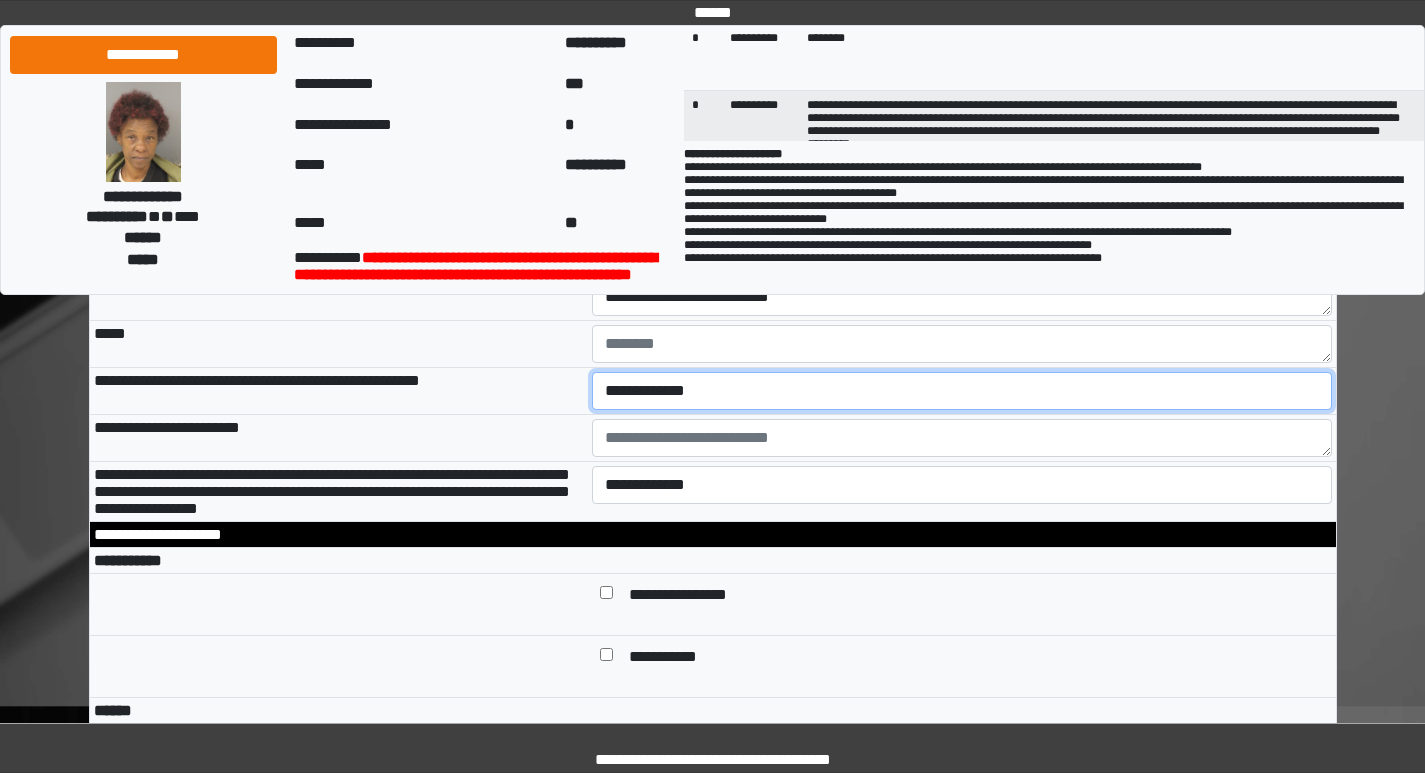 click on "**********" at bounding box center [962, 391] 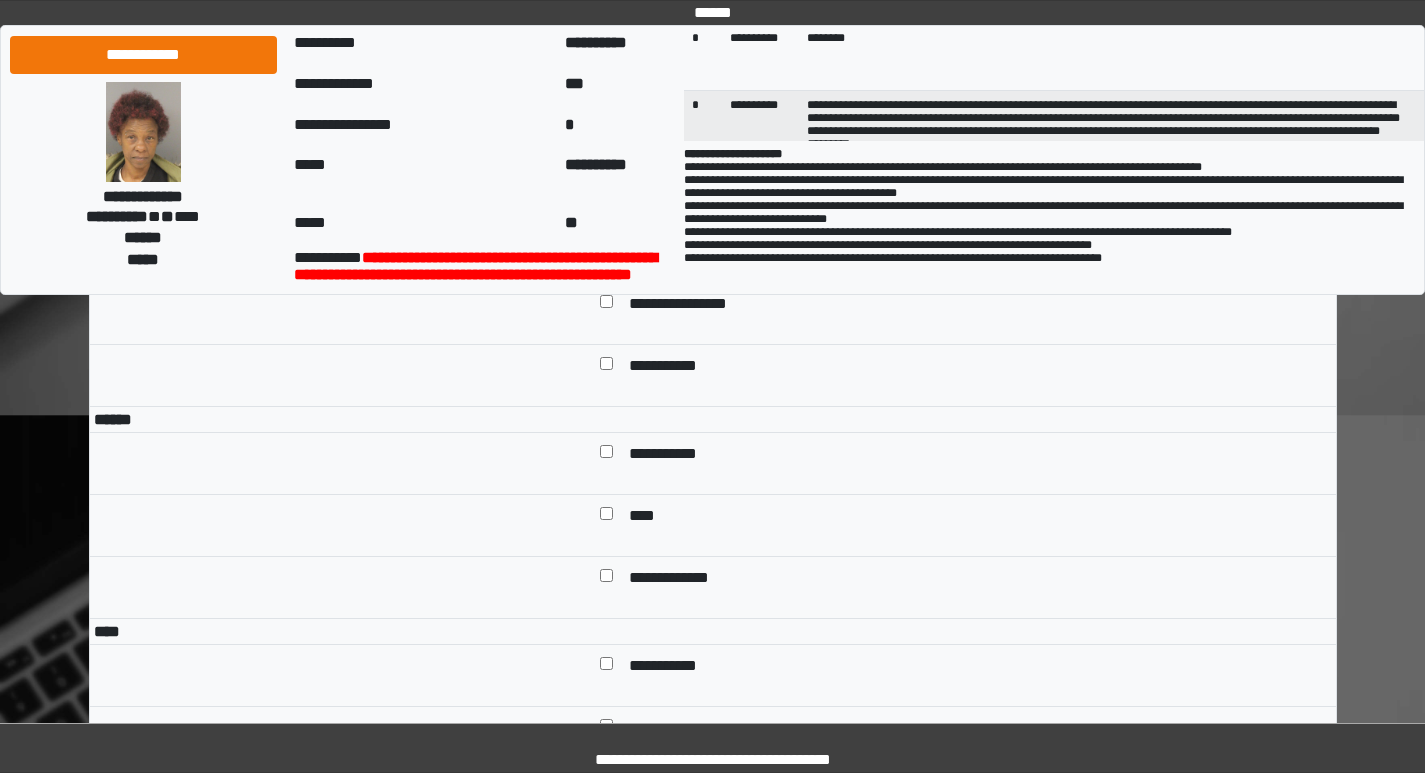 scroll, scrollTop: 6800, scrollLeft: 0, axis: vertical 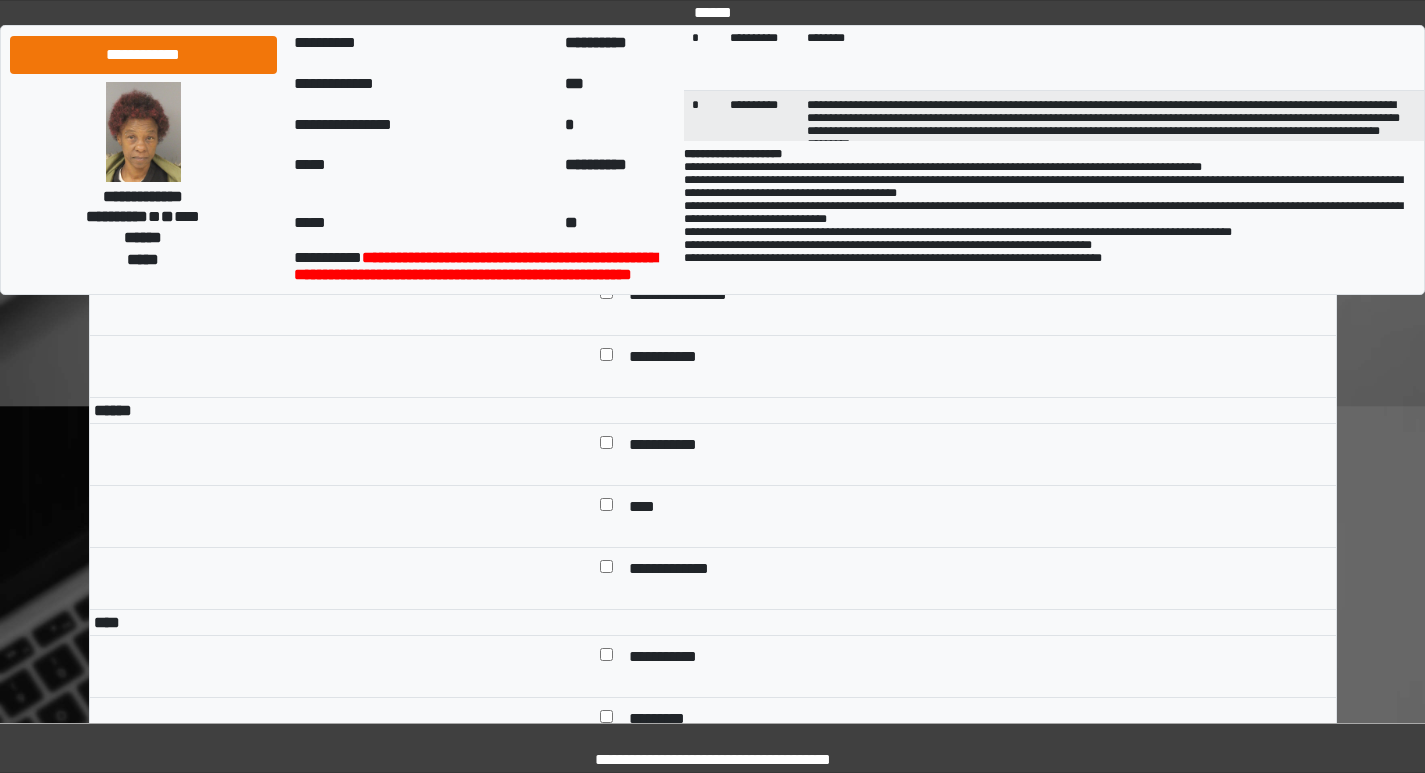 click on "**********" at bounding box center [962, 185] 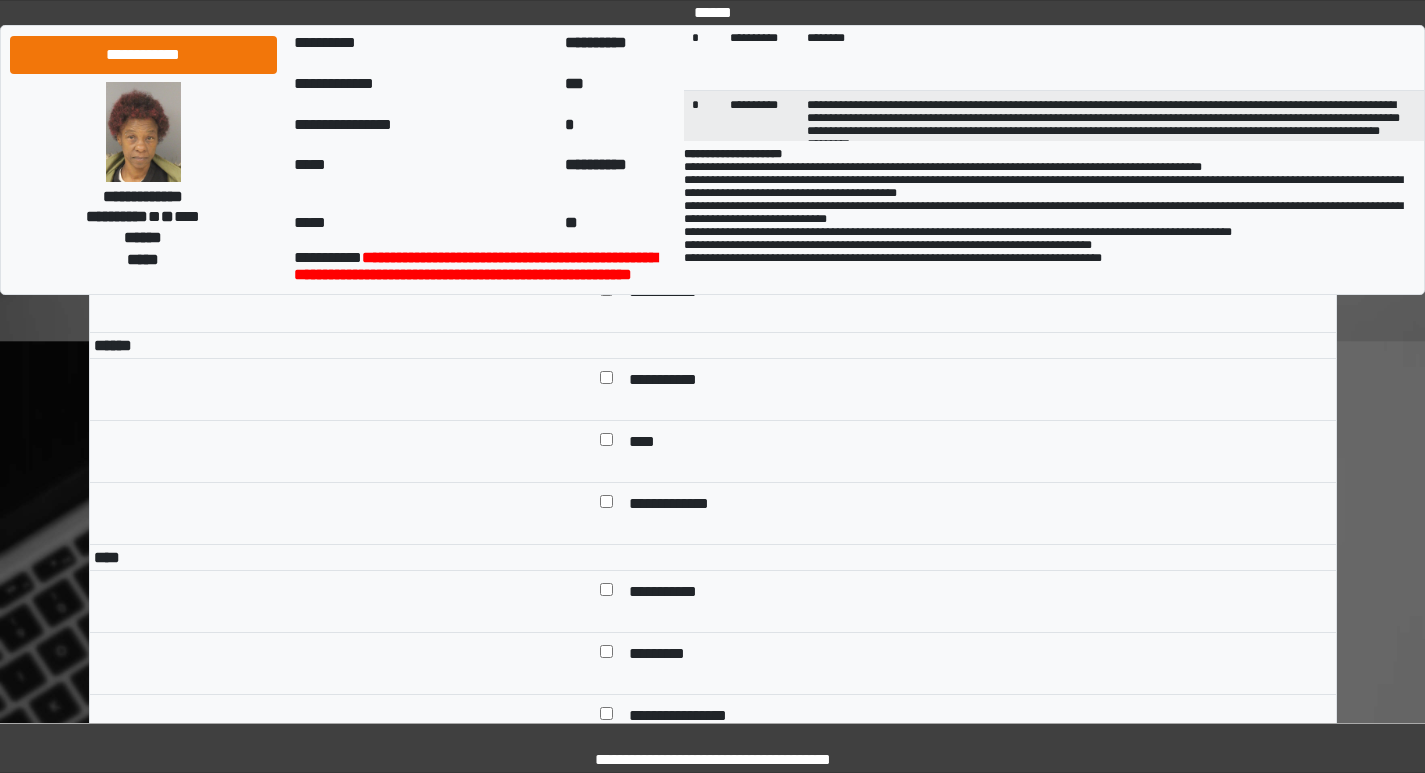 scroll, scrollTop: 6900, scrollLeft: 0, axis: vertical 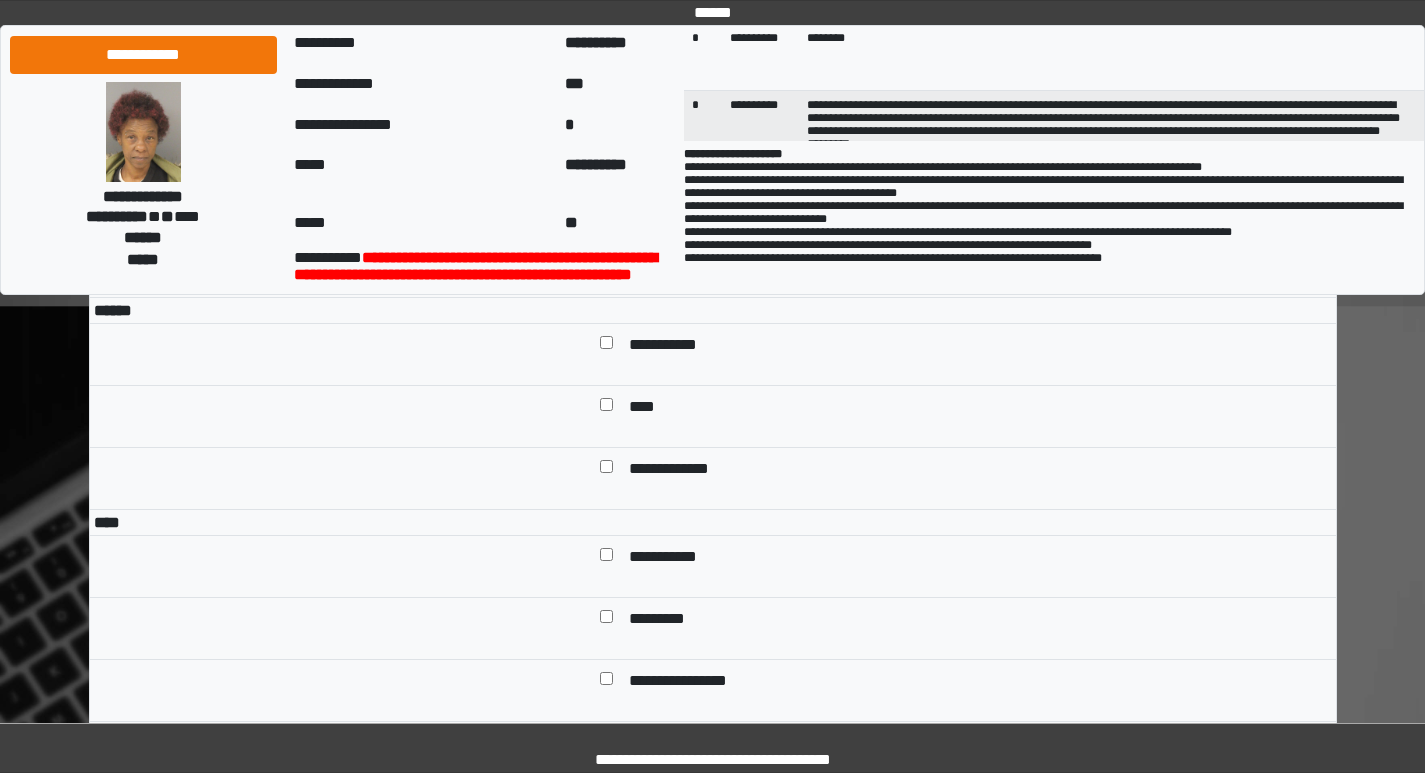 drag, startPoint x: 677, startPoint y: 412, endPoint x: 672, endPoint y: 427, distance: 15.811388 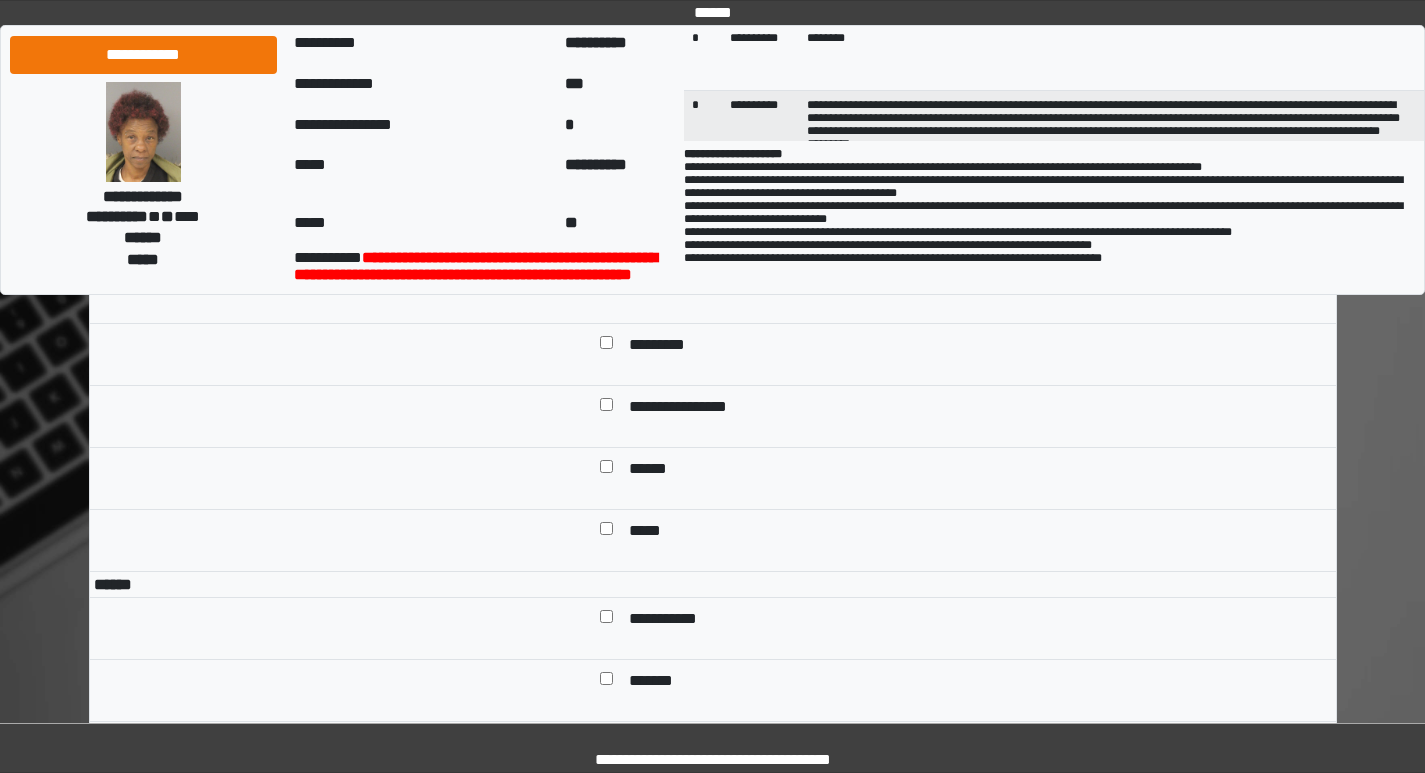scroll, scrollTop: 7200, scrollLeft: 0, axis: vertical 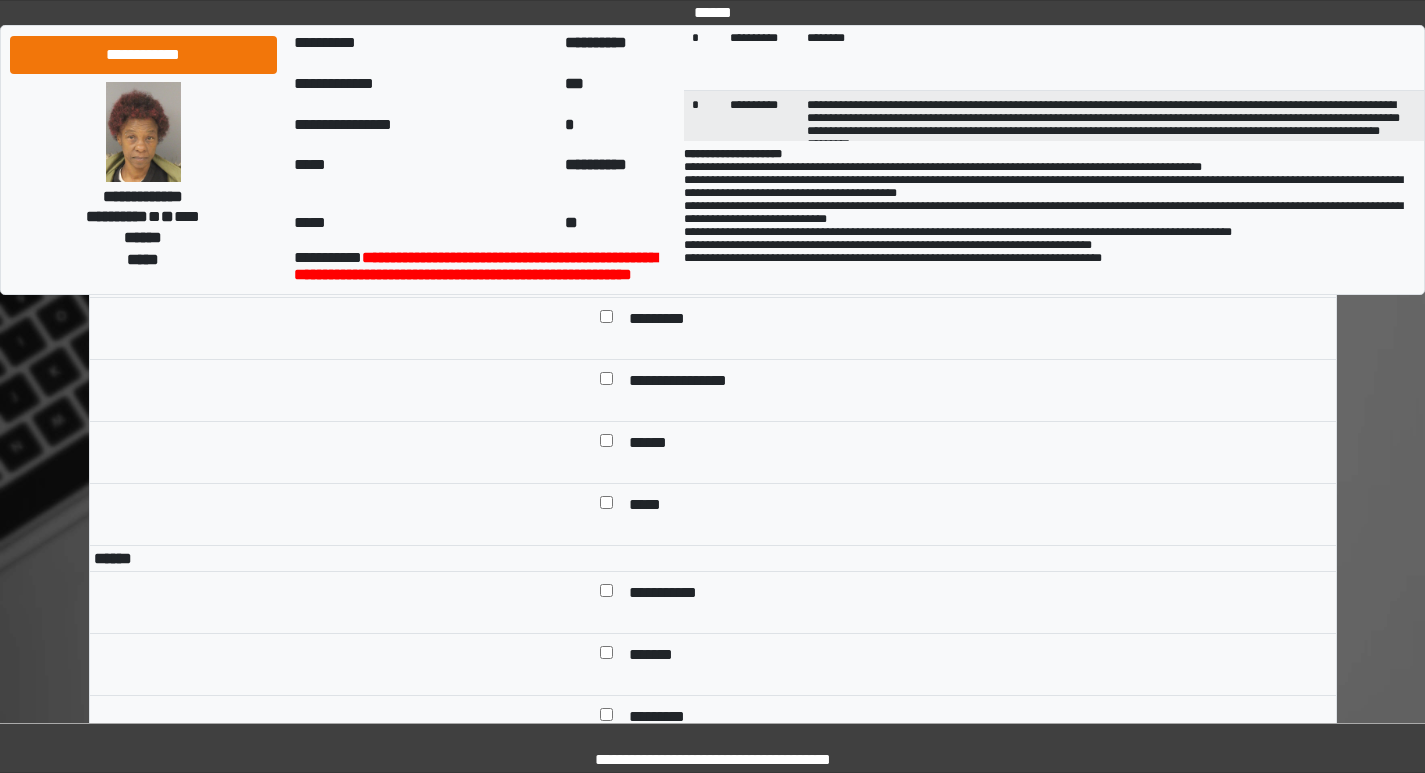 click on "**********" at bounding box center (673, 258) 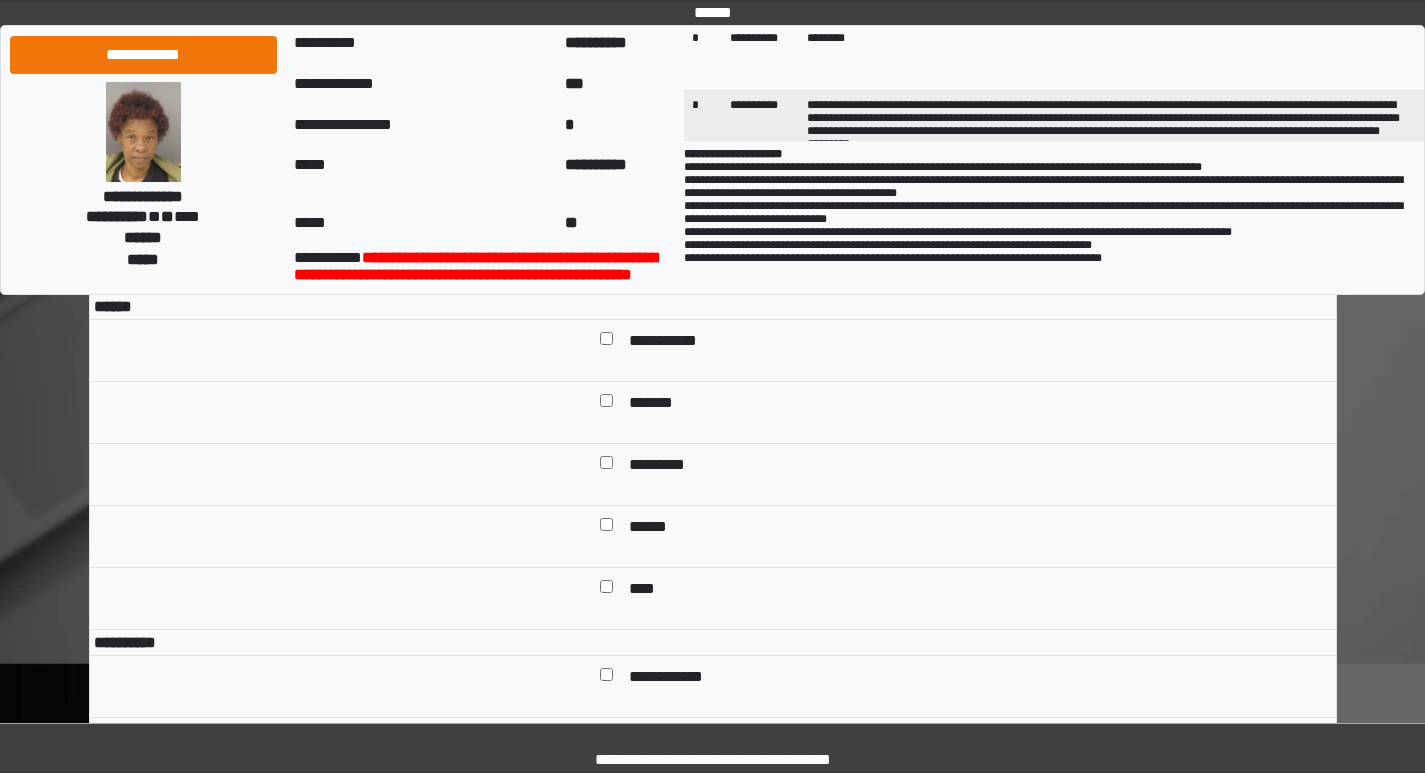 scroll, scrollTop: 7500, scrollLeft: 0, axis: vertical 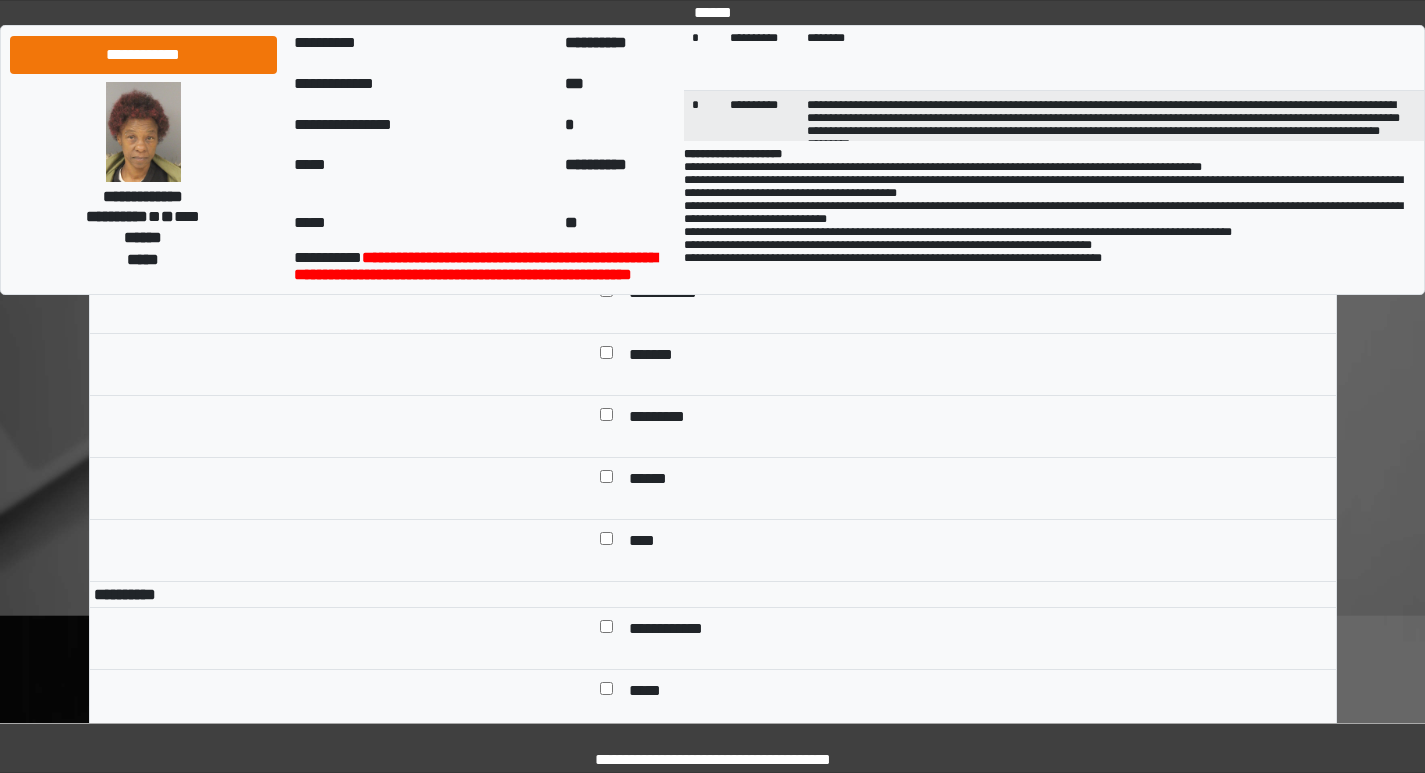 click on "**********" at bounding box center [673, 294] 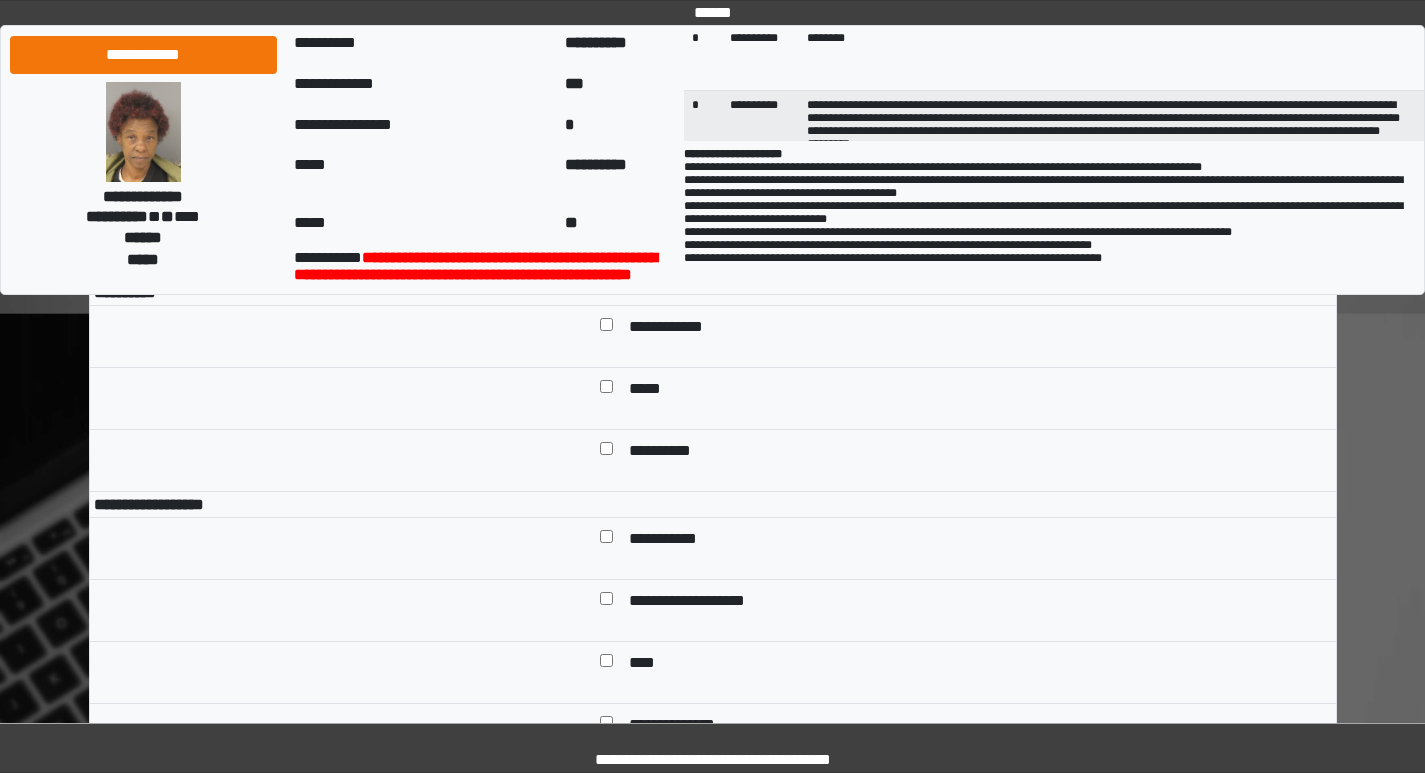 scroll, scrollTop: 7900, scrollLeft: 0, axis: vertical 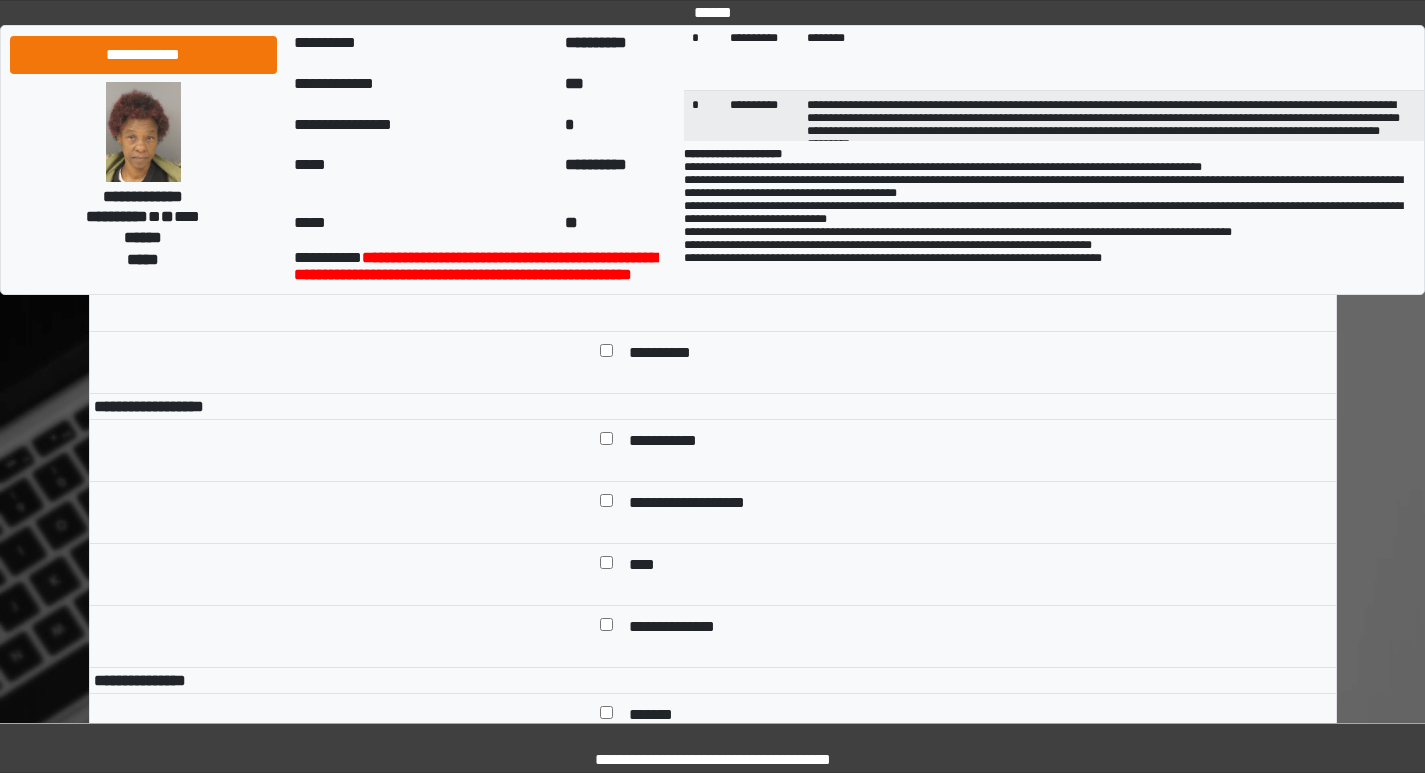click on "**********" at bounding box center [677, 230] 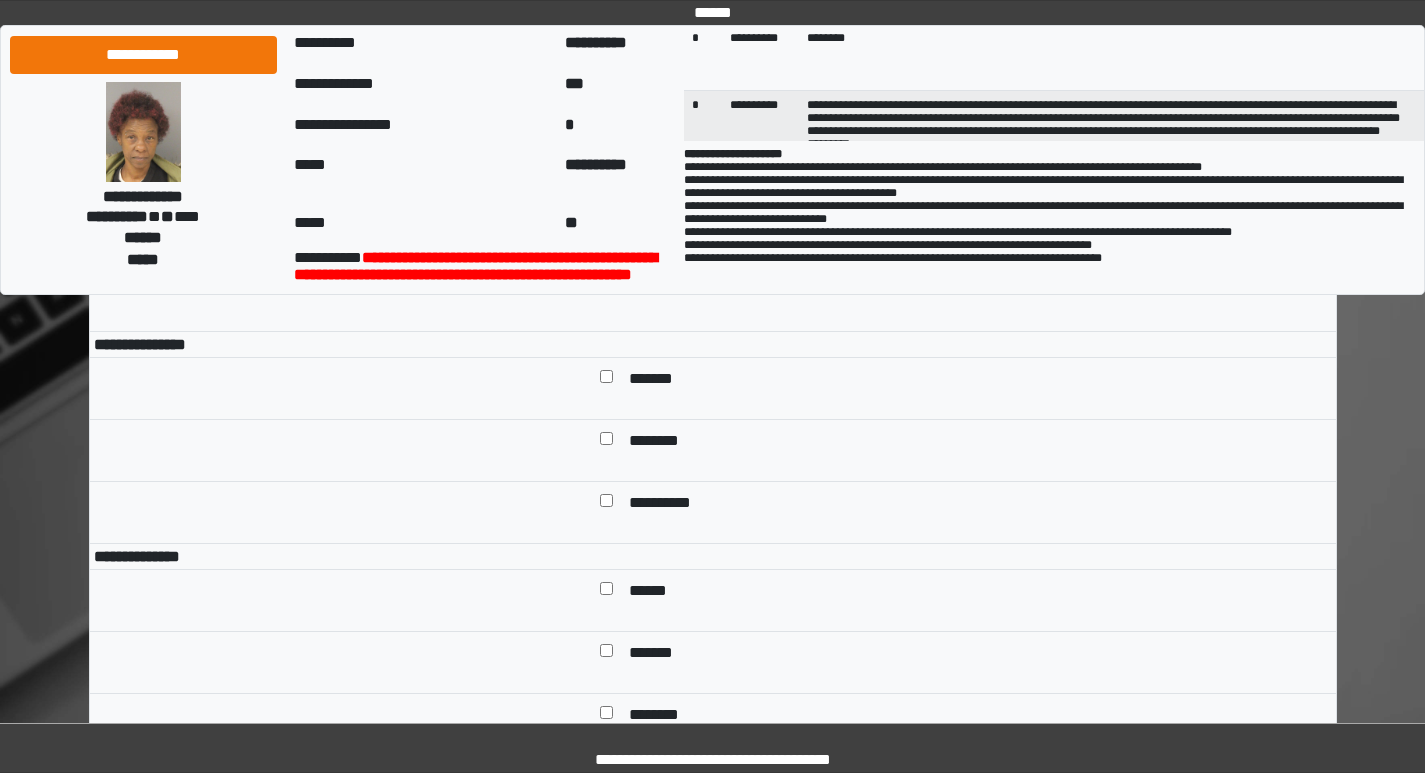 scroll, scrollTop: 8200, scrollLeft: 0, axis: vertical 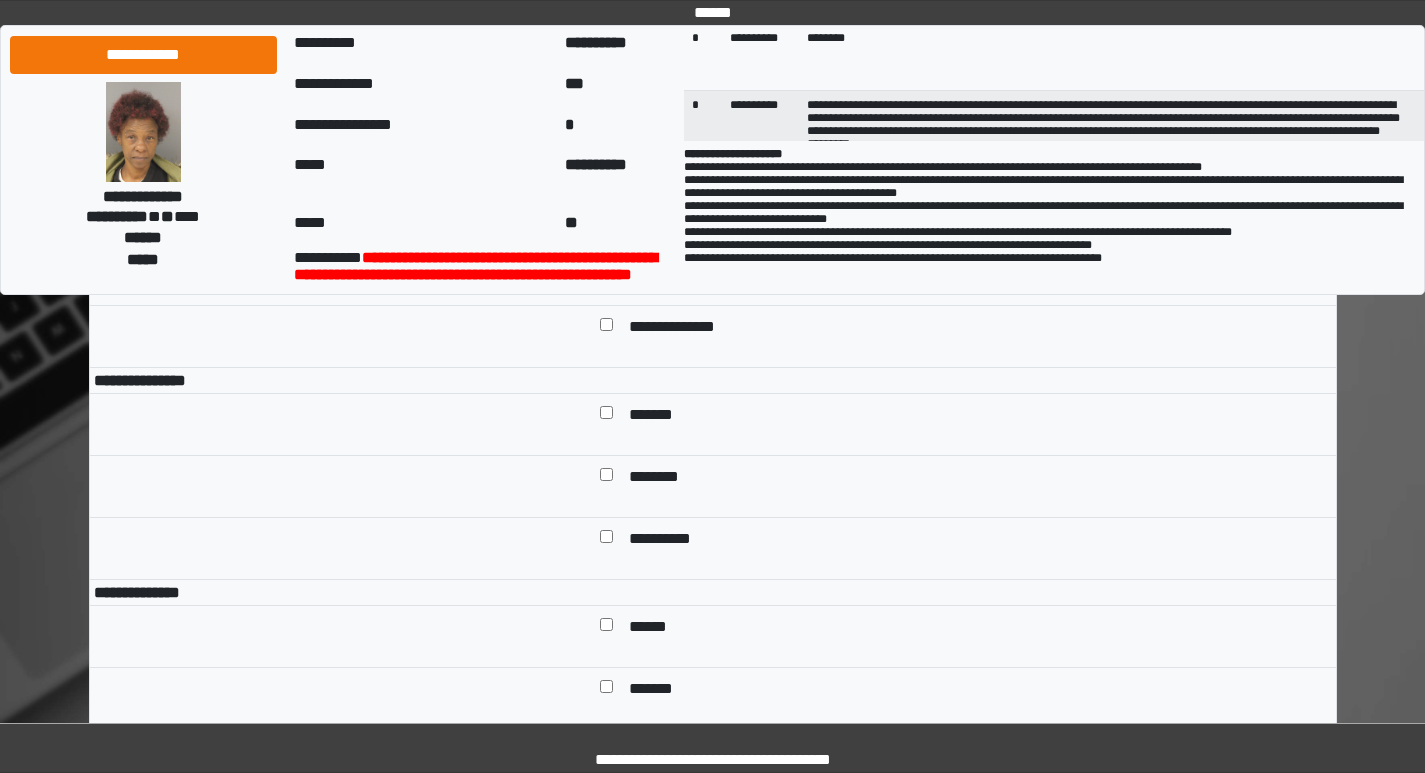 click on "**********" at bounding box center [976, 142] 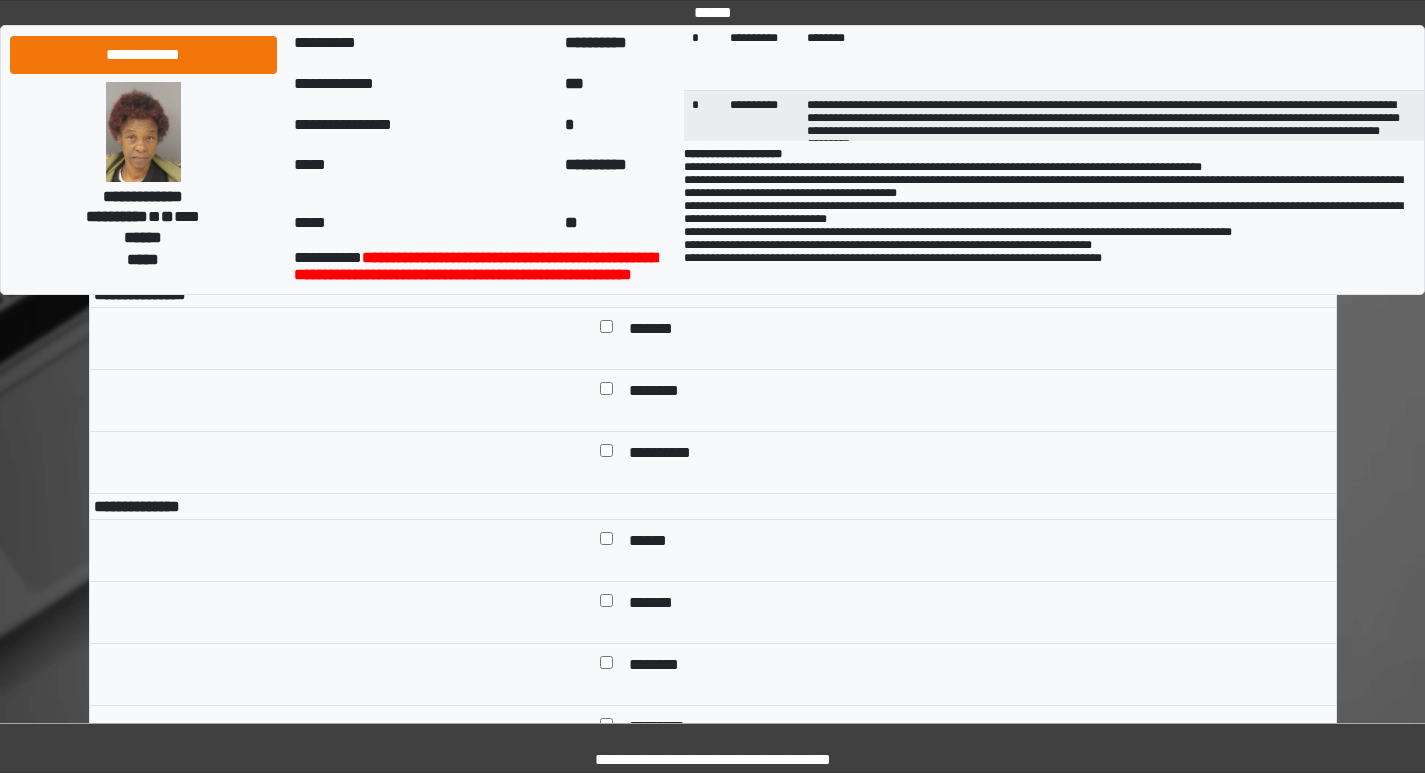 scroll, scrollTop: 8400, scrollLeft: 0, axis: vertical 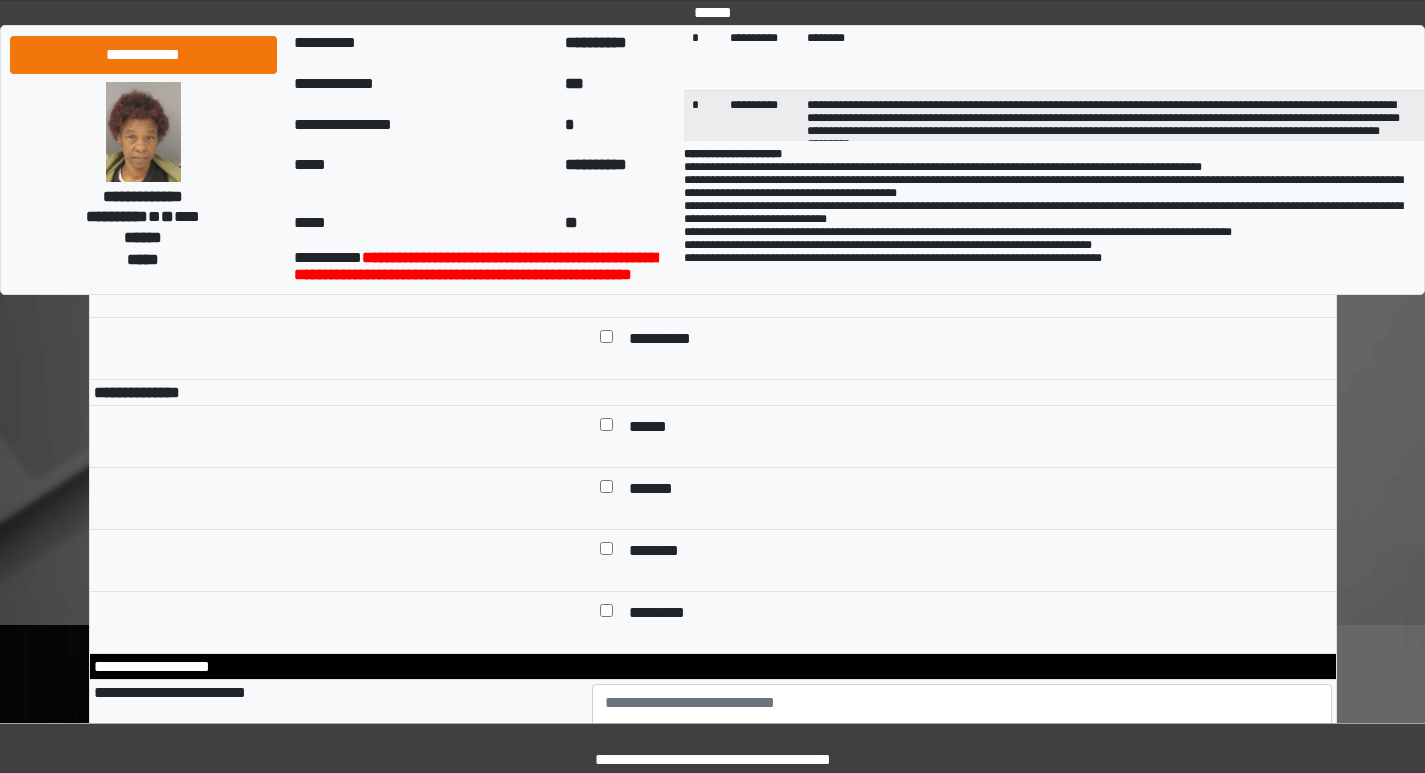 click on "*******" at bounding box center (656, 216) 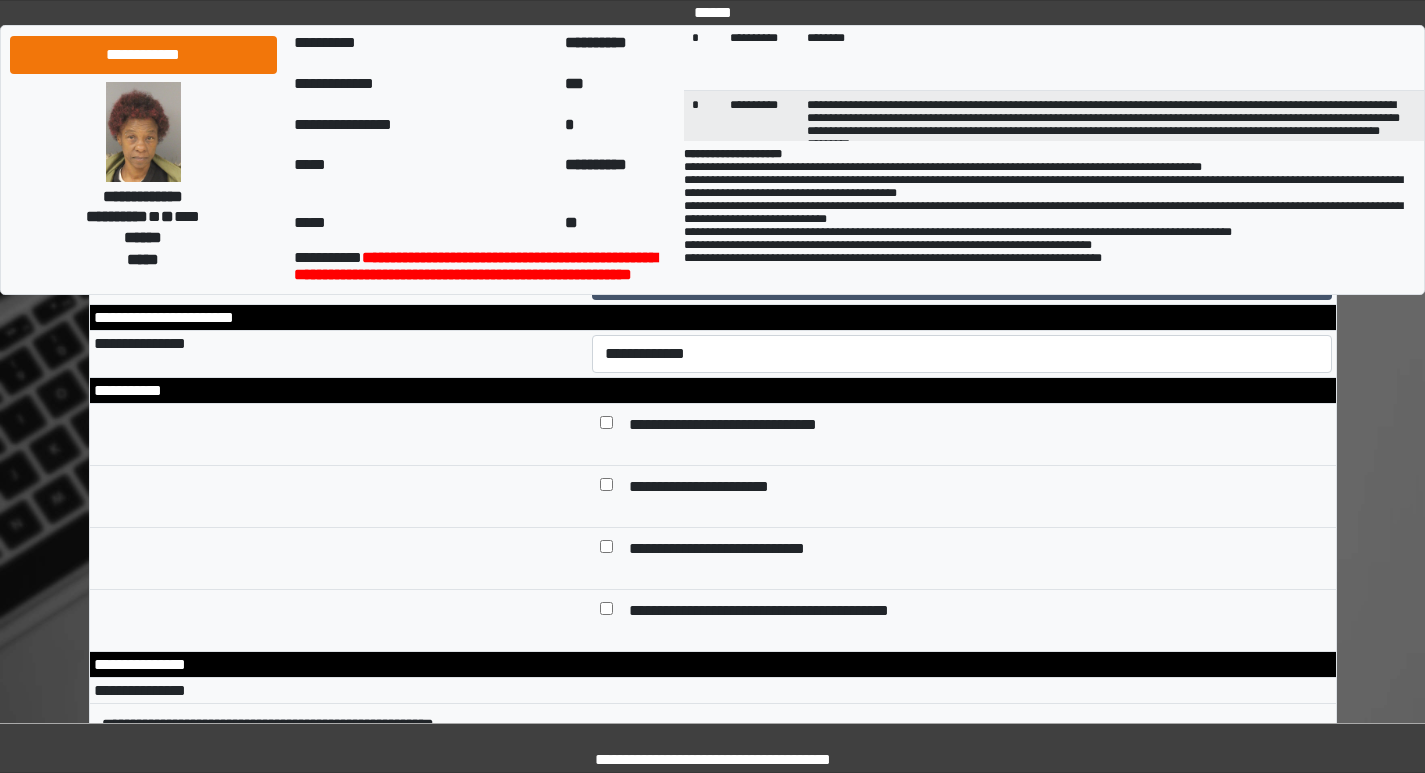 scroll, scrollTop: 9000, scrollLeft: 0, axis: vertical 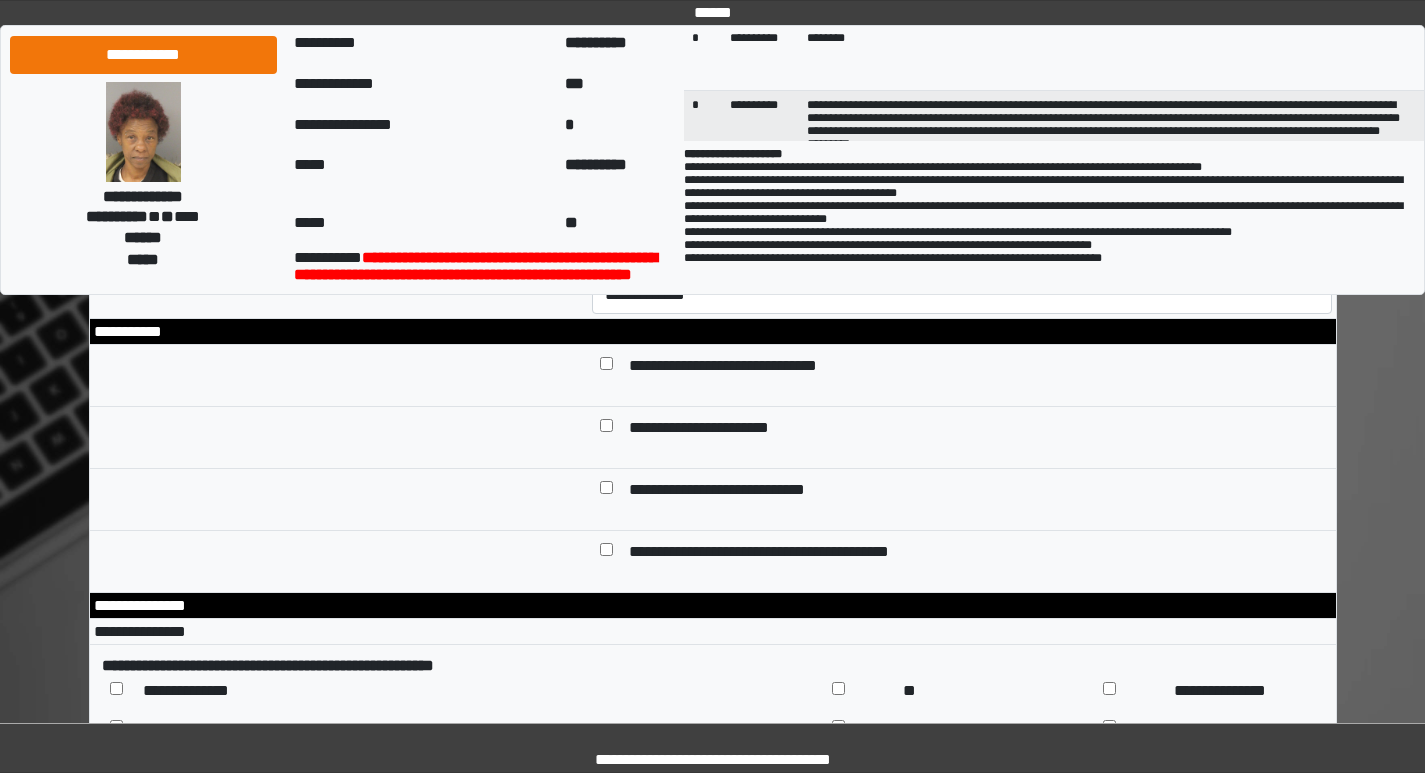 click at bounding box center (962, 139) 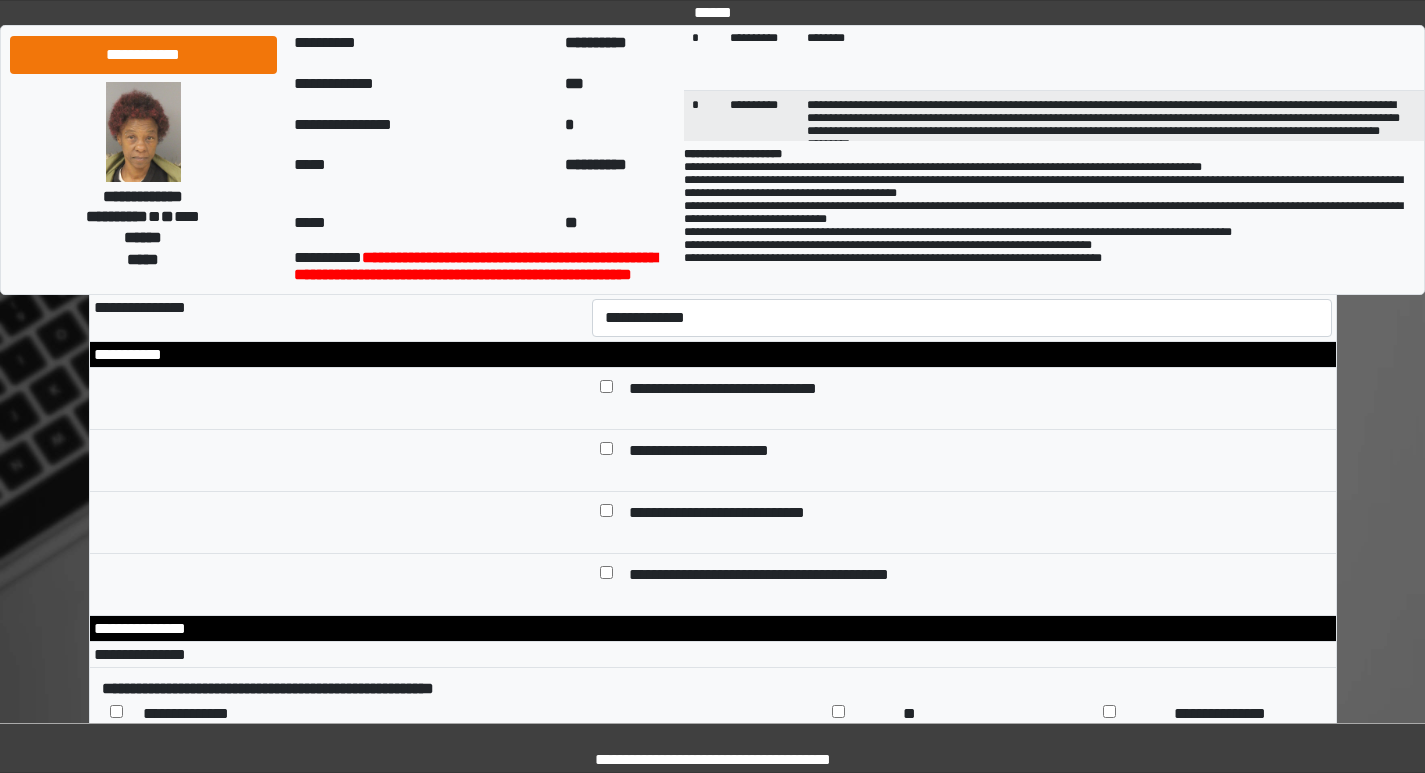 scroll, scrollTop: 515, scrollLeft: 0, axis: vertical 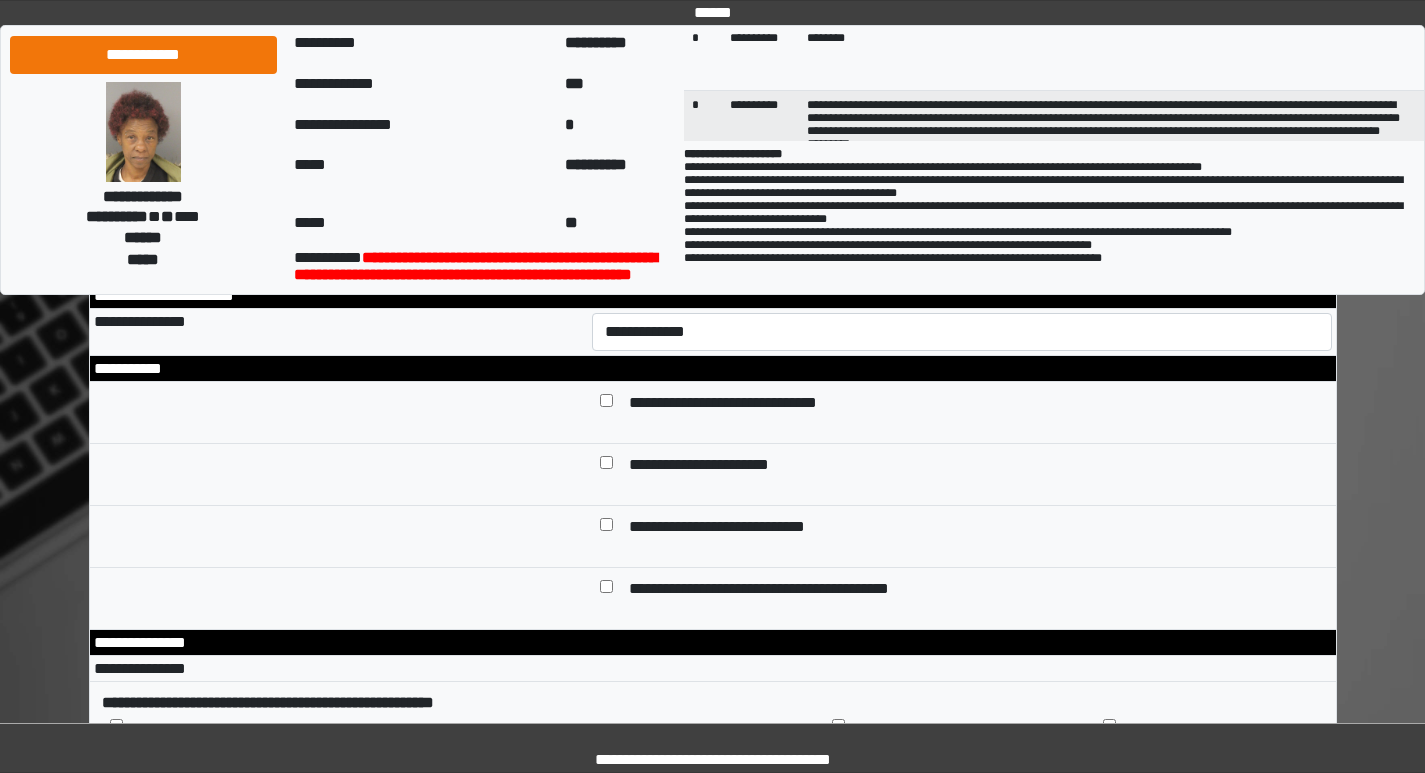 drag, startPoint x: 1319, startPoint y: 451, endPoint x: 1330, endPoint y: 488, distance: 38.600517 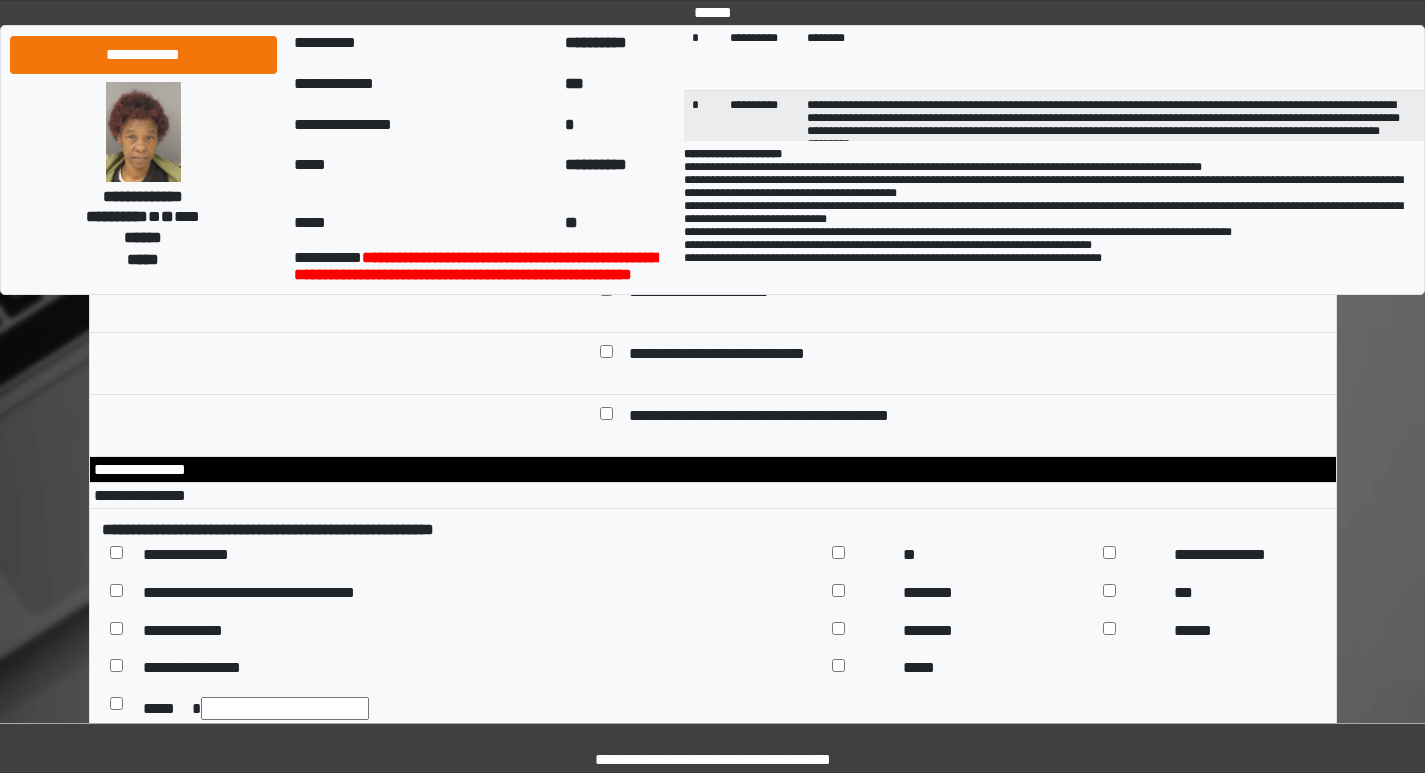 scroll, scrollTop: 9200, scrollLeft: 0, axis: vertical 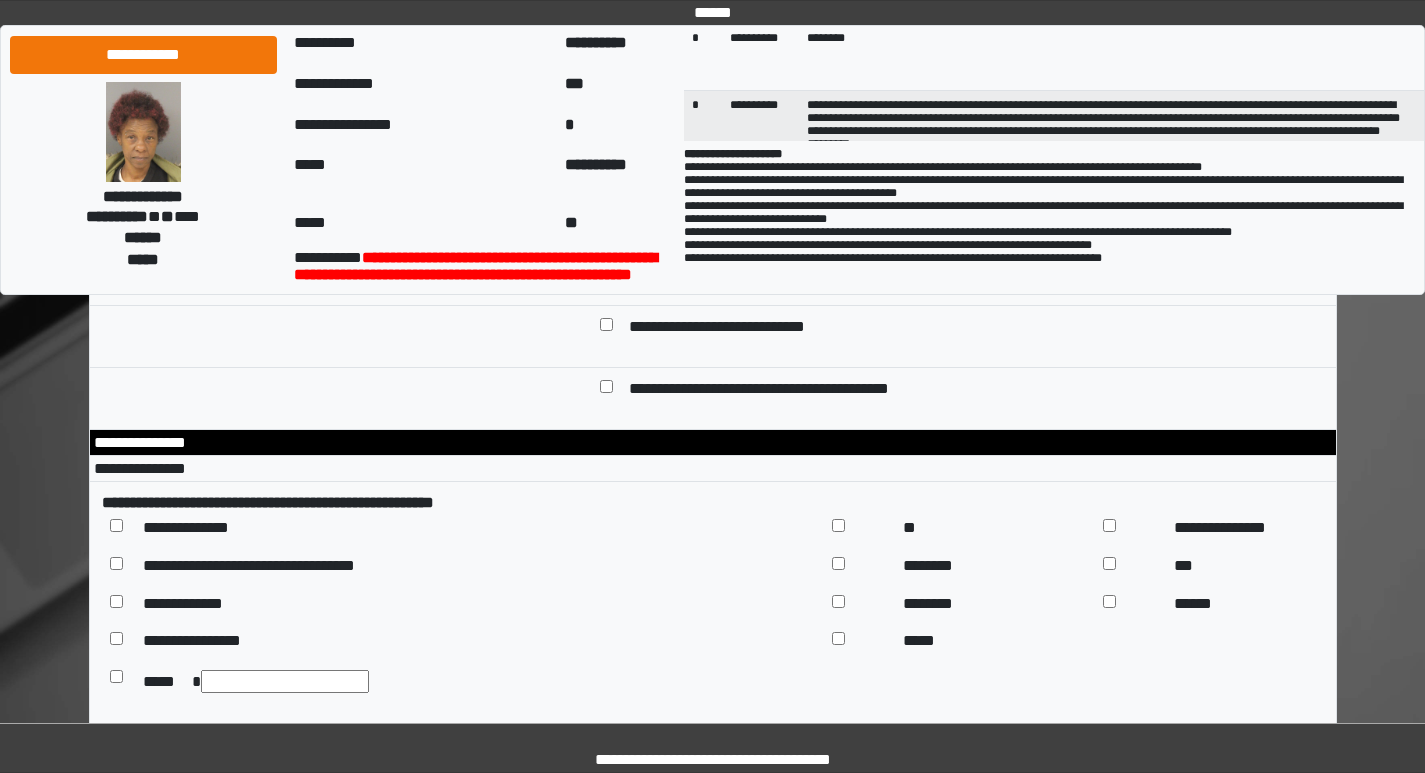 click on "**********" at bounding box center (962, 132) 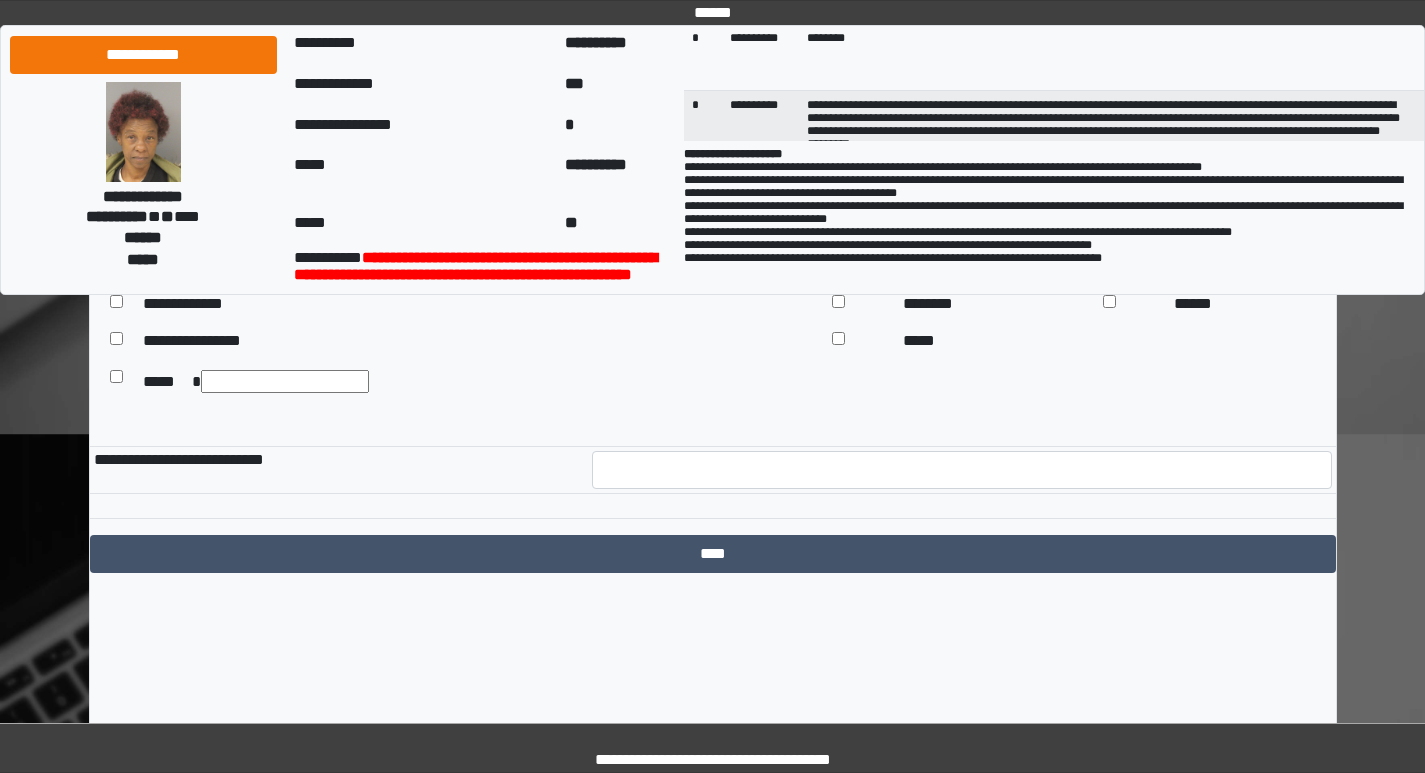 scroll, scrollTop: 9600, scrollLeft: 0, axis: vertical 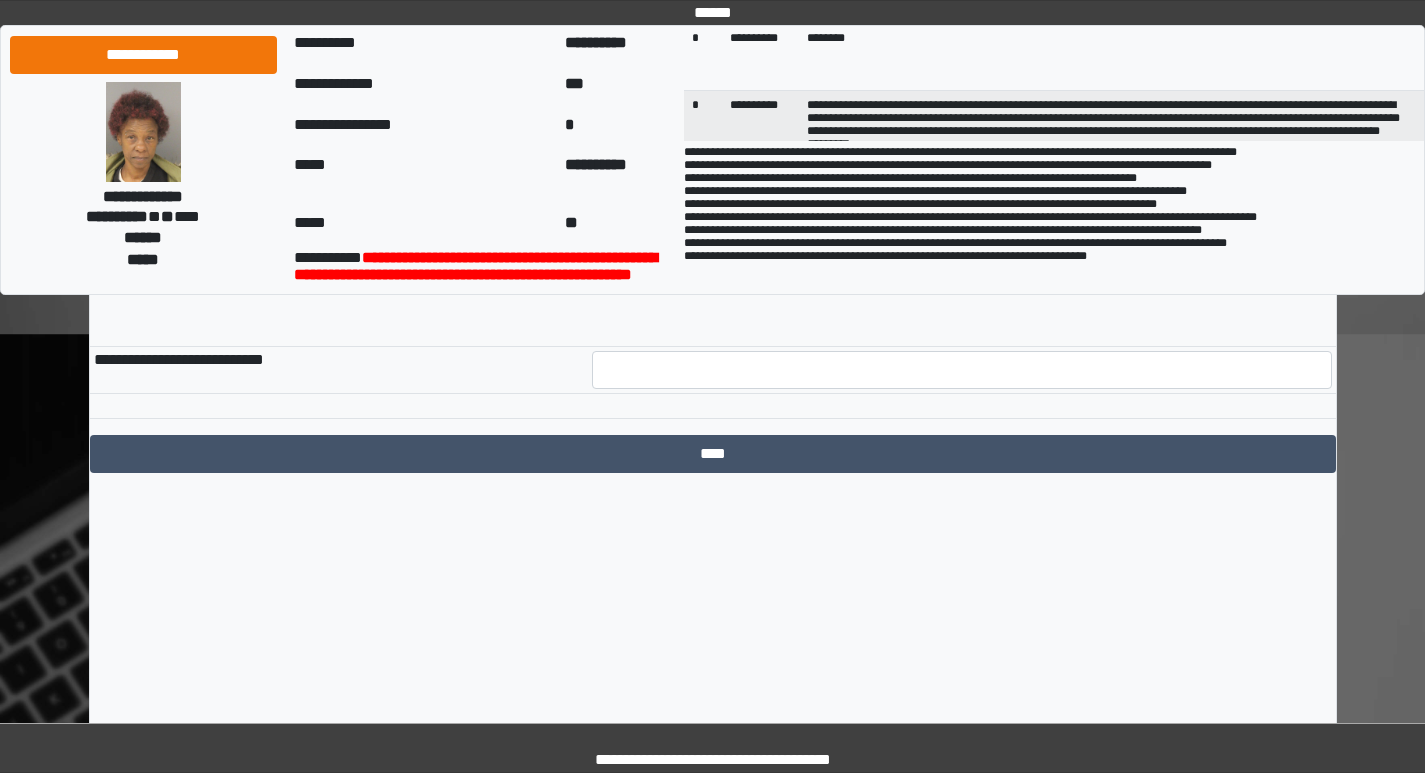 click on "**********" at bounding box center [276, 167] 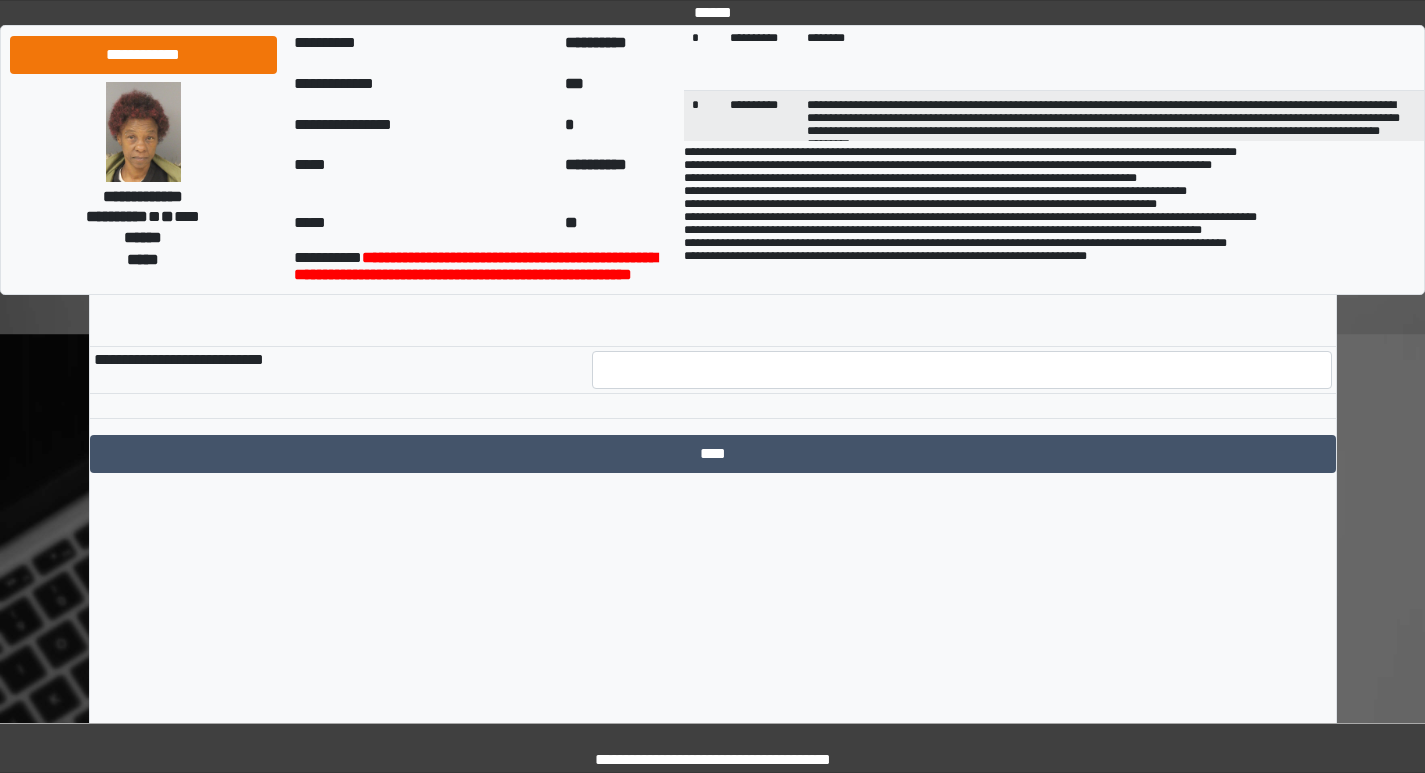 scroll, scrollTop: 169, scrollLeft: 0, axis: vertical 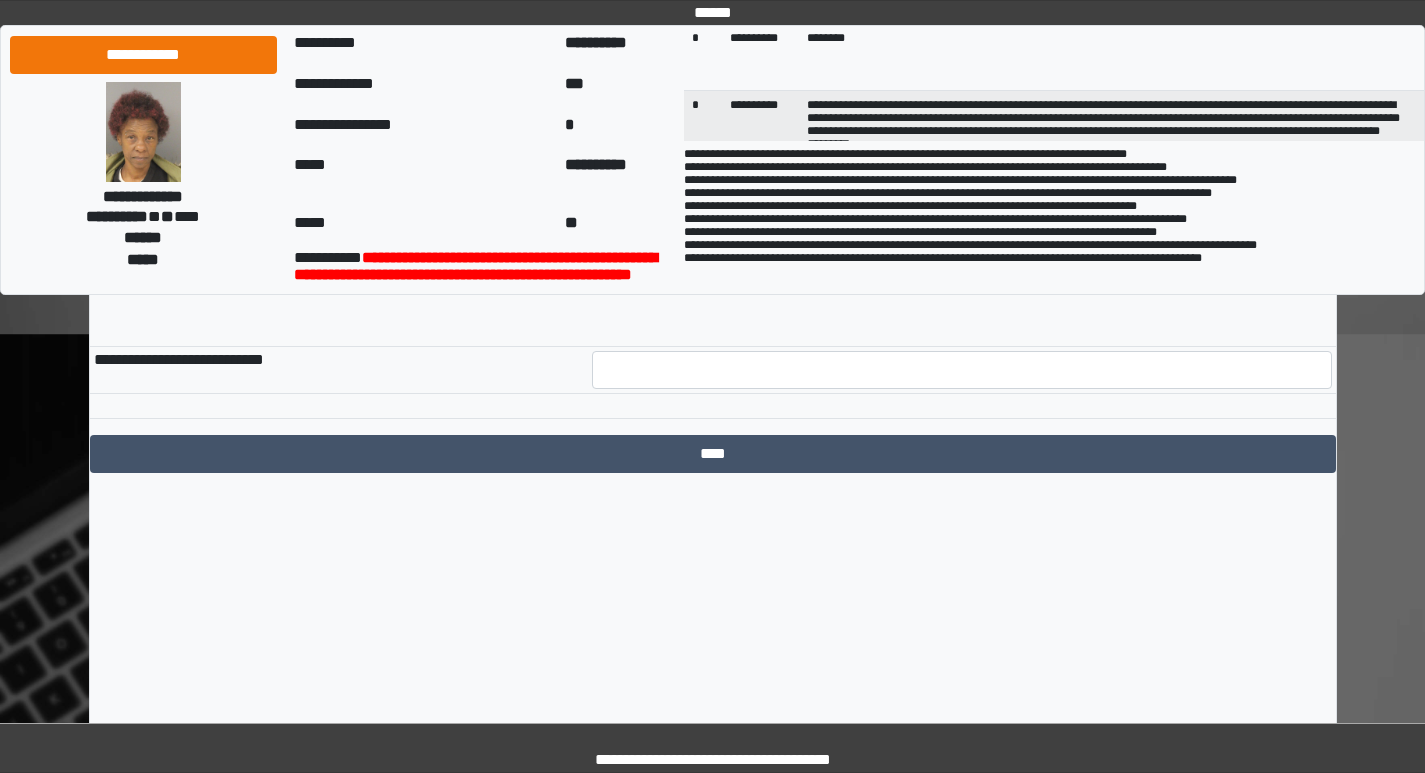 type on "****" 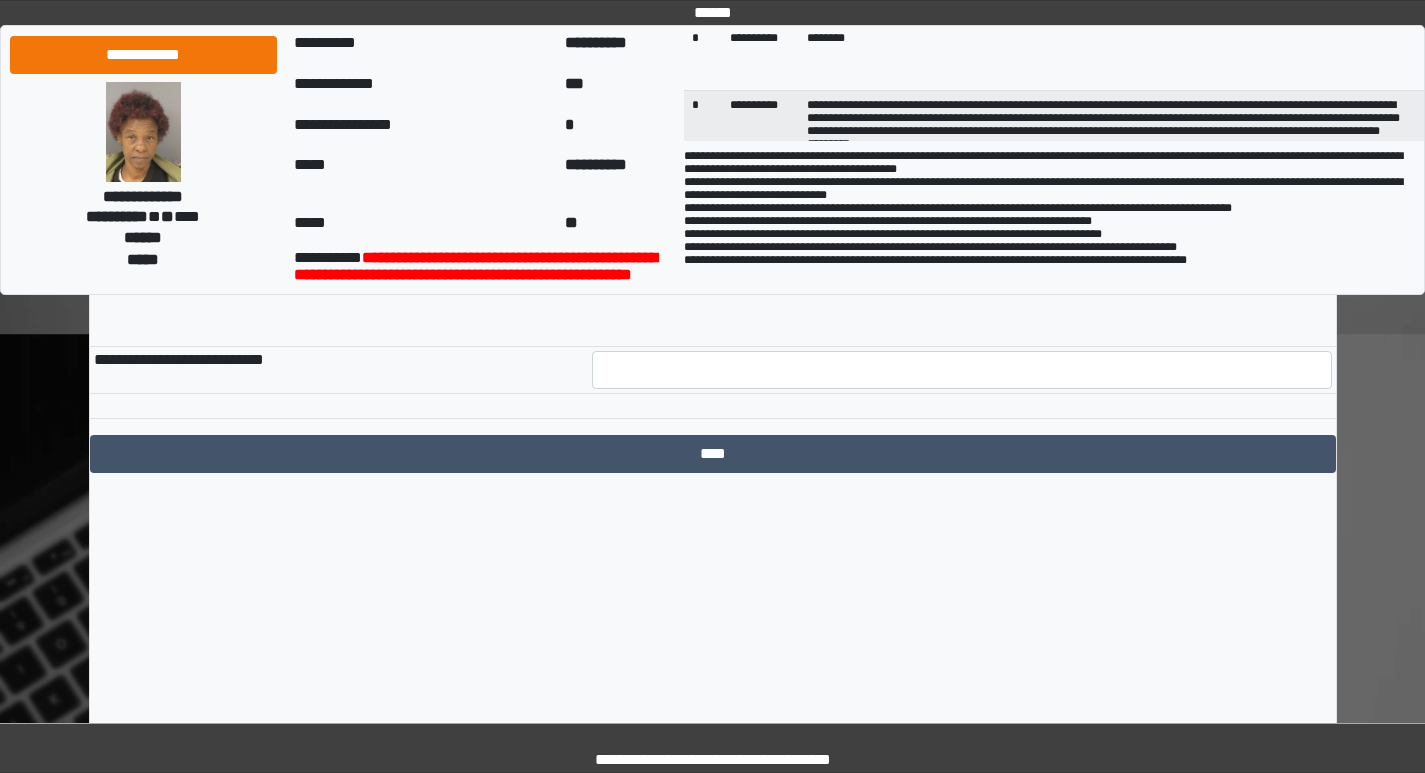 scroll, scrollTop: 0, scrollLeft: 0, axis: both 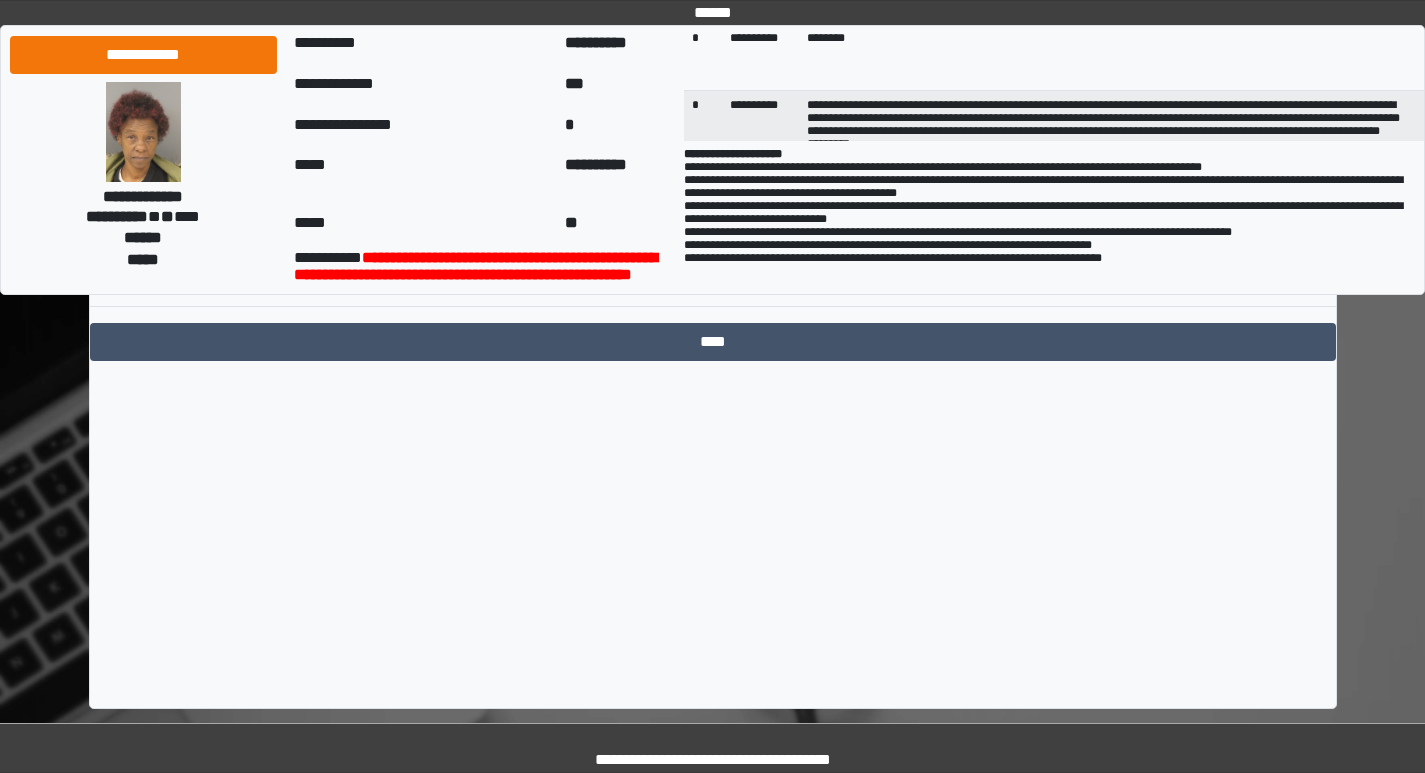 click at bounding box center (962, 258) 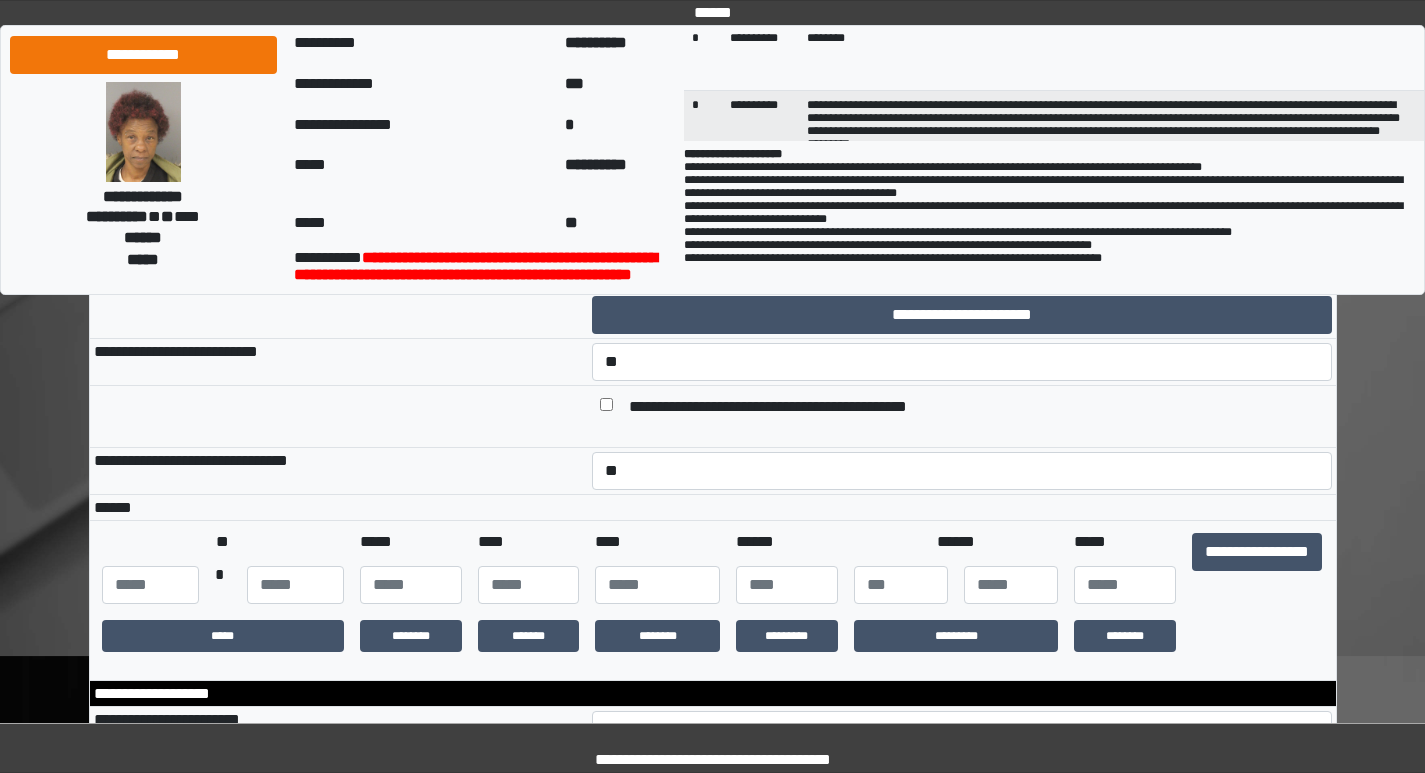 scroll, scrollTop: 312, scrollLeft: 0, axis: vertical 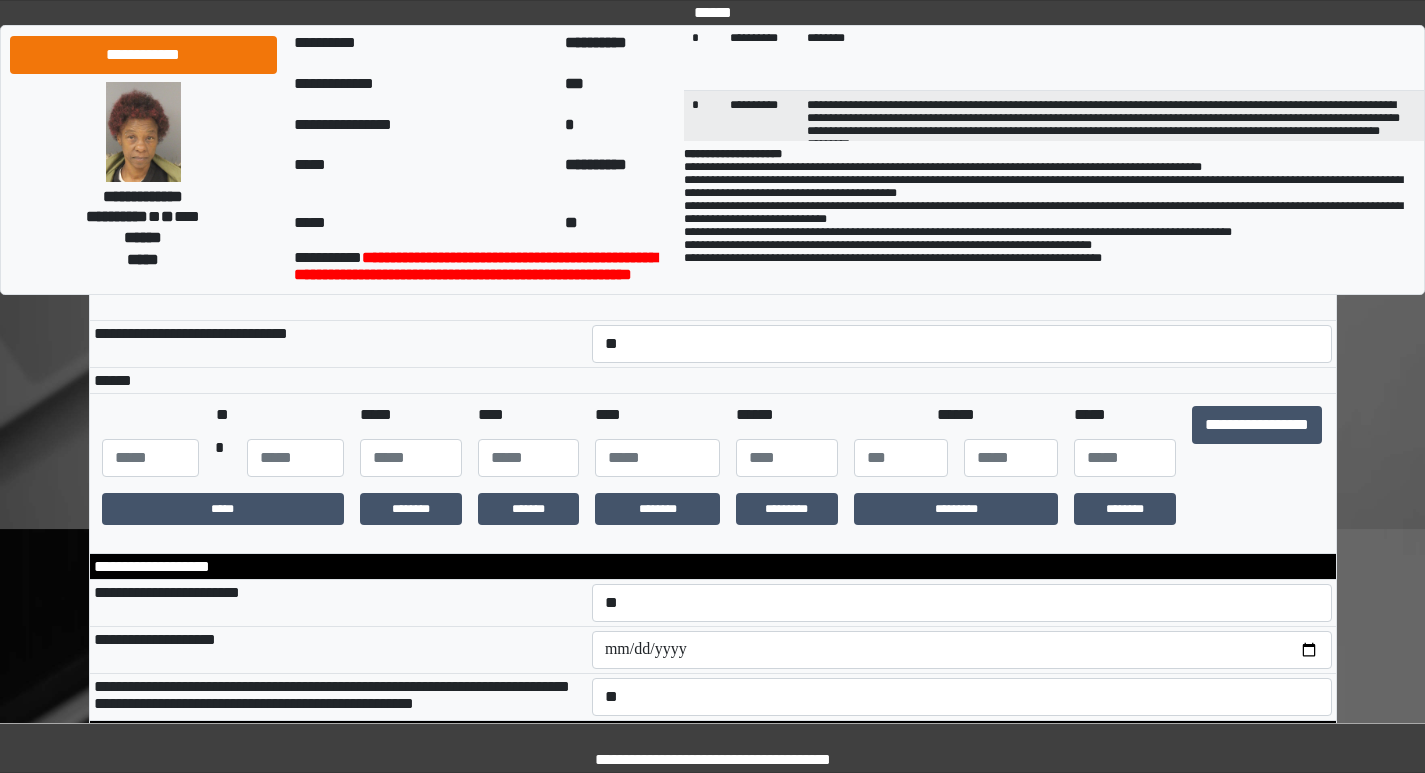 type on "**" 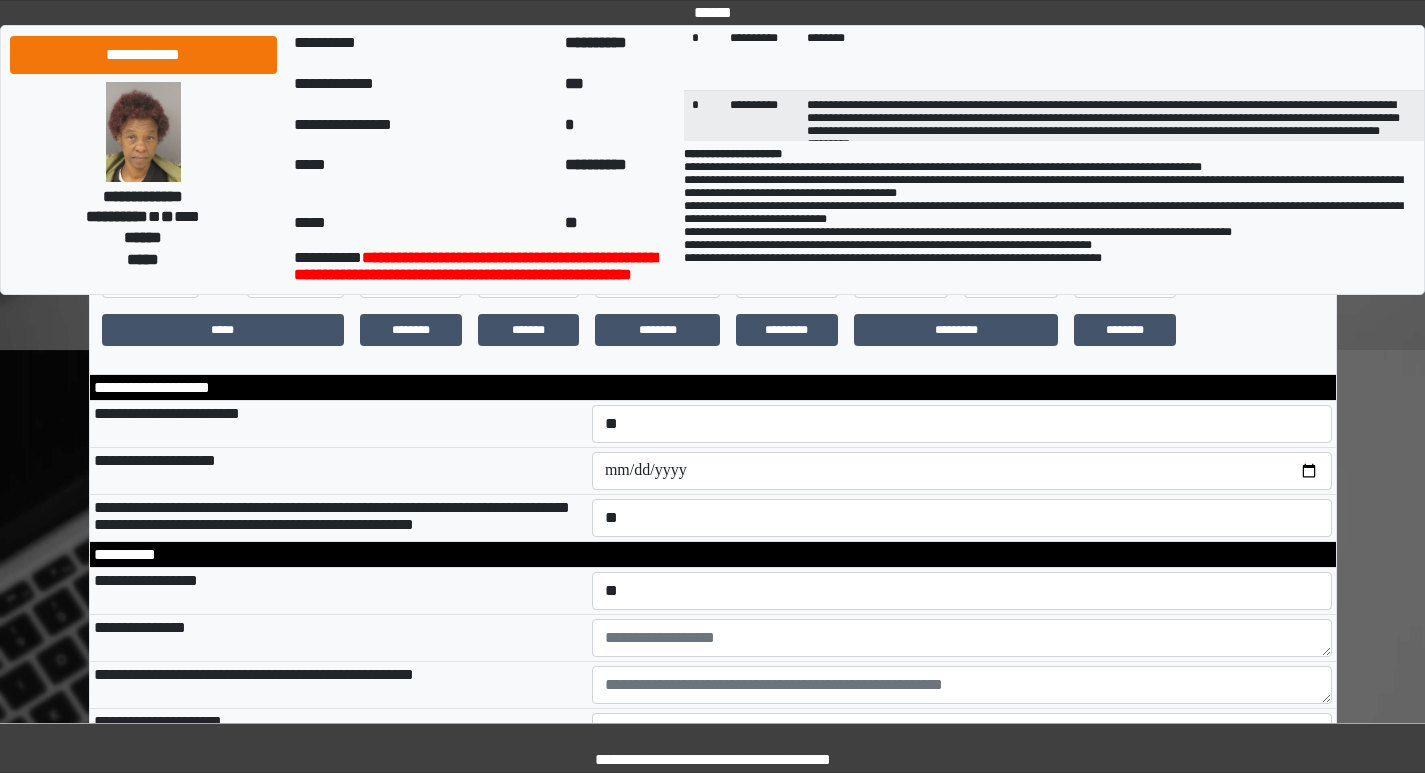scroll, scrollTop: 312, scrollLeft: 0, axis: vertical 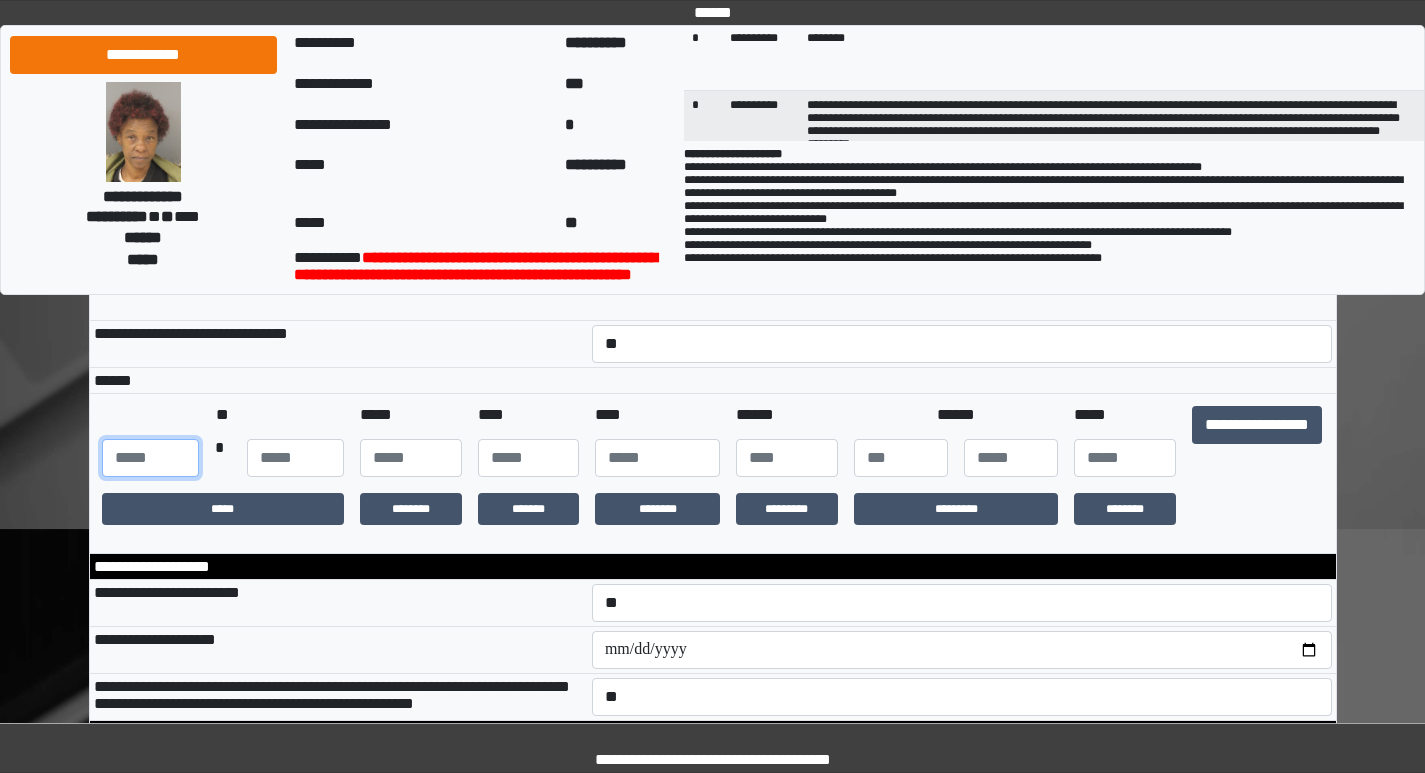 click at bounding box center [150, 458] 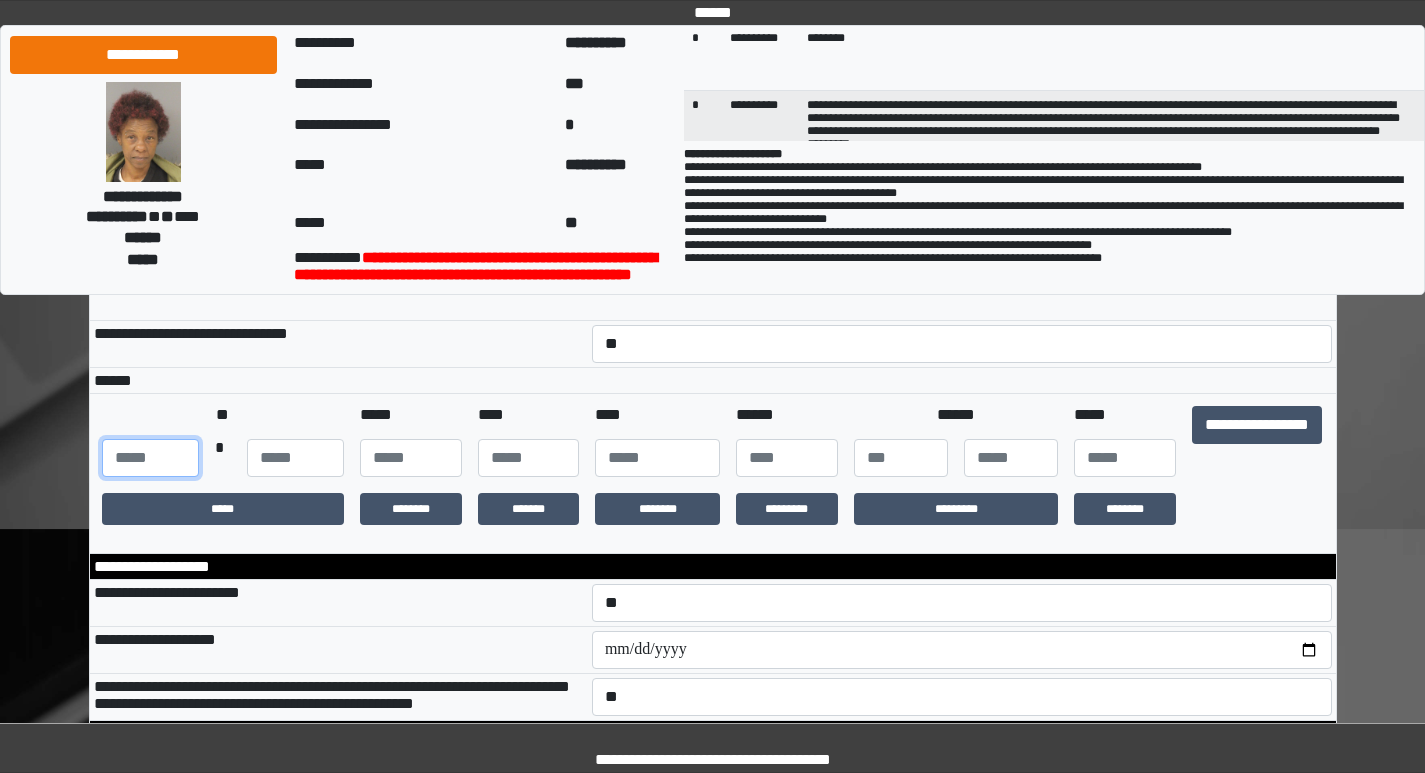 type on "***" 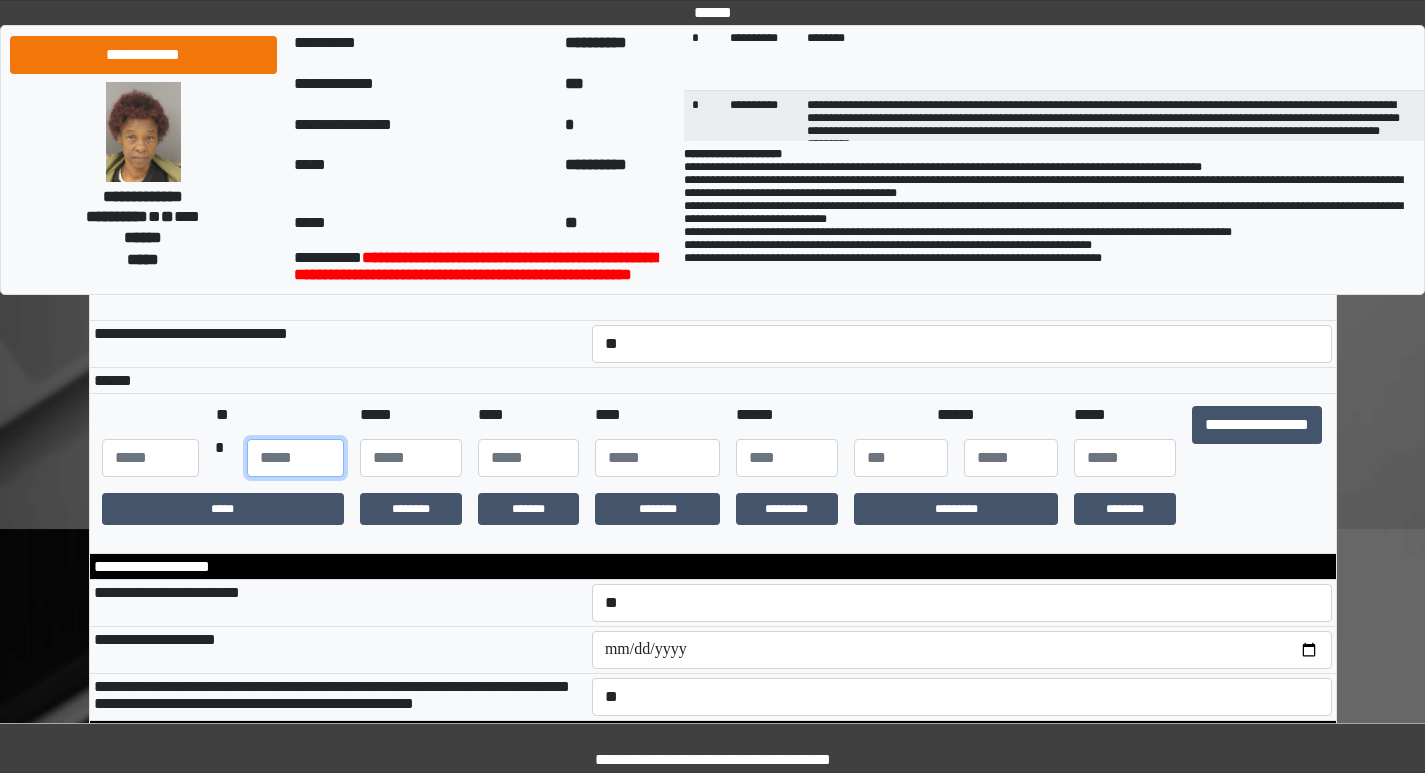 click at bounding box center [295, 458] 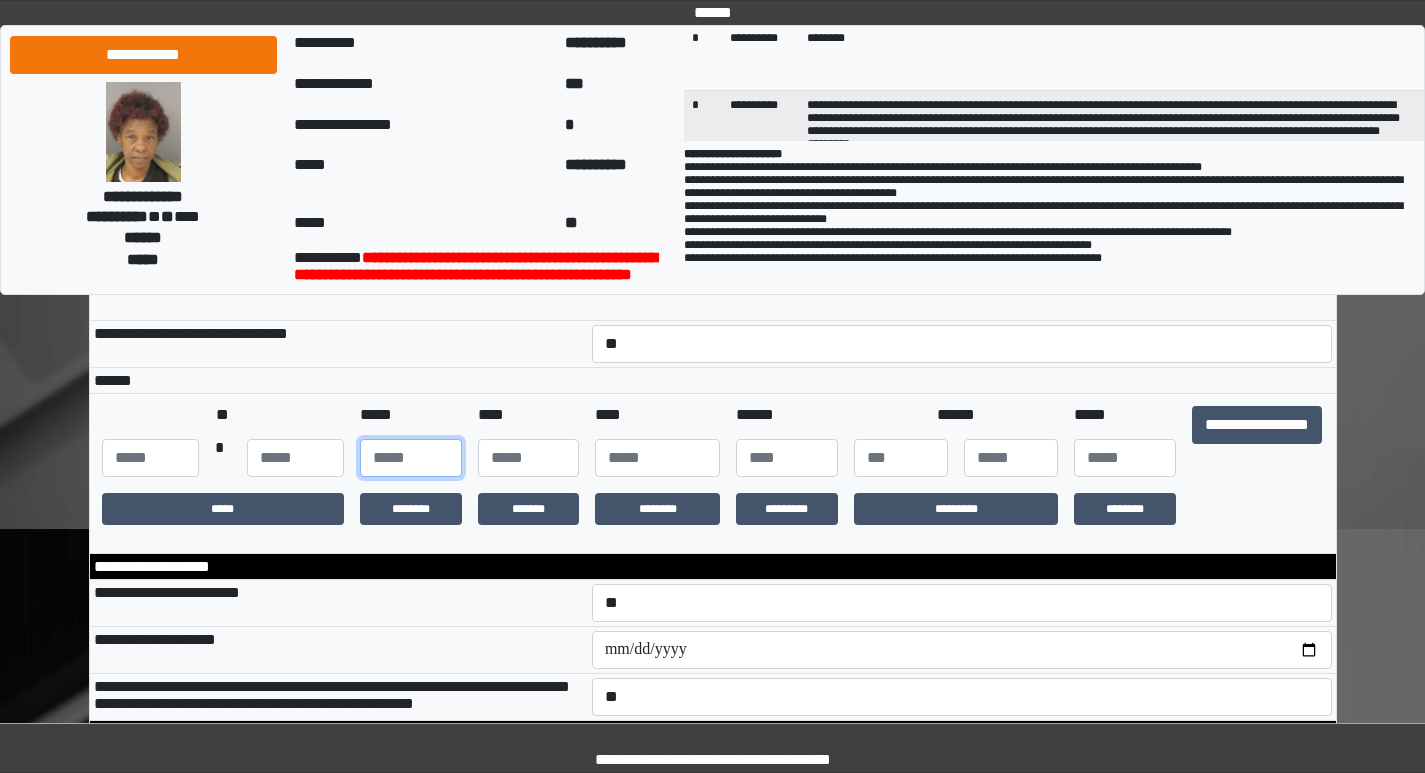 click at bounding box center [411, 458] 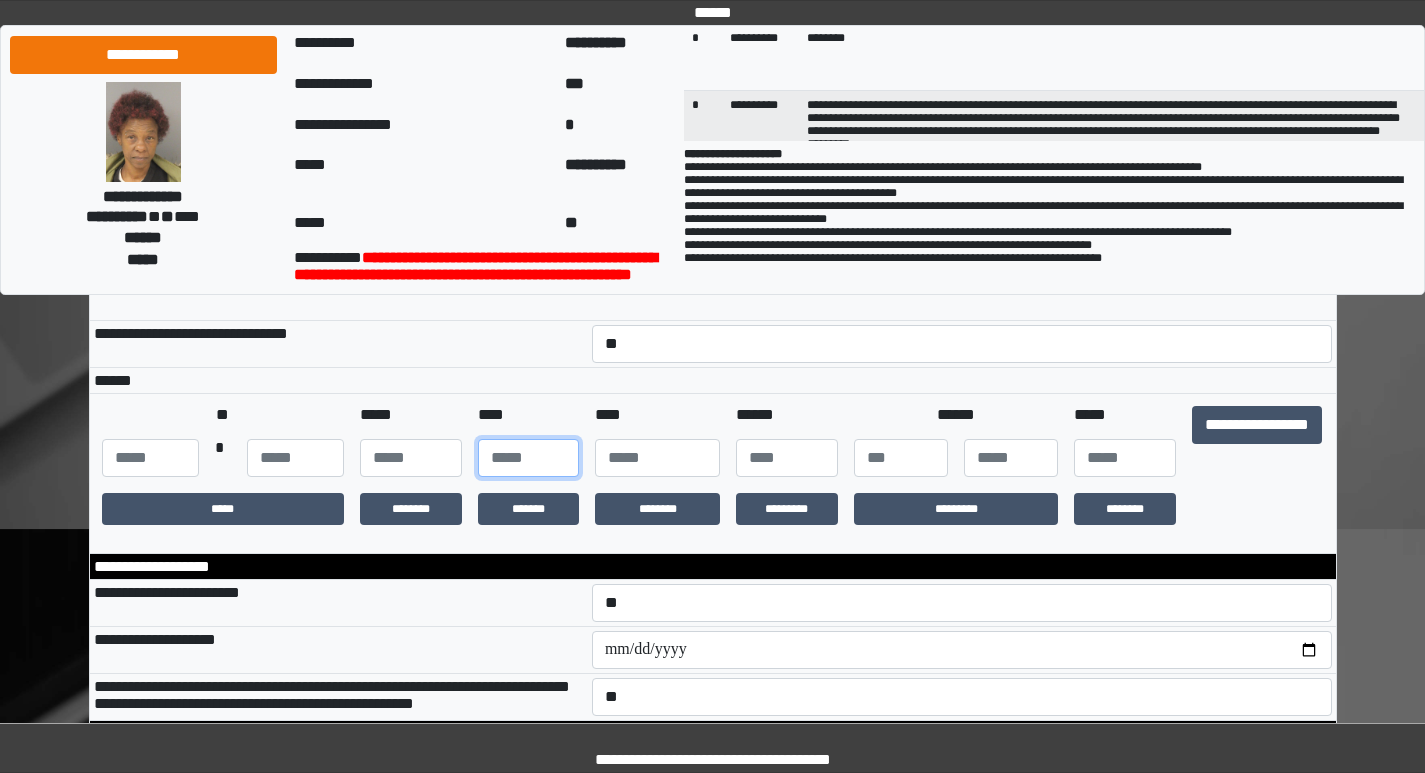 click at bounding box center [529, 458] 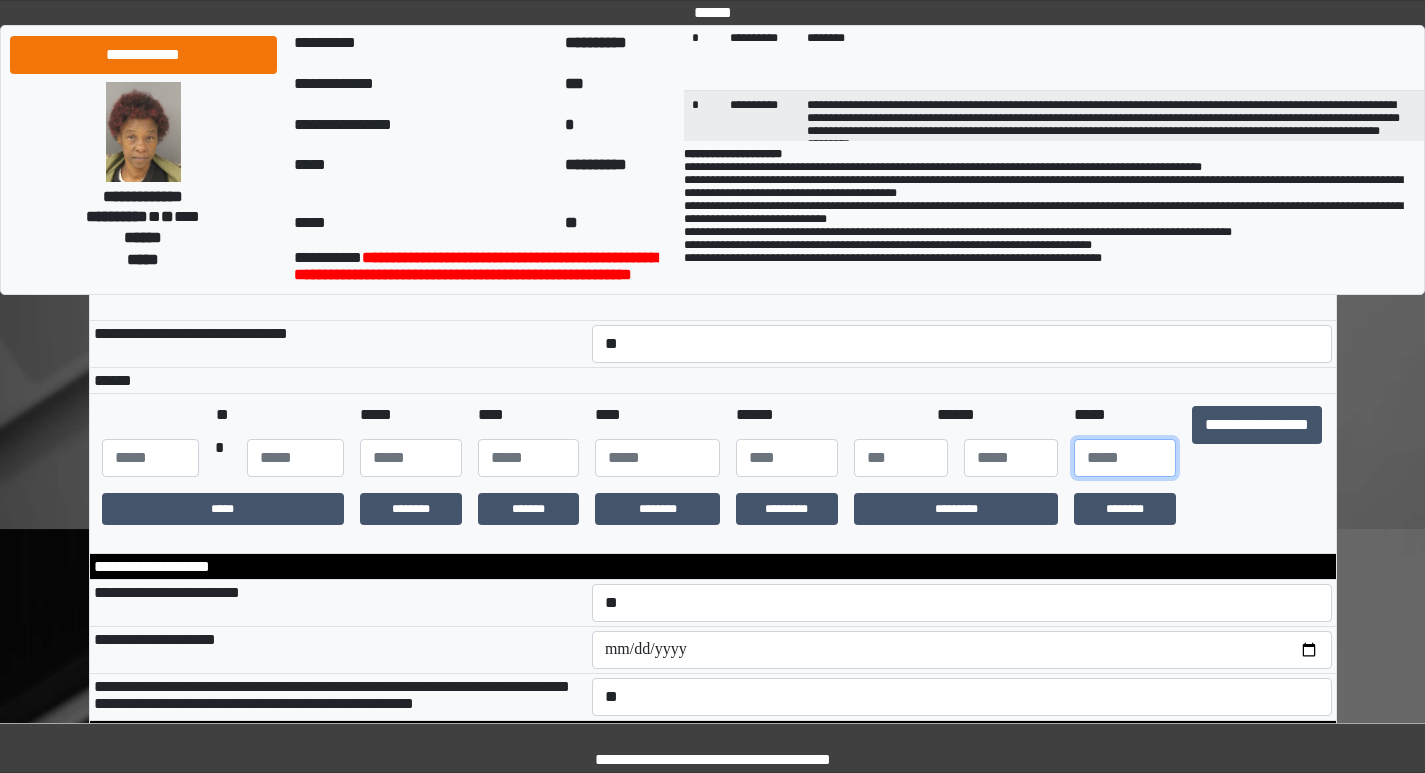 click at bounding box center (1125, 458) 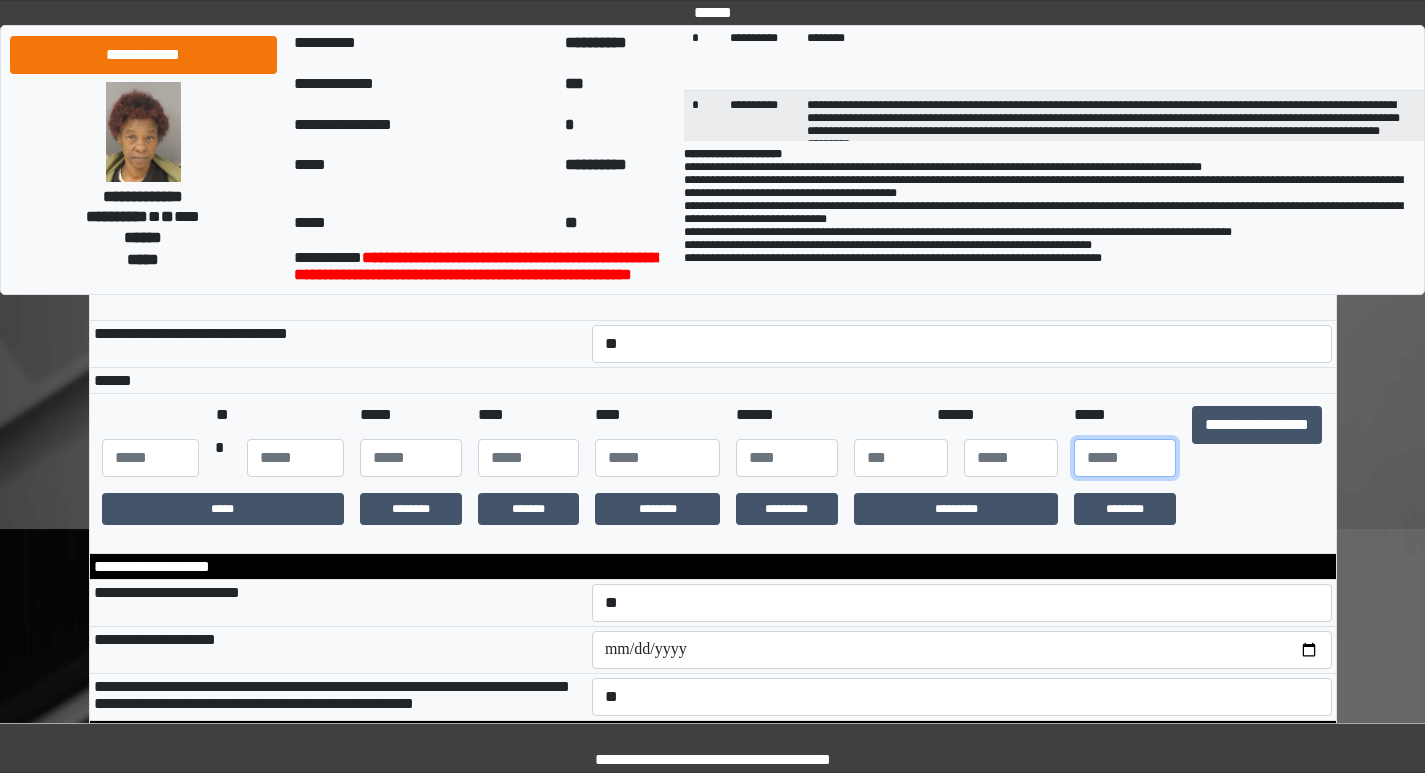 type on "**" 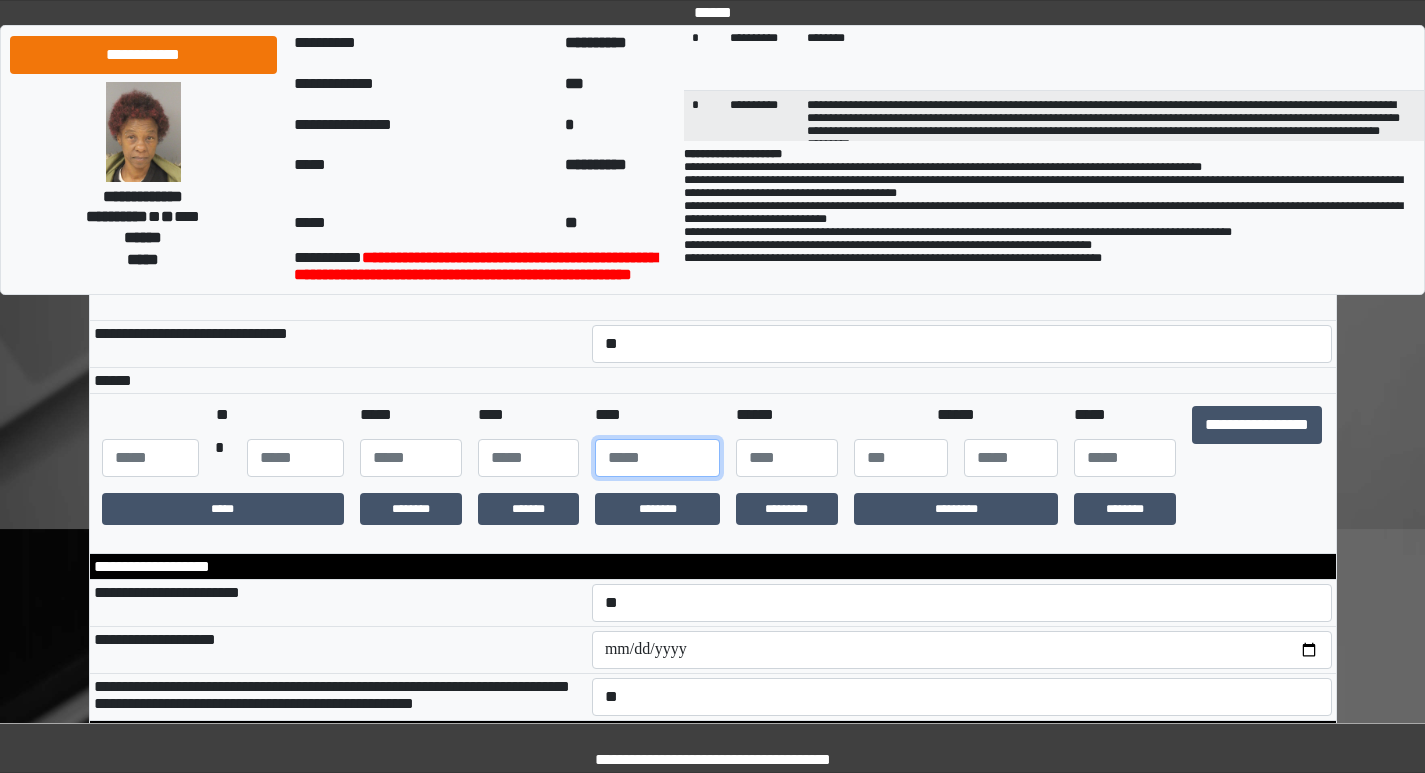click at bounding box center [657, 458] 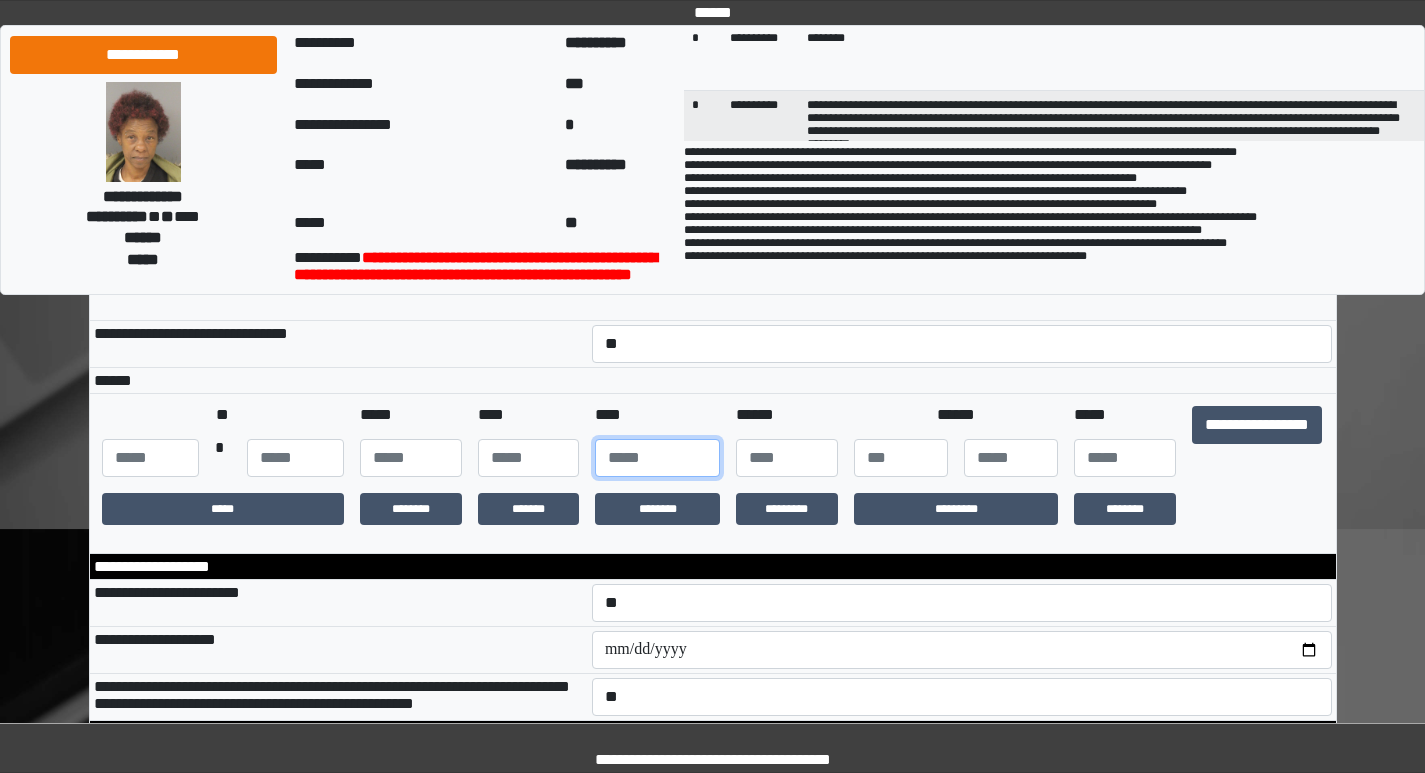 scroll, scrollTop: 269, scrollLeft: 0, axis: vertical 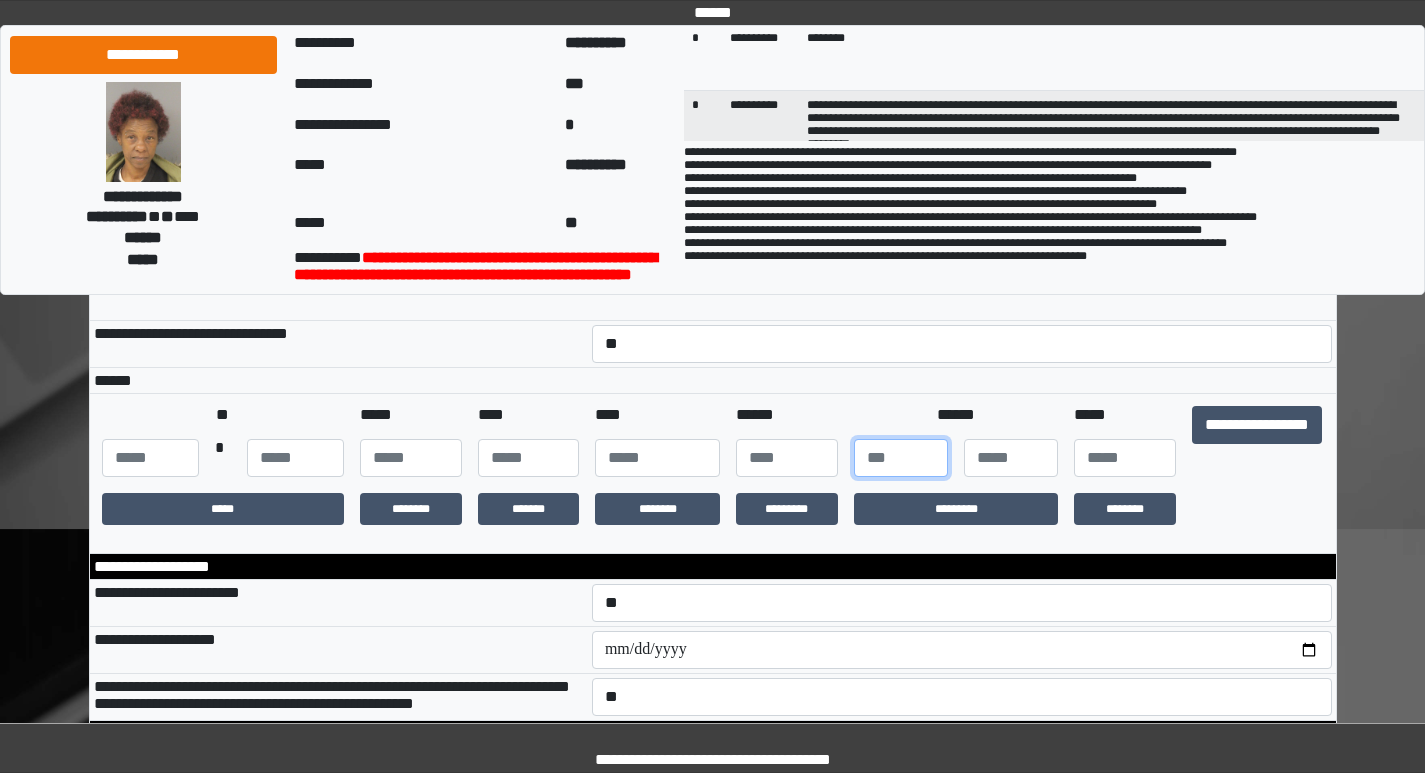 click at bounding box center [901, 458] 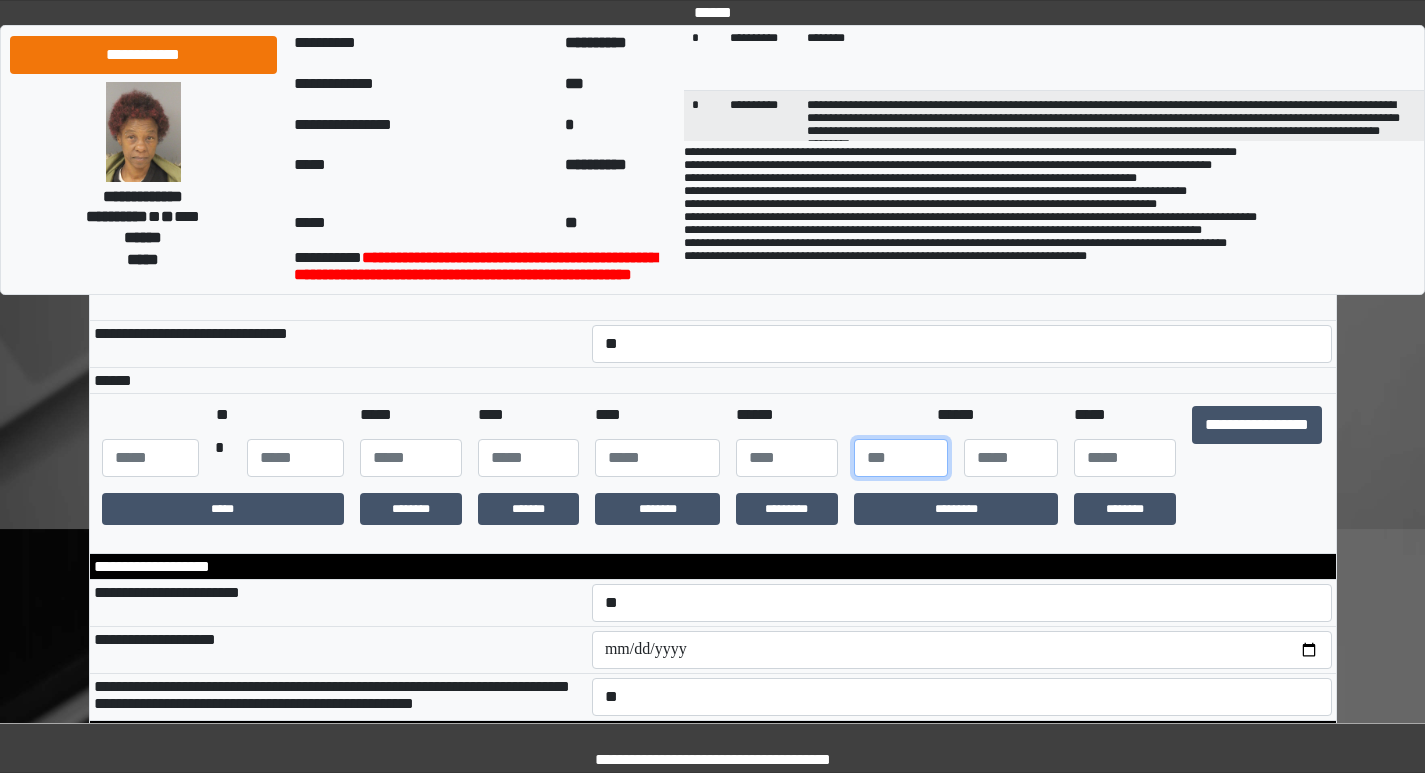 type on "*" 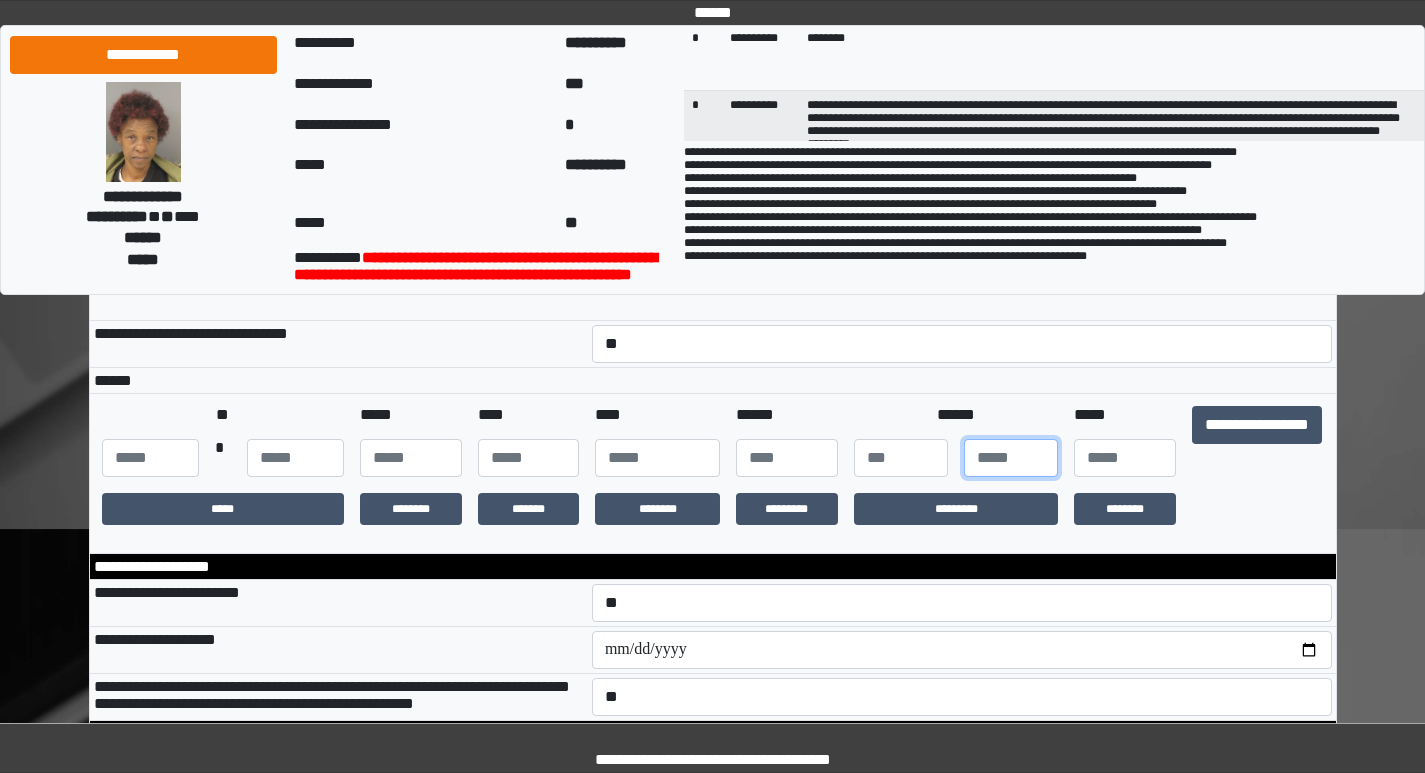 drag, startPoint x: 966, startPoint y: 465, endPoint x: 956, endPoint y: 477, distance: 15.6205 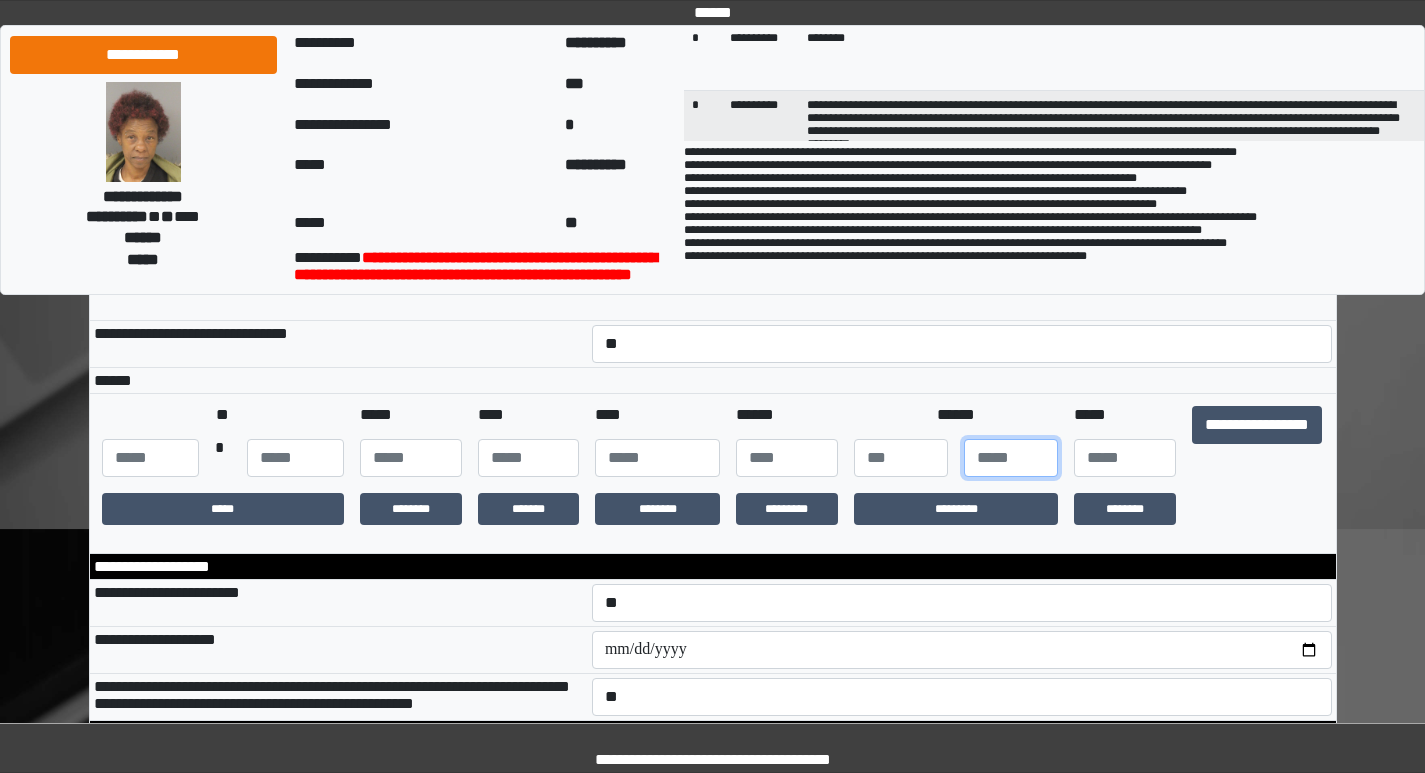 type on "*" 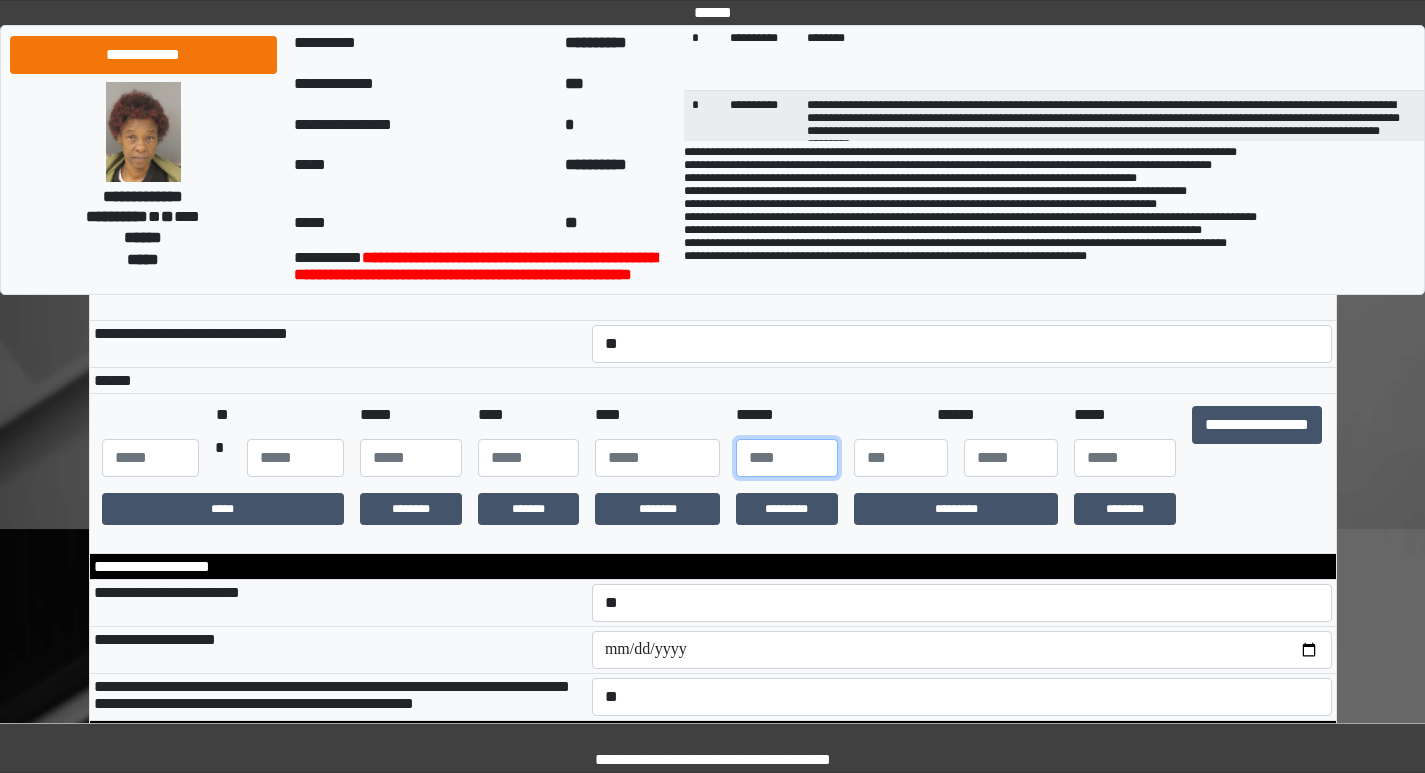 click at bounding box center (787, 458) 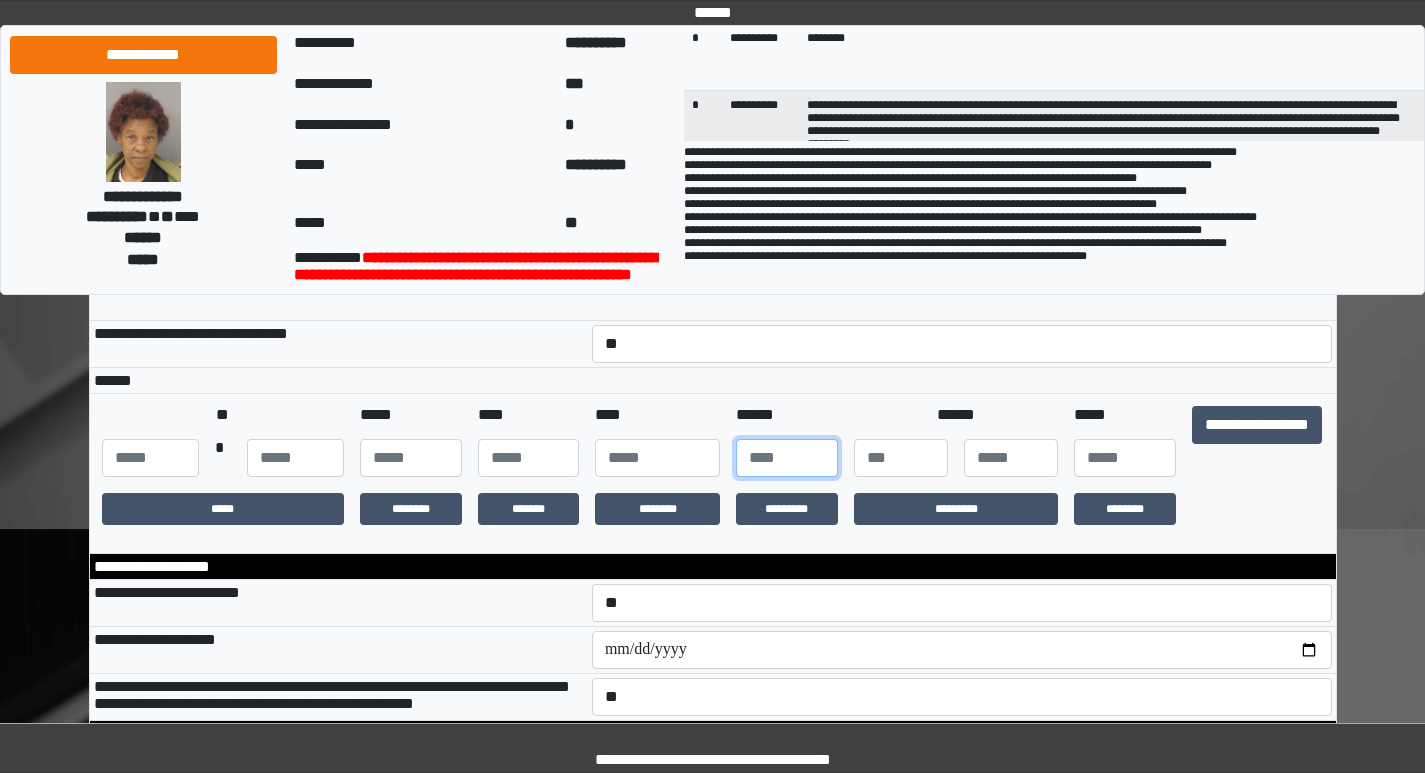 type on "***" 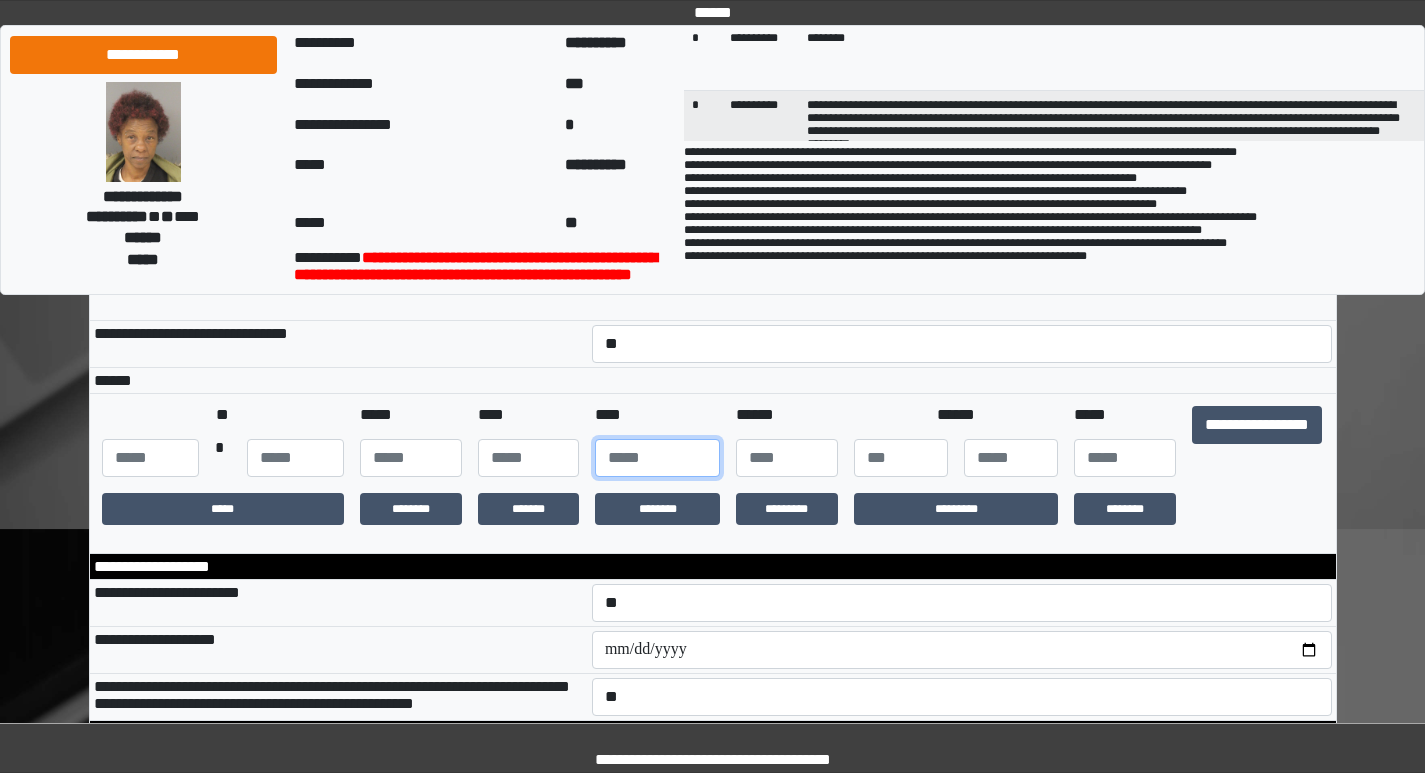 click at bounding box center (657, 458) 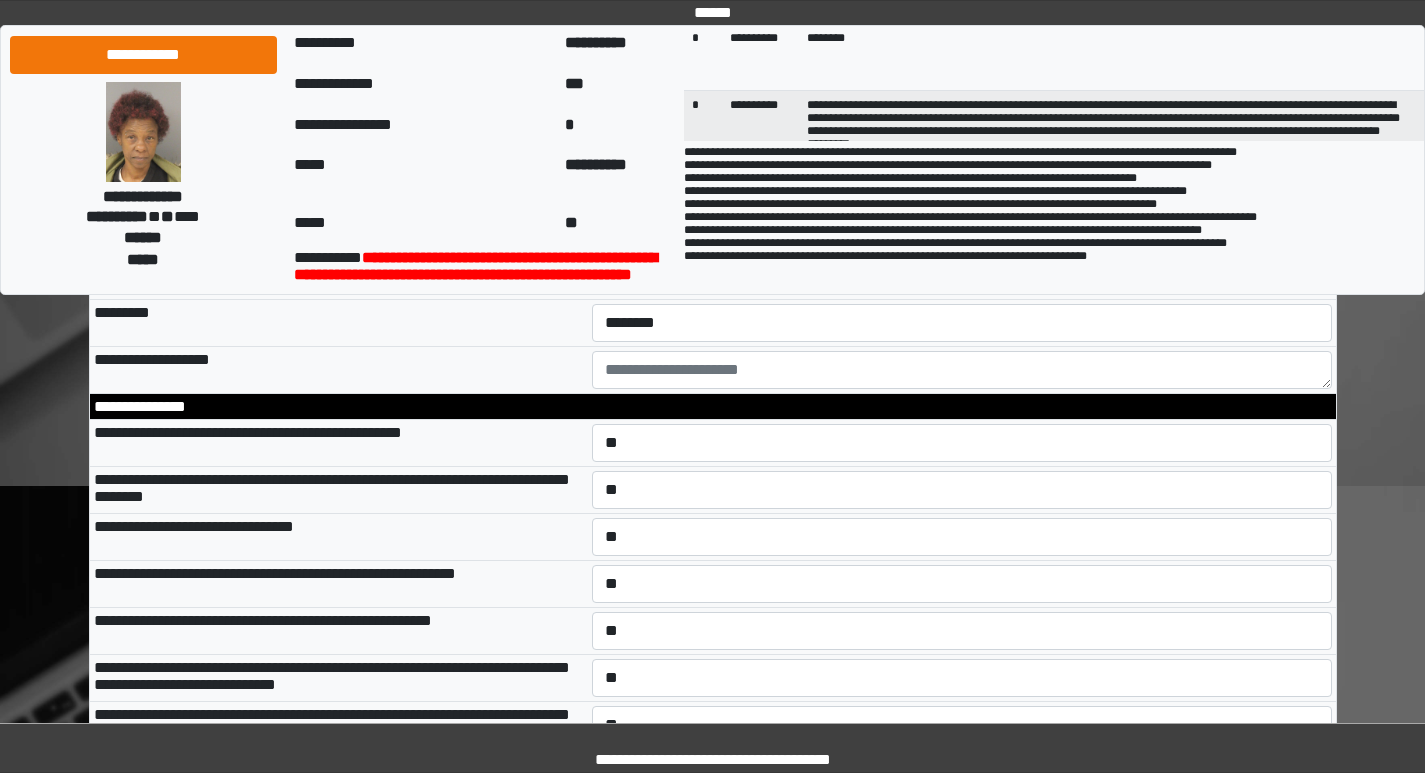 scroll, scrollTop: 5812, scrollLeft: 0, axis: vertical 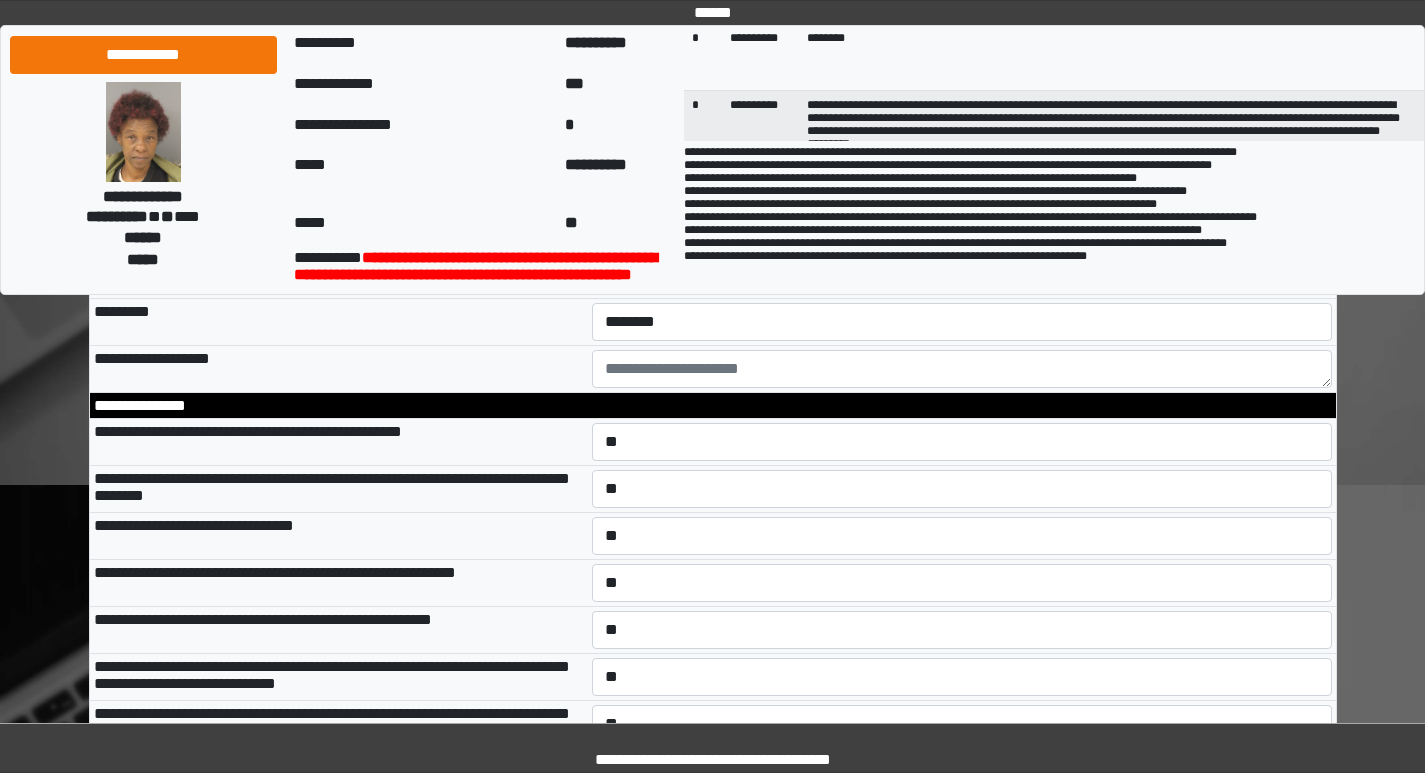 type on "****" 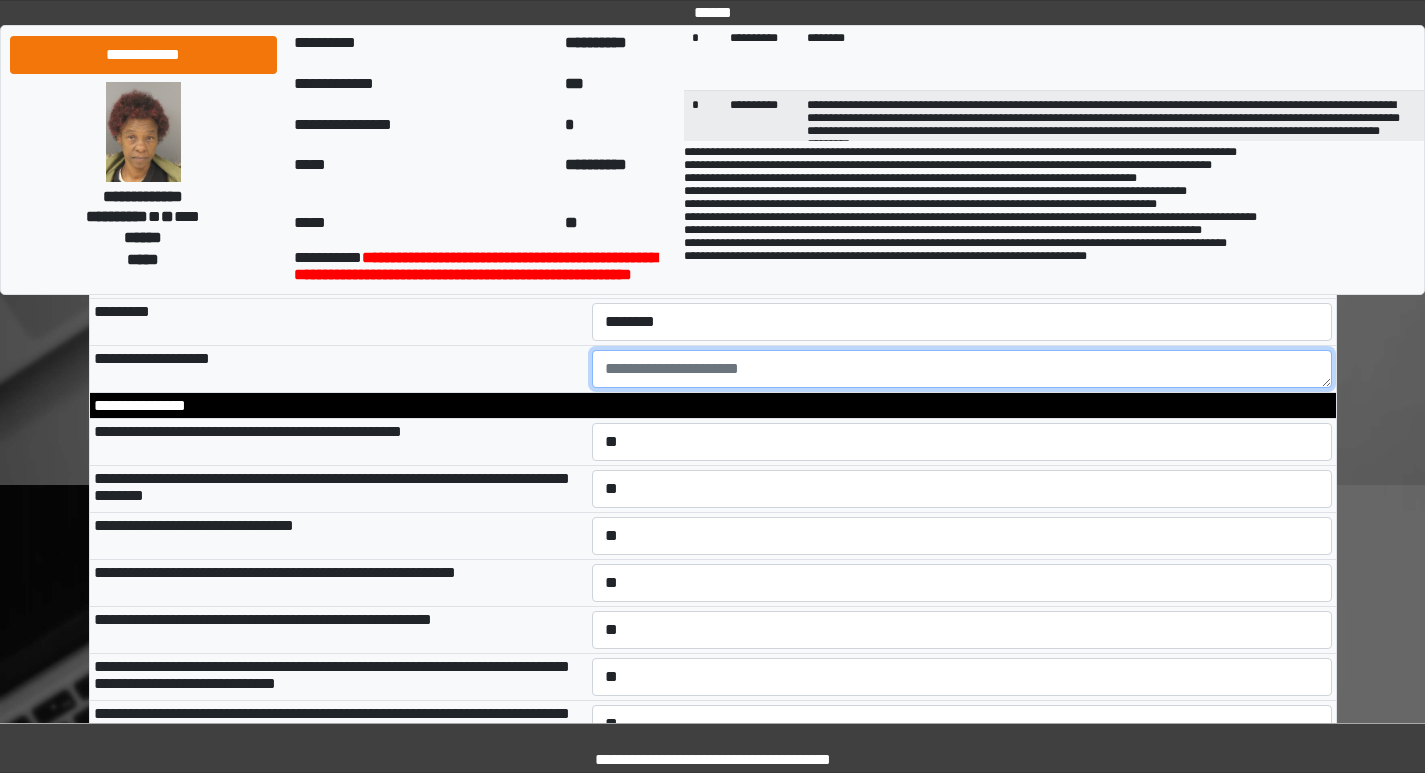 drag, startPoint x: 653, startPoint y: 547, endPoint x: 643, endPoint y: 548, distance: 10.049875 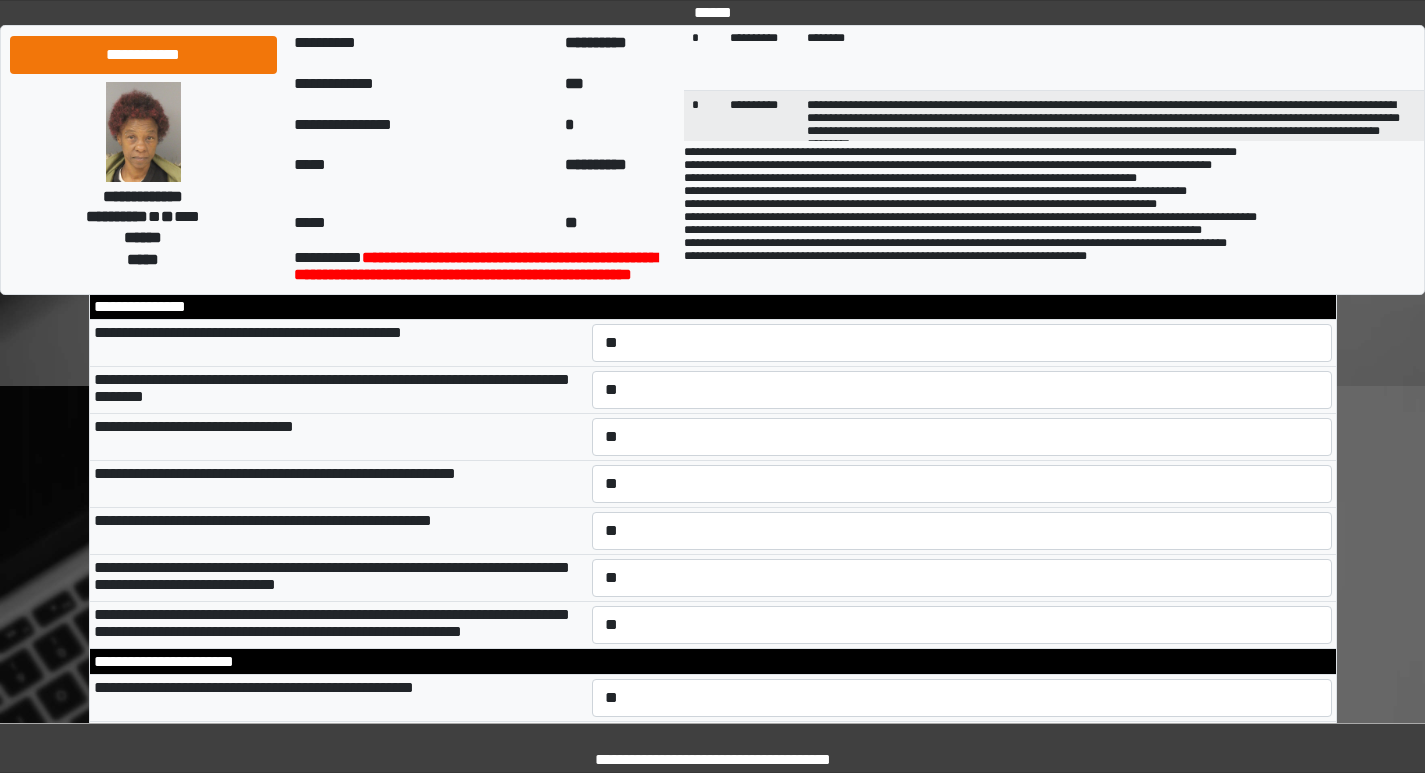 scroll, scrollTop: 5912, scrollLeft: 0, axis: vertical 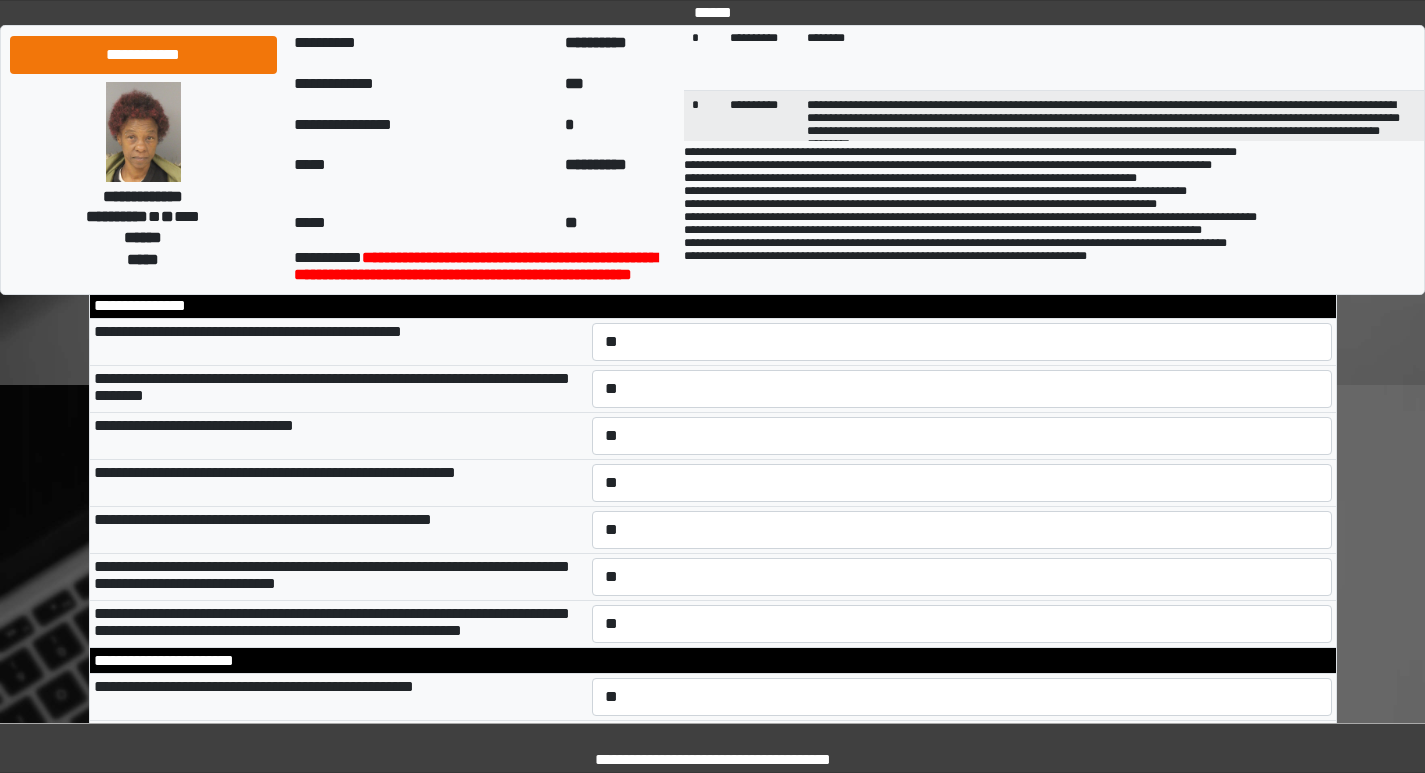 click on "**********" at bounding box center (962, 269) 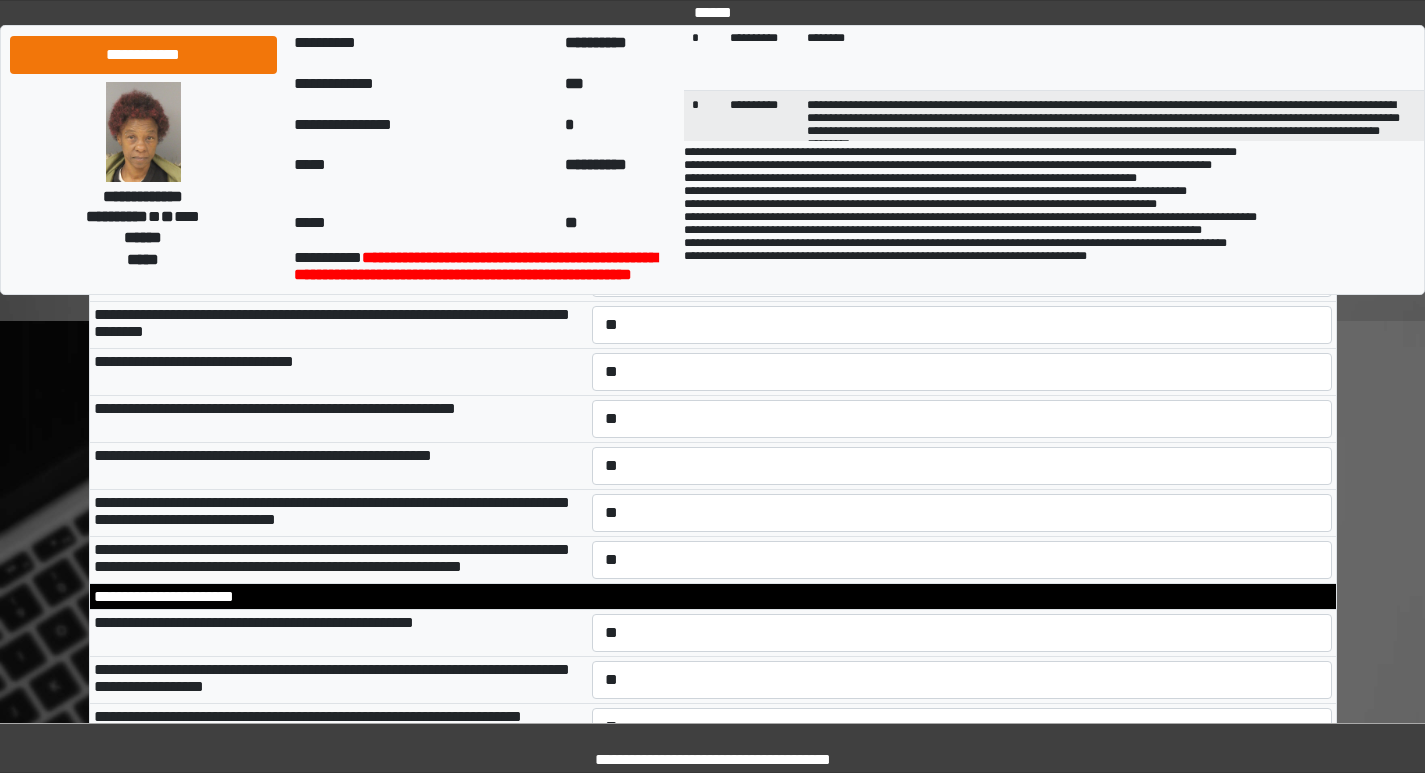 scroll, scrollTop: 6012, scrollLeft: 0, axis: vertical 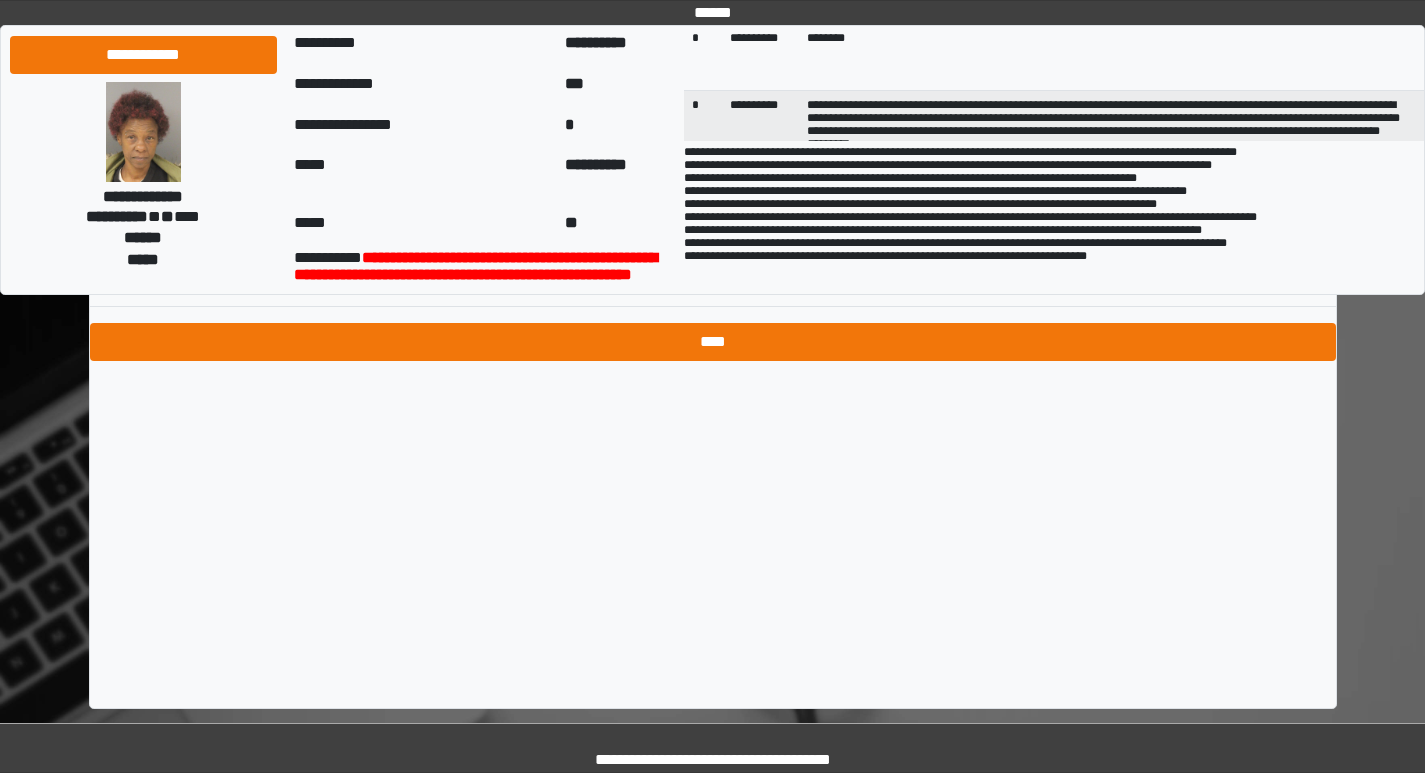 type on "**********" 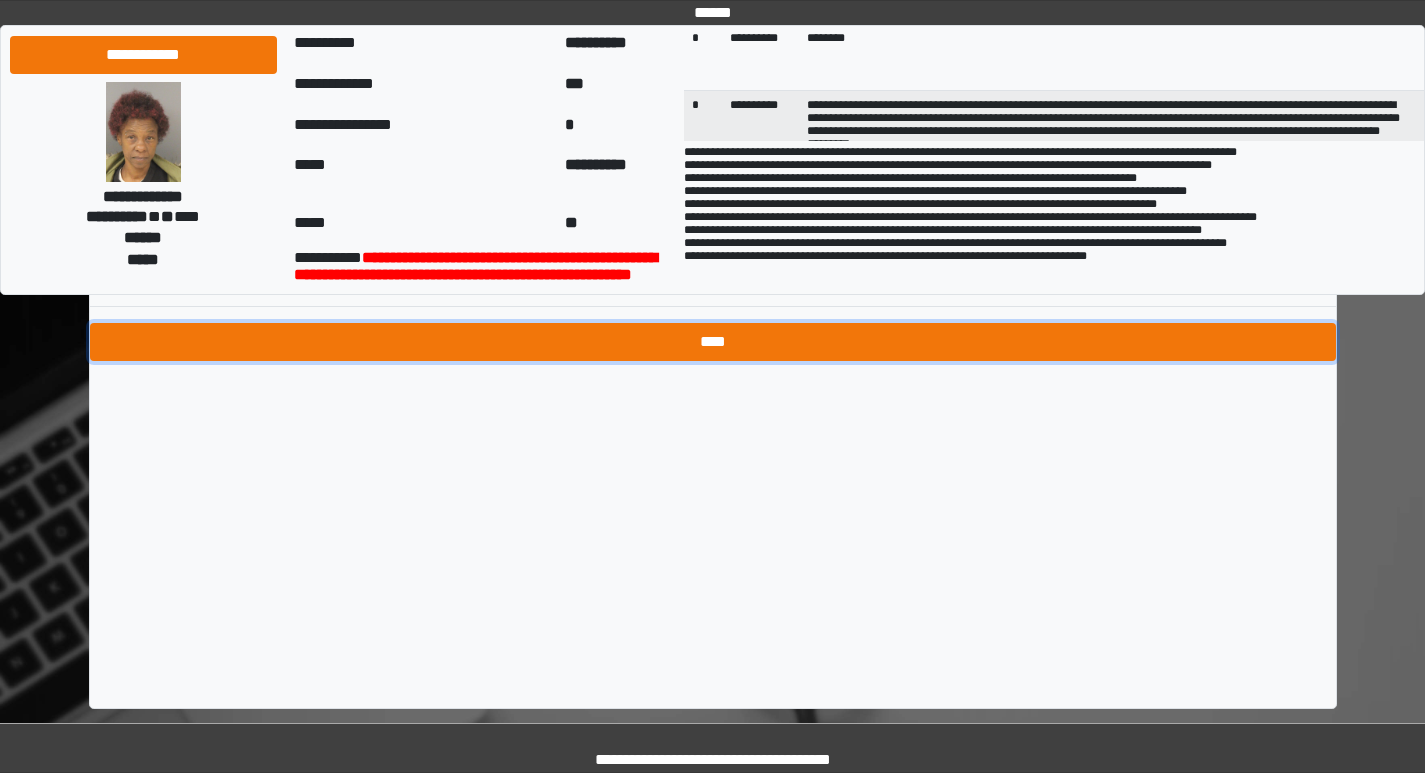 click on "****" at bounding box center [713, 342] 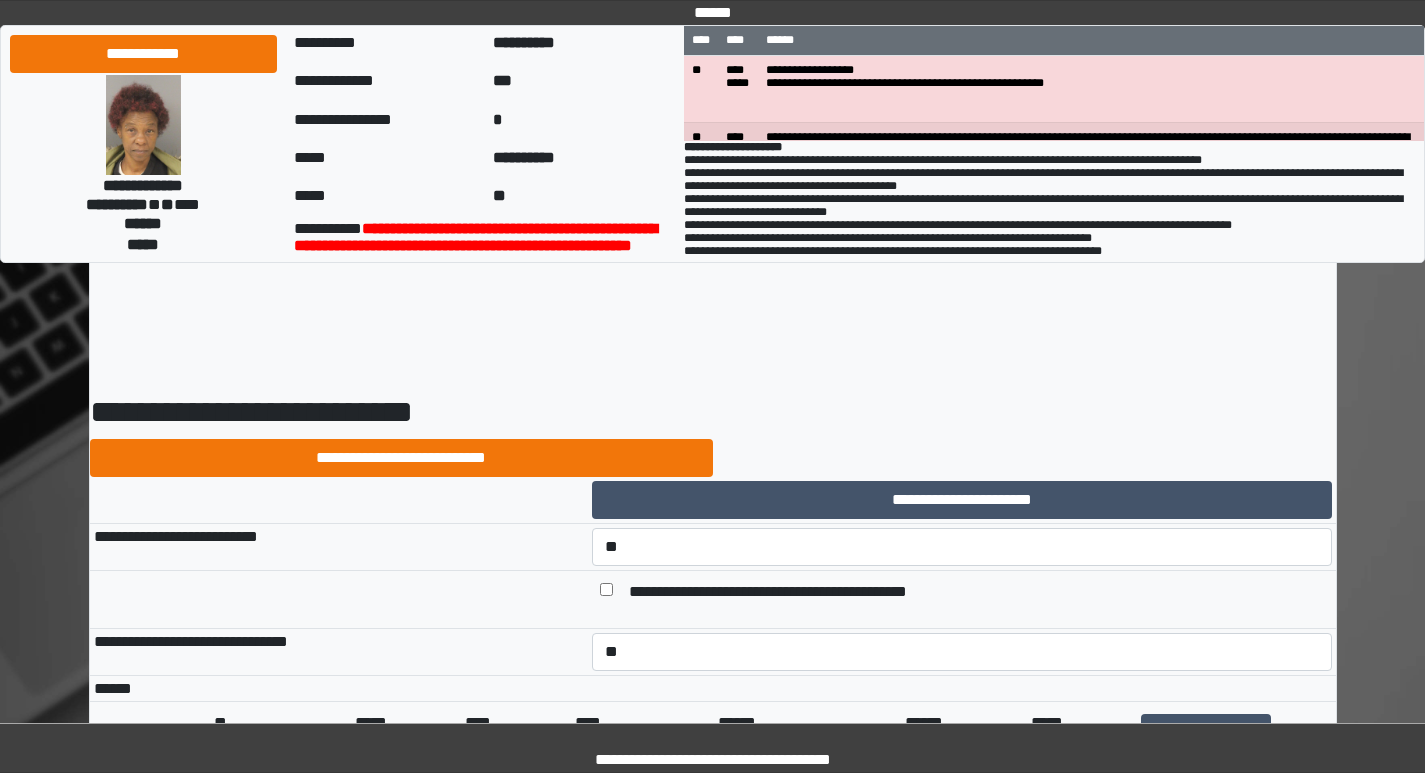 select on "*" 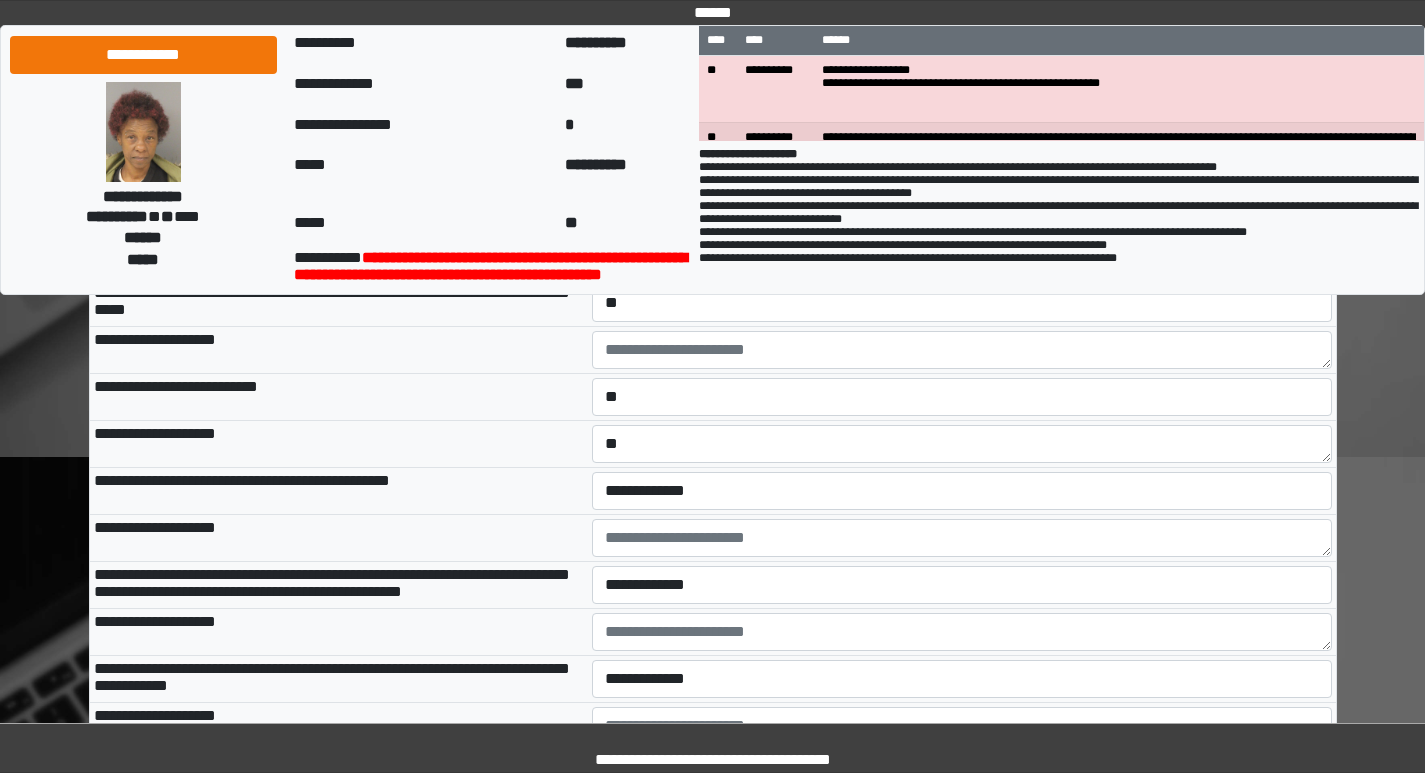 scroll, scrollTop: 3200, scrollLeft: 0, axis: vertical 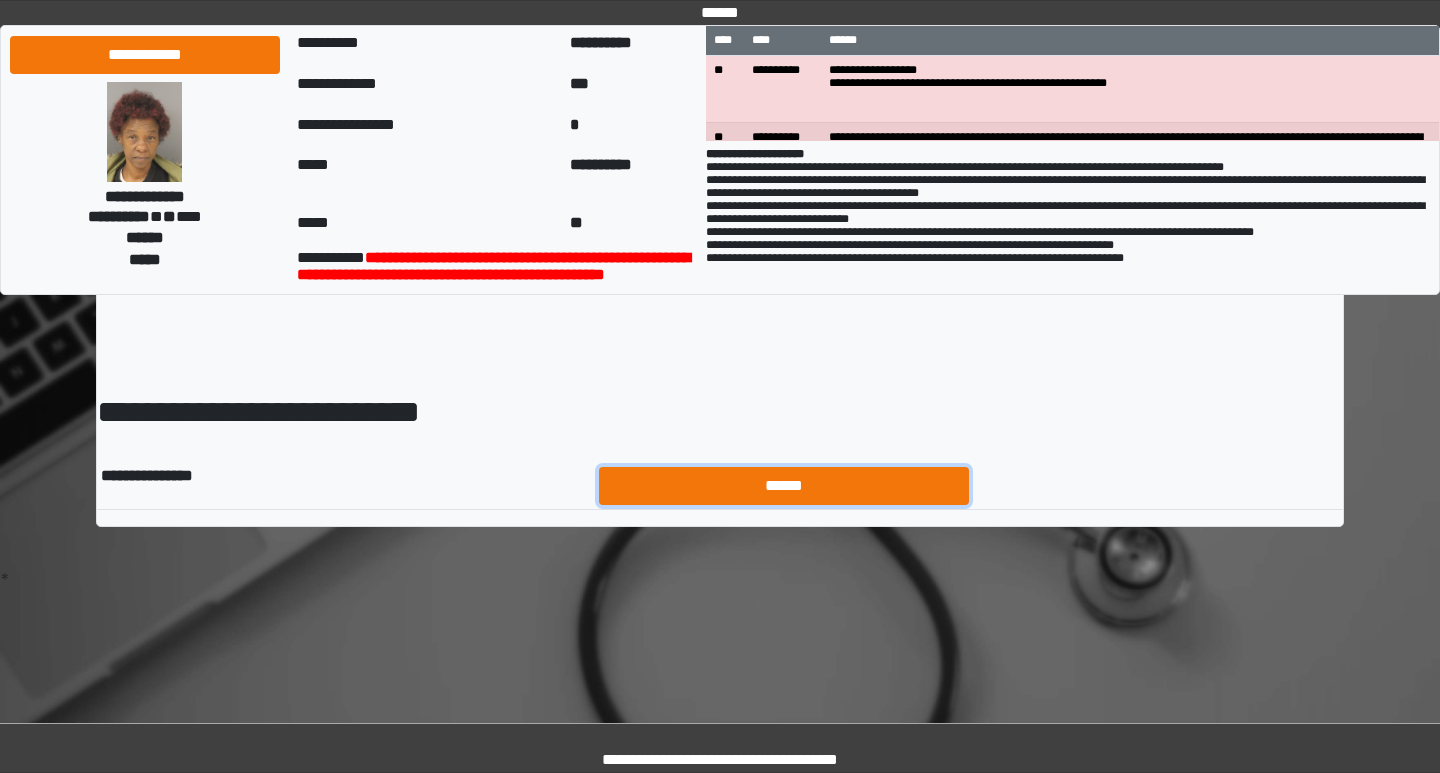 click on "******" at bounding box center [784, 486] 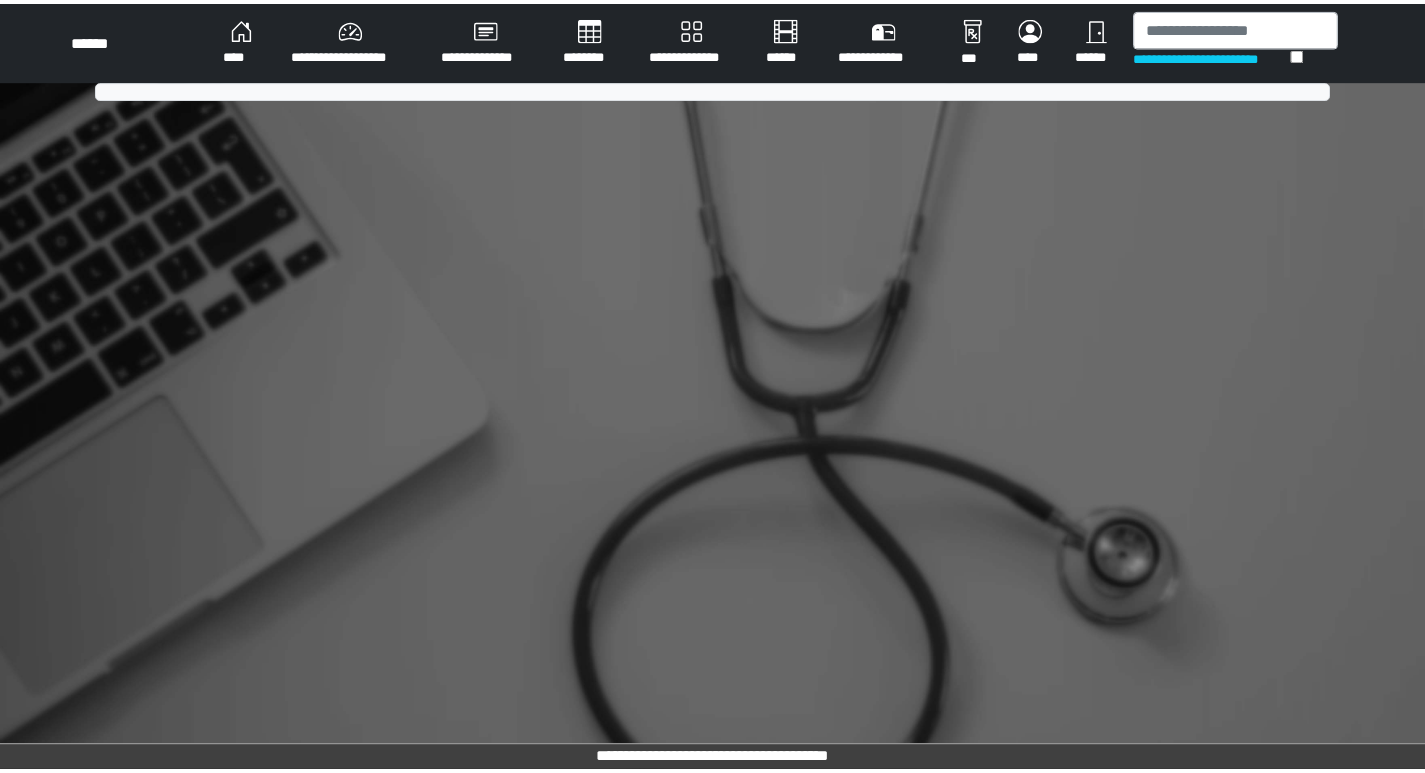 scroll, scrollTop: 0, scrollLeft: 0, axis: both 